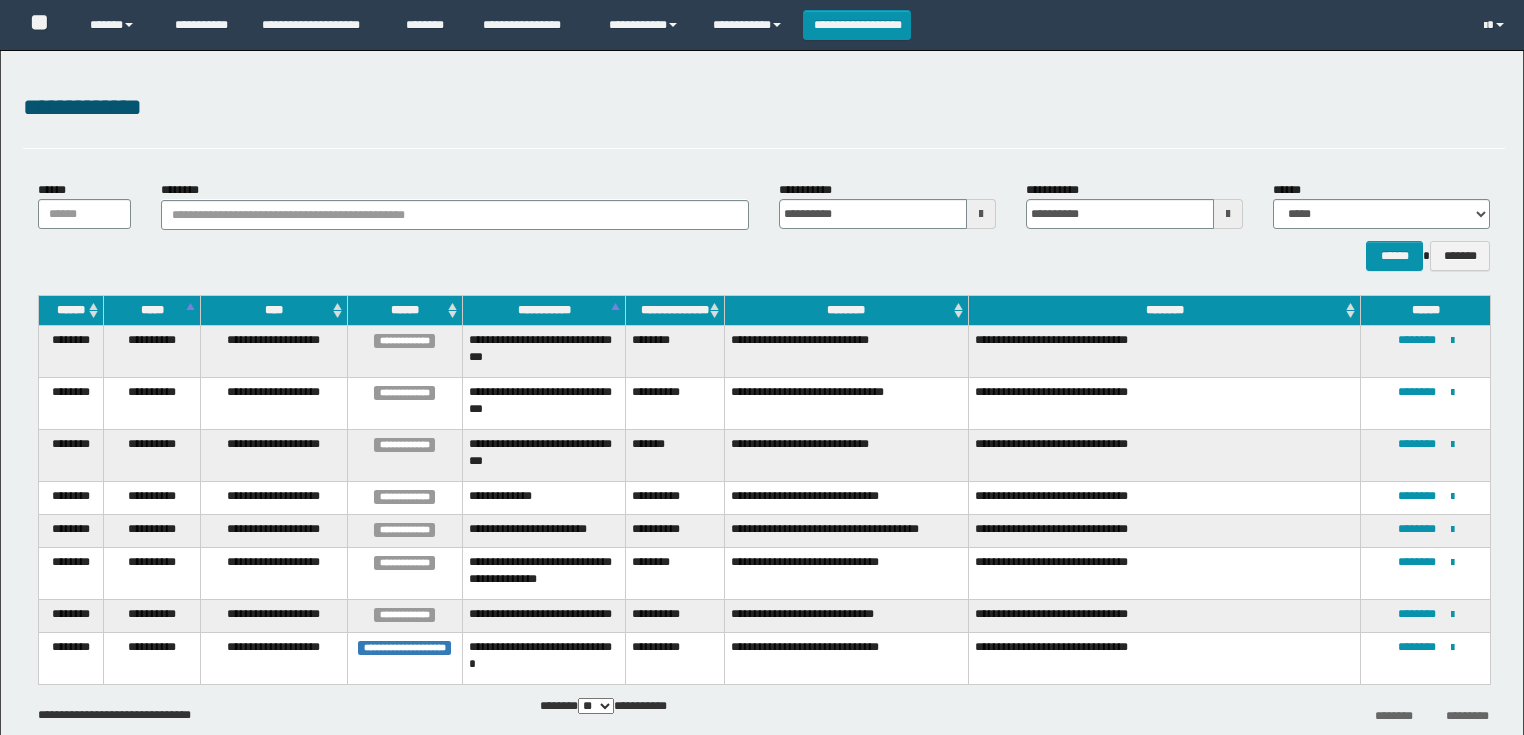 scroll, scrollTop: 58, scrollLeft: 0, axis: vertical 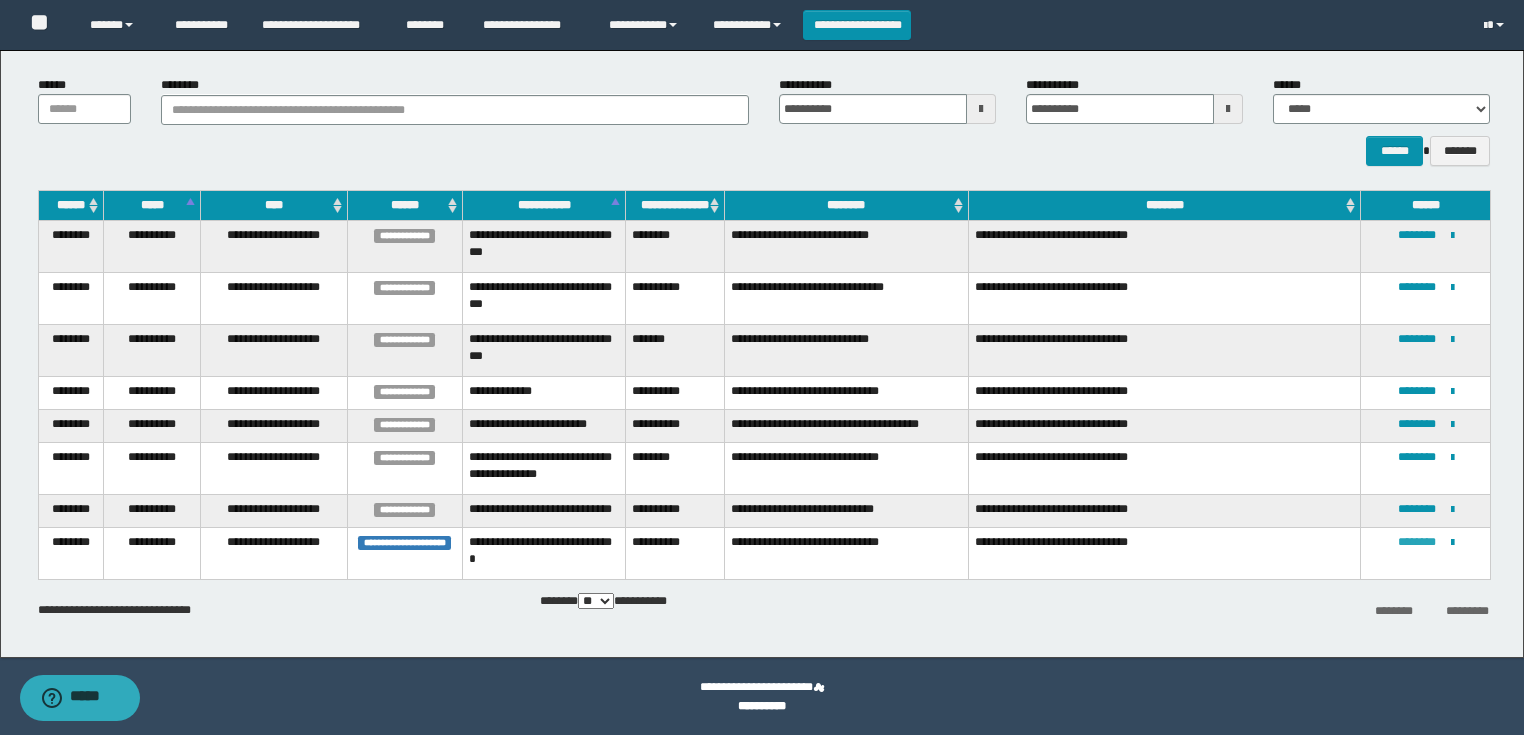 click on "********" at bounding box center [1417, 542] 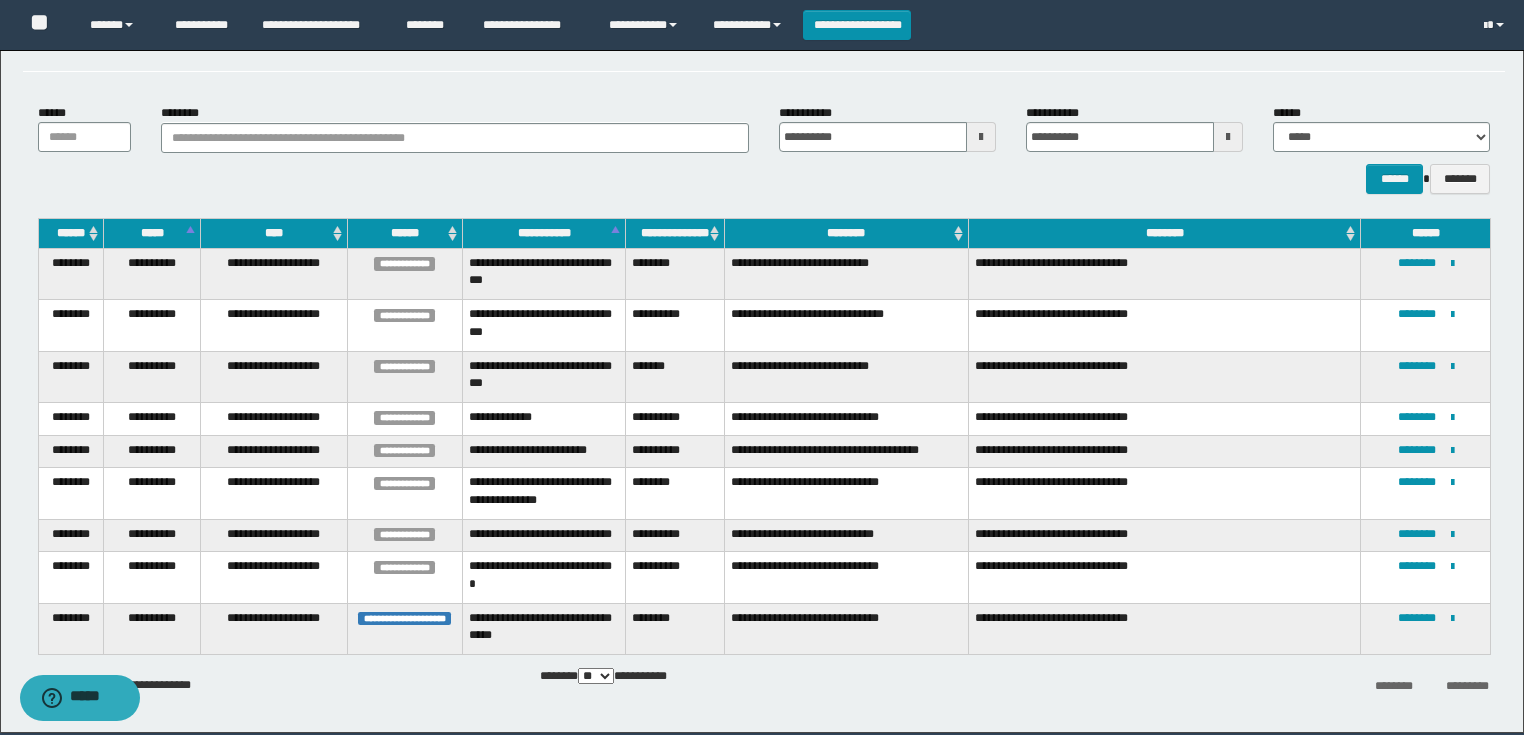 scroll, scrollTop: 152, scrollLeft: 0, axis: vertical 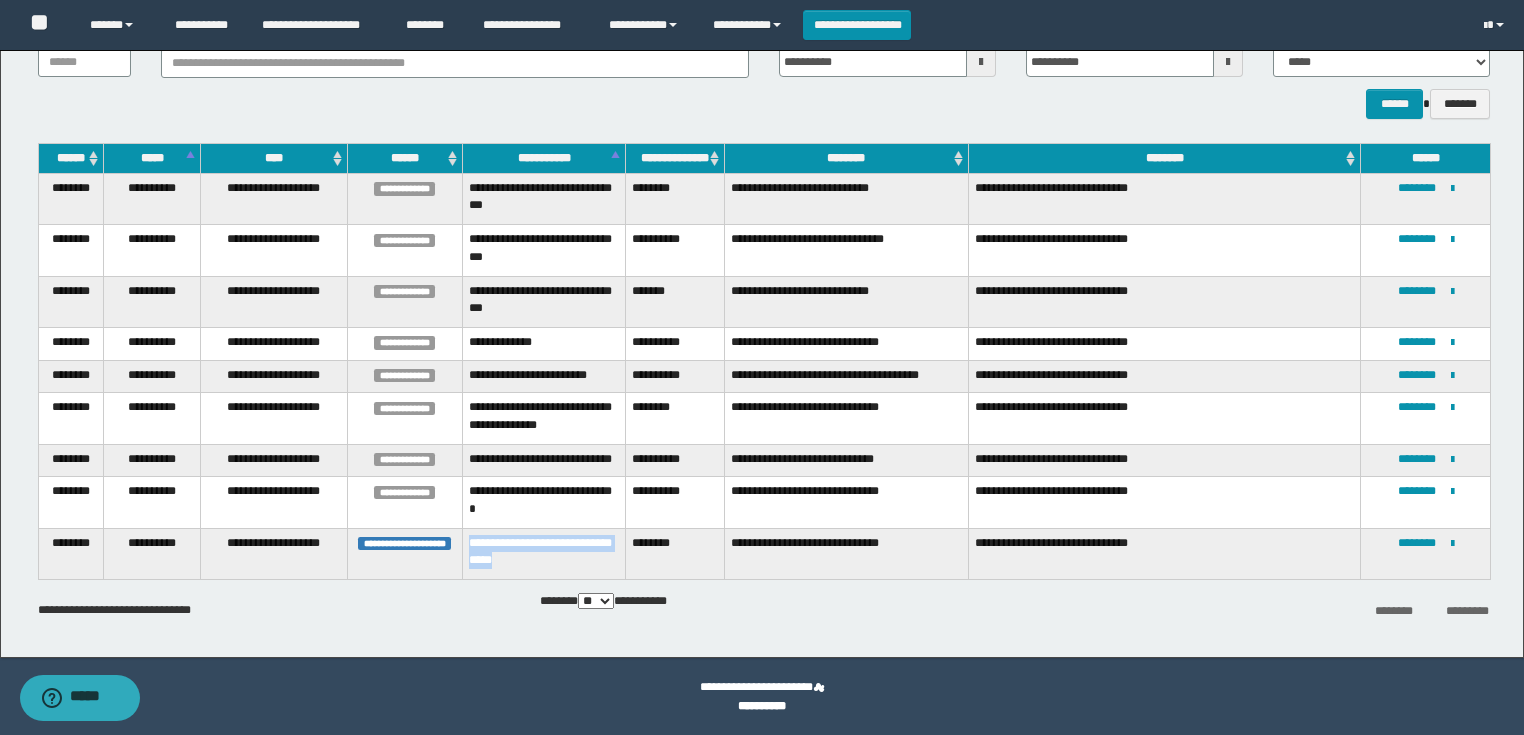 drag, startPoint x: 601, startPoint y: 564, endPoint x: 472, endPoint y: 541, distance: 131.03435 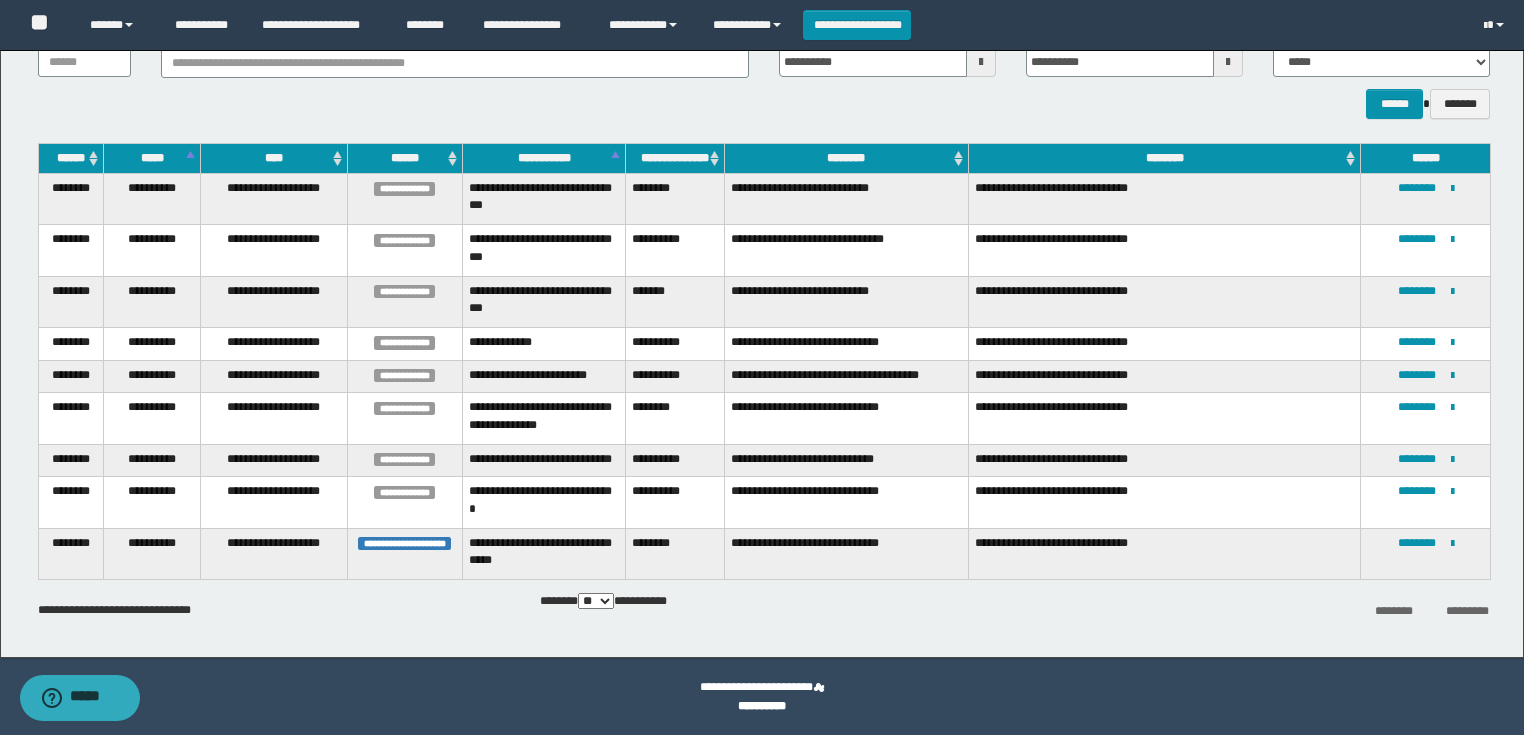 click on "**********" at bounding box center (1425, 553) 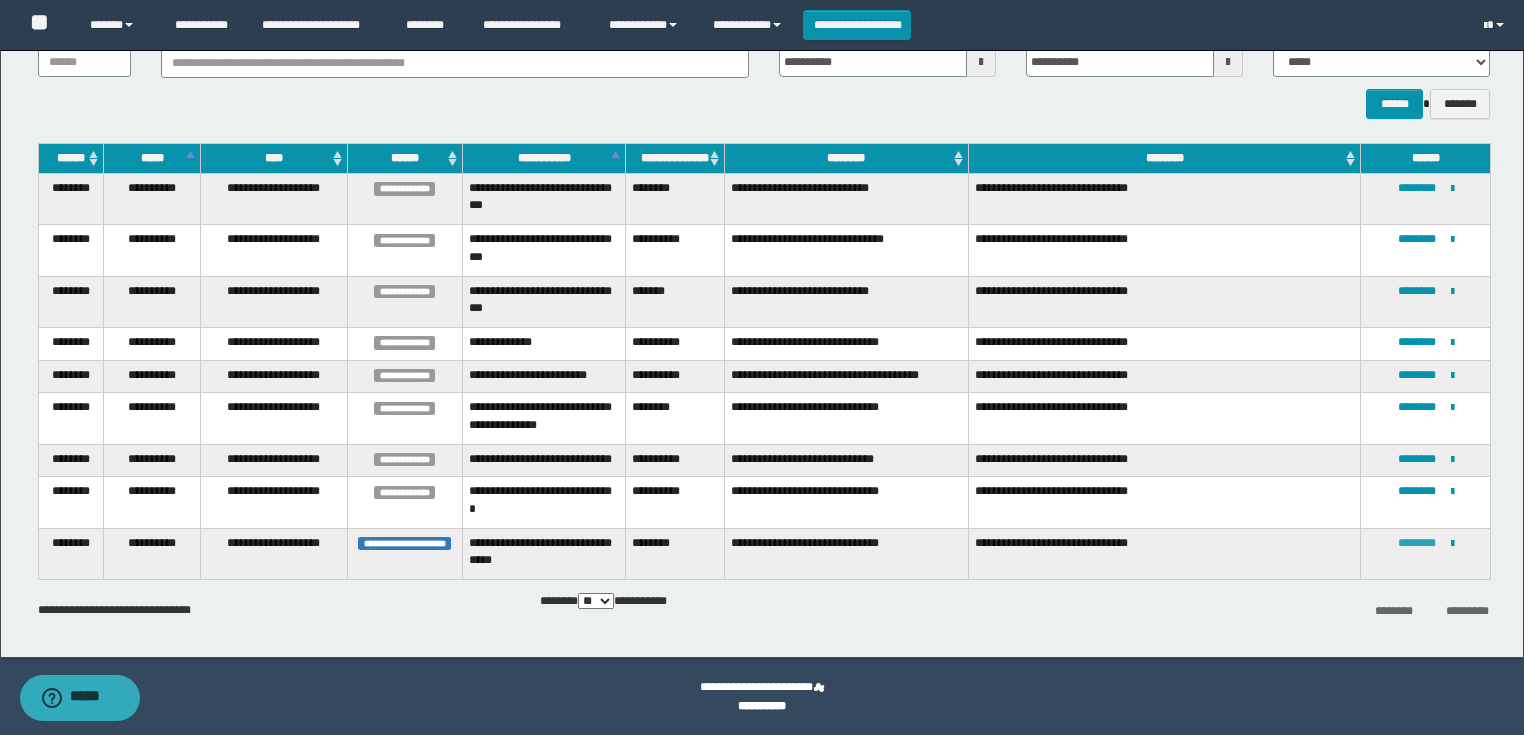 click on "********" at bounding box center (1417, 543) 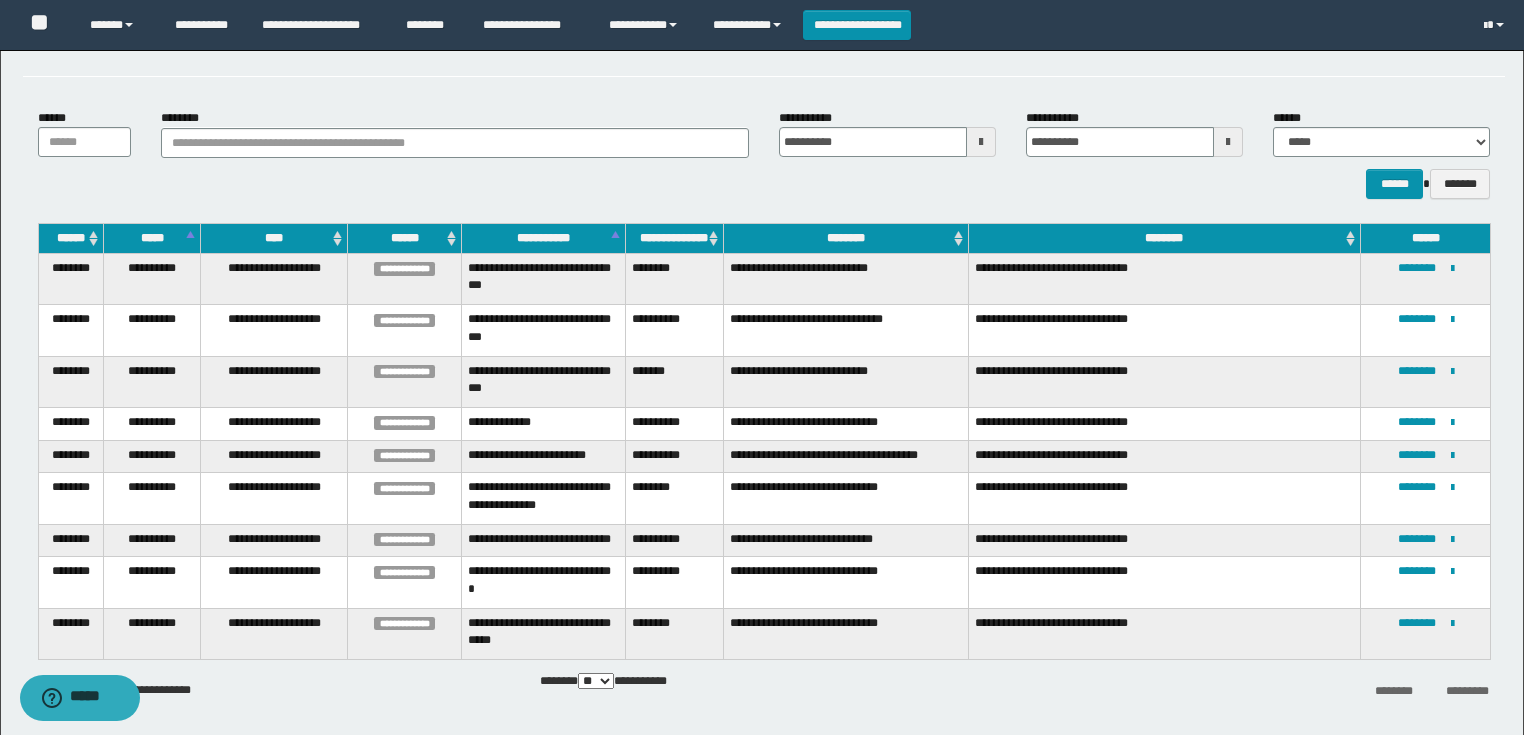 scroll, scrollTop: 152, scrollLeft: 0, axis: vertical 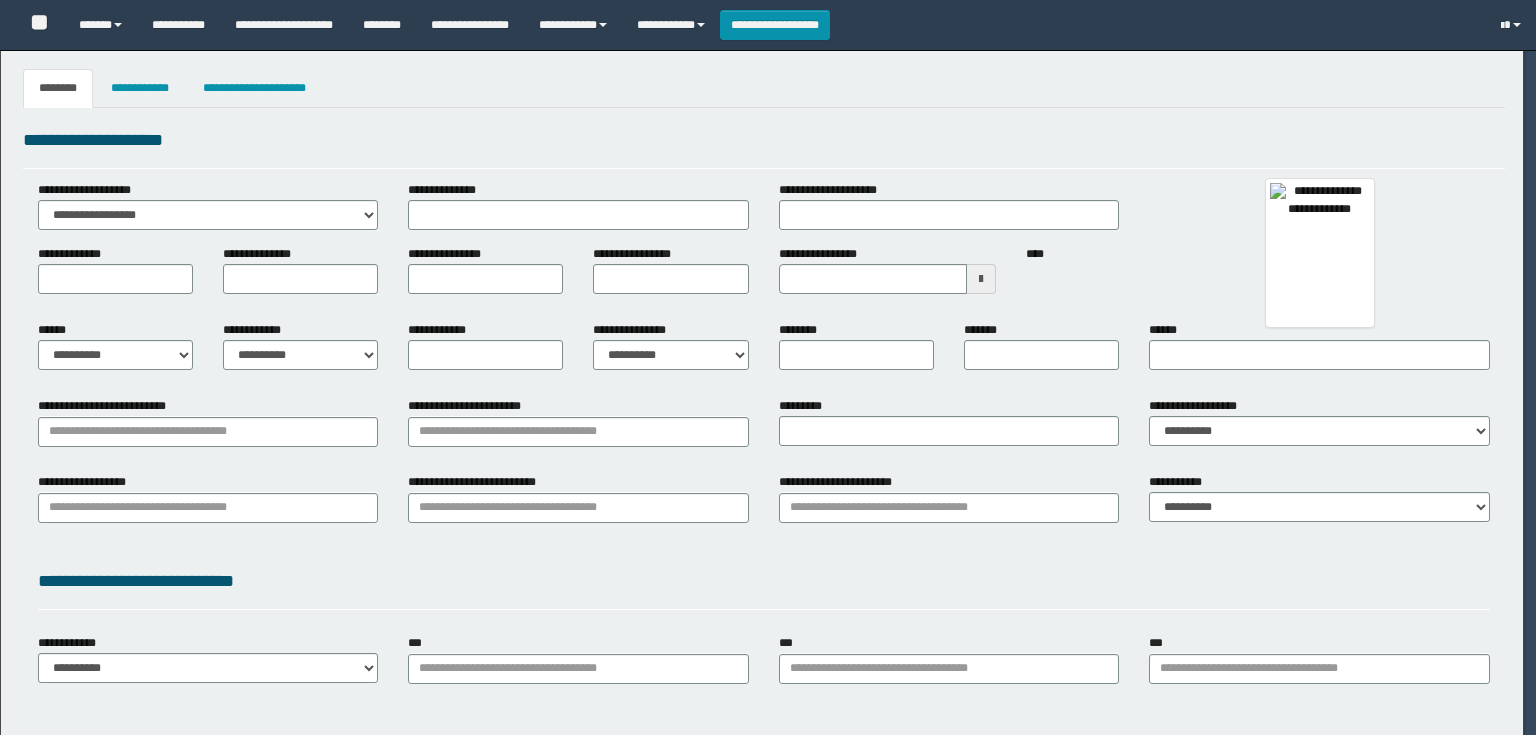 select on "***" 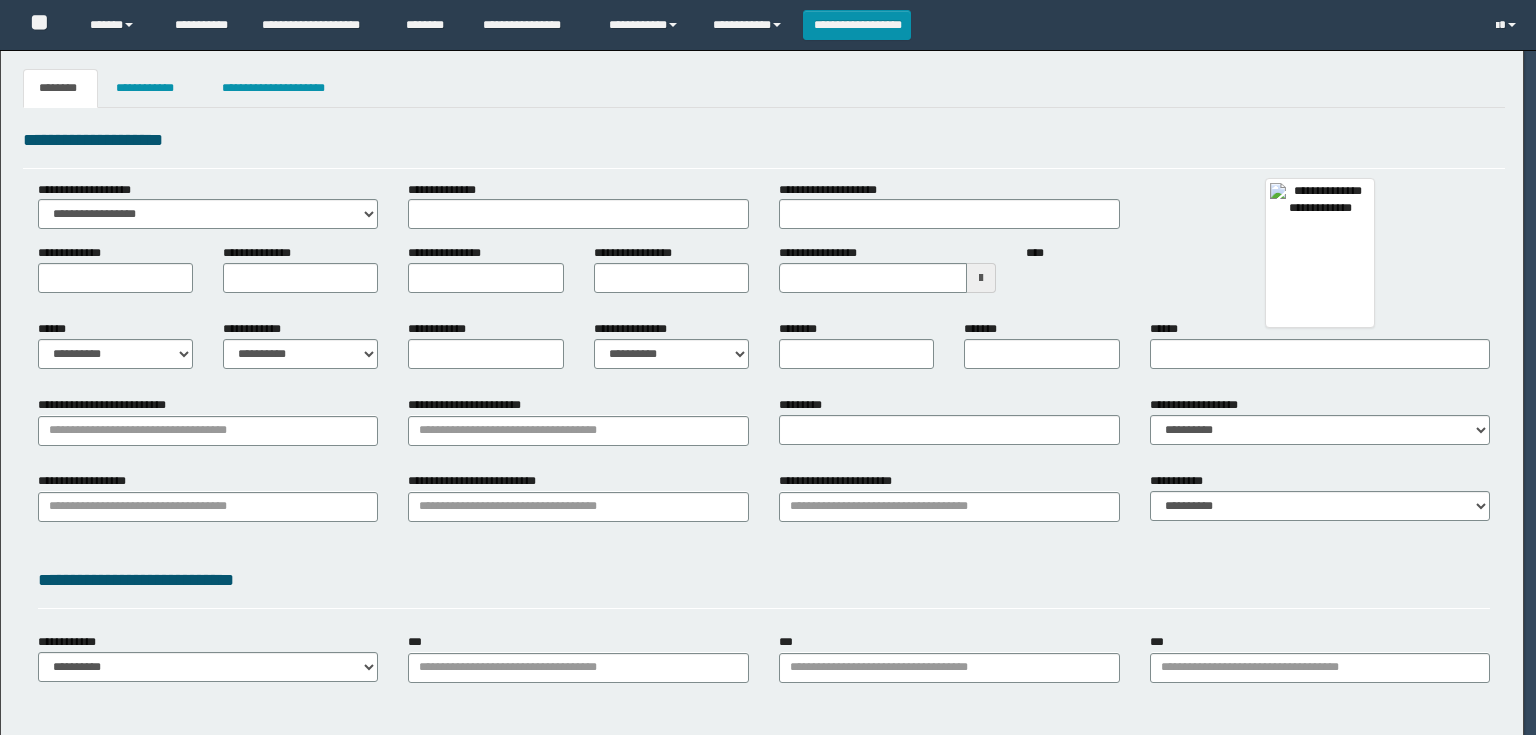 scroll, scrollTop: 0, scrollLeft: 0, axis: both 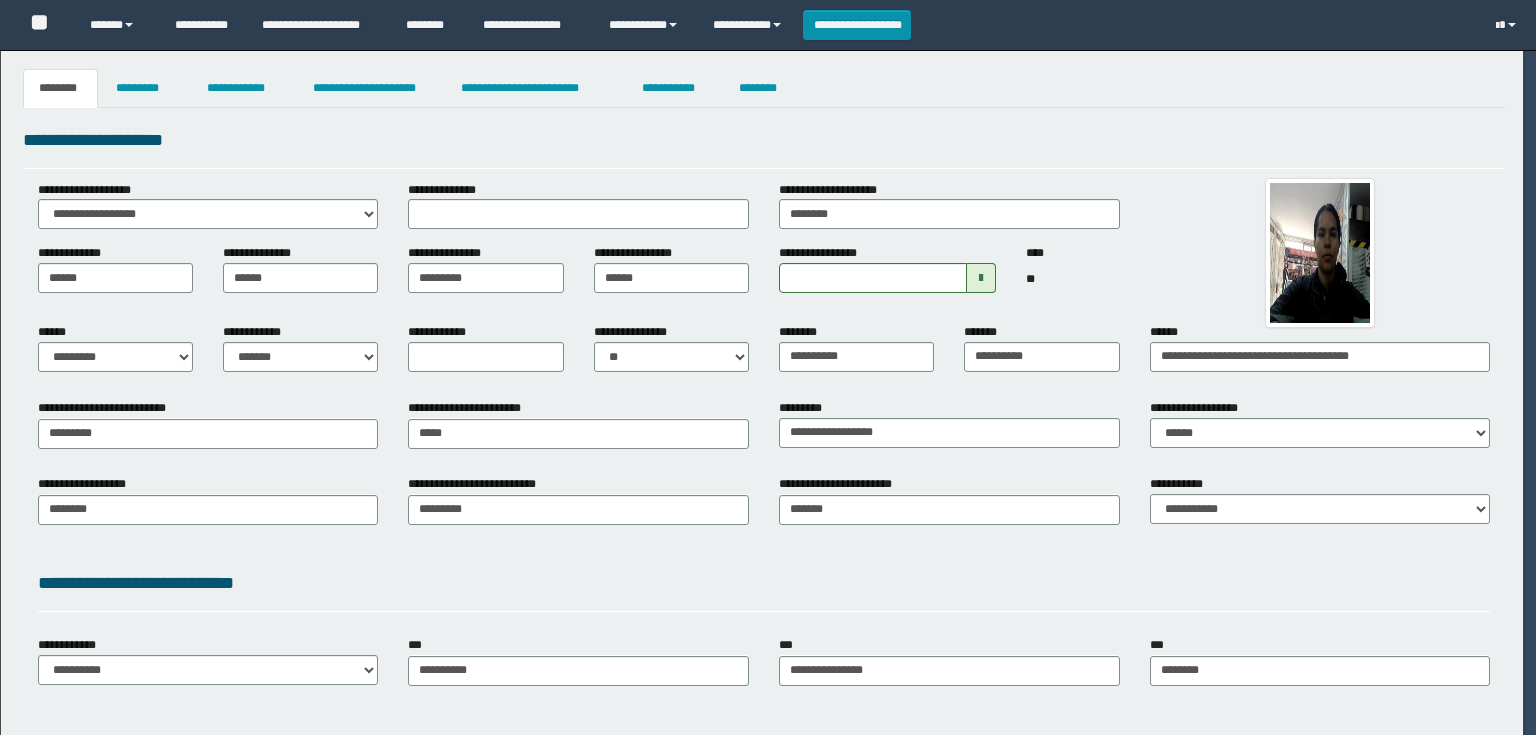 click on "**********" at bounding box center (768, 367) 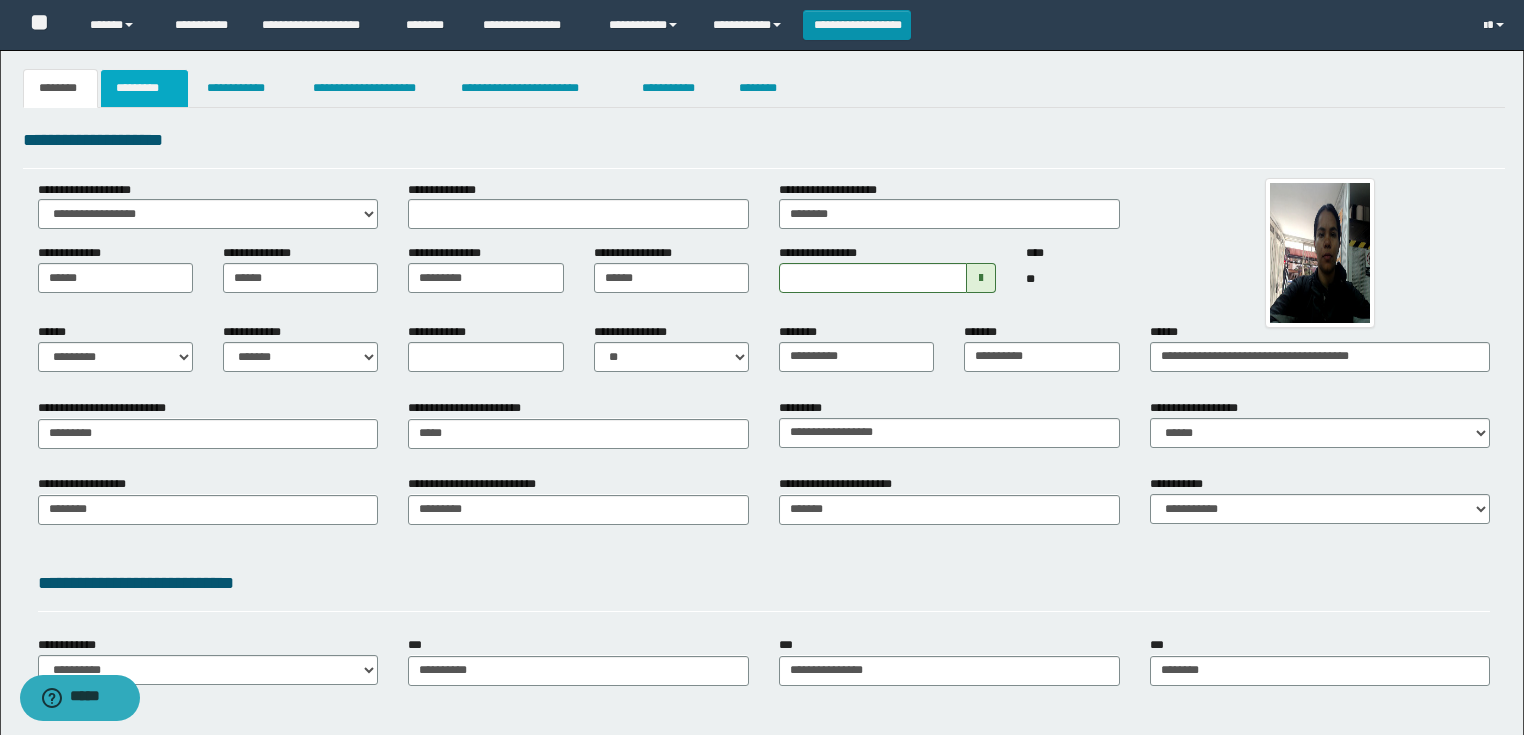 click on "*********" at bounding box center (144, 88) 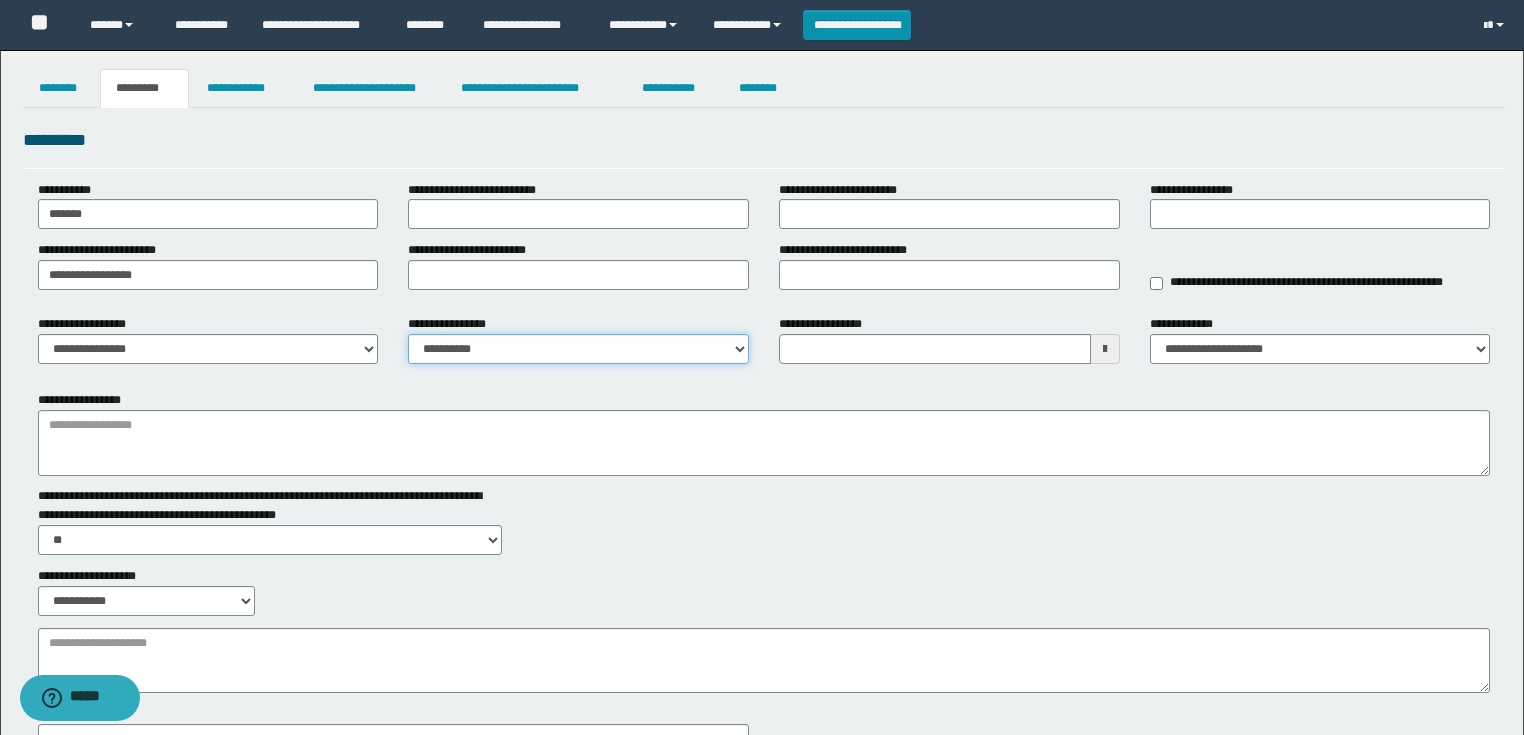 click on "**********" at bounding box center [578, 349] 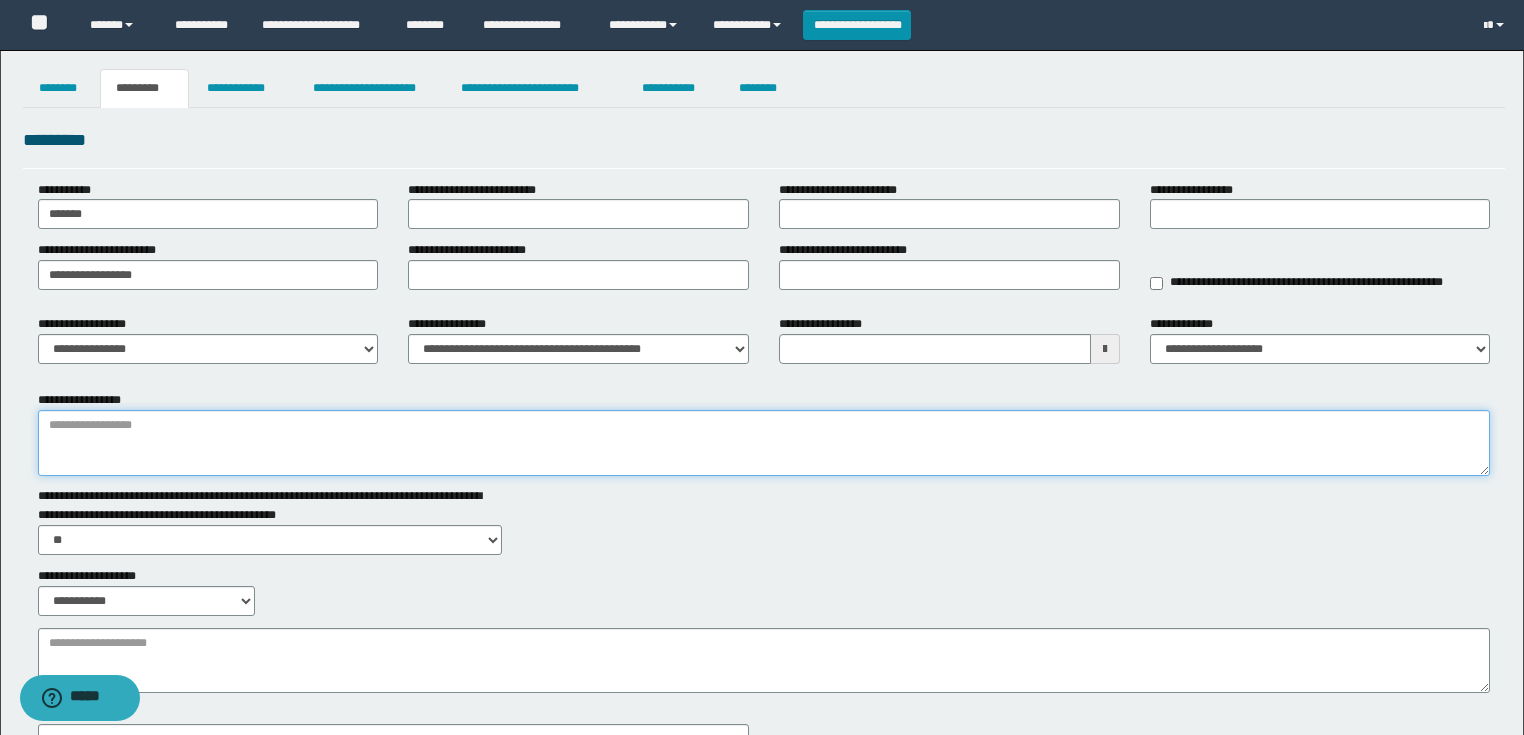 click on "**********" at bounding box center [764, 443] 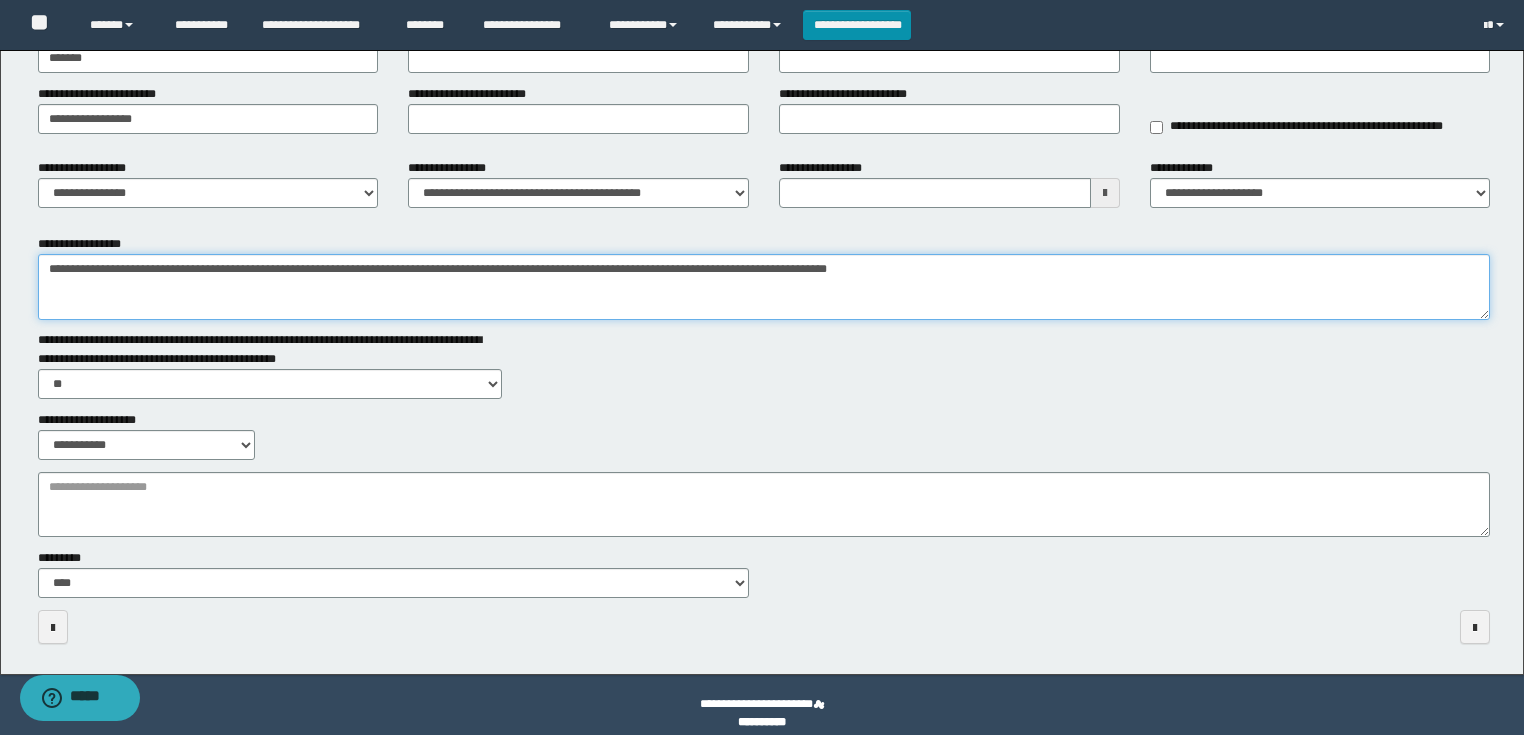 scroll, scrollTop: 172, scrollLeft: 0, axis: vertical 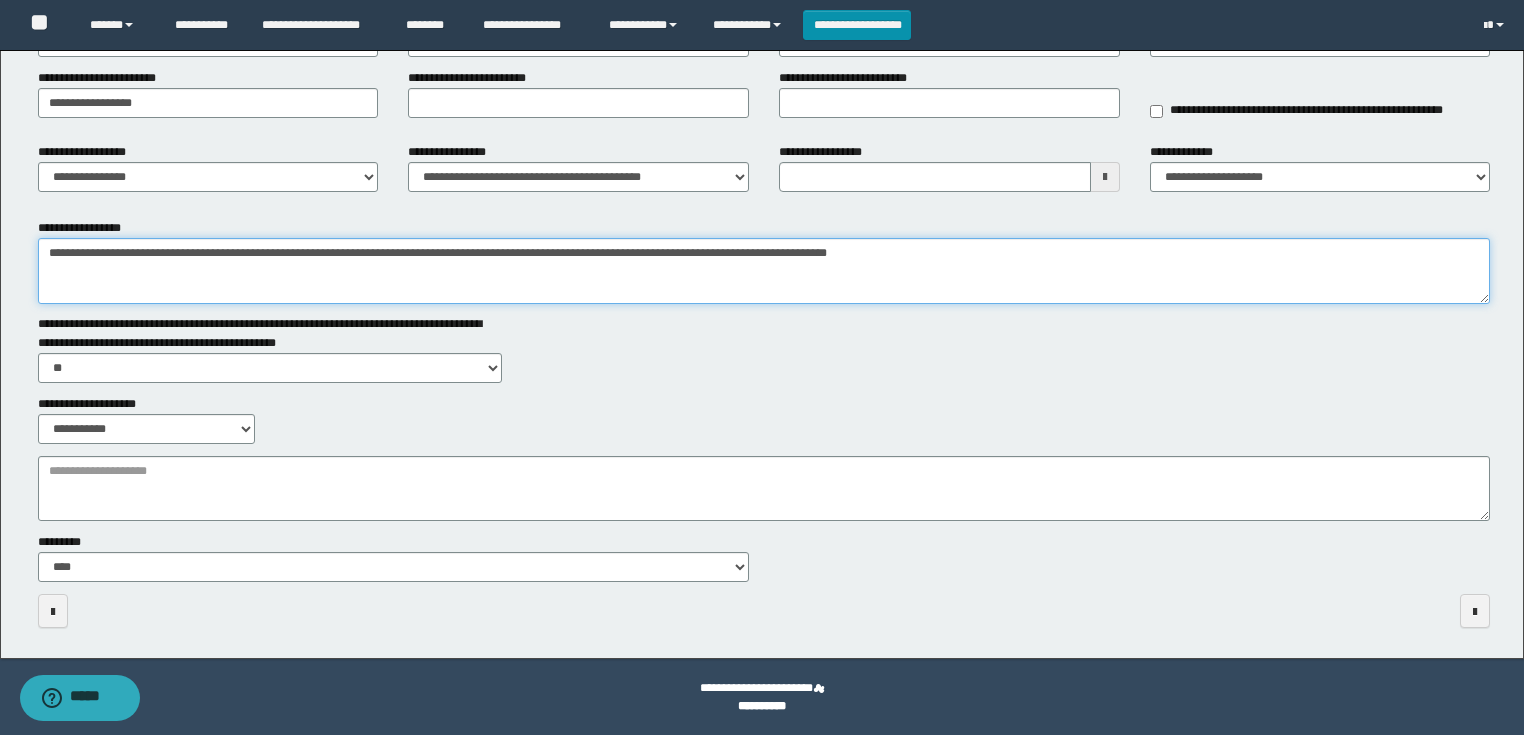 type on "**********" 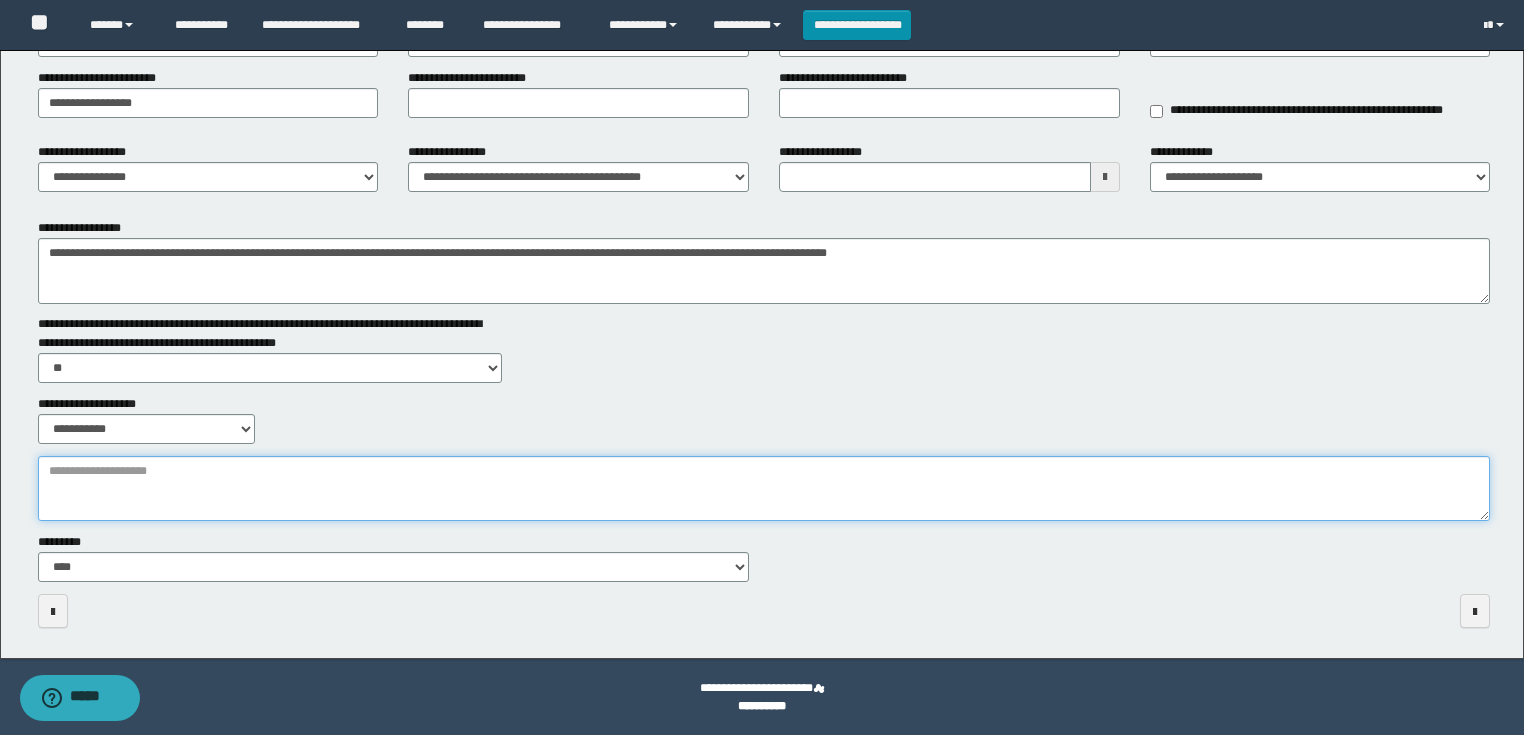 click on "**********" at bounding box center [764, 489] 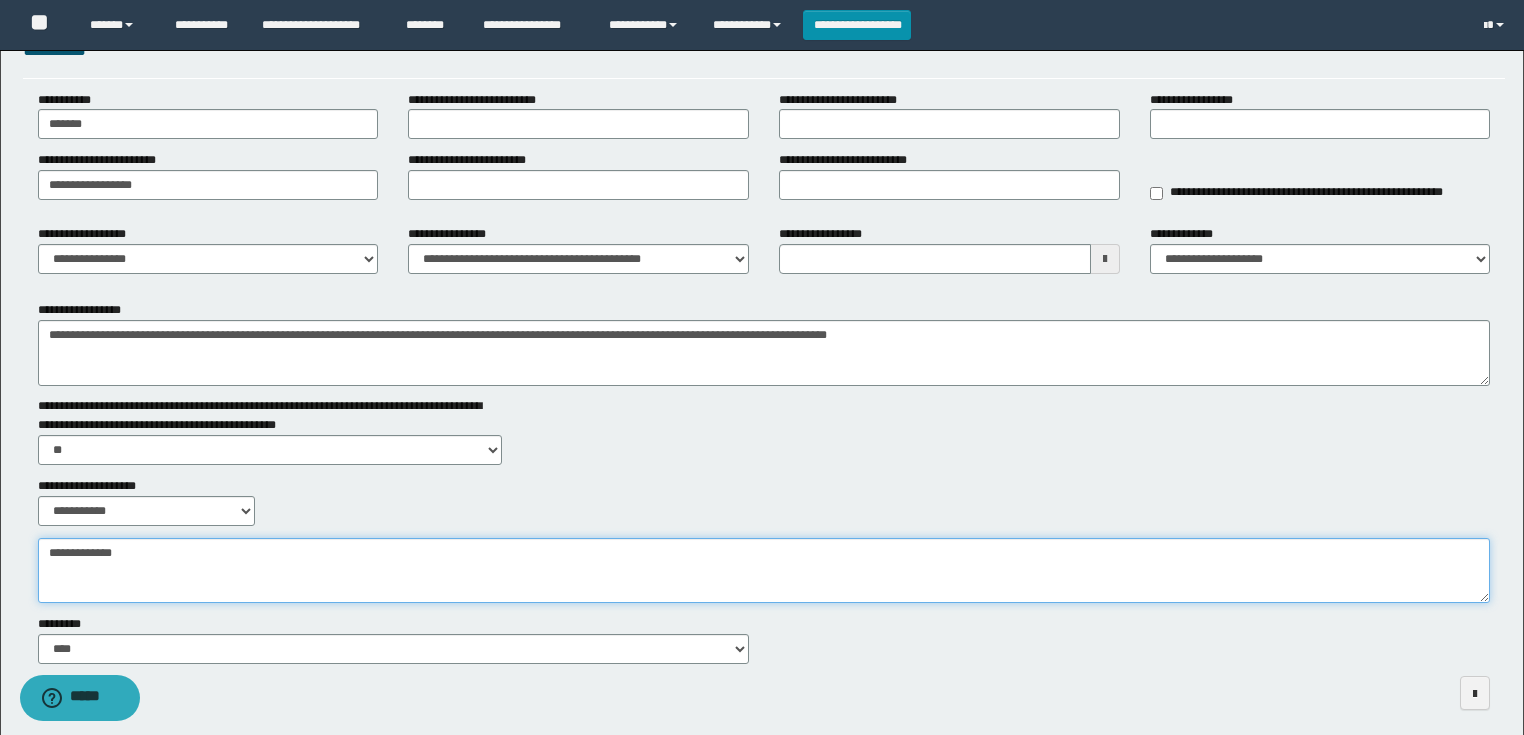 scroll, scrollTop: 0, scrollLeft: 0, axis: both 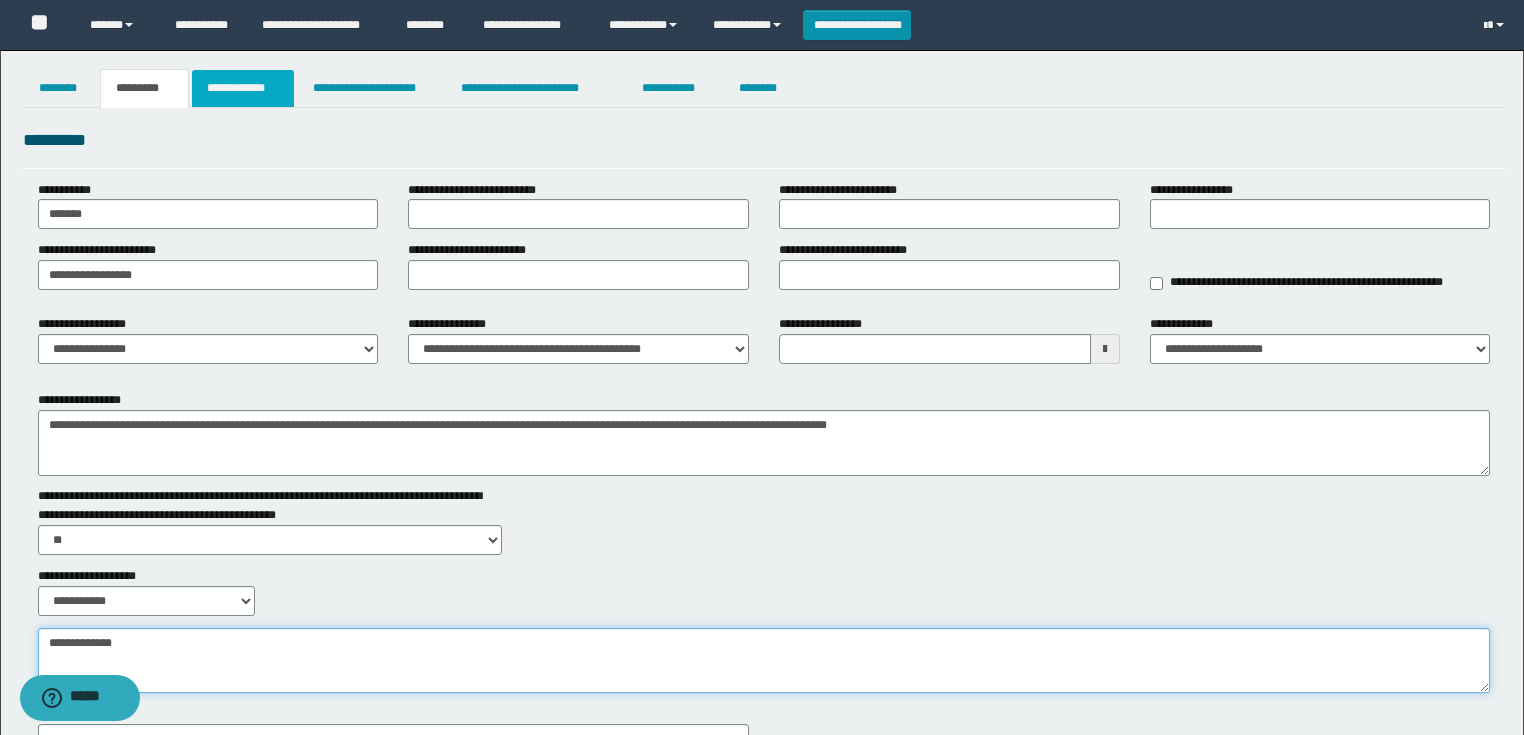 type on "**********" 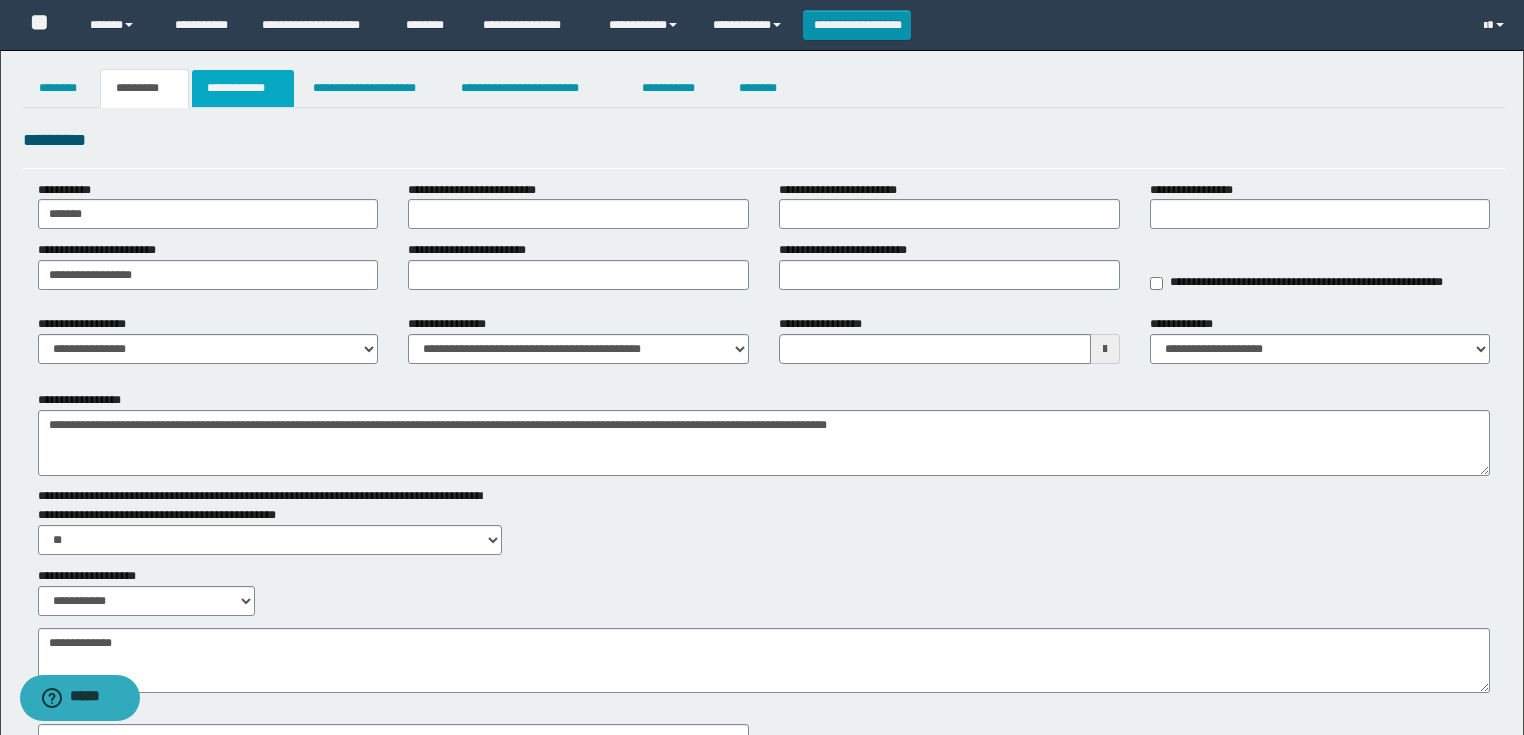 click on "**********" at bounding box center (243, 88) 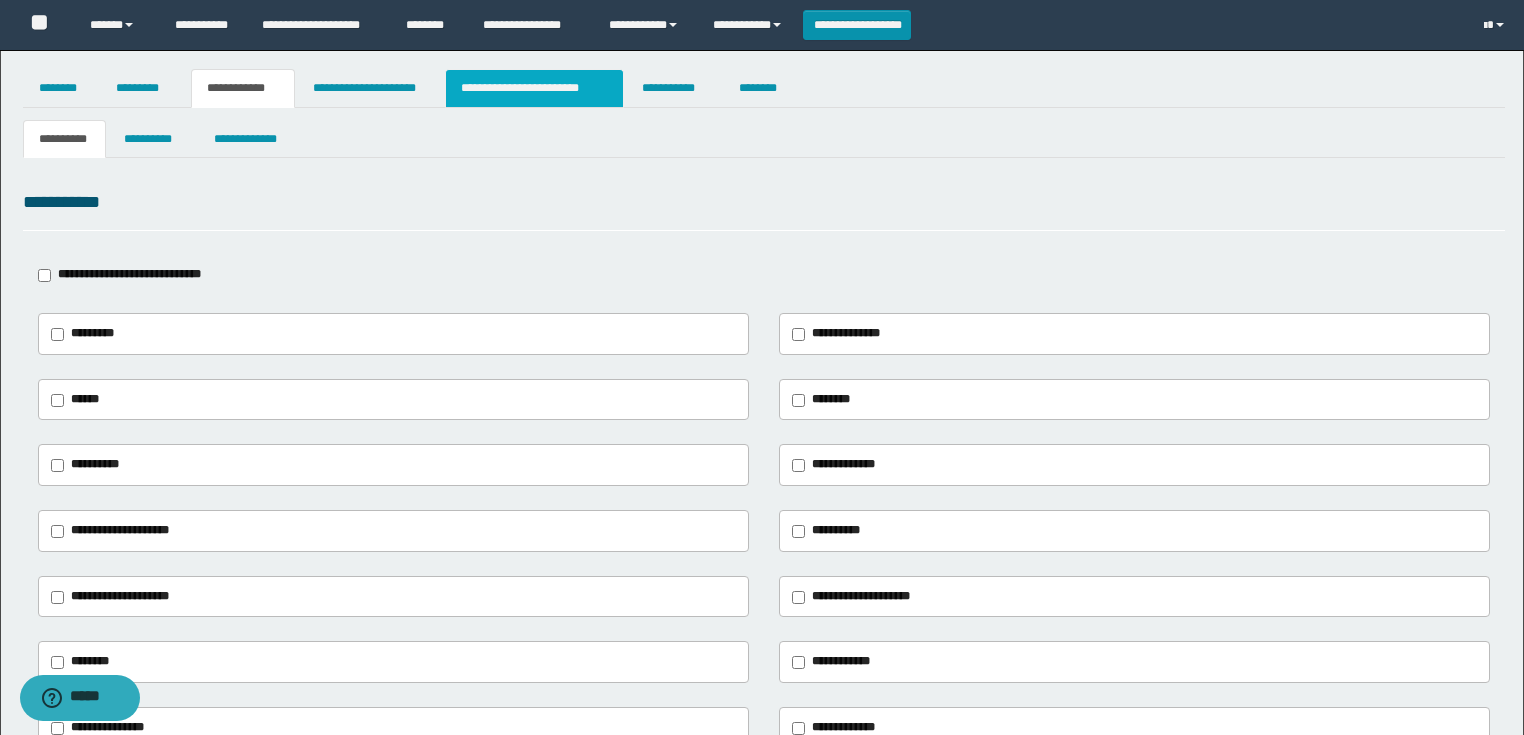 click on "**********" at bounding box center (534, 88) 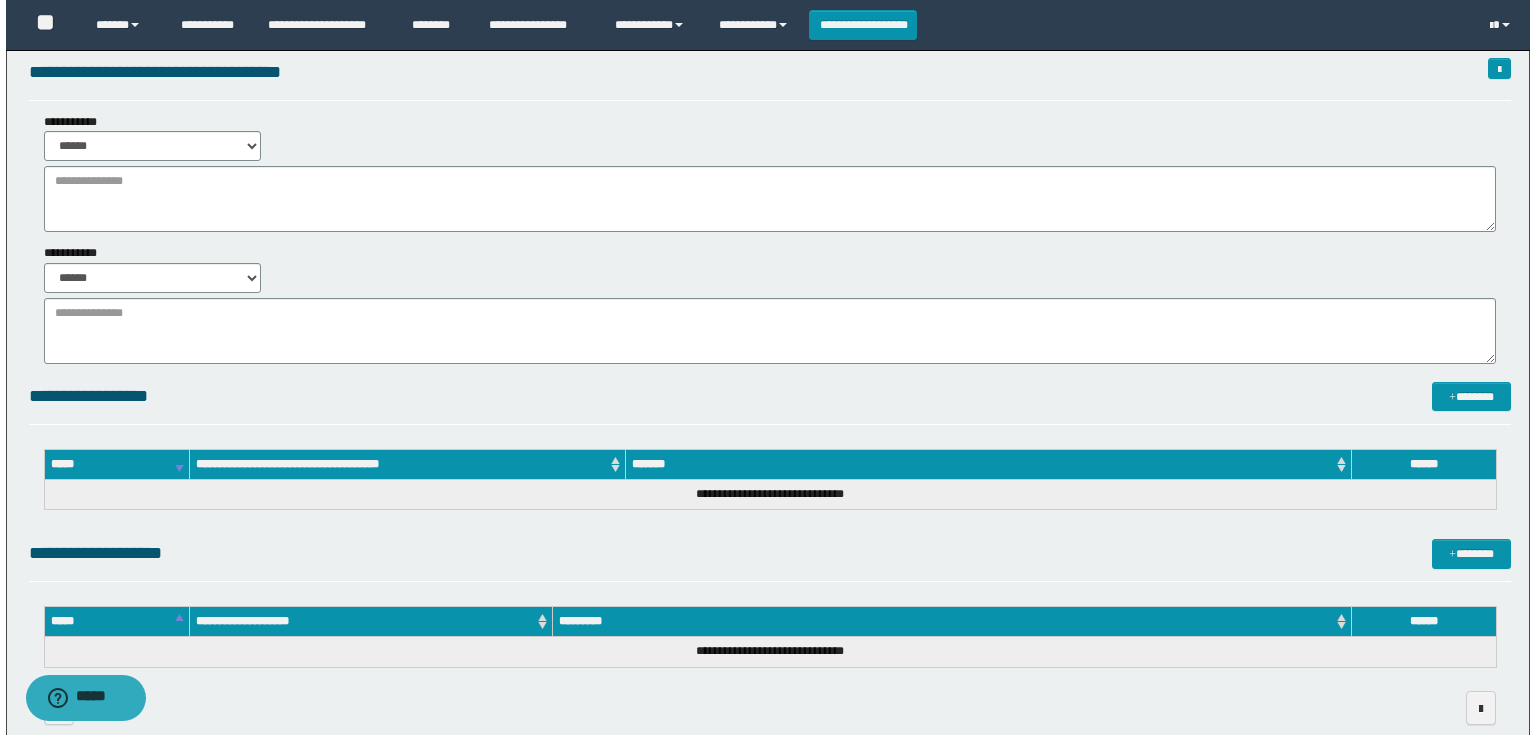 scroll, scrollTop: 165, scrollLeft: 0, axis: vertical 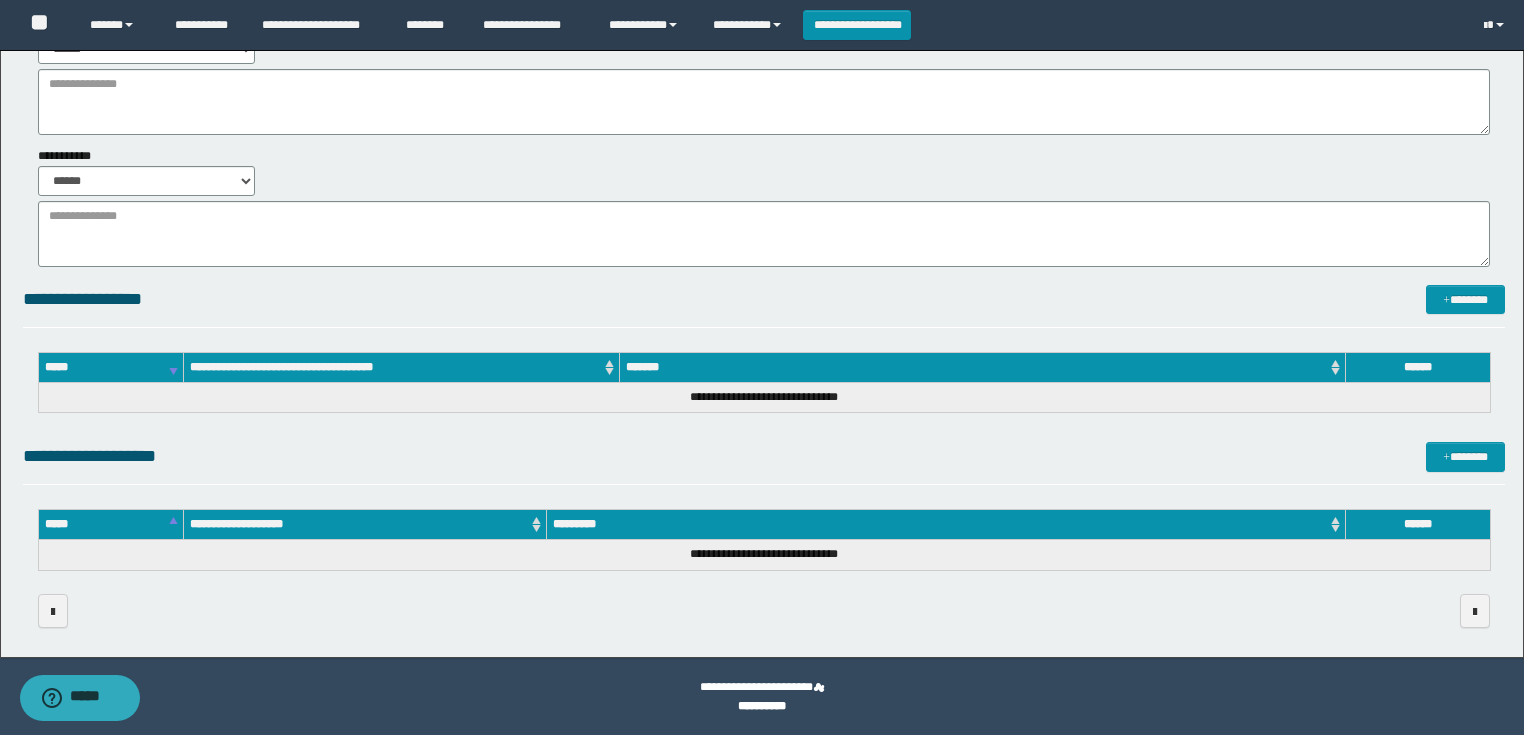 click on "**********" at bounding box center [764, 463] 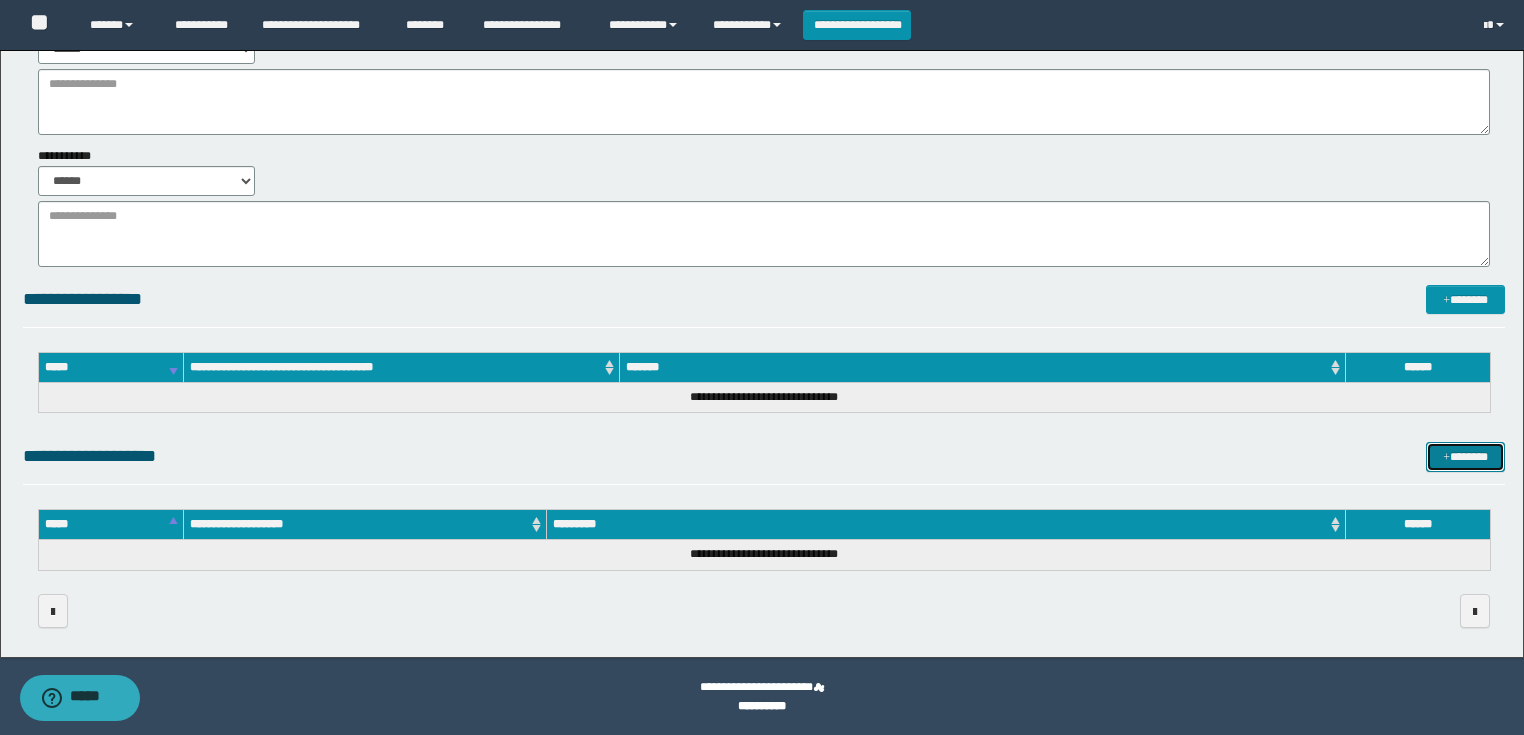 click on "*******" at bounding box center [1465, 457] 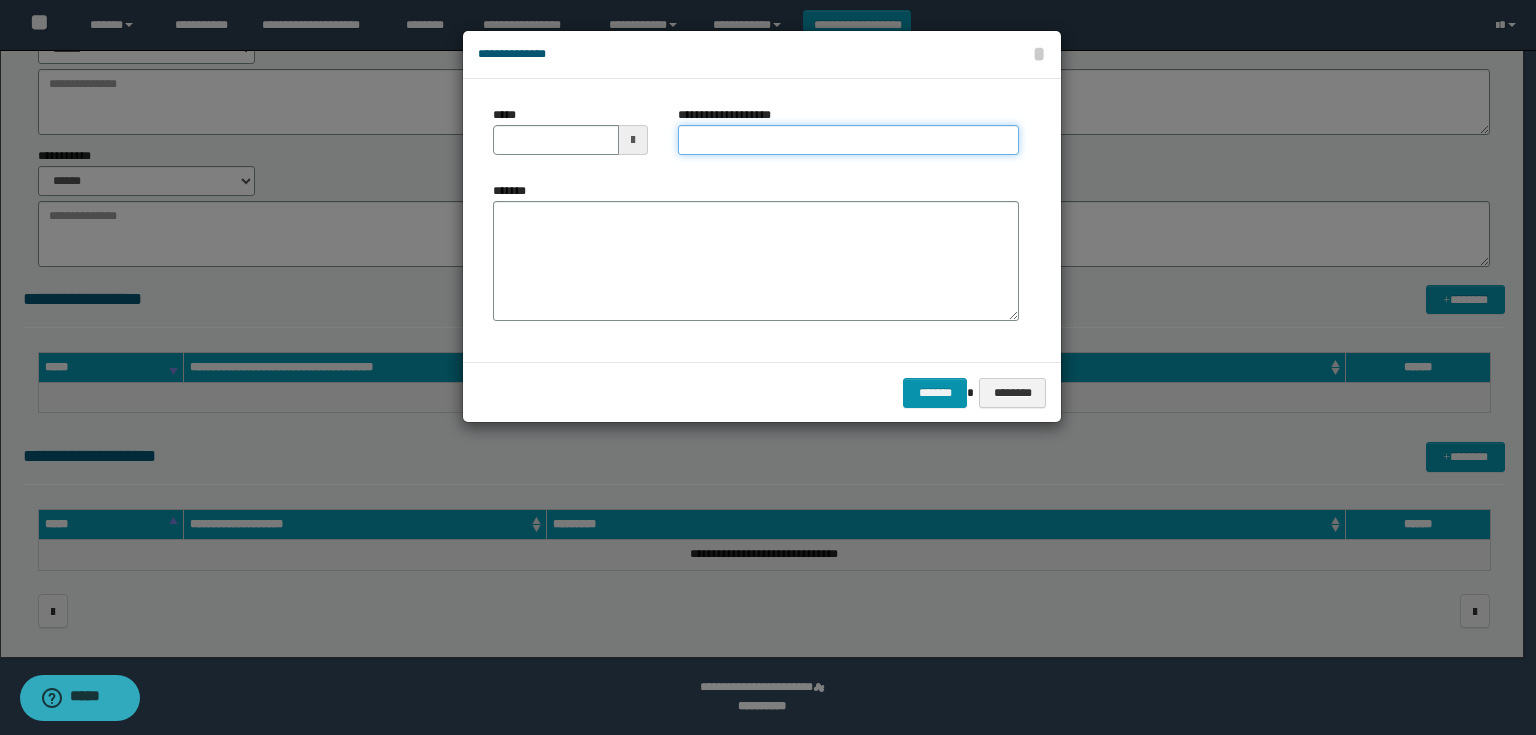 click on "**********" at bounding box center (848, 140) 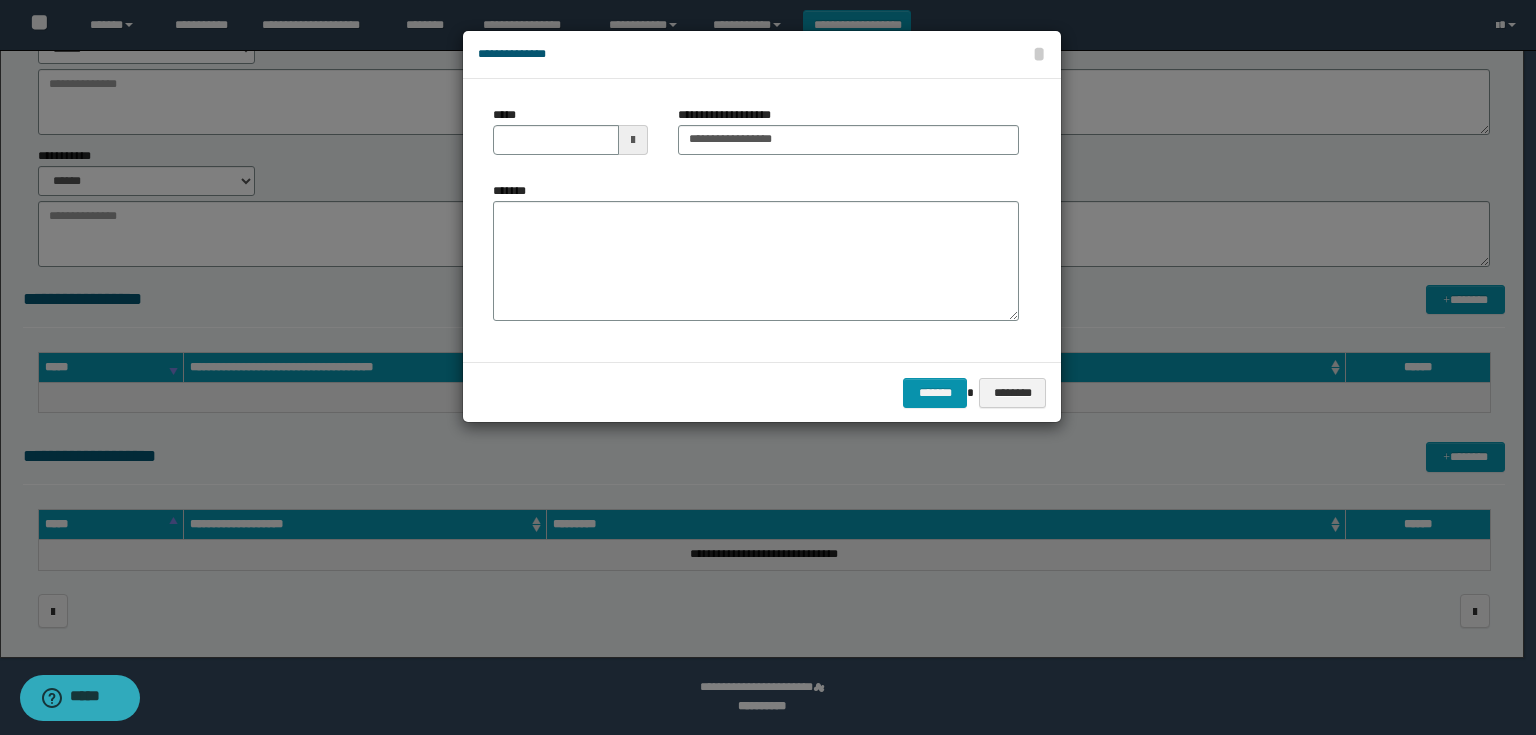 click at bounding box center (633, 140) 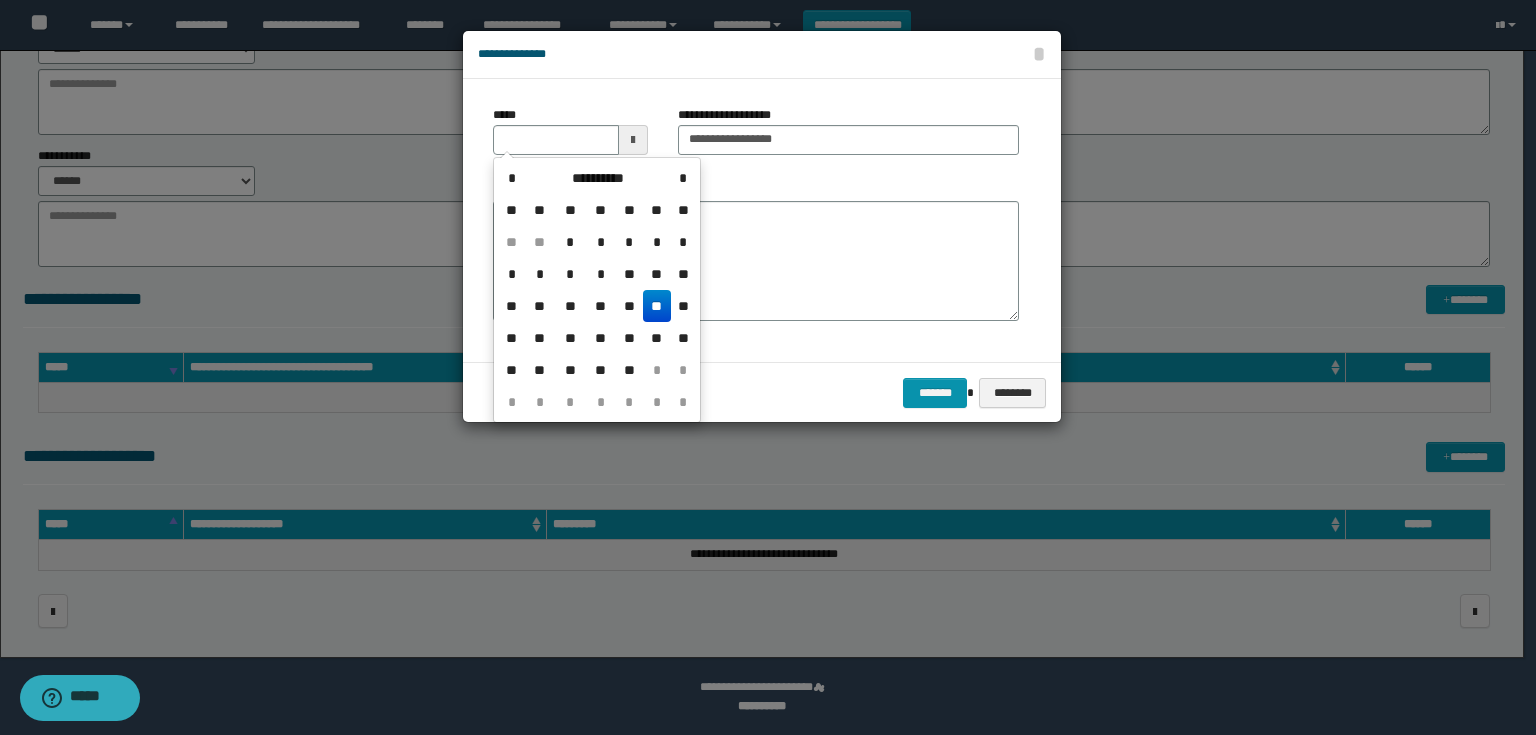 click on "**" at bounding box center [657, 306] 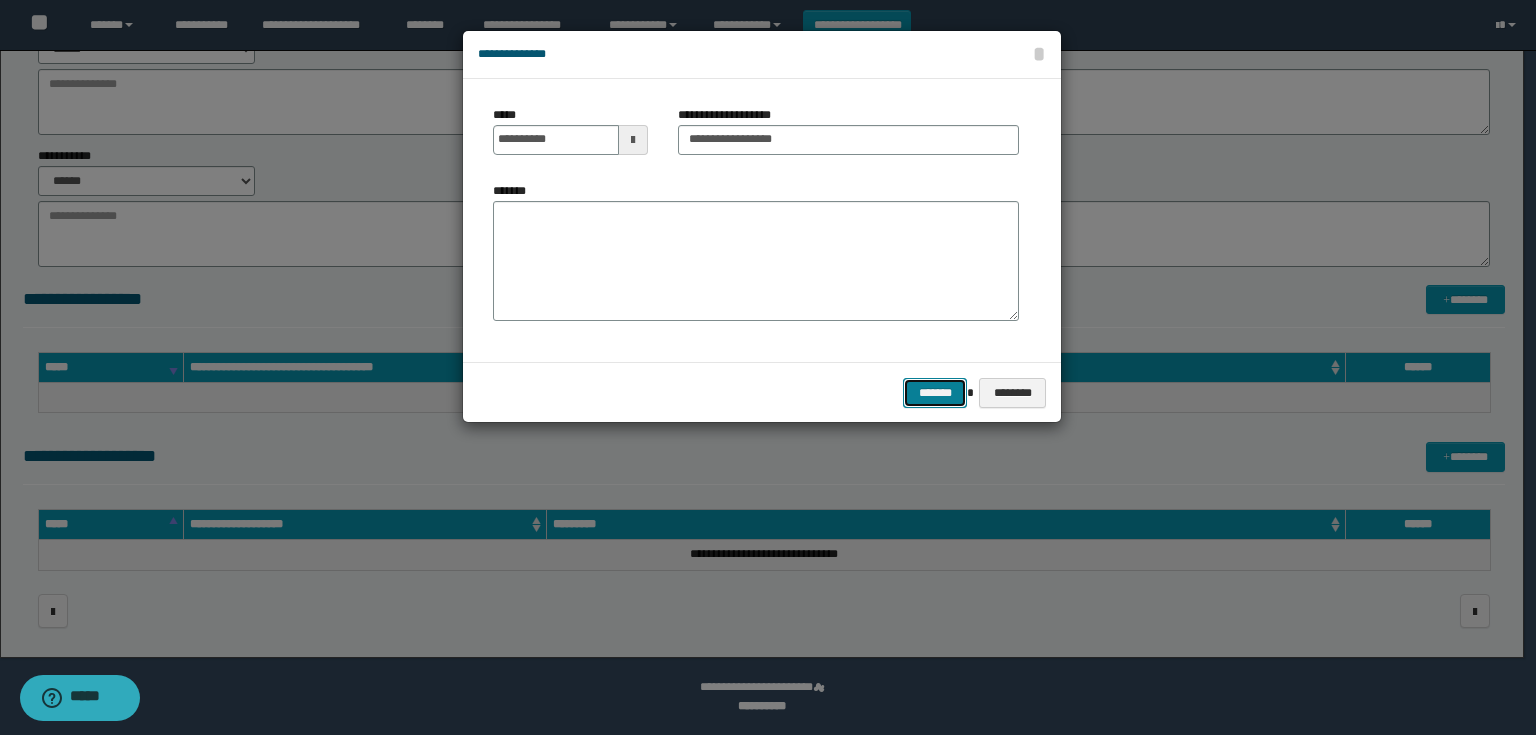 click on "*******" at bounding box center (935, 393) 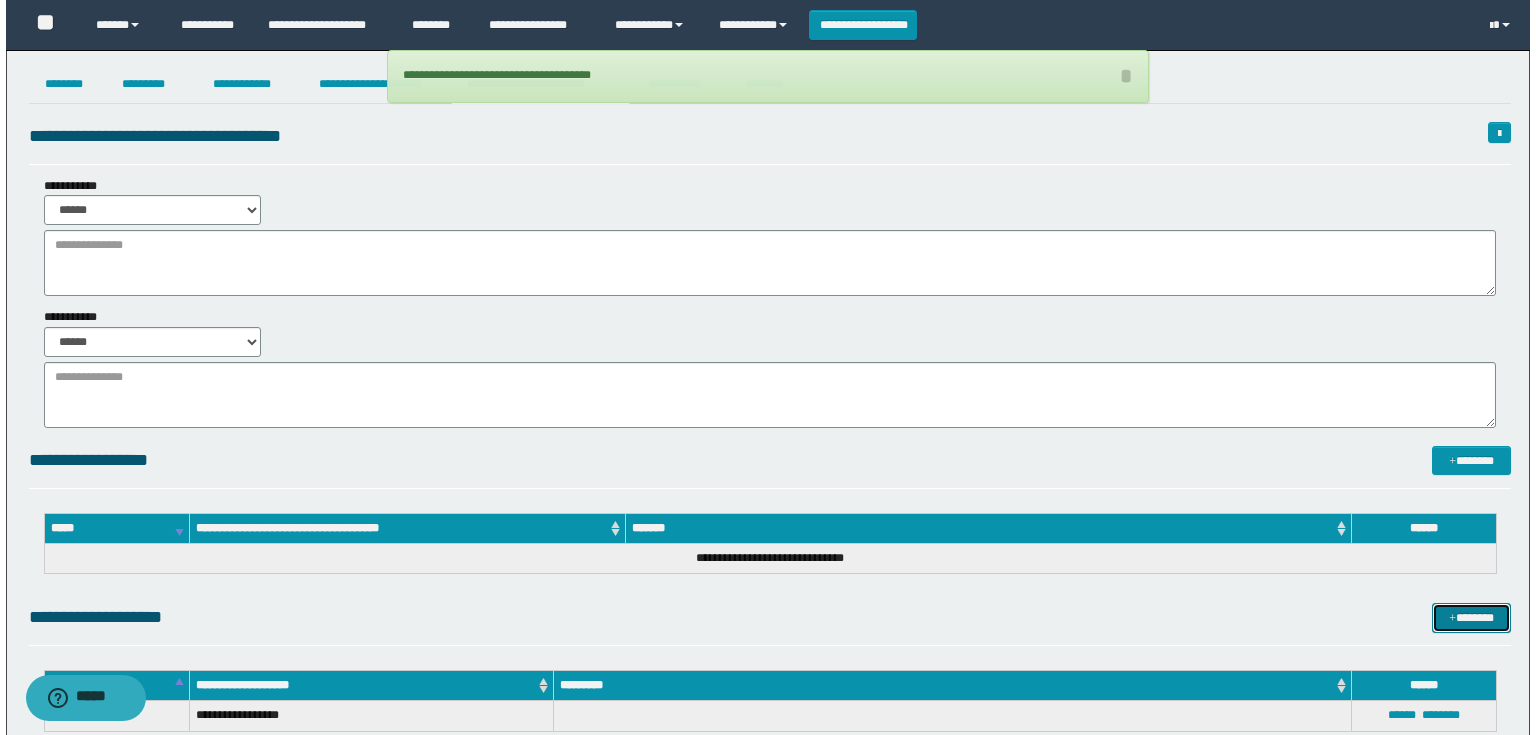 scroll, scrollTop: 0, scrollLeft: 0, axis: both 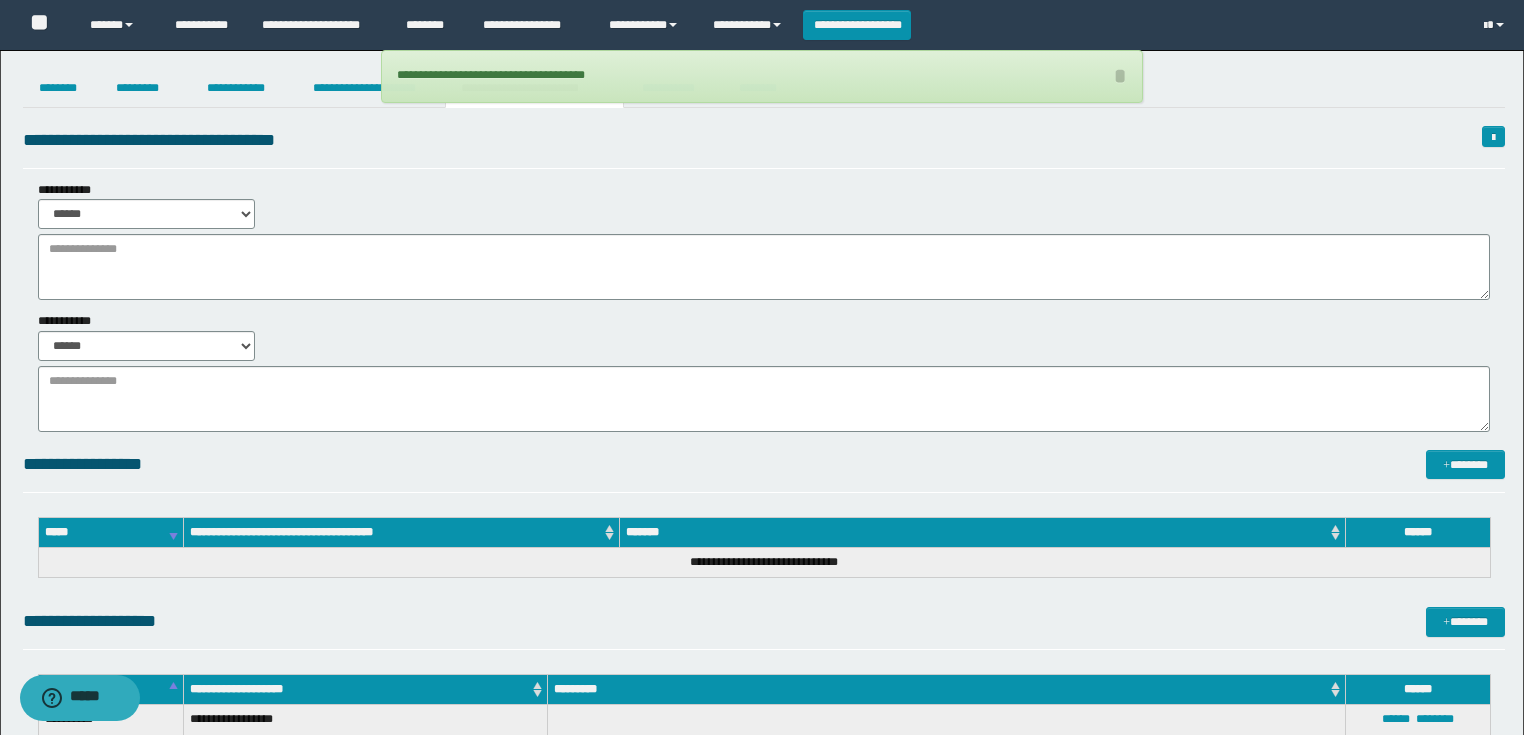 click on "**********" at bounding box center (762, 436) 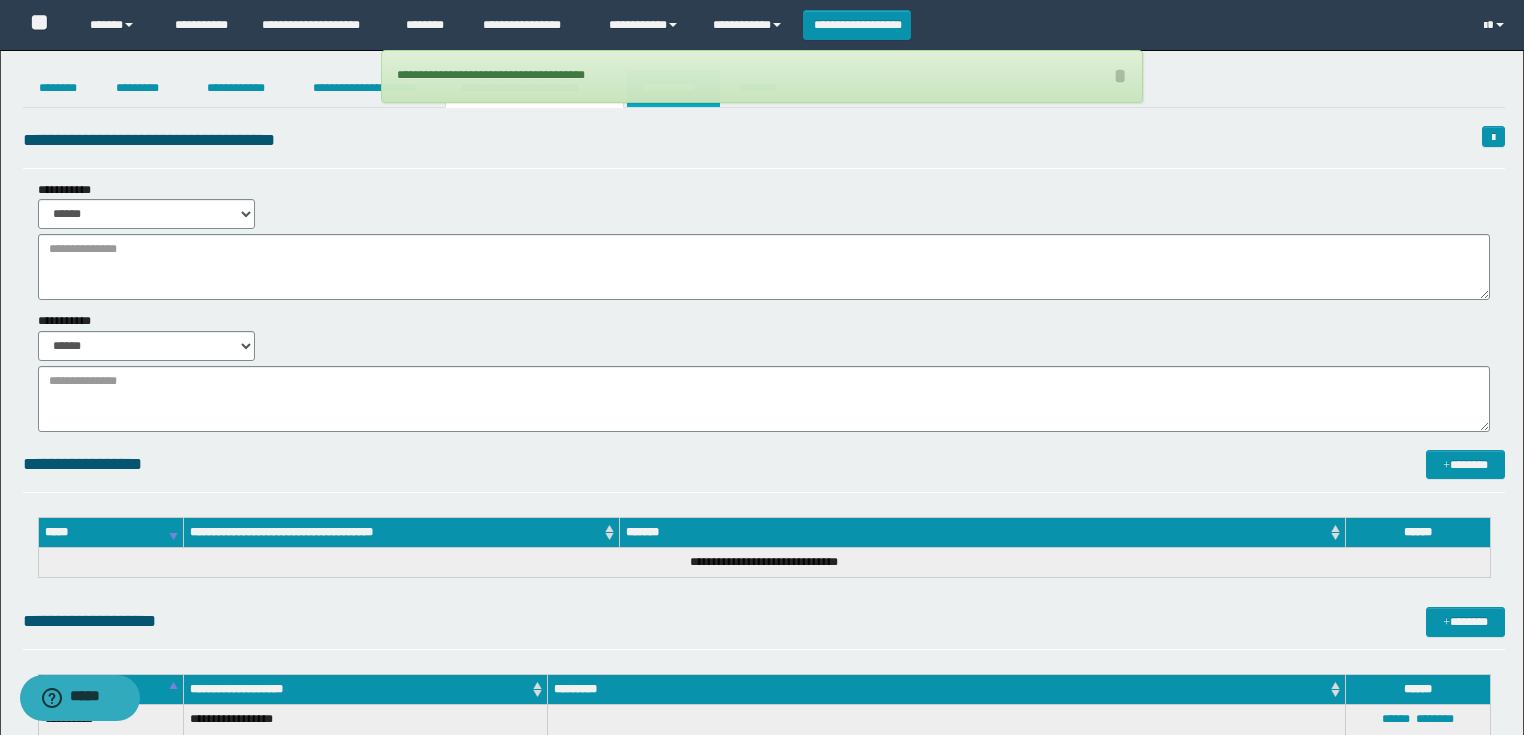 click on "**********" at bounding box center [673, 88] 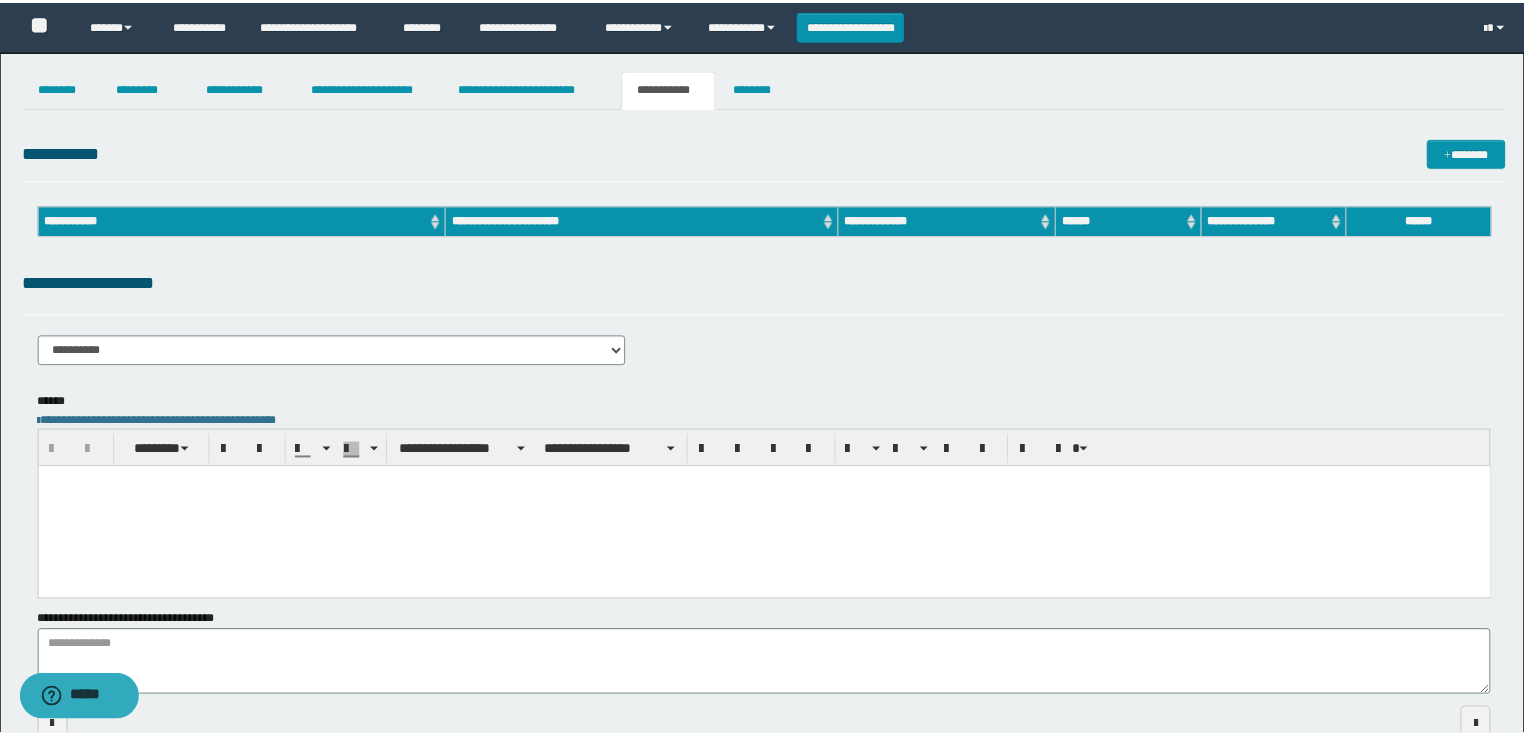 scroll, scrollTop: 0, scrollLeft: 0, axis: both 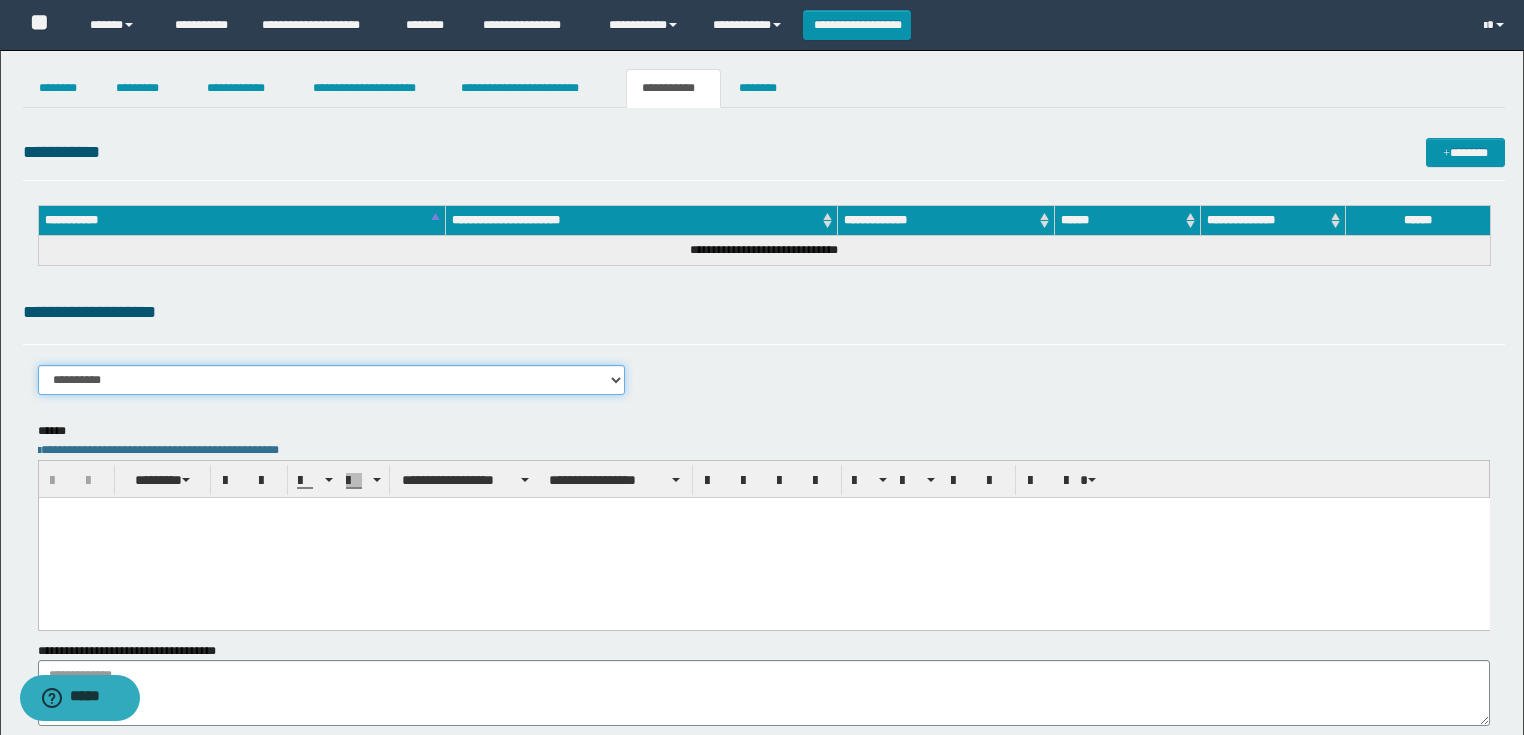 click on "**********" at bounding box center [332, 380] 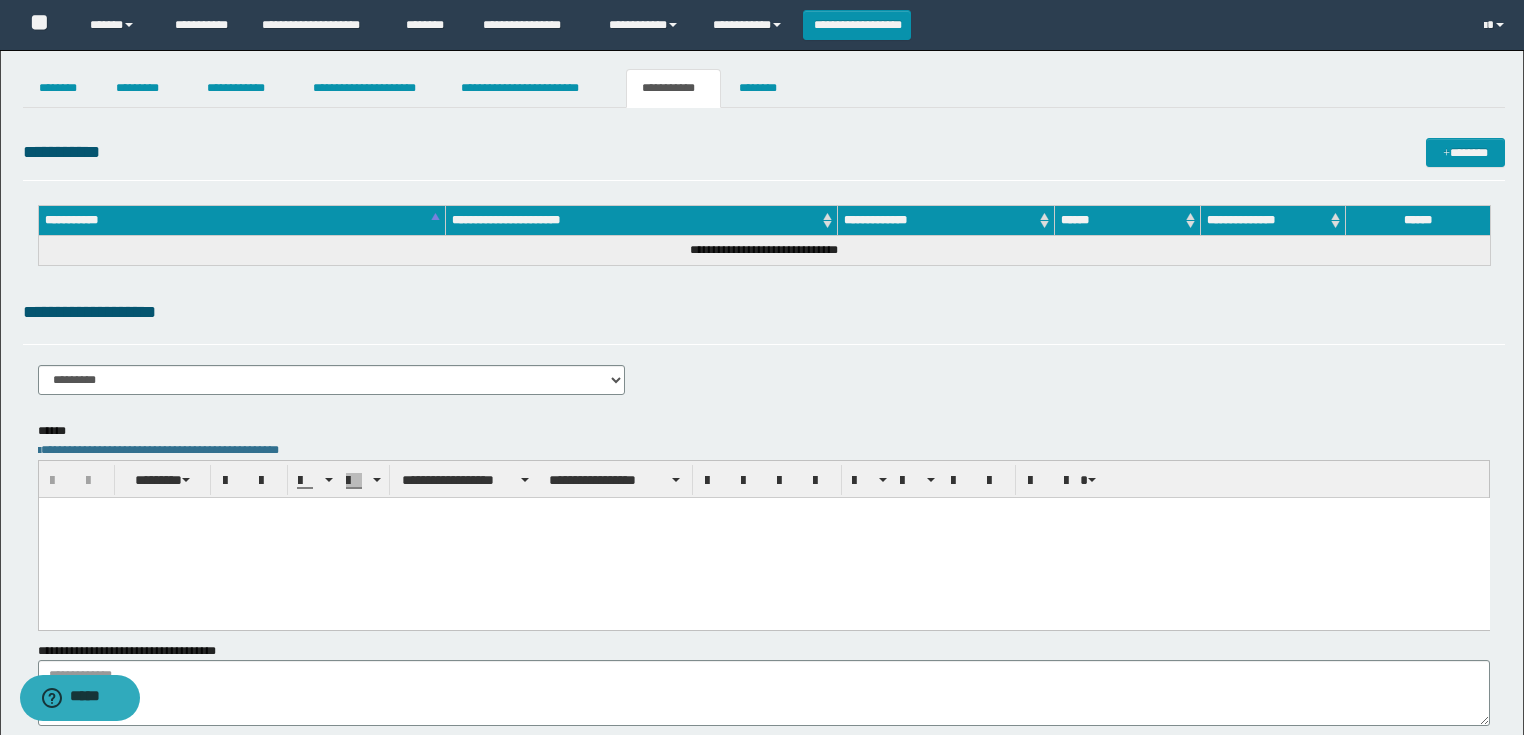 drag, startPoint x: 311, startPoint y: 551, endPoint x: 603, endPoint y: 509, distance: 295.0051 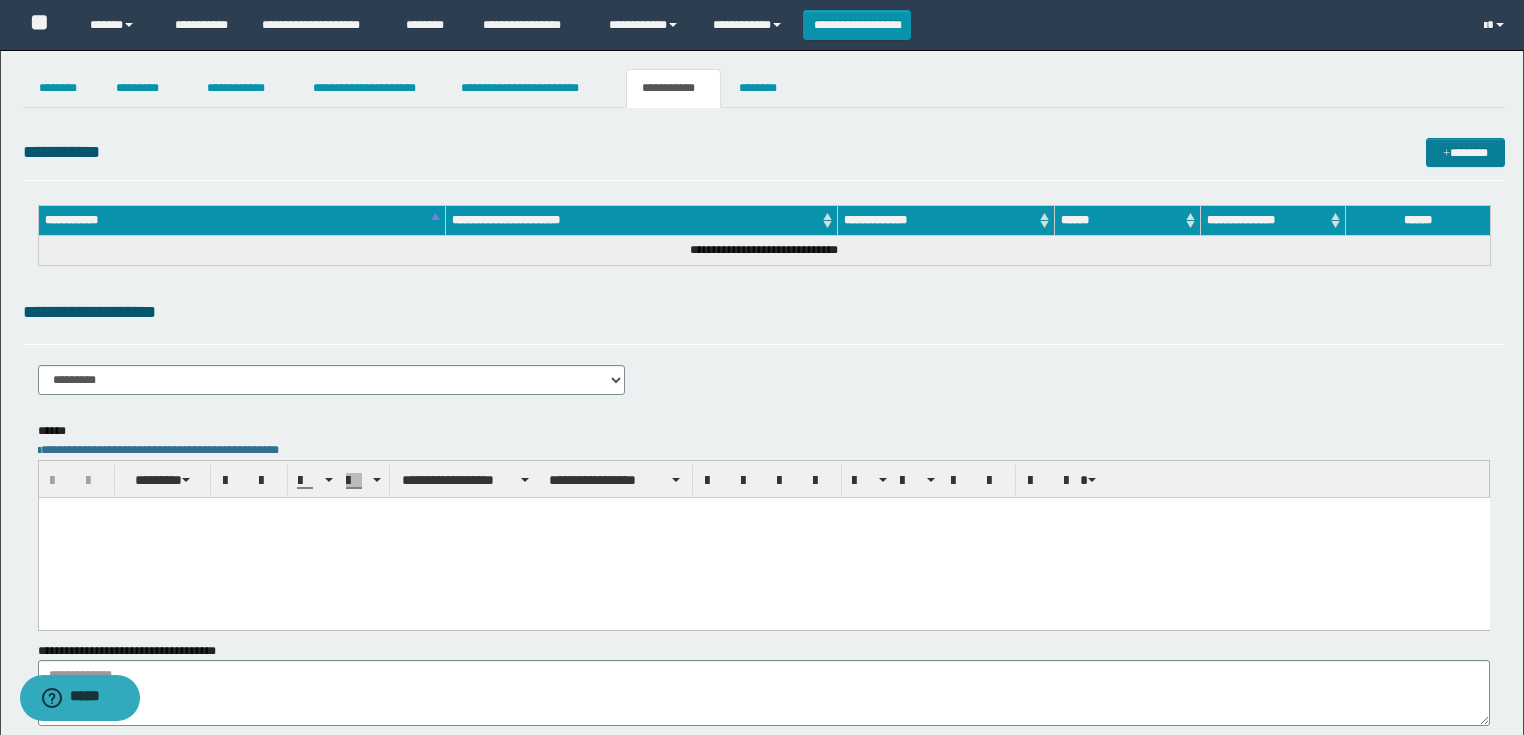click on "*******" at bounding box center [1465, 153] 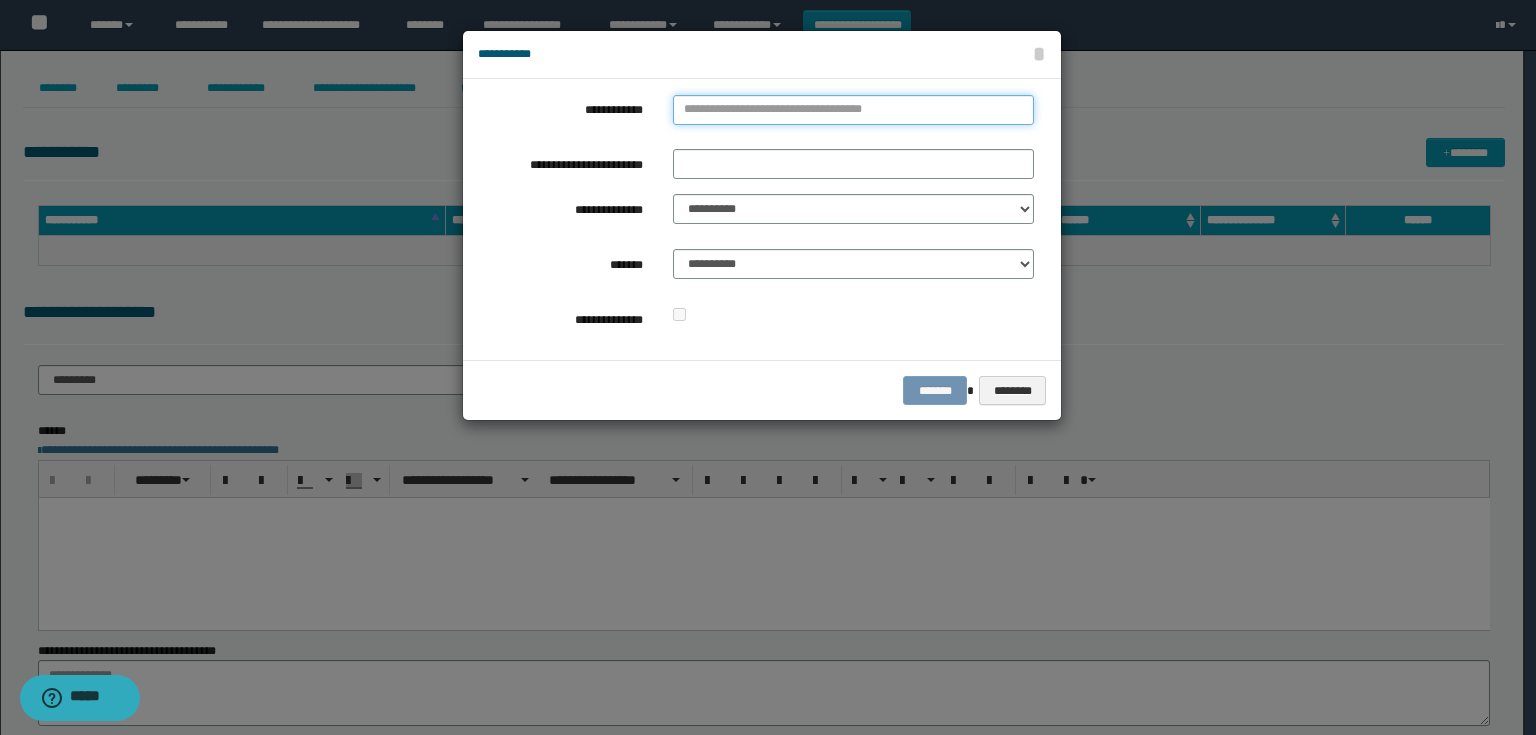 click on "**********" at bounding box center [853, 110] 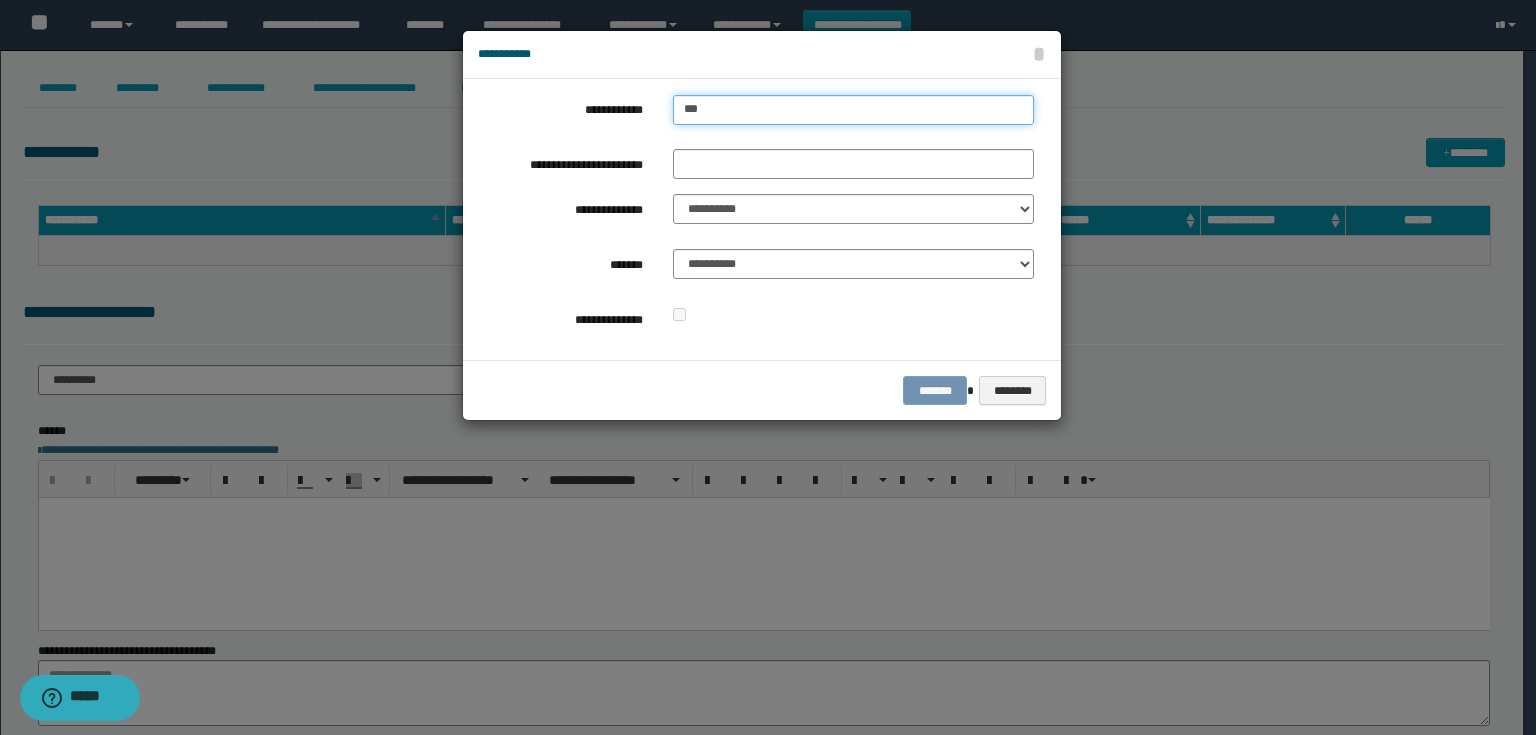 type on "****" 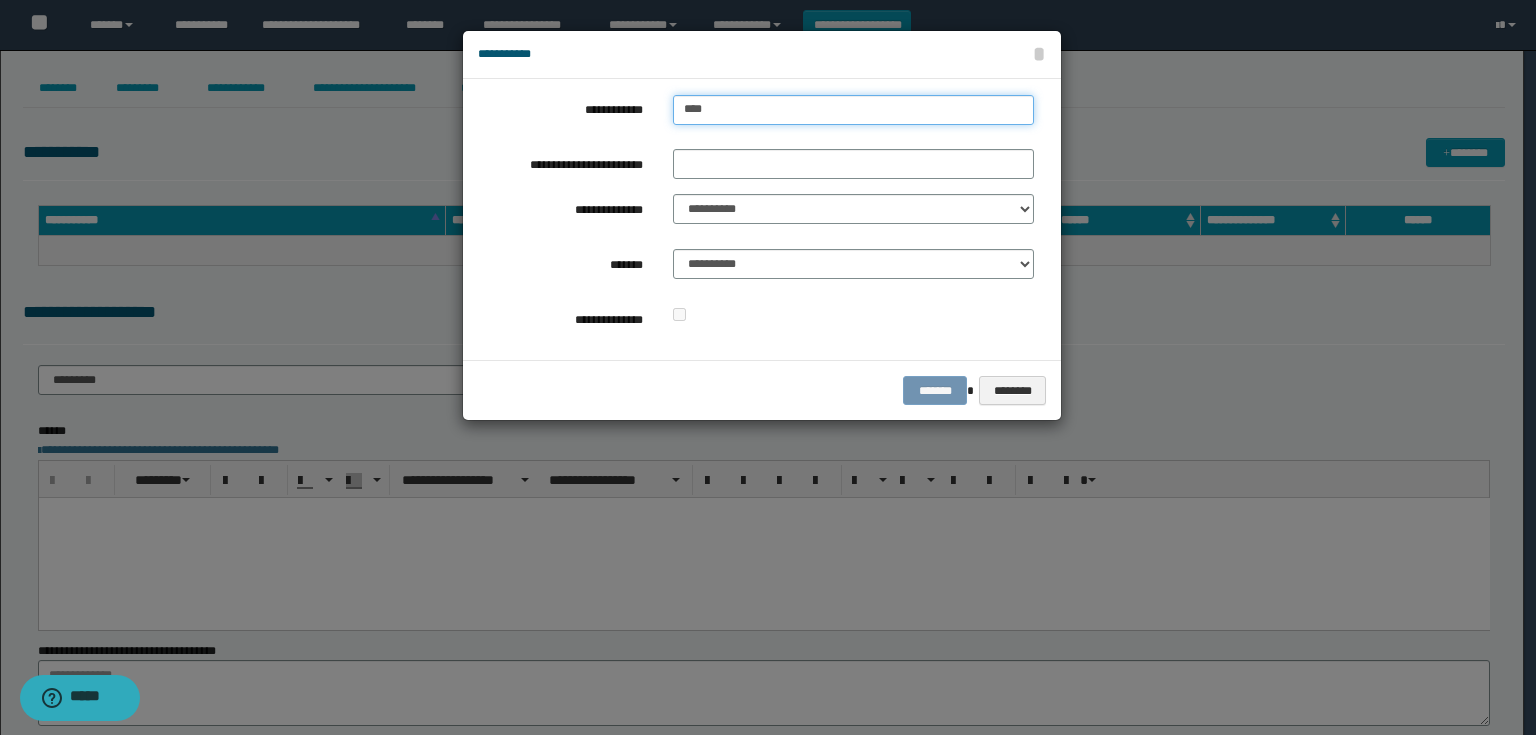 type on "****" 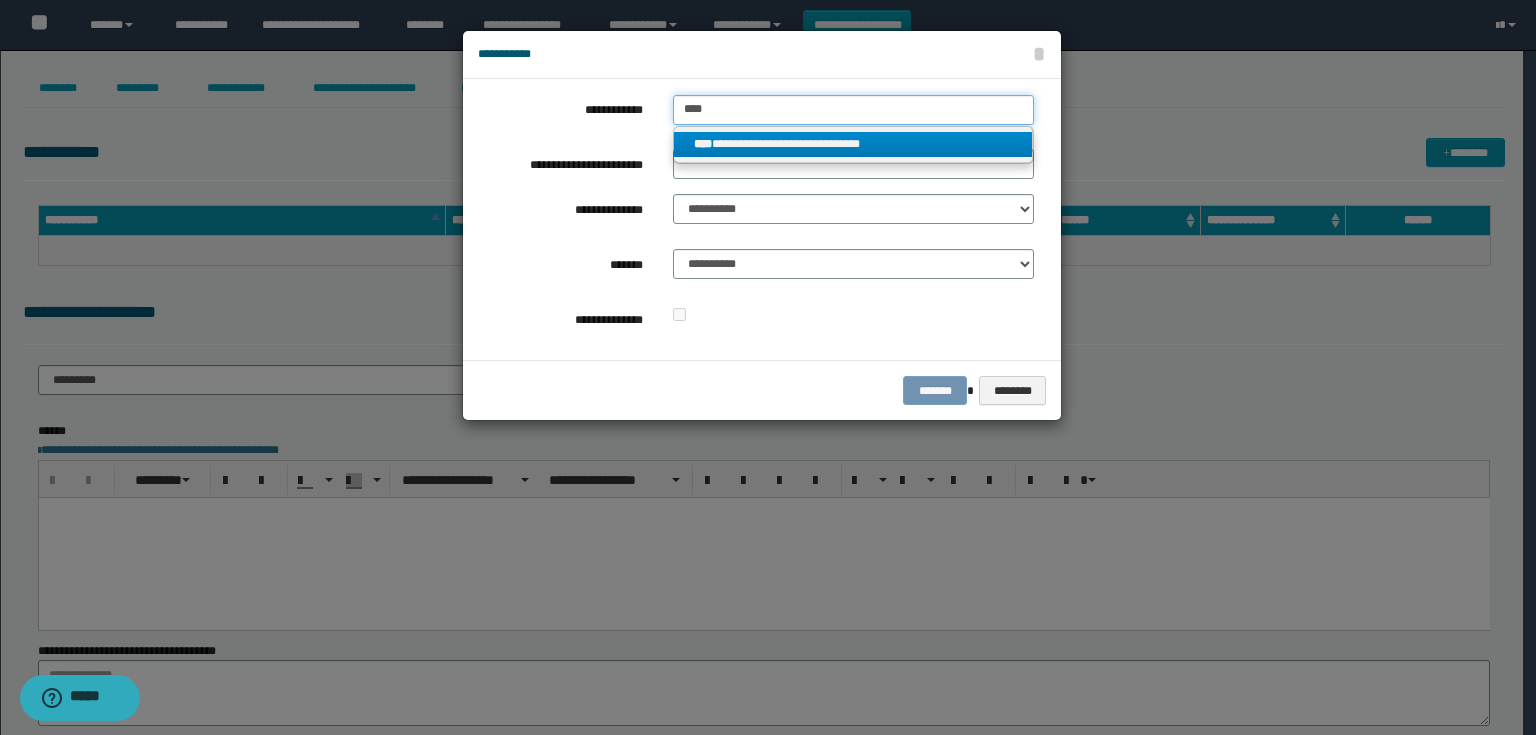 type on "****" 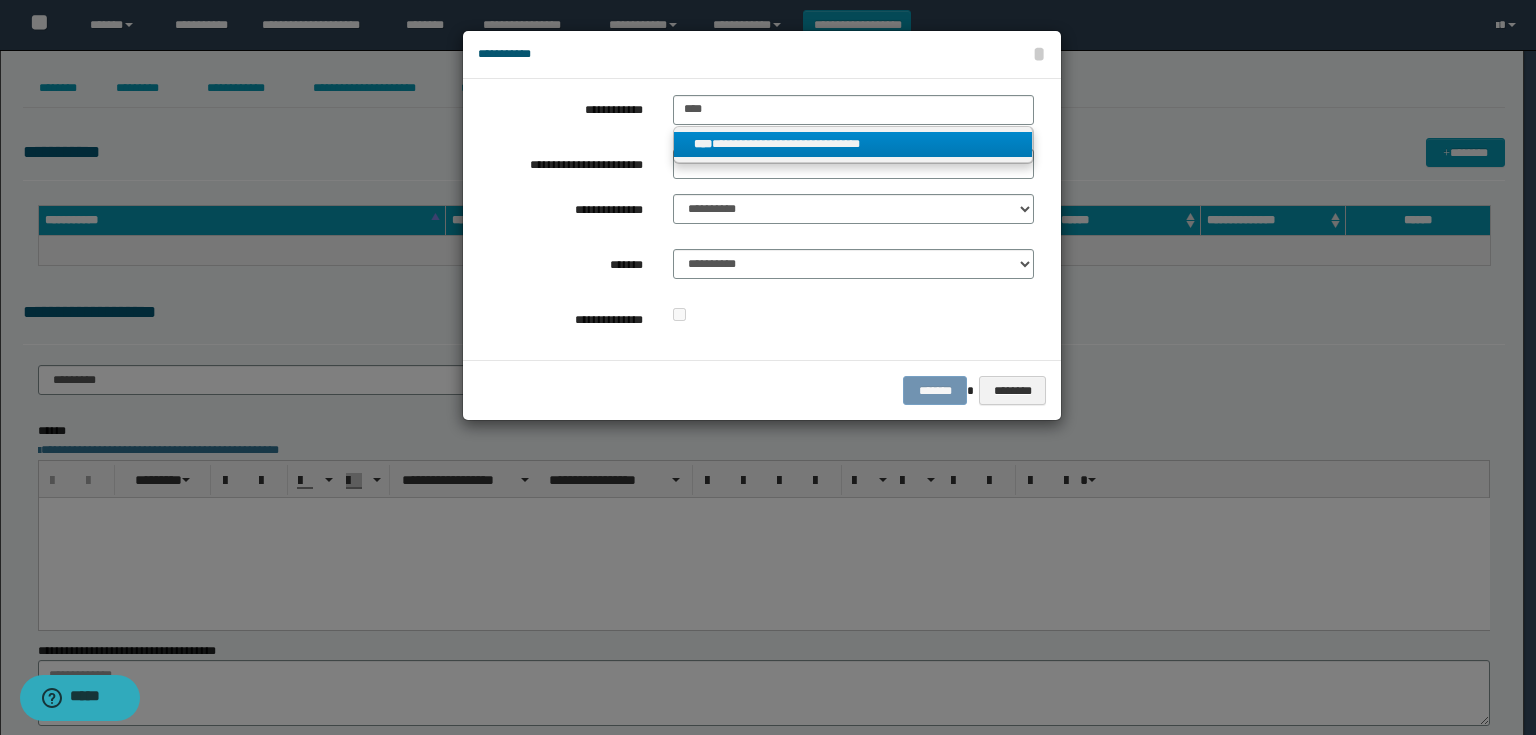 drag, startPoint x: 723, startPoint y: 134, endPoint x: 759, endPoint y: 136, distance: 36.05551 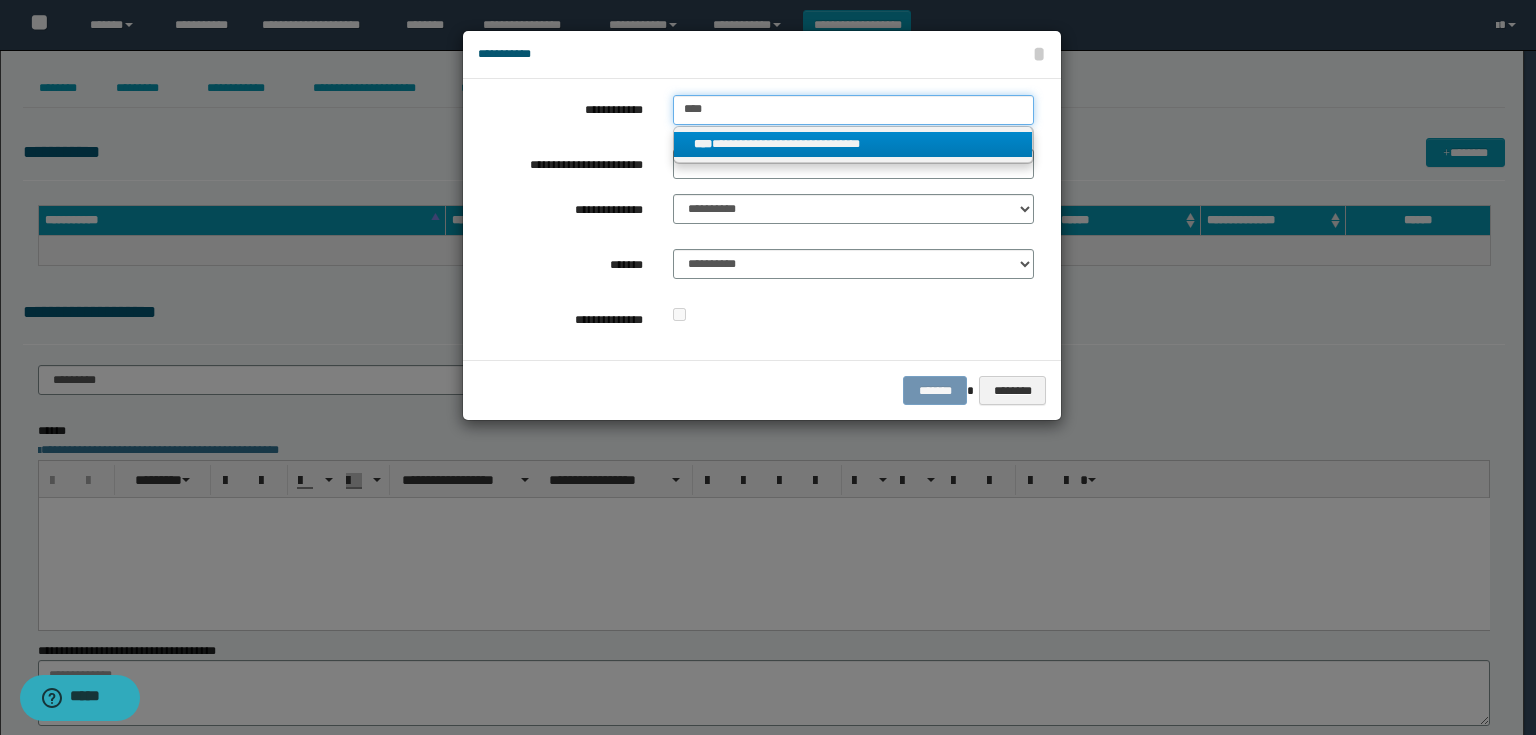 type 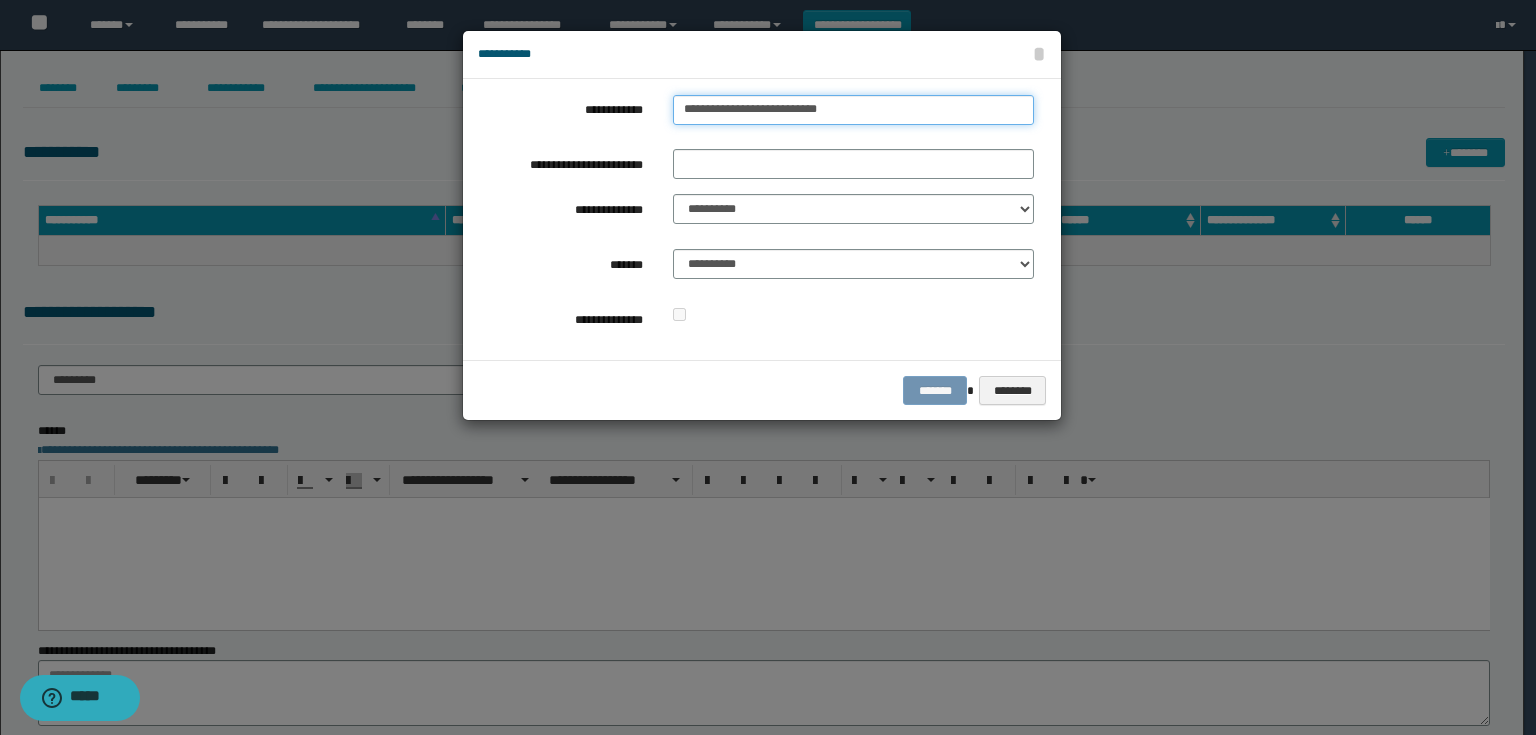 drag, startPoint x: 808, startPoint y: 108, endPoint x: 522, endPoint y: 124, distance: 286.4472 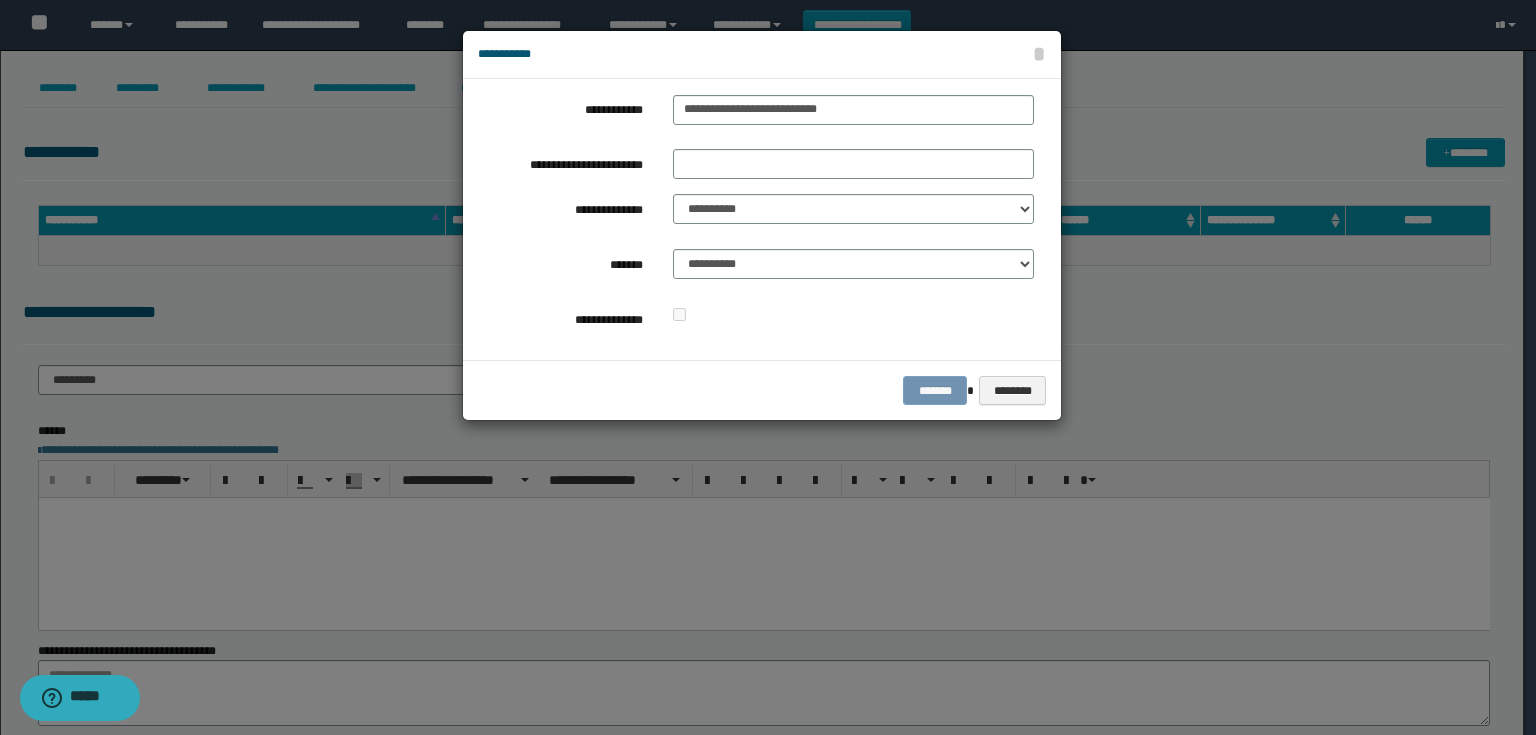 click on "**********" at bounding box center [756, 219] 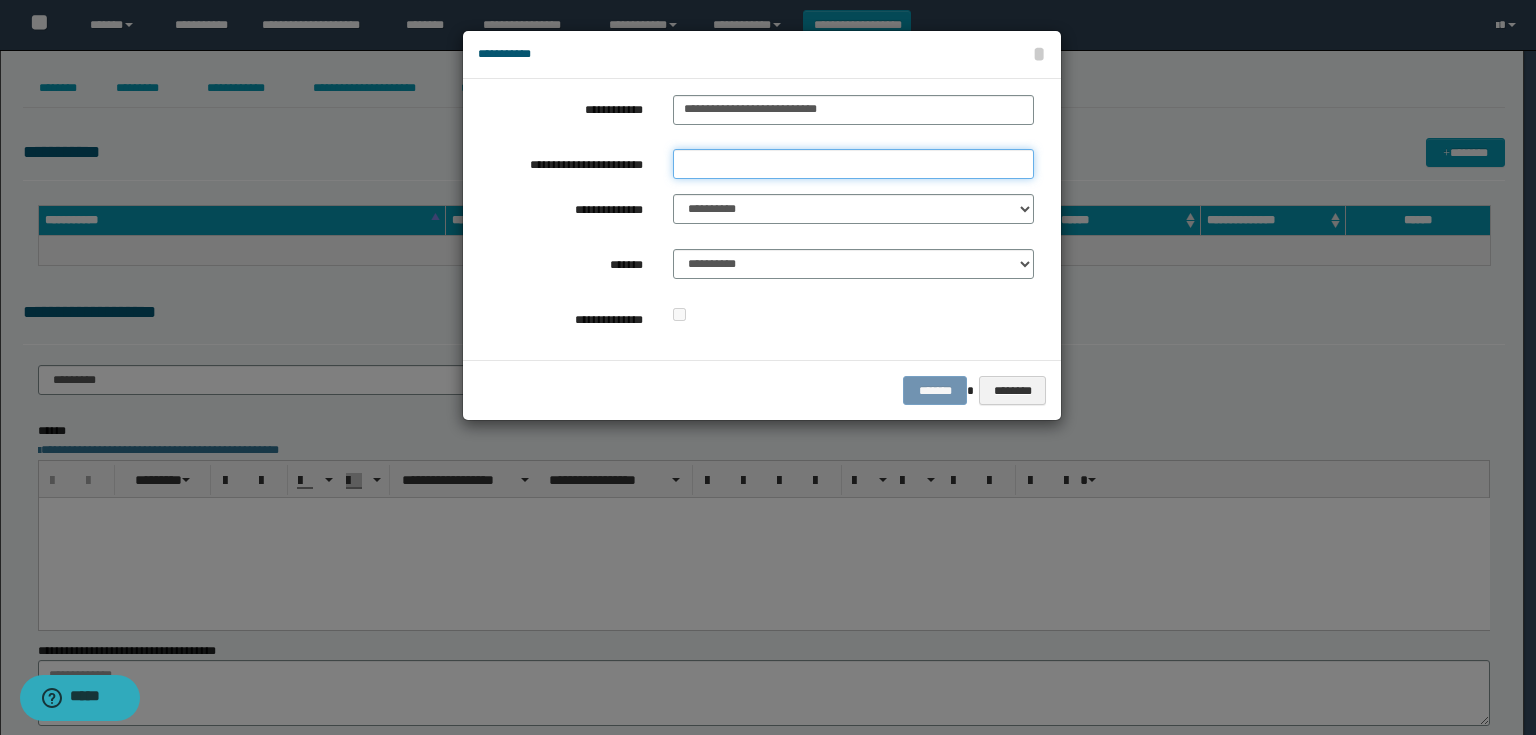 click on "**********" at bounding box center [853, 164] 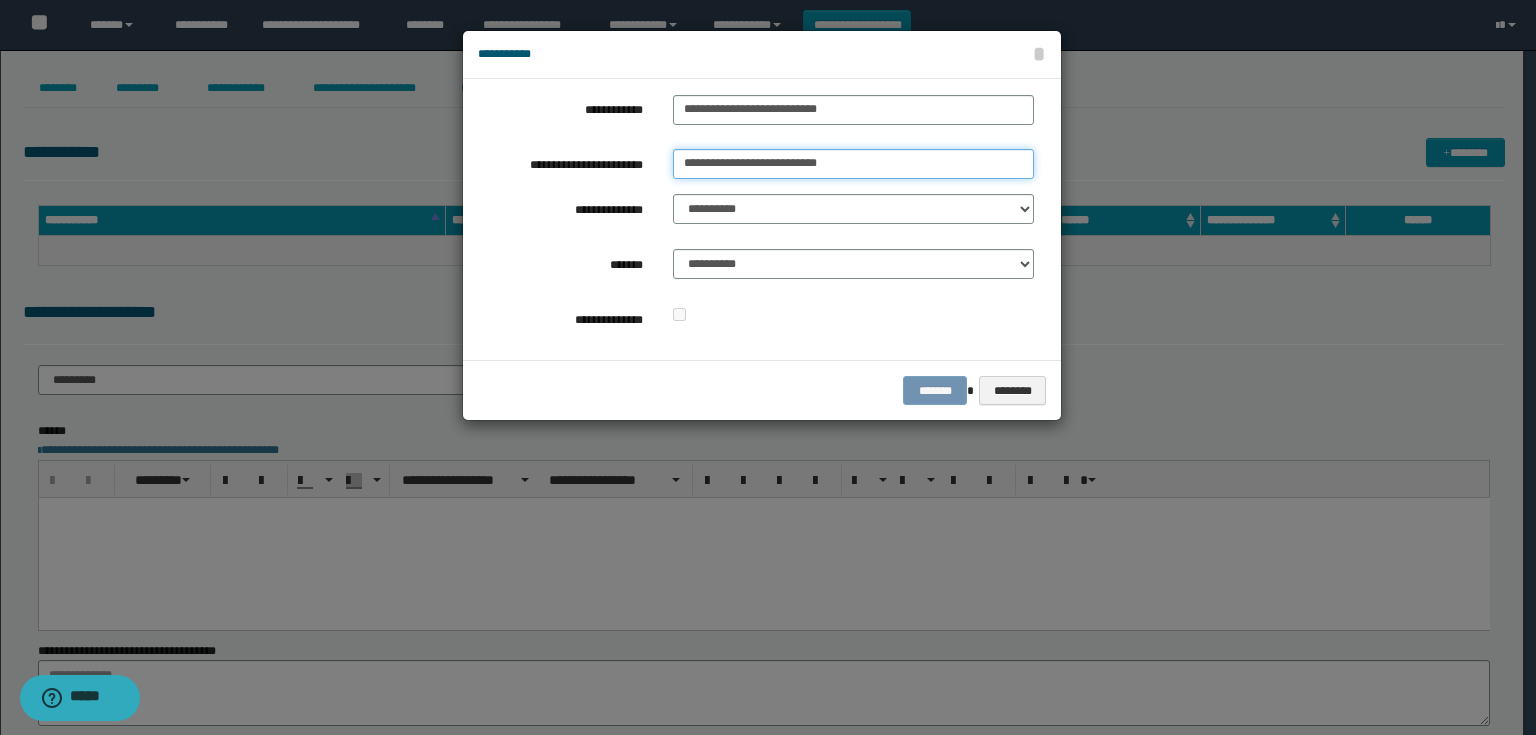 type on "**********" 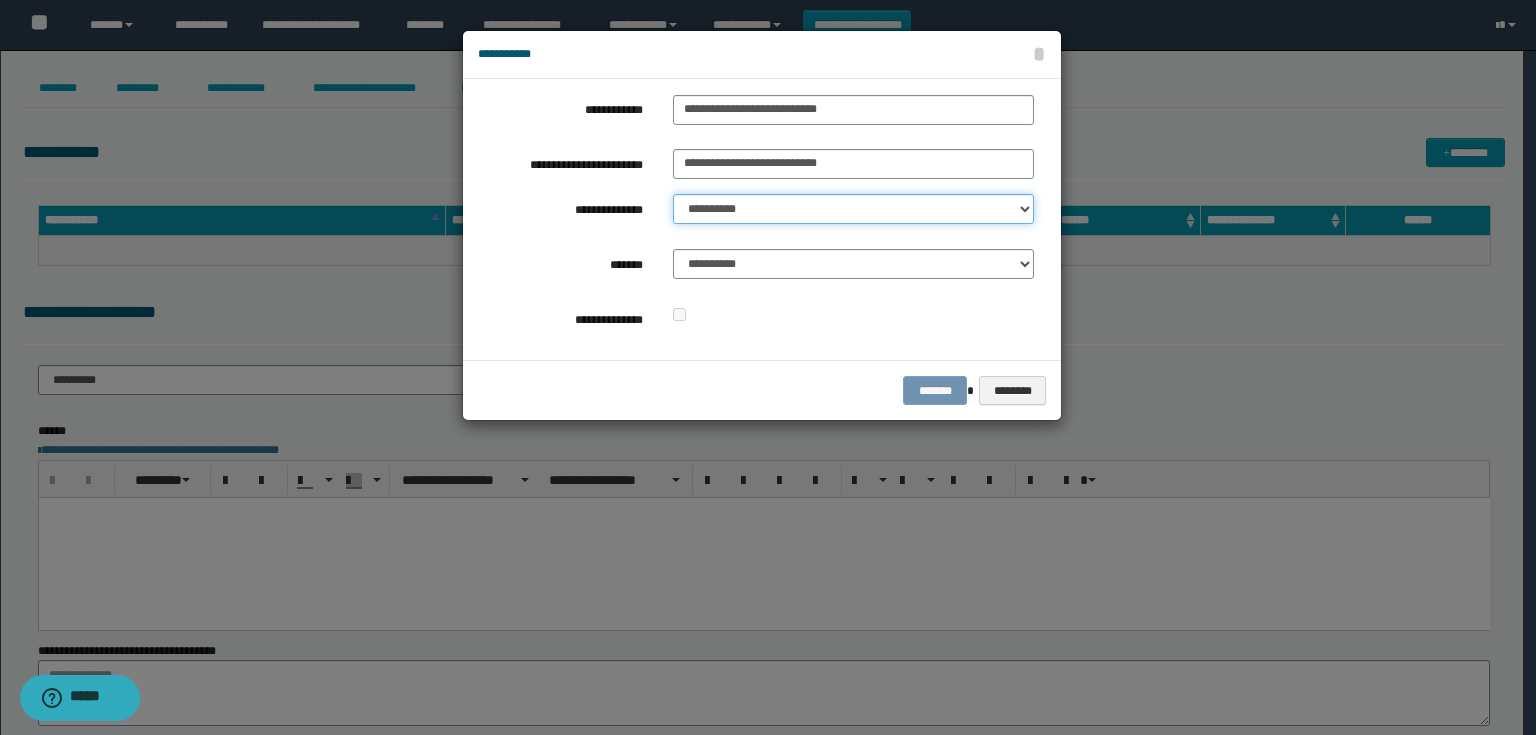 click on "**********" at bounding box center [853, 209] 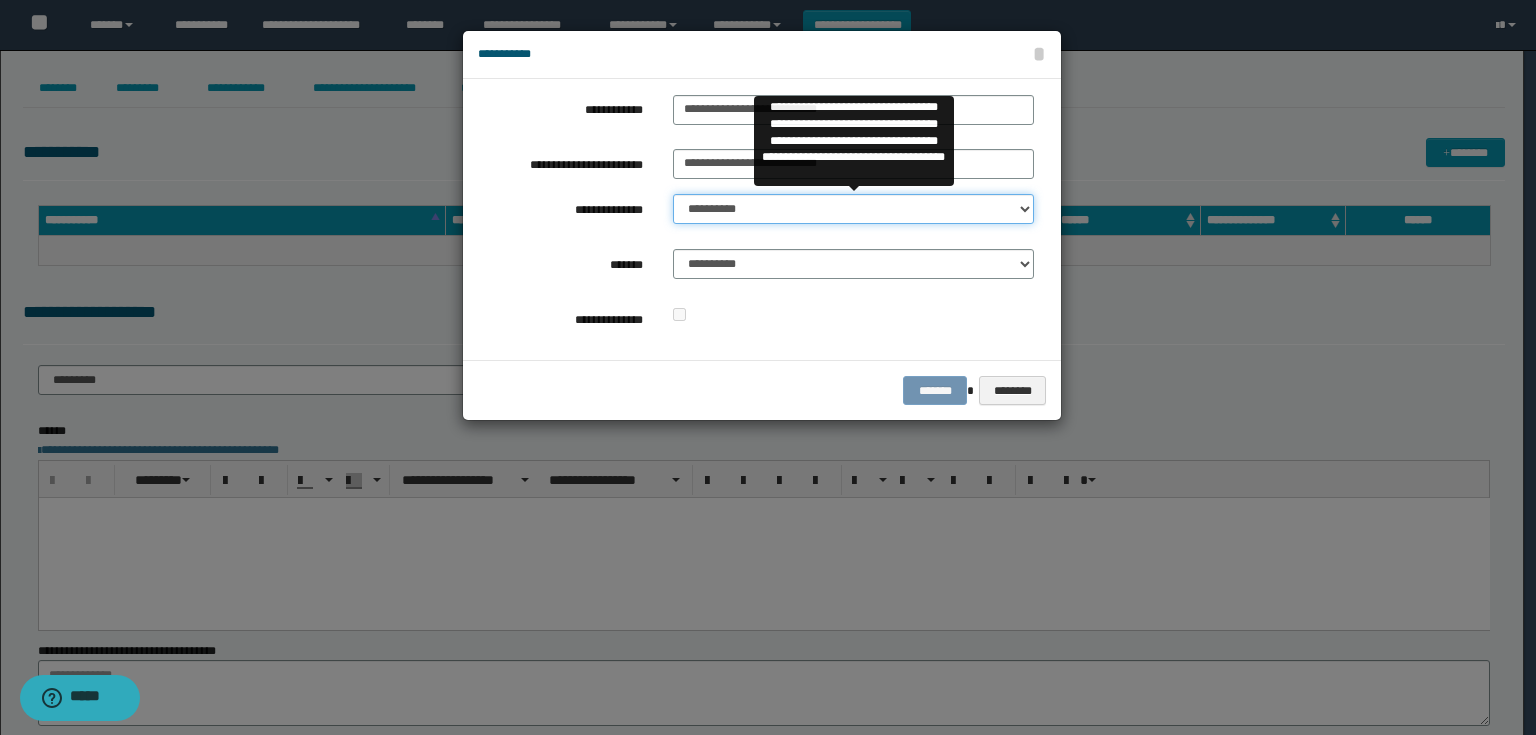 select on "**" 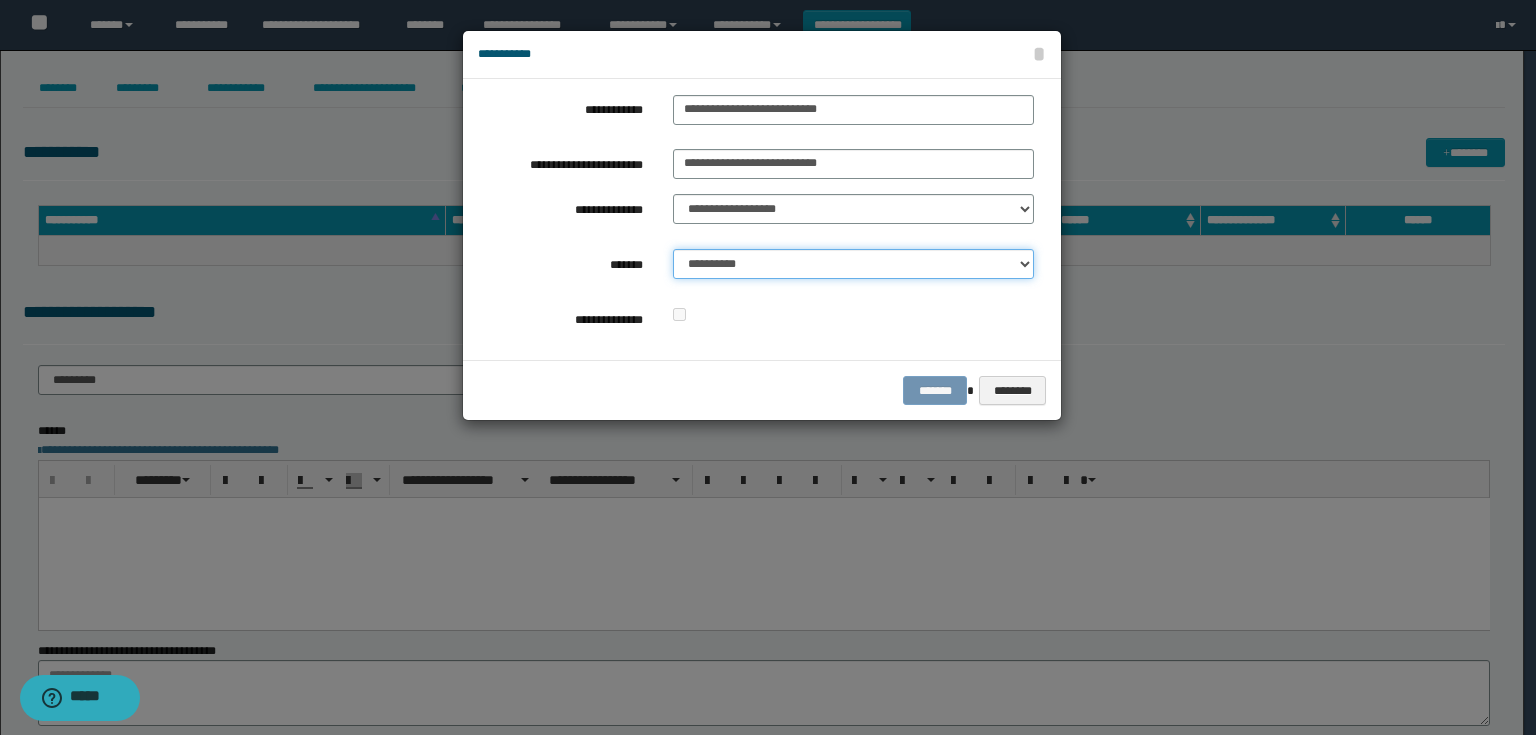 click on "**********" at bounding box center [853, 264] 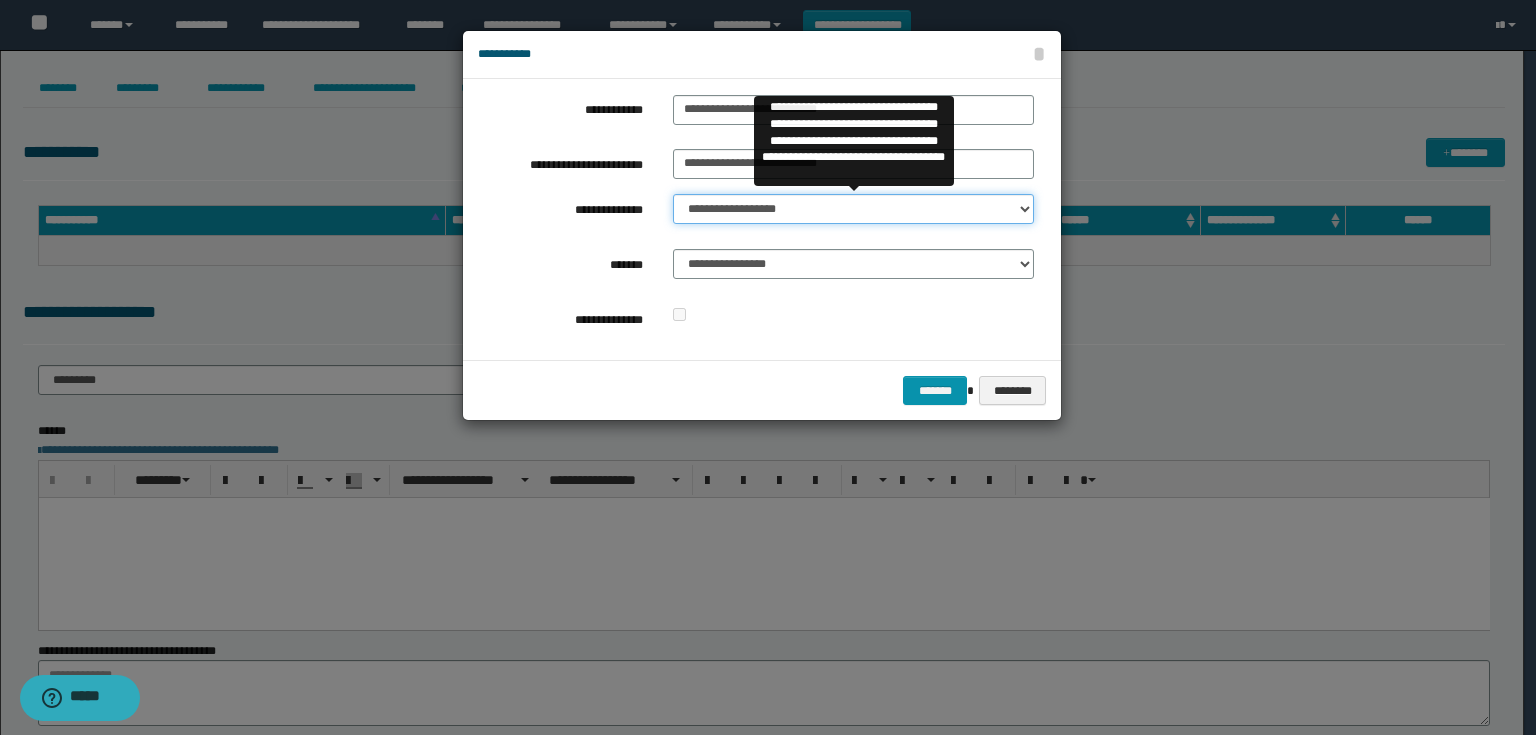 drag, startPoint x: 793, startPoint y: 206, endPoint x: 793, endPoint y: 221, distance: 15 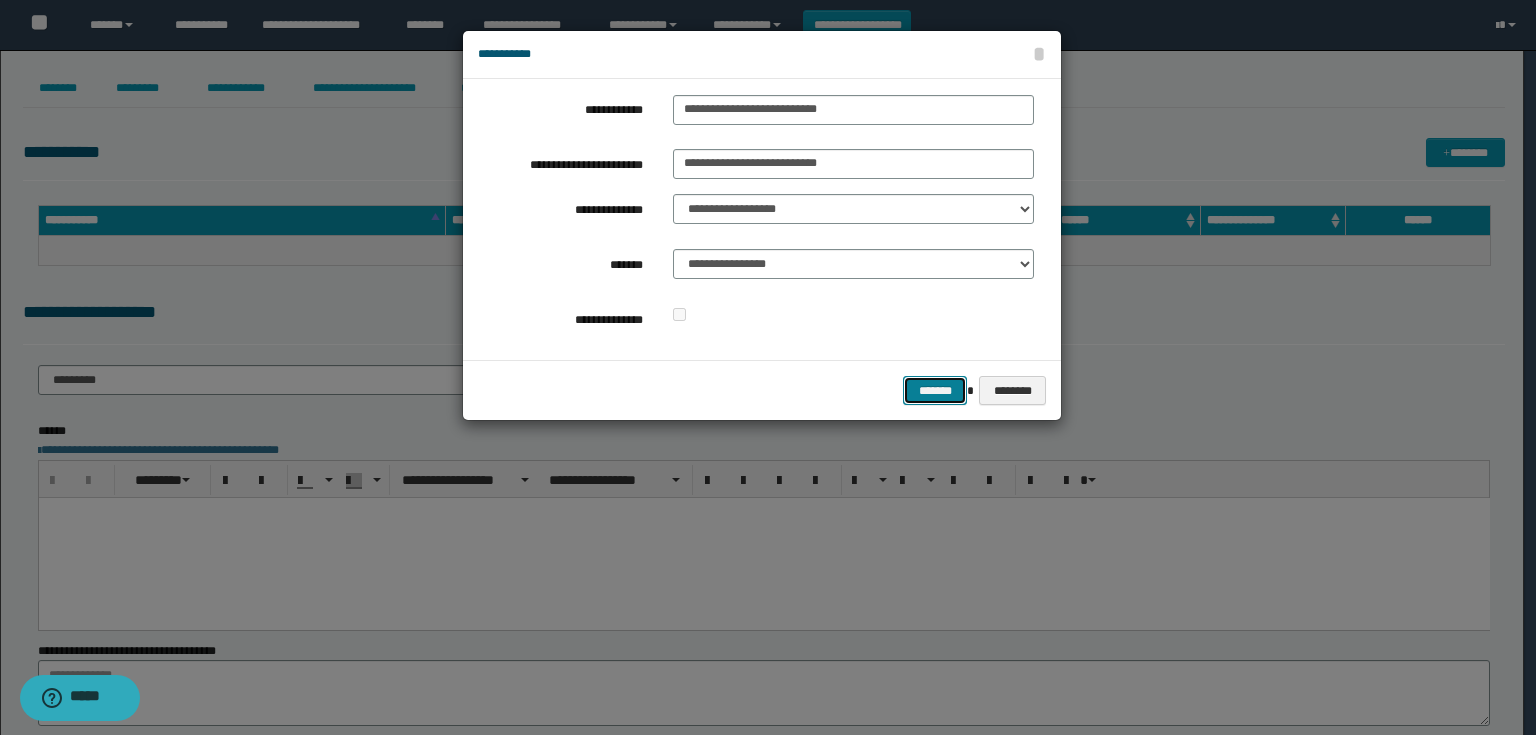 click on "*******" at bounding box center (935, 391) 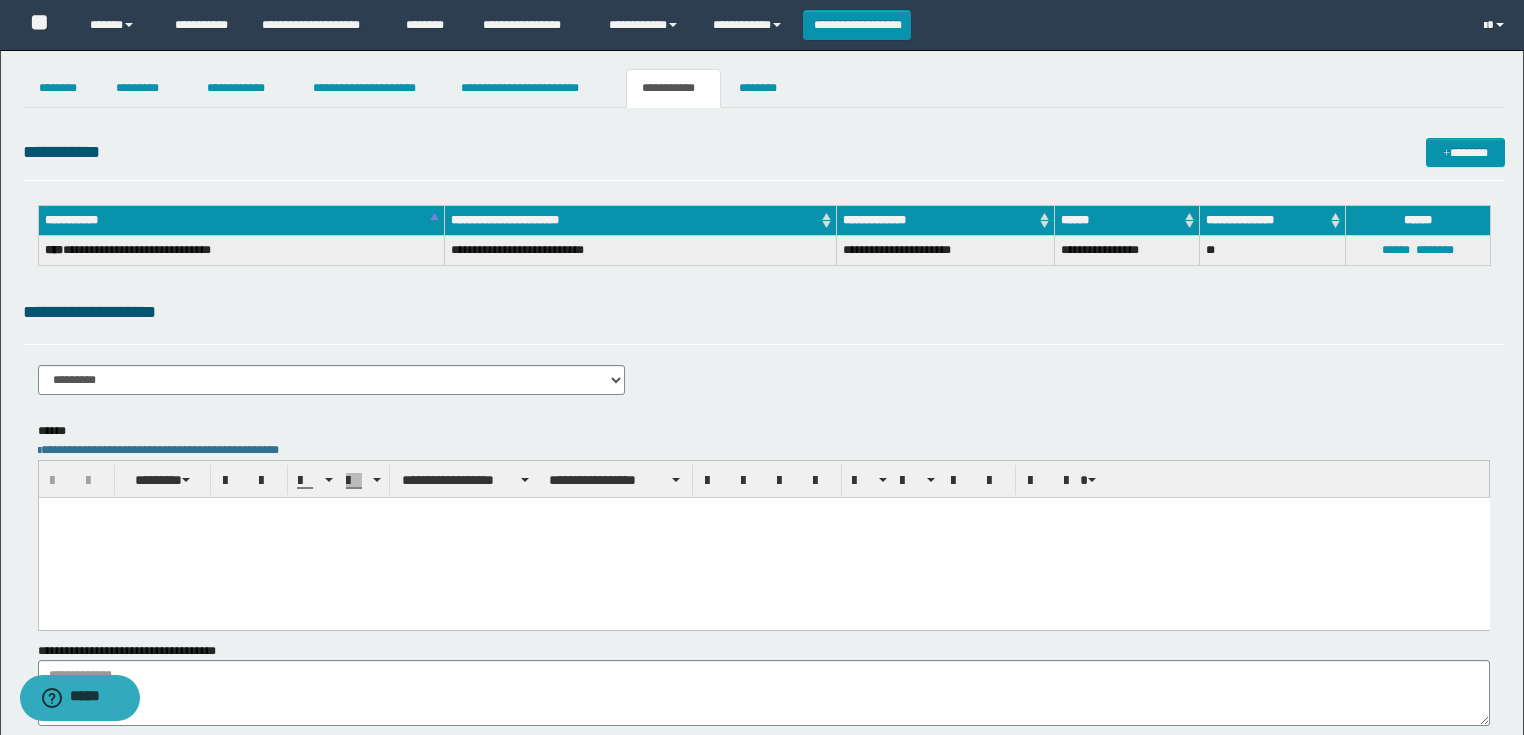 click at bounding box center (763, 537) 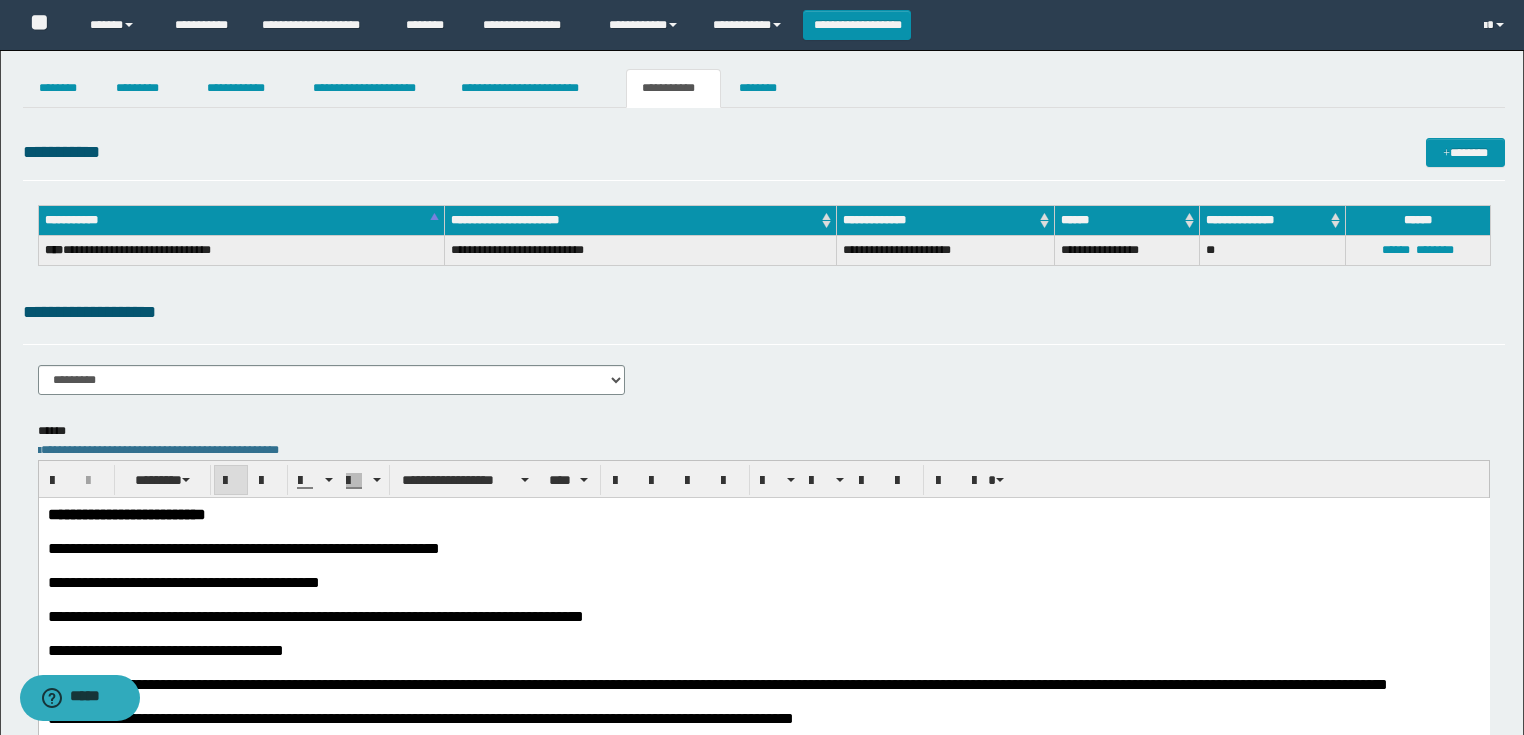 click on "**********" at bounding box center (763, 874) 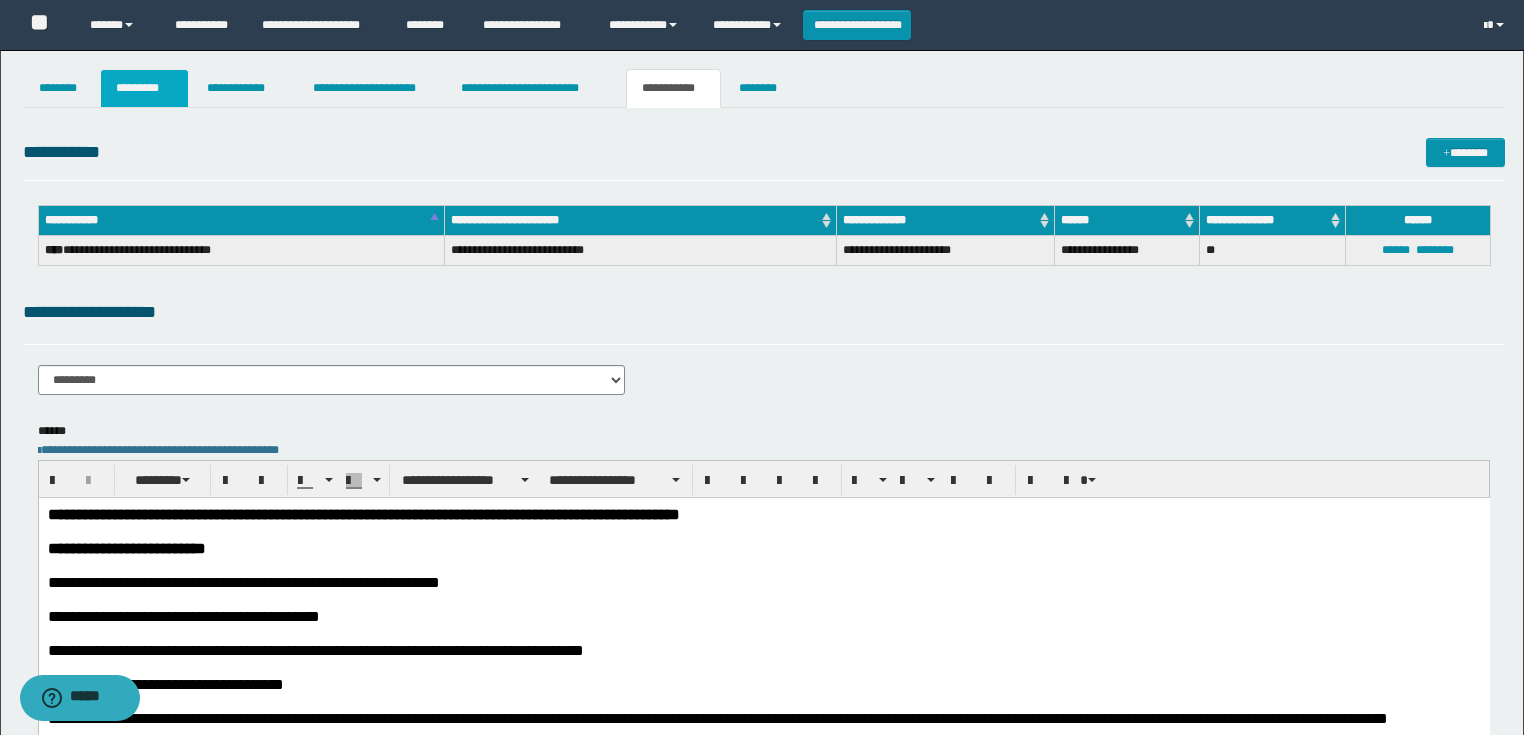 click on "*********" at bounding box center [144, 88] 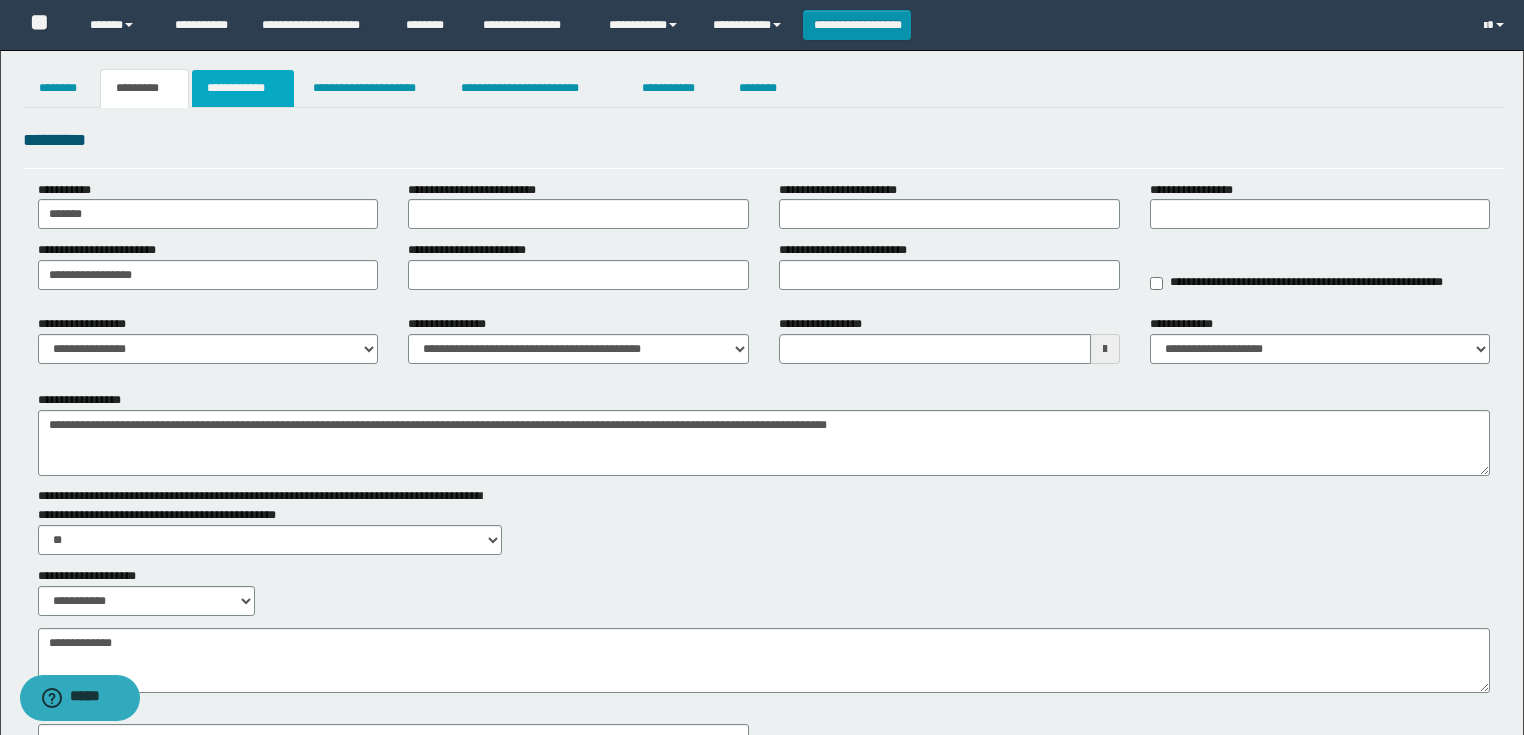 click on "**********" at bounding box center (243, 88) 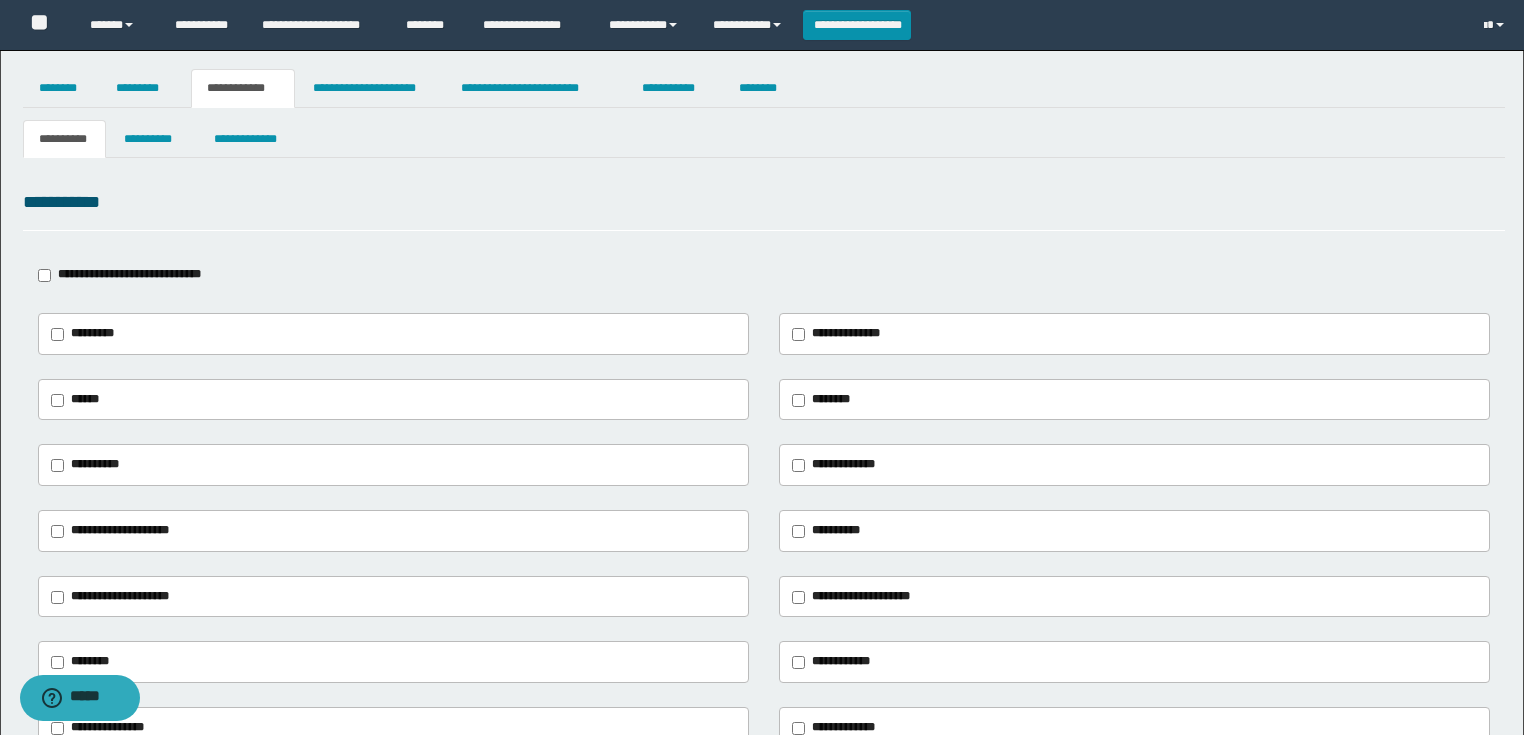 click on "**********" at bounding box center (129, 274) 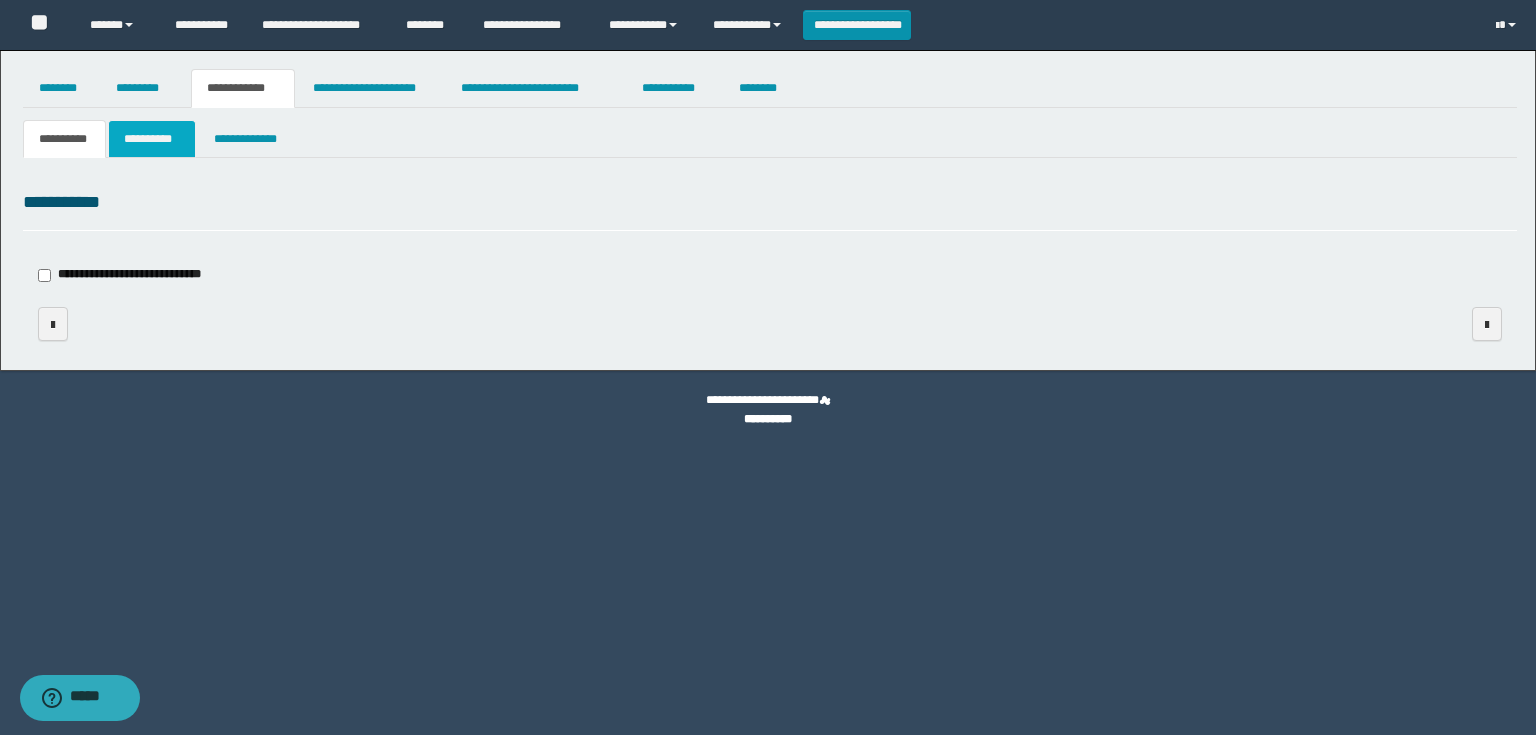 click on "**********" at bounding box center (152, 139) 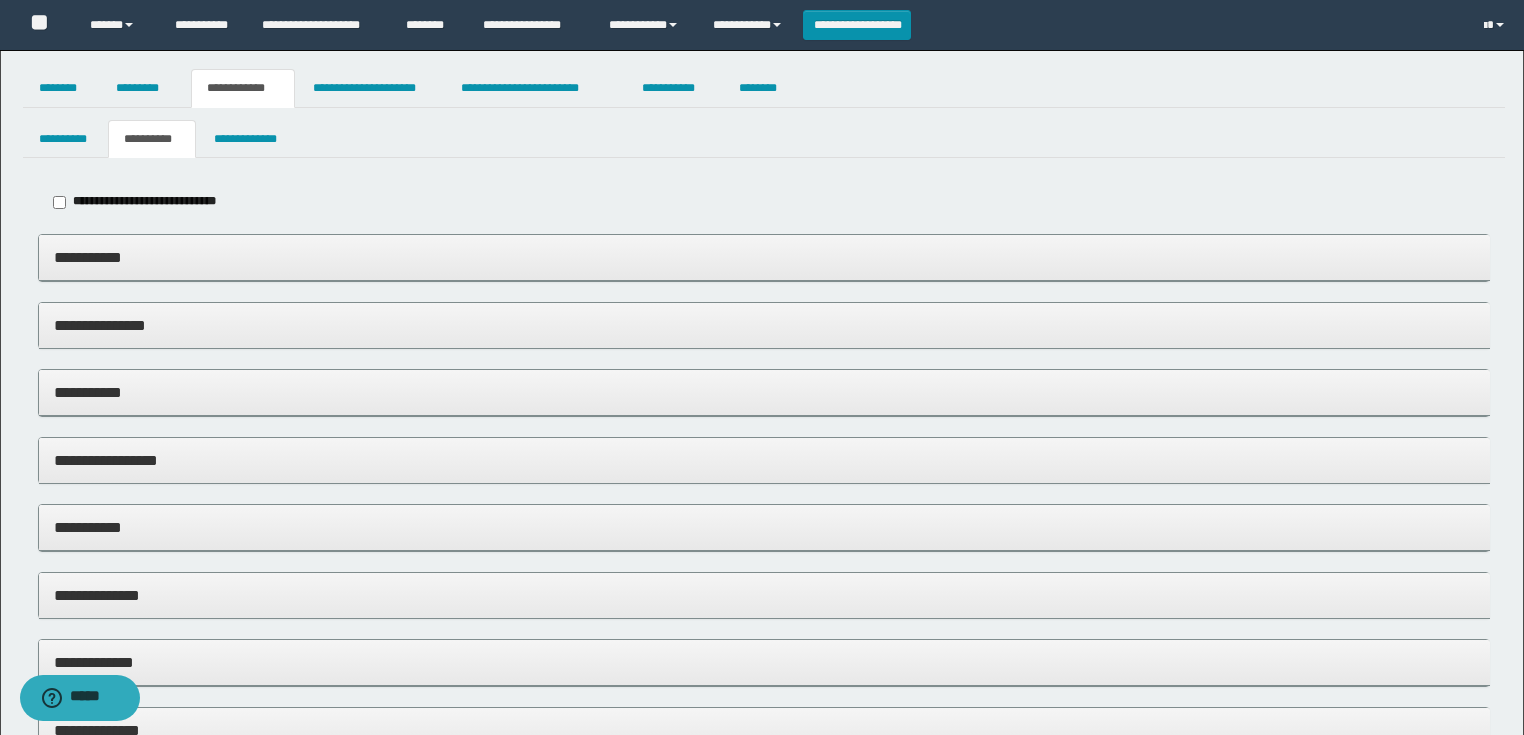click on "**********" at bounding box center [144, 201] 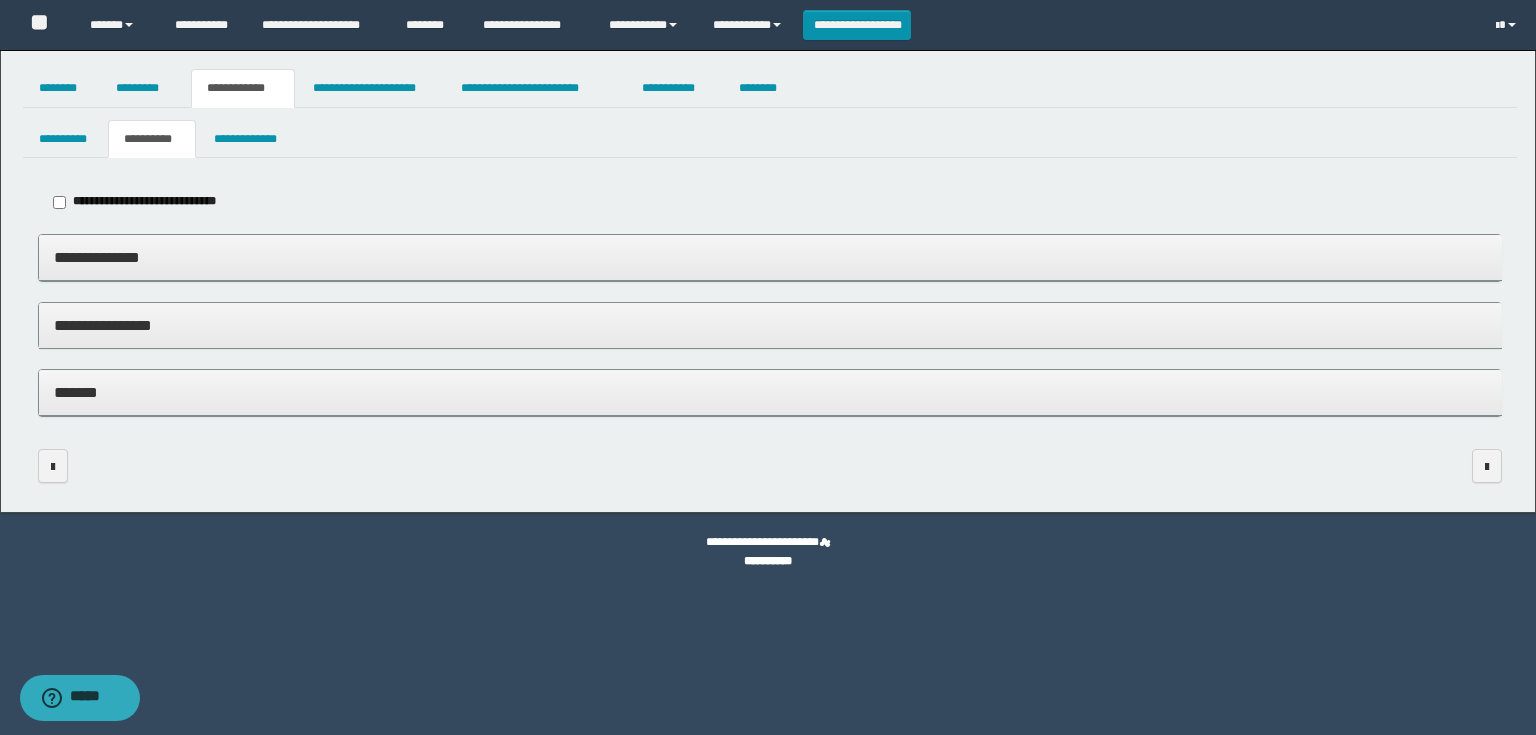 click on "**********" at bounding box center (770, 257) 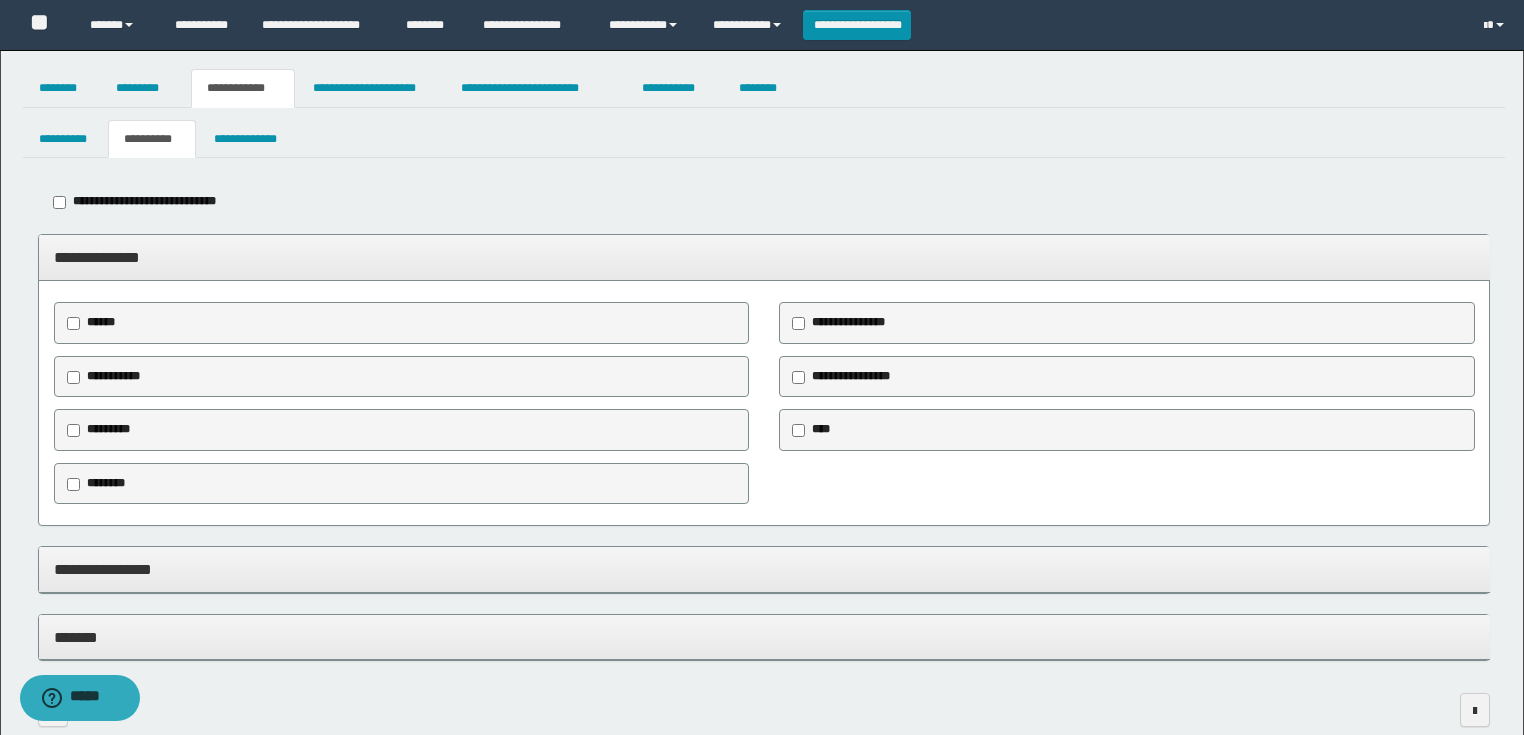 click on "********" at bounding box center [402, 484] 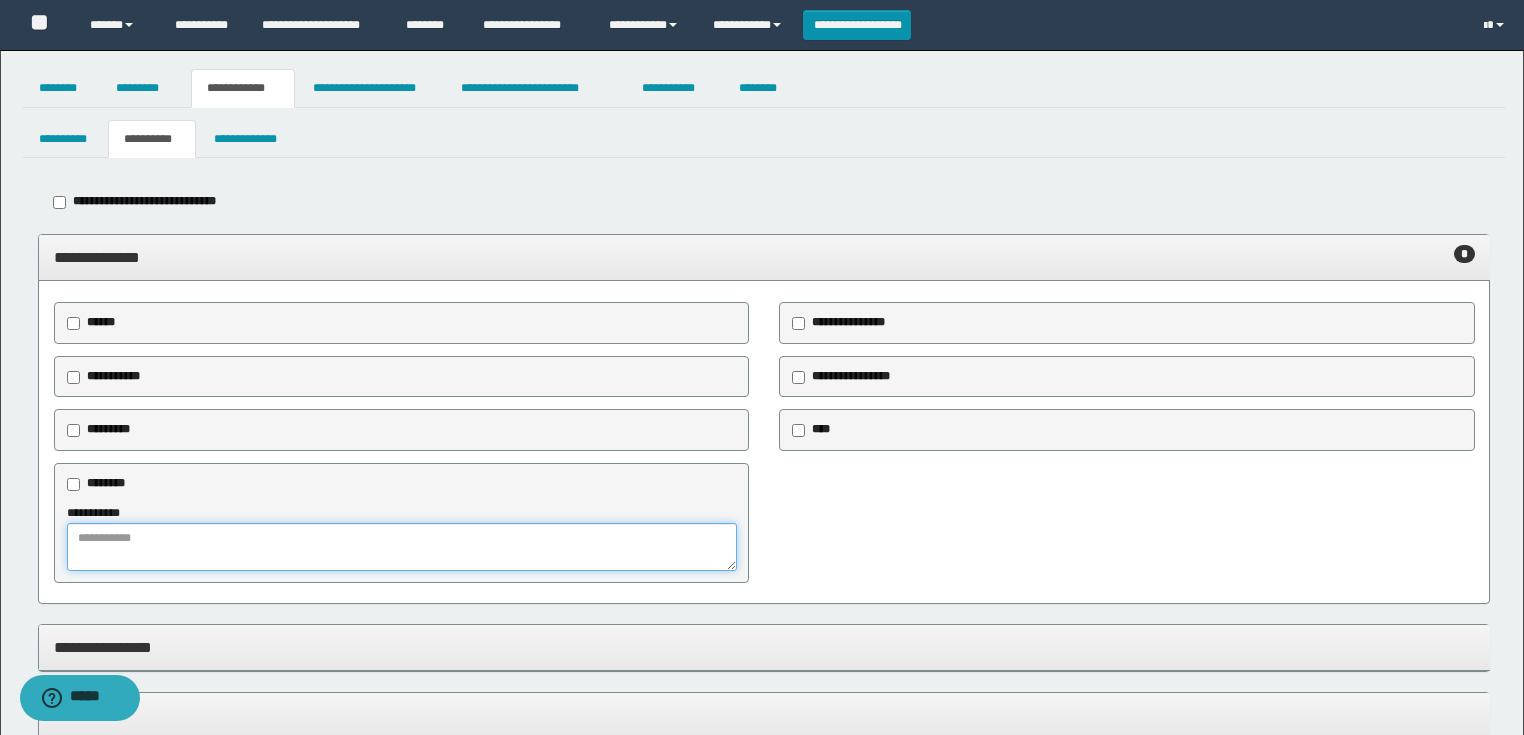 click at bounding box center [402, 547] 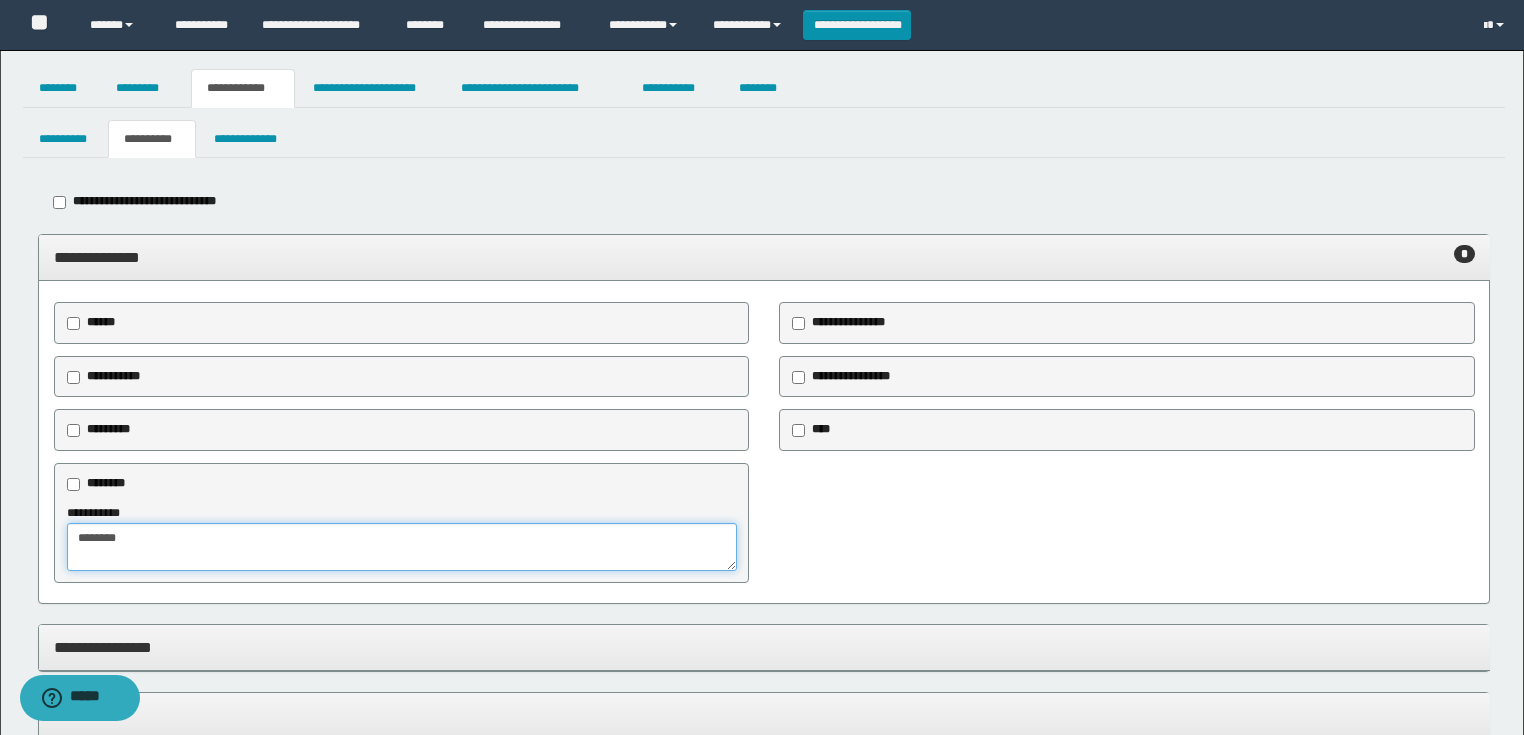 type on "*******" 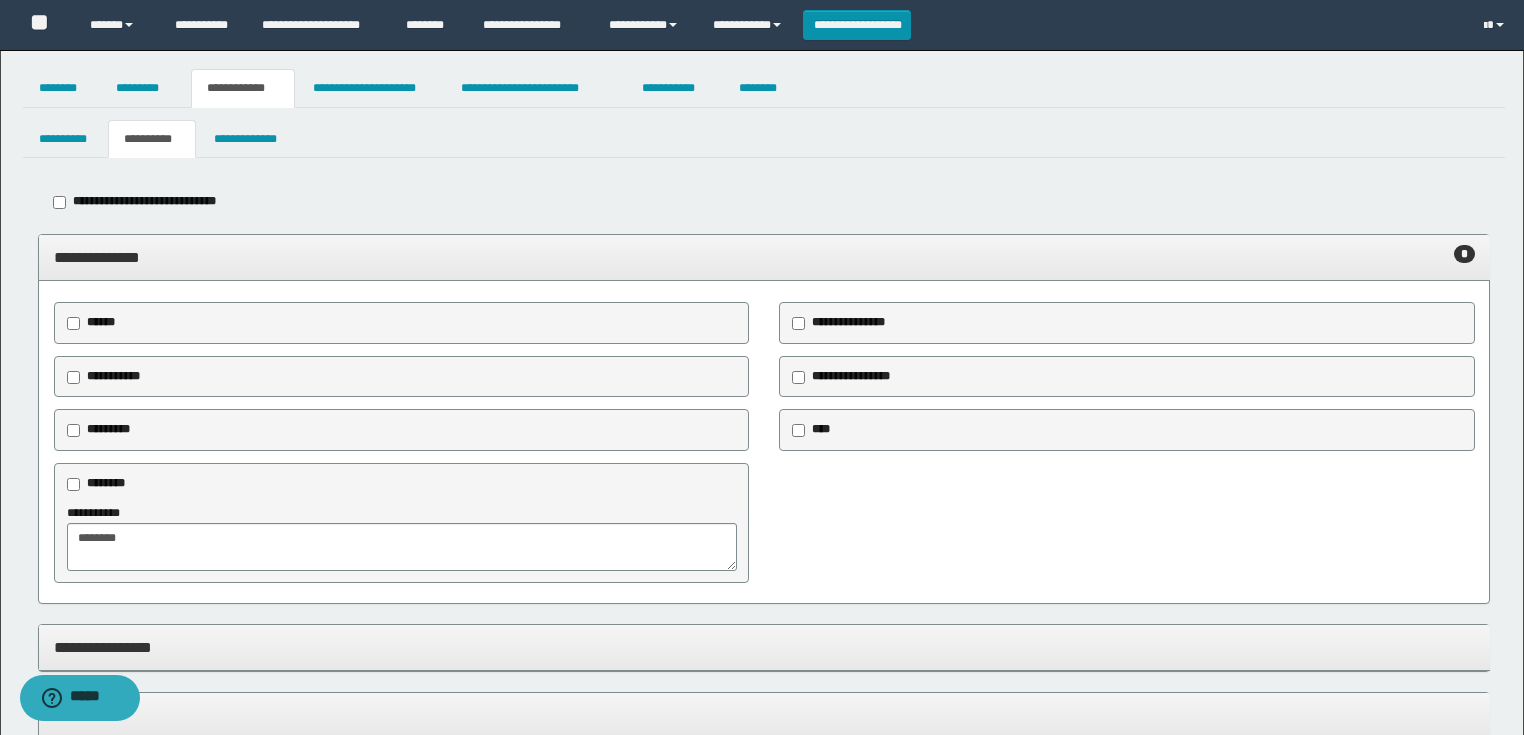 click on "**********" at bounding box center [764, 647] 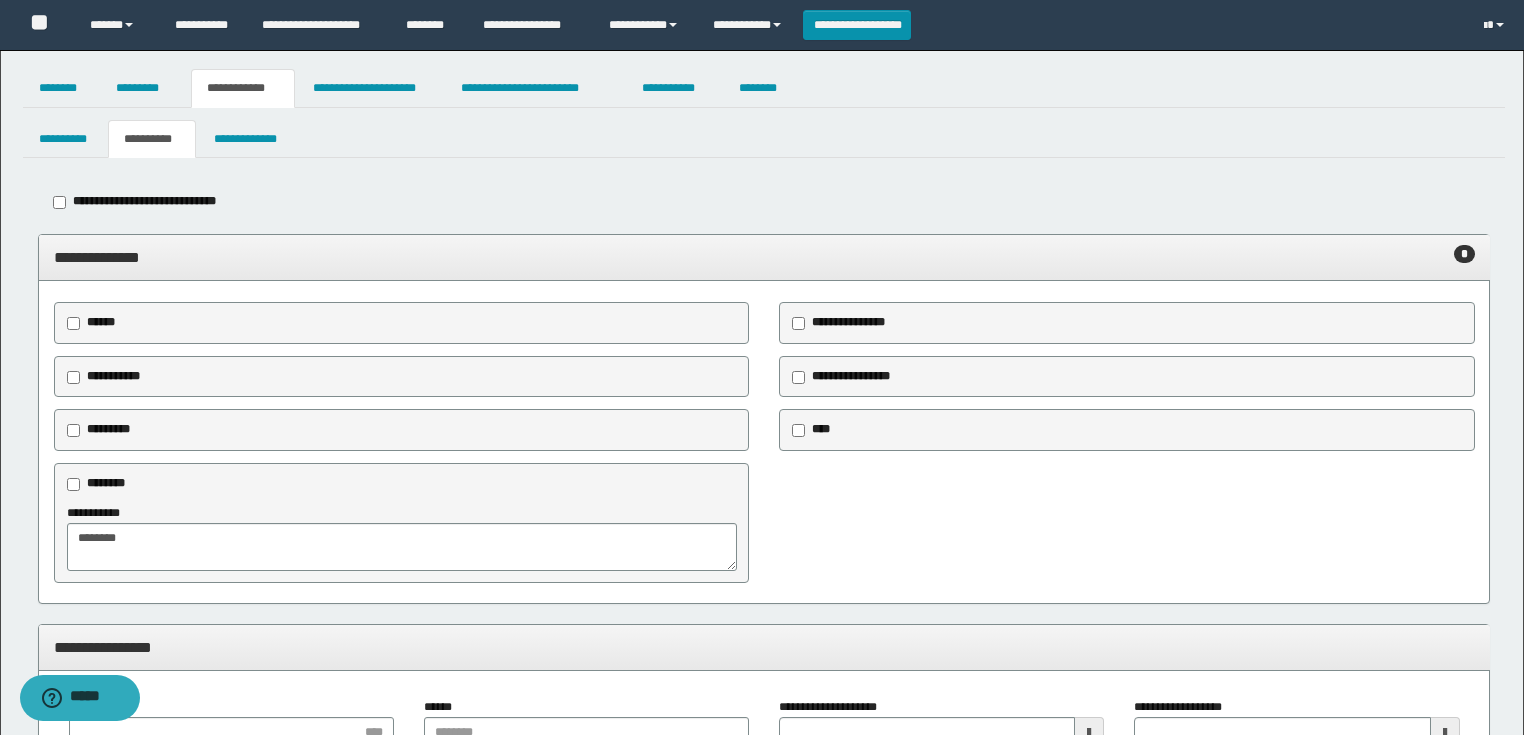 scroll, scrollTop: 320, scrollLeft: 0, axis: vertical 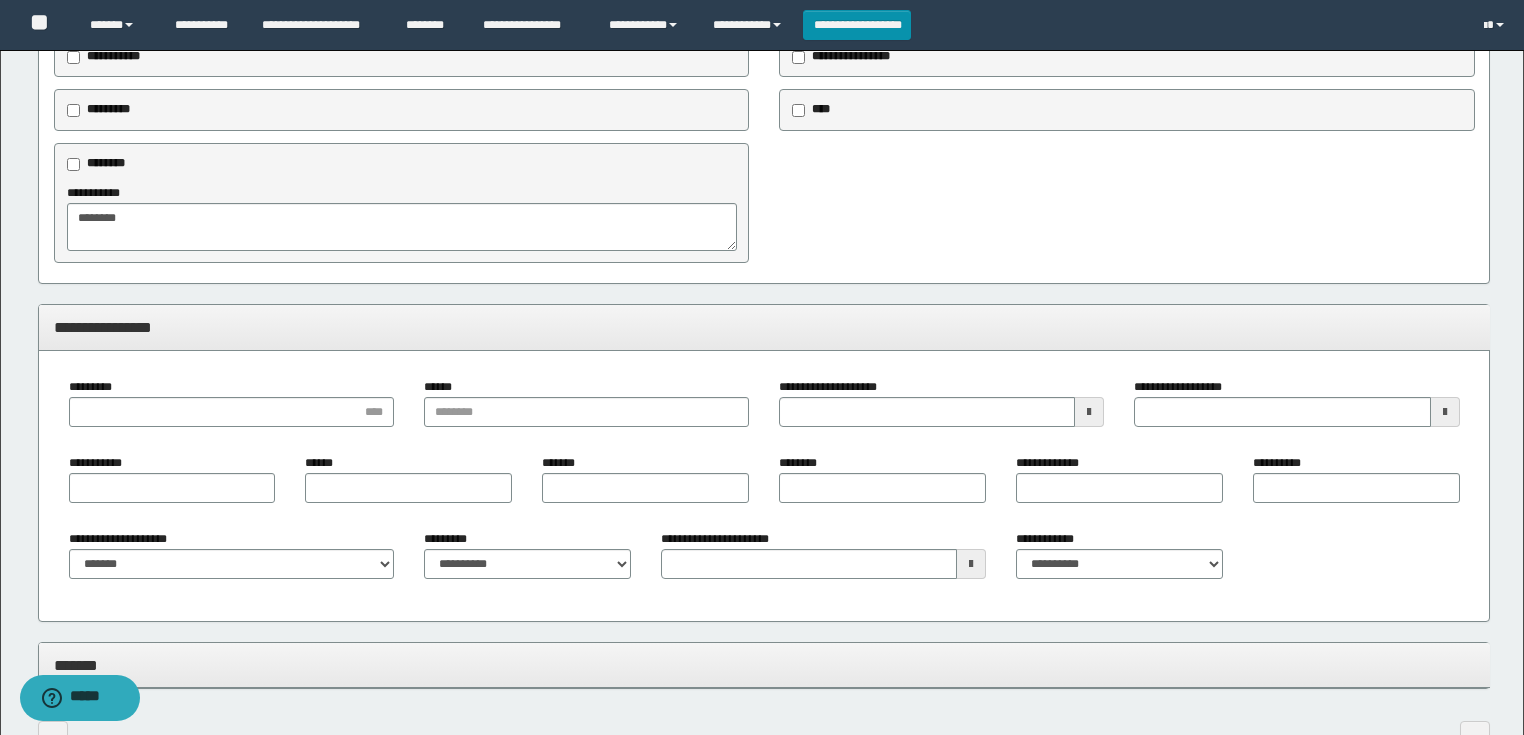 click on "*********" at bounding box center (231, 410) 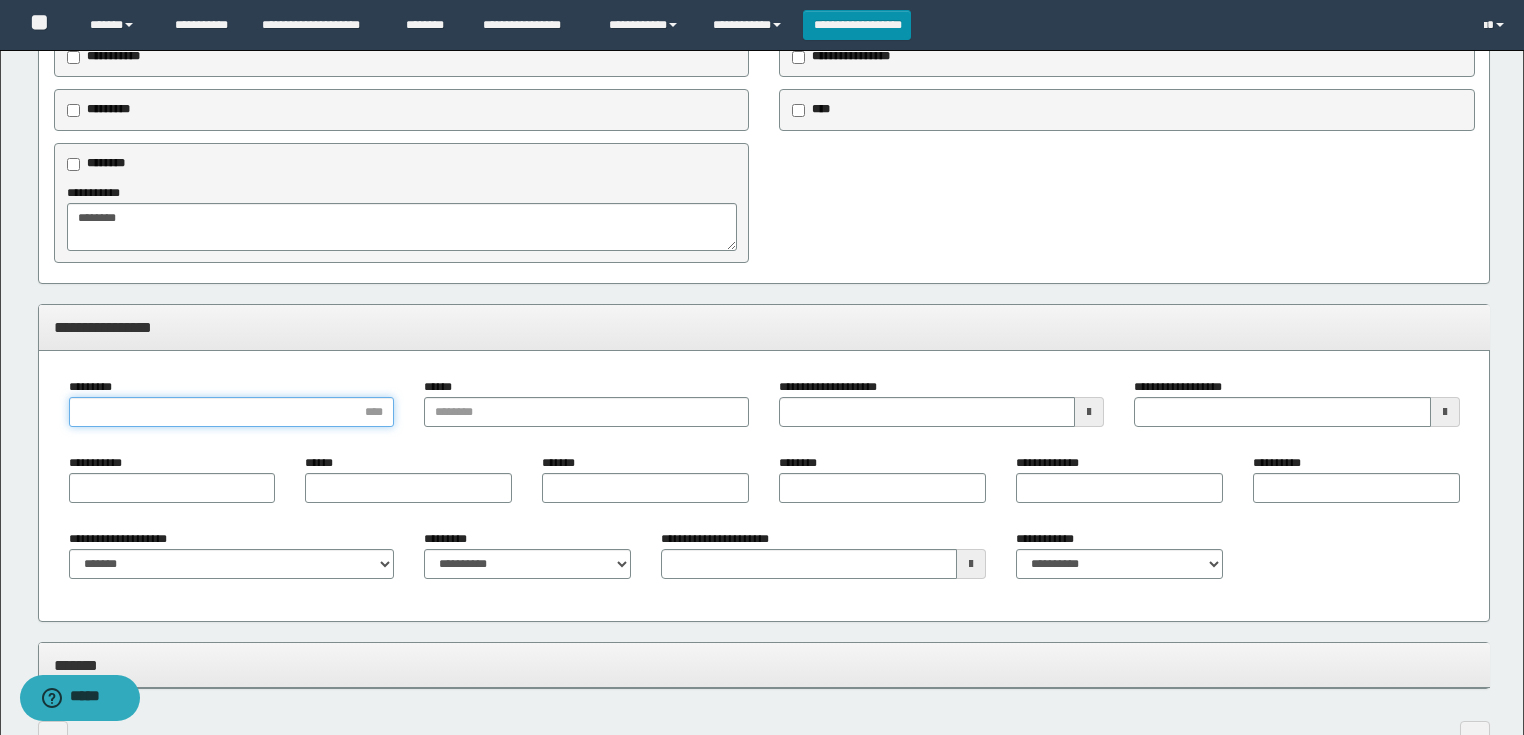 click on "*********" at bounding box center (231, 412) 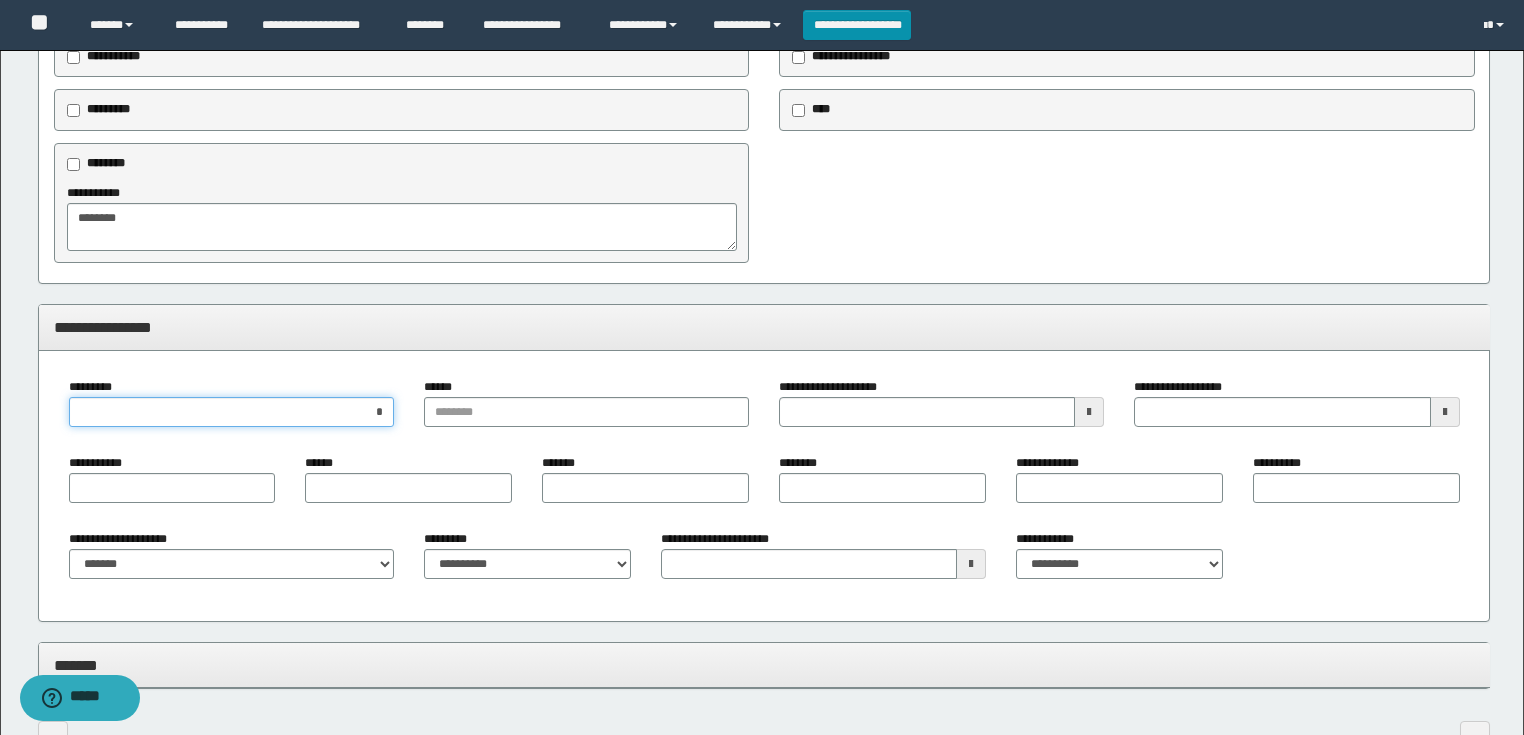 type on "**" 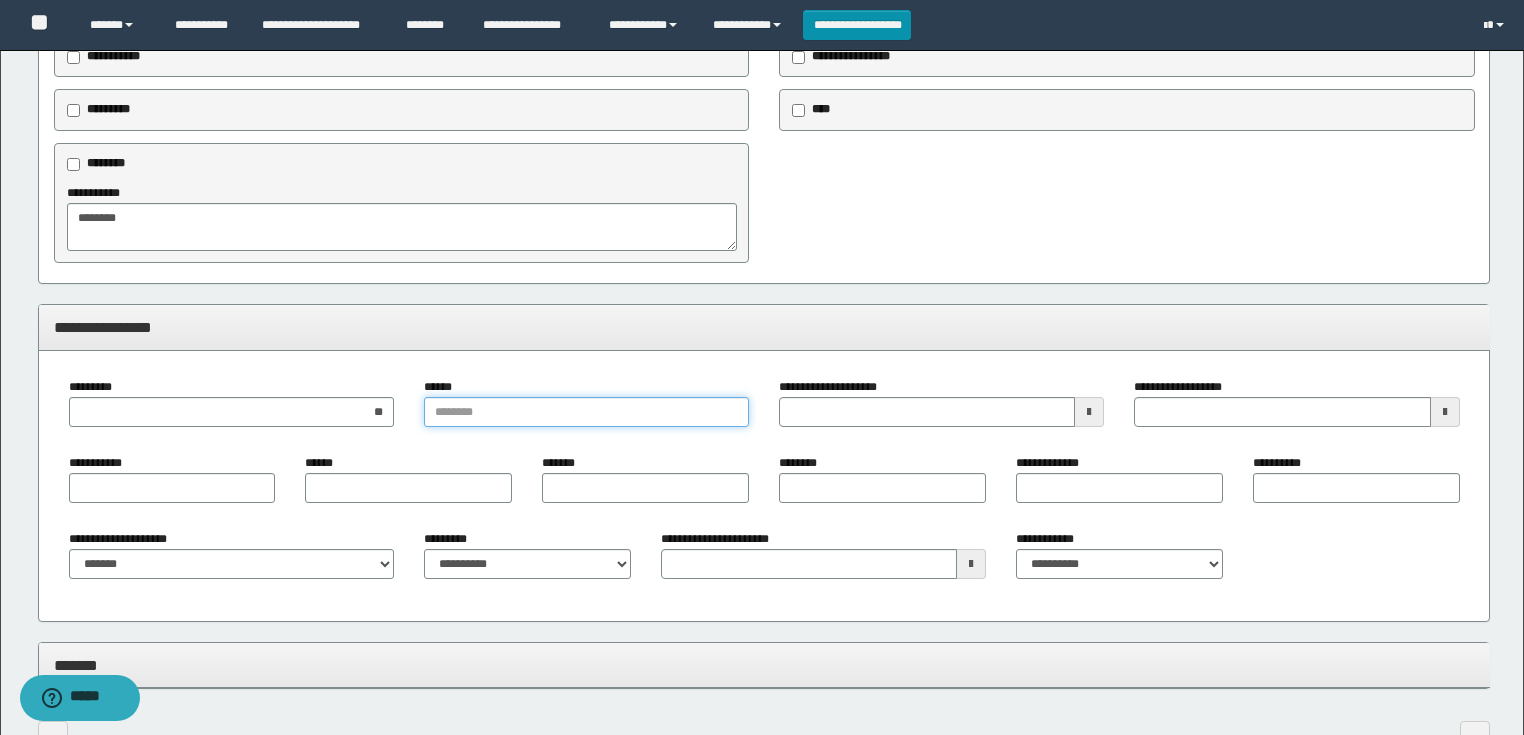 click on "******" at bounding box center (586, 412) 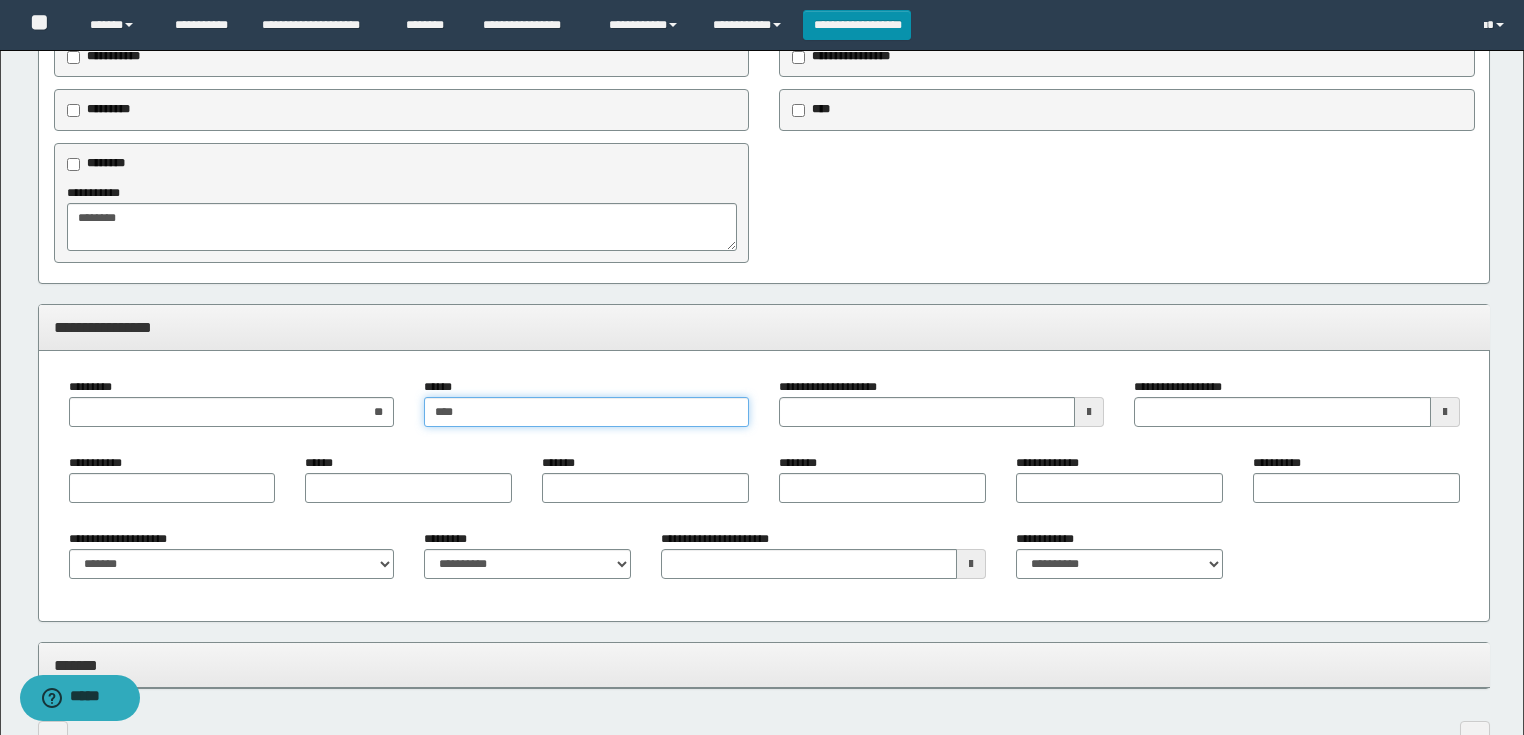 type on "****" 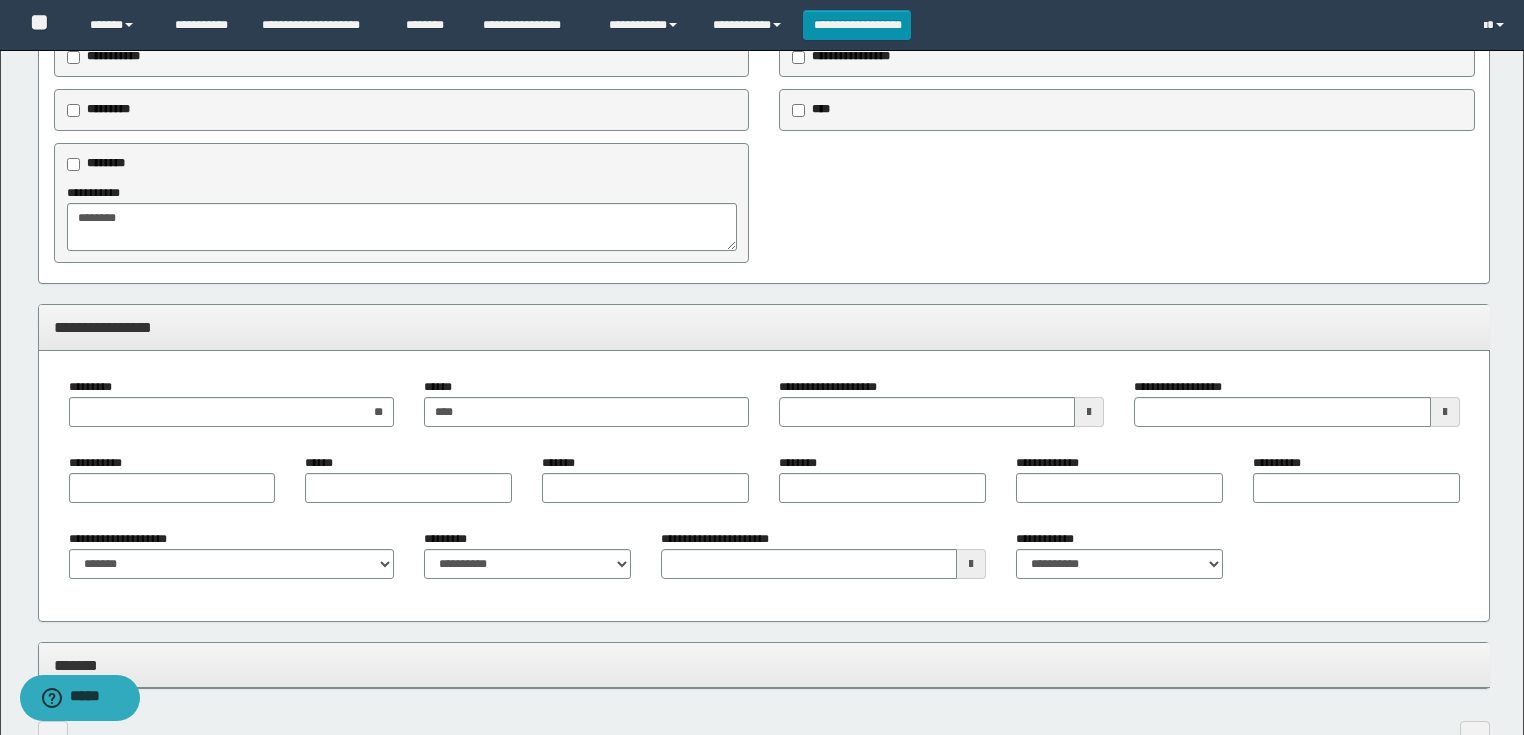 drag, startPoint x: 948, startPoint y: 400, endPoint x: 936, endPoint y: 413, distance: 17.691807 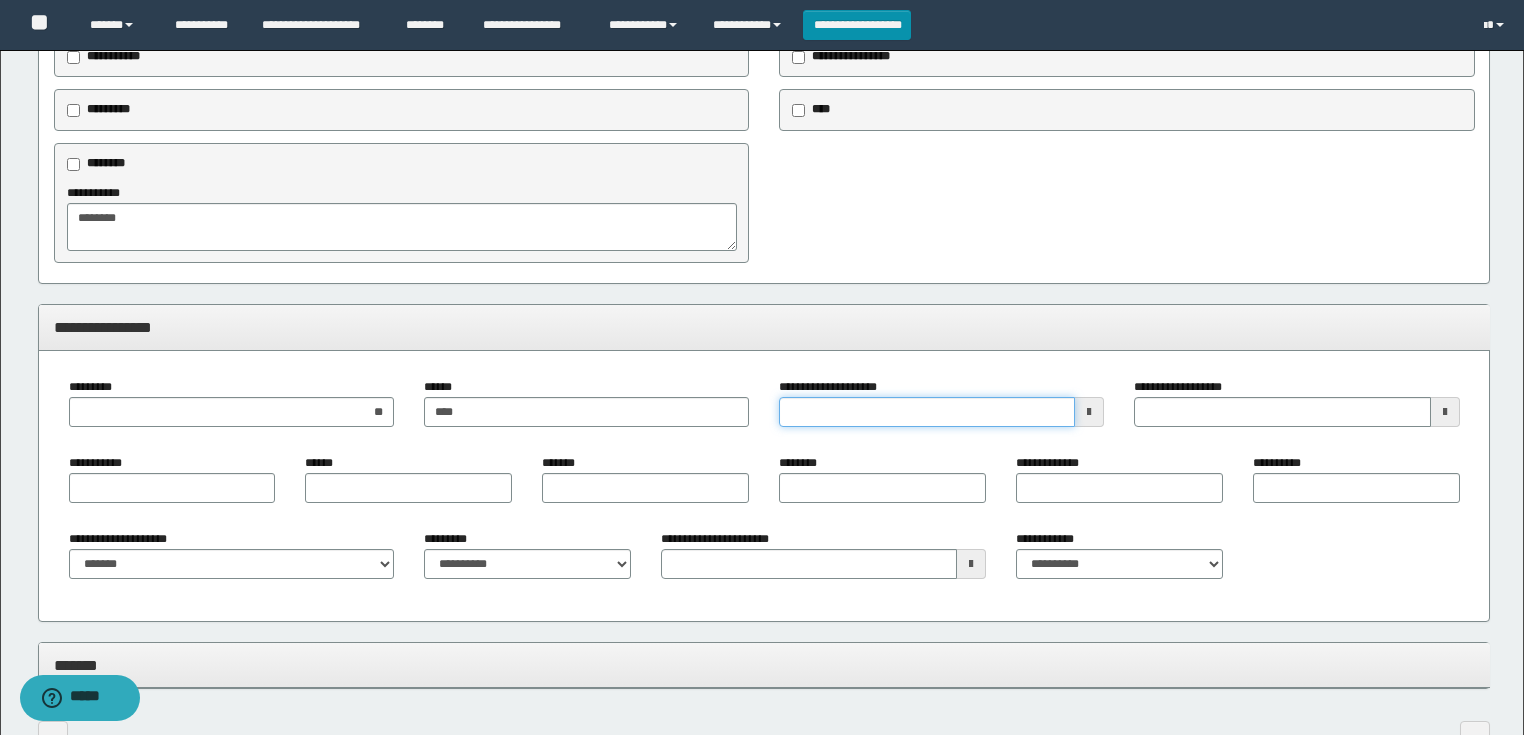 click on "**********" at bounding box center [927, 412] 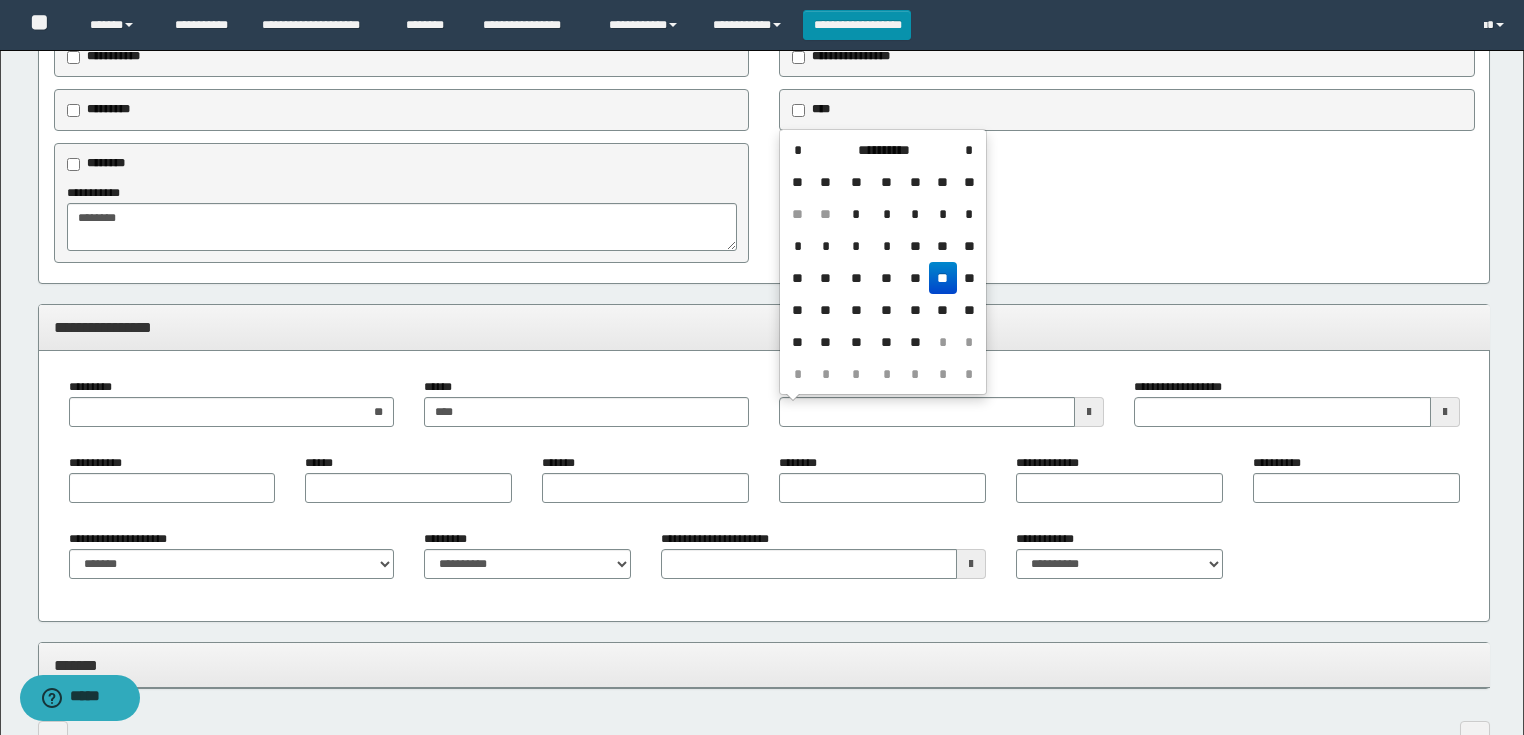 click on "**" at bounding box center (943, 278) 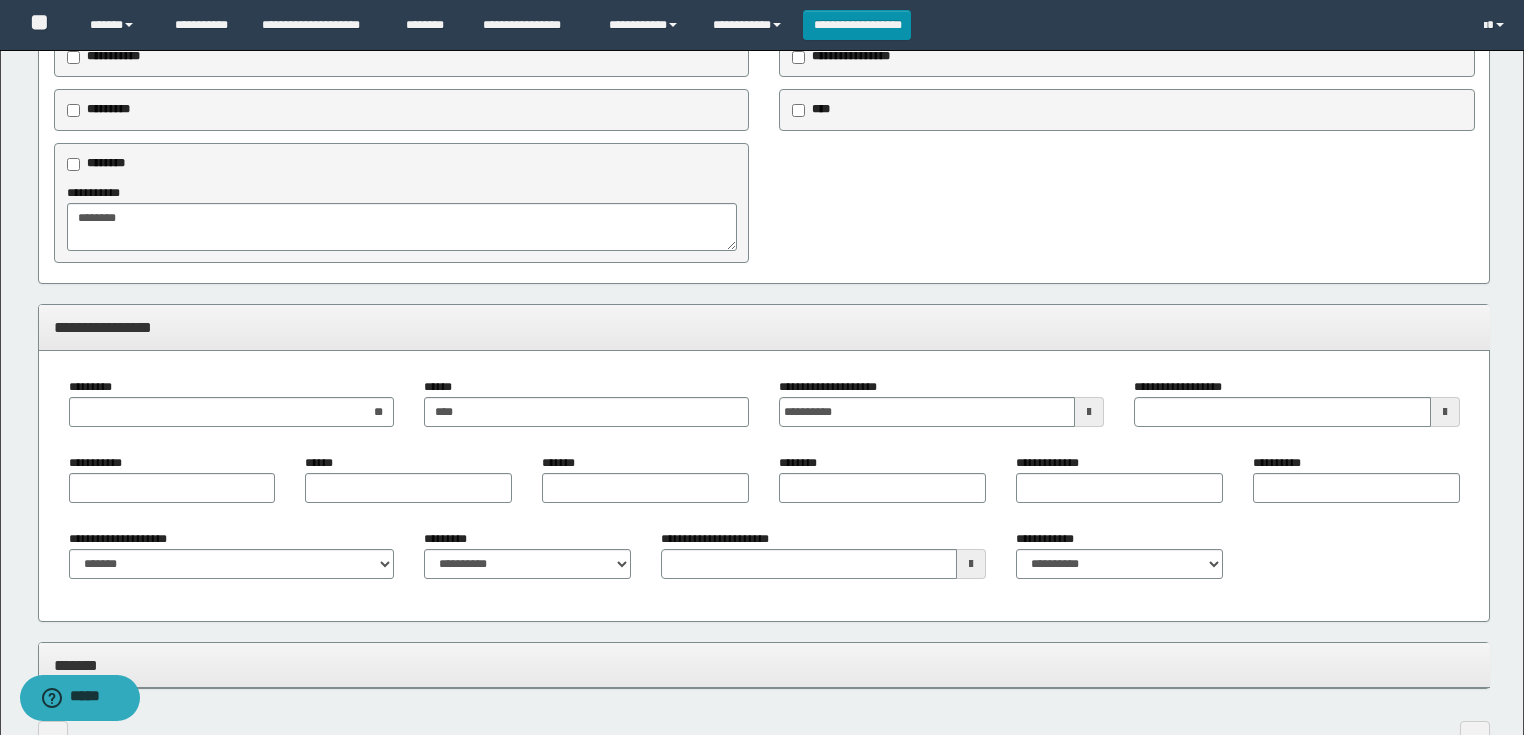 type 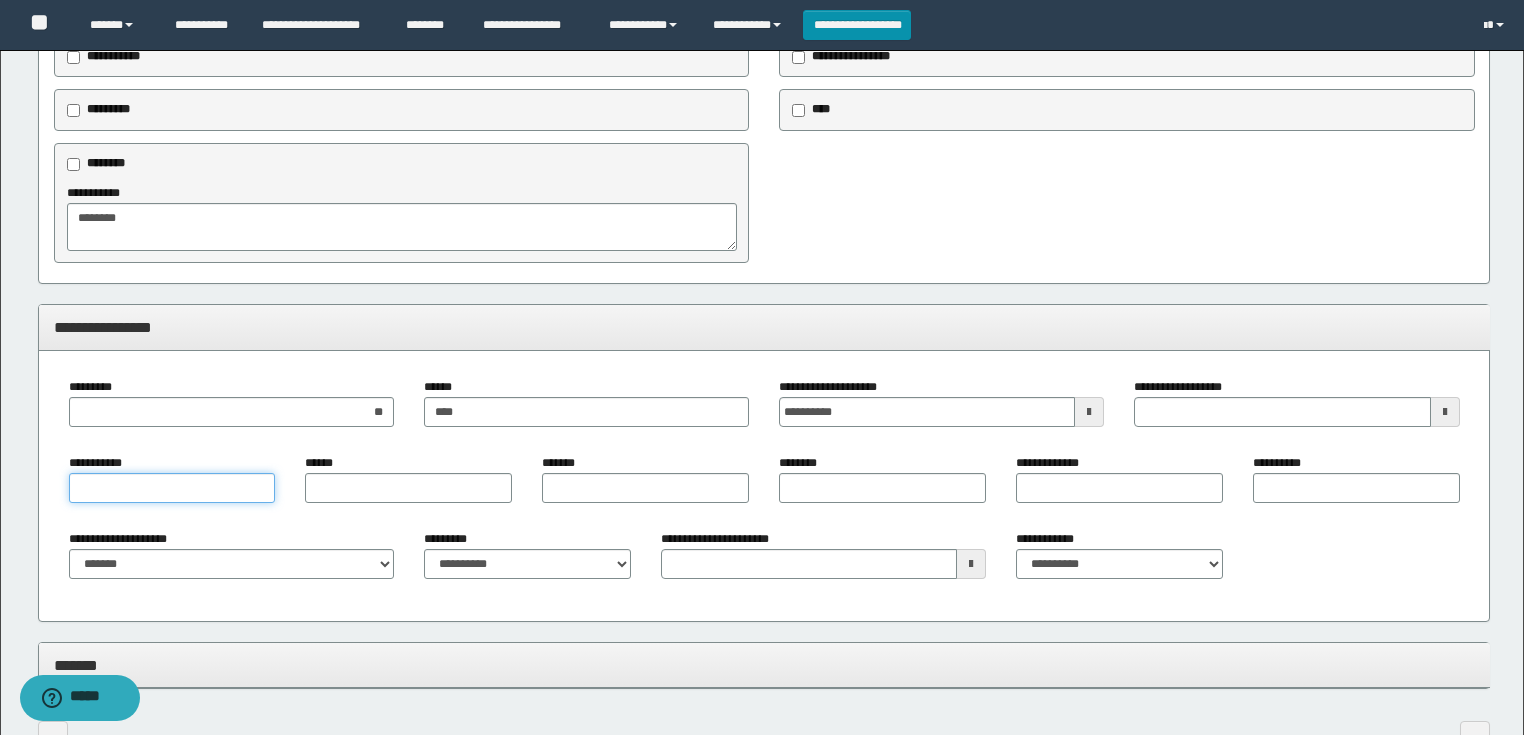 click on "**********" at bounding box center [172, 488] 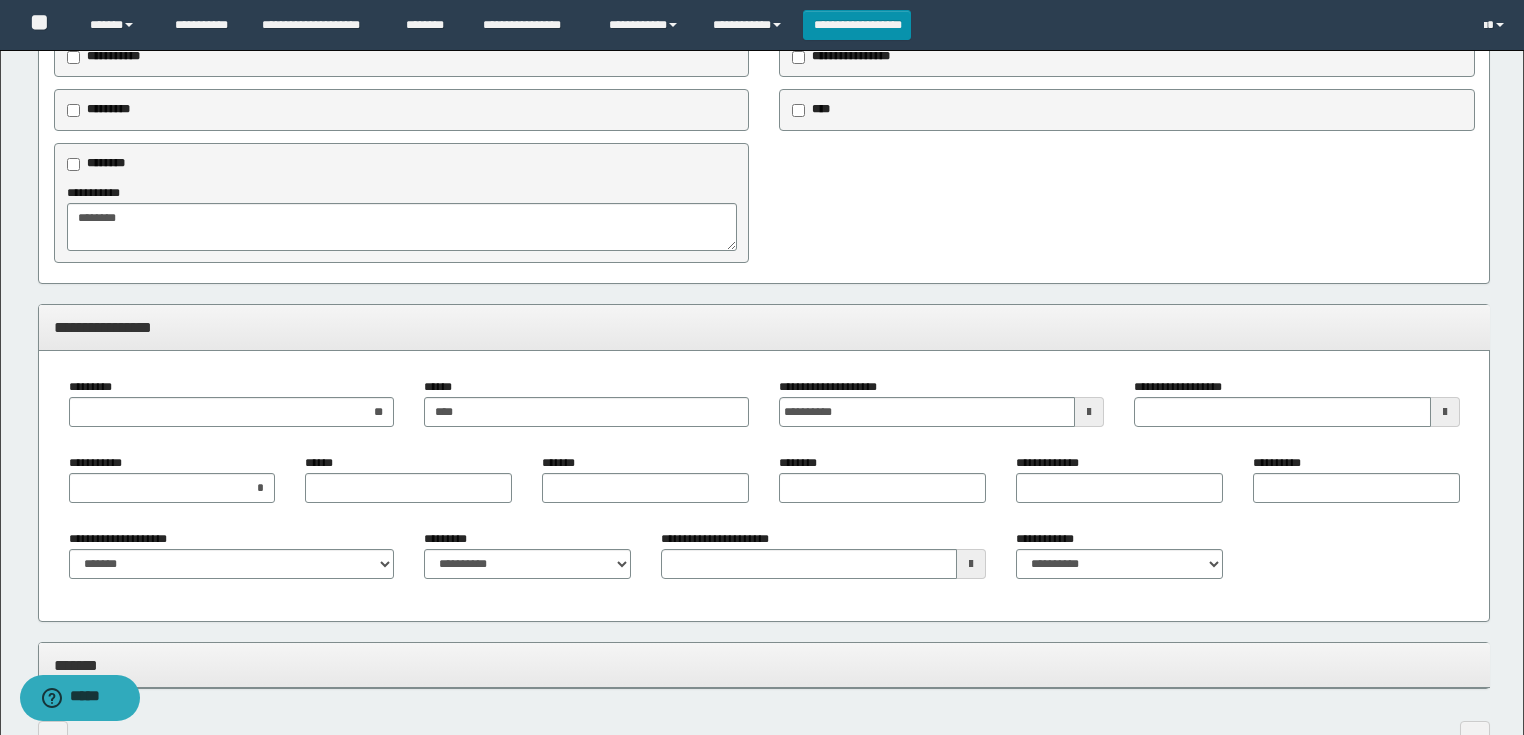 click on "******" at bounding box center (408, 486) 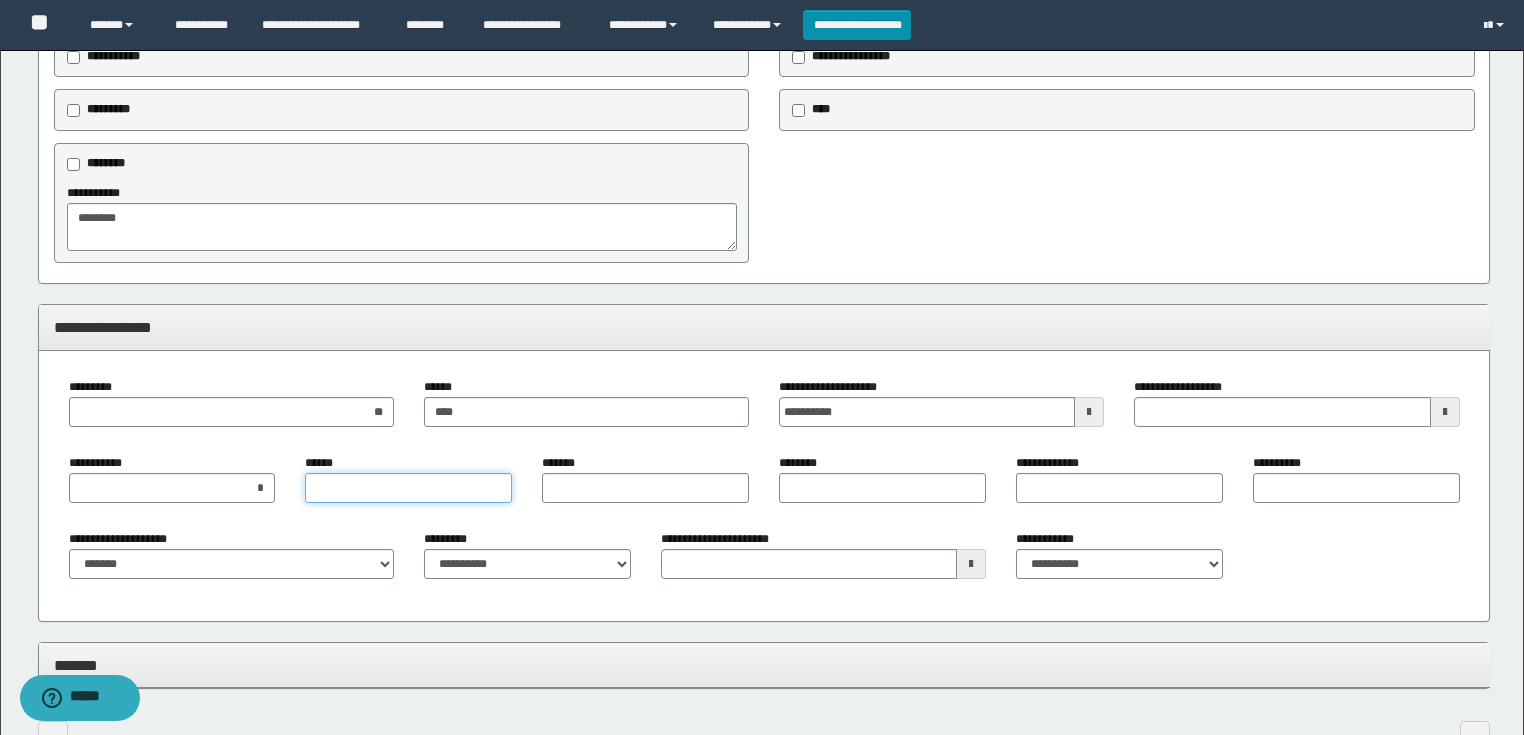 click on "******" at bounding box center (408, 488) 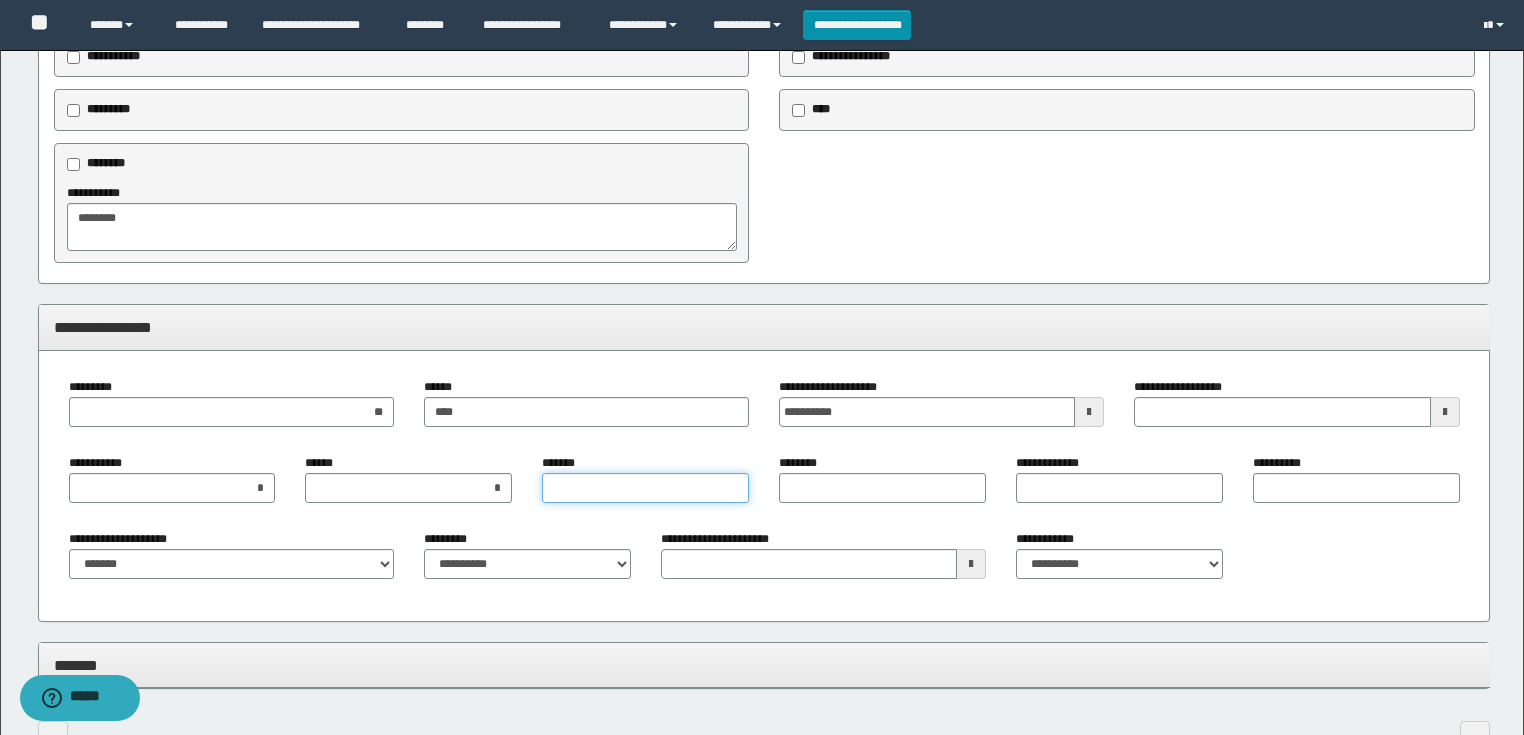 click on "*******" at bounding box center [645, 488] 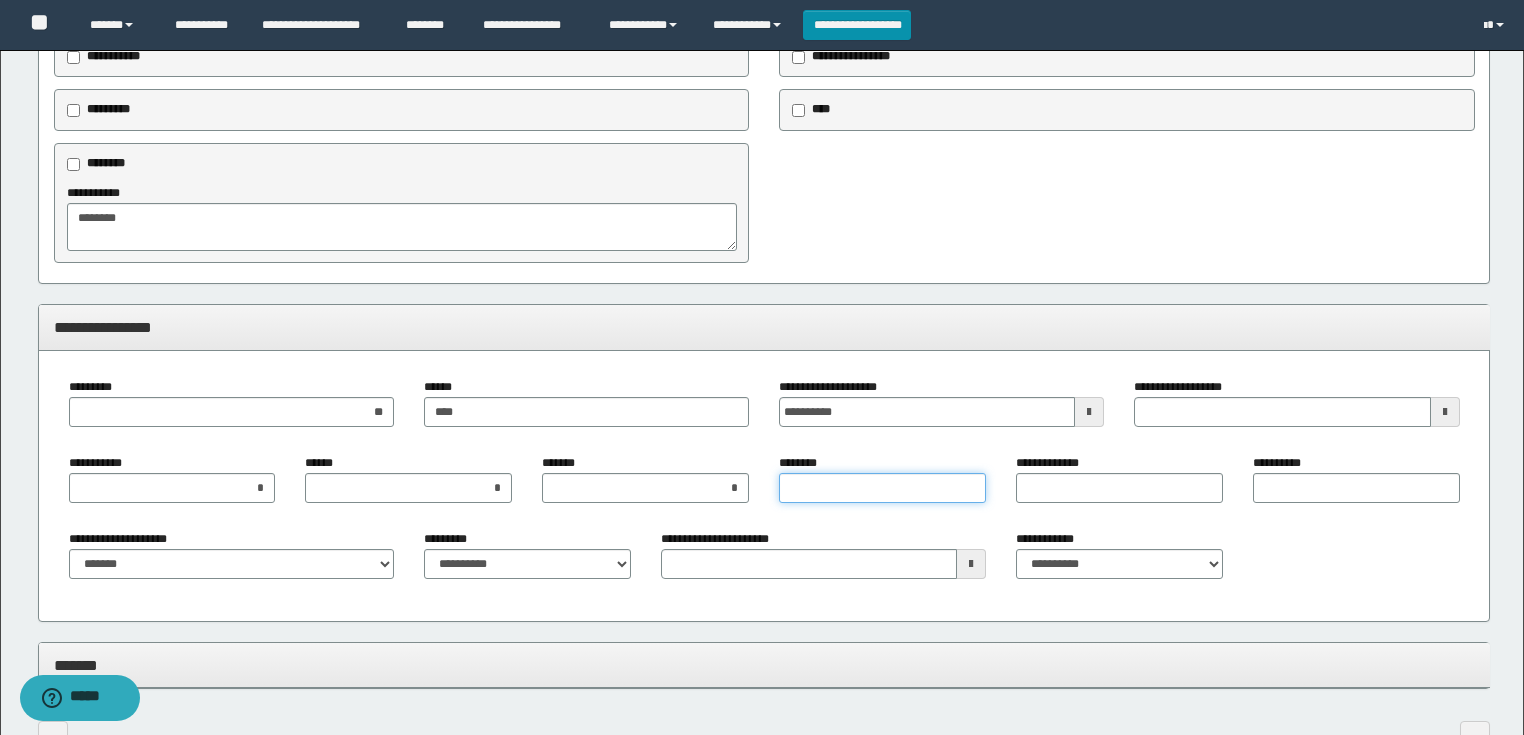 click on "********" at bounding box center (882, 488) 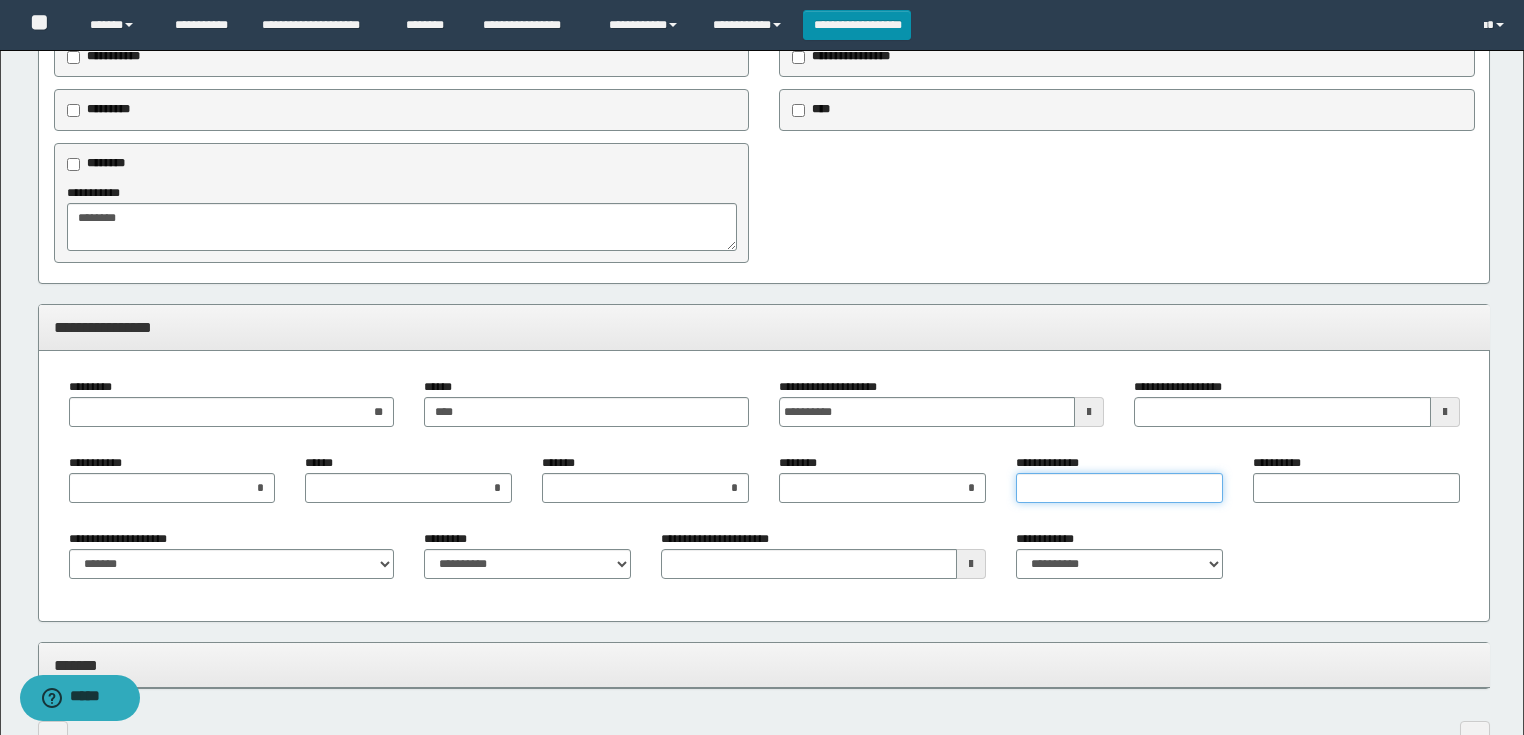click on "**********" at bounding box center [1119, 488] 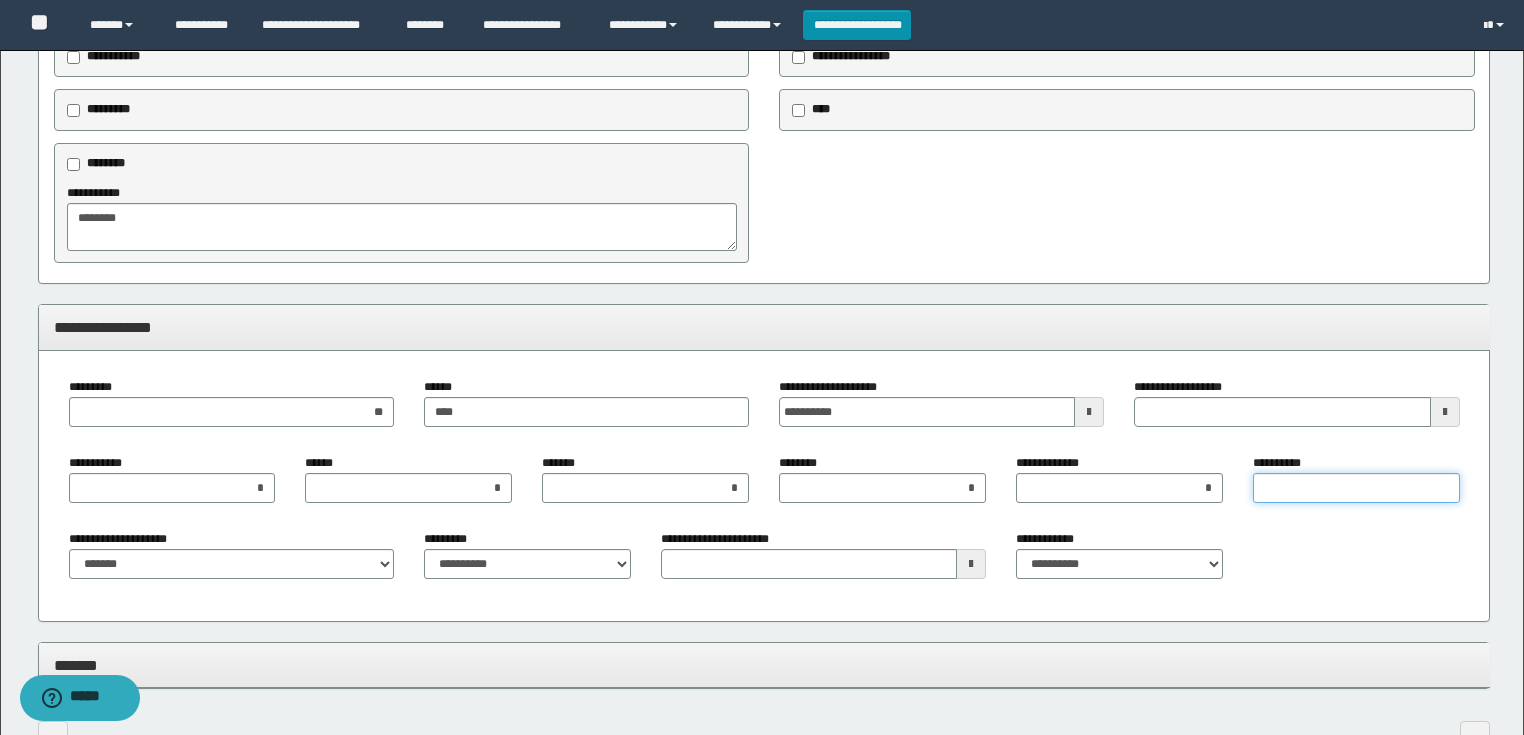 click on "**********" at bounding box center [1356, 488] 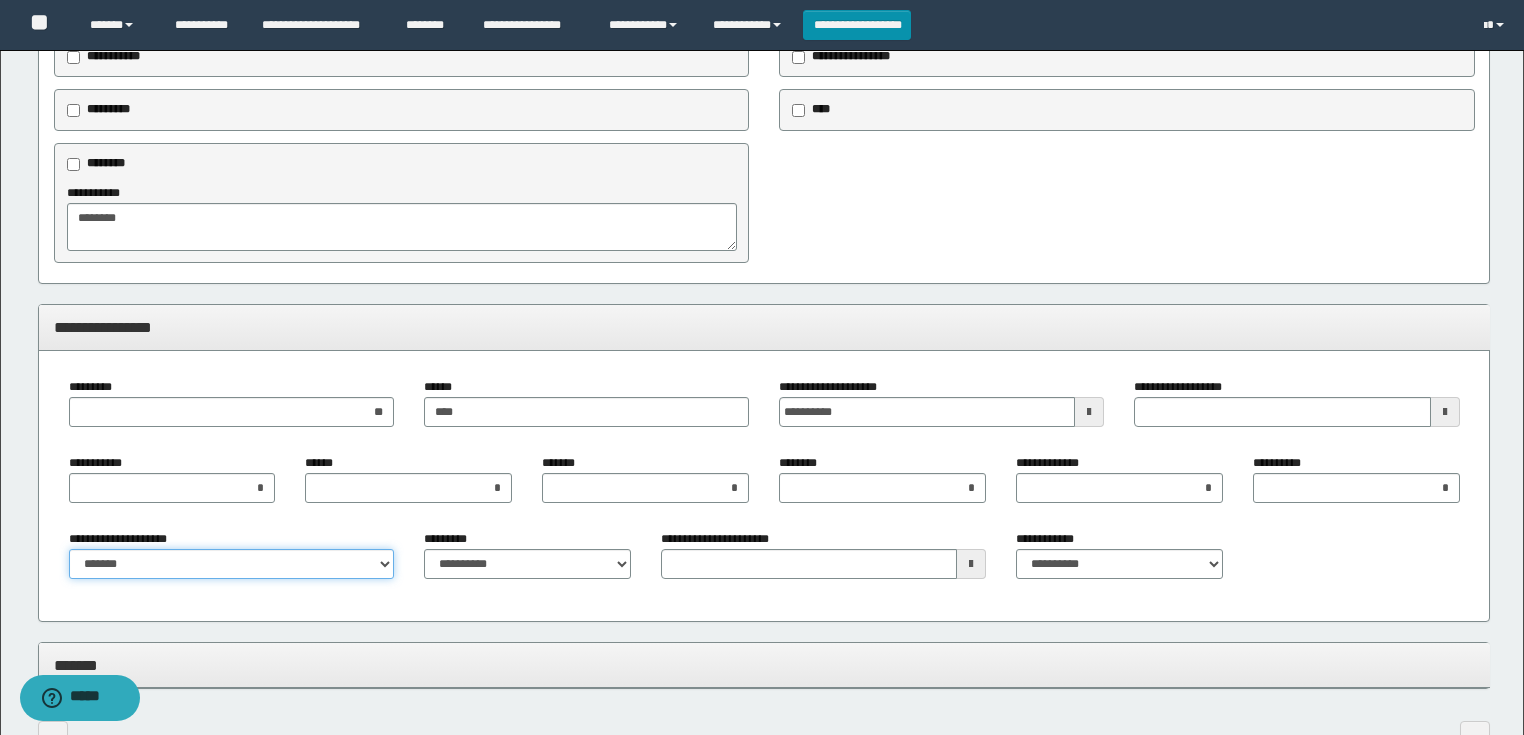 click on "**********" at bounding box center [231, 564] 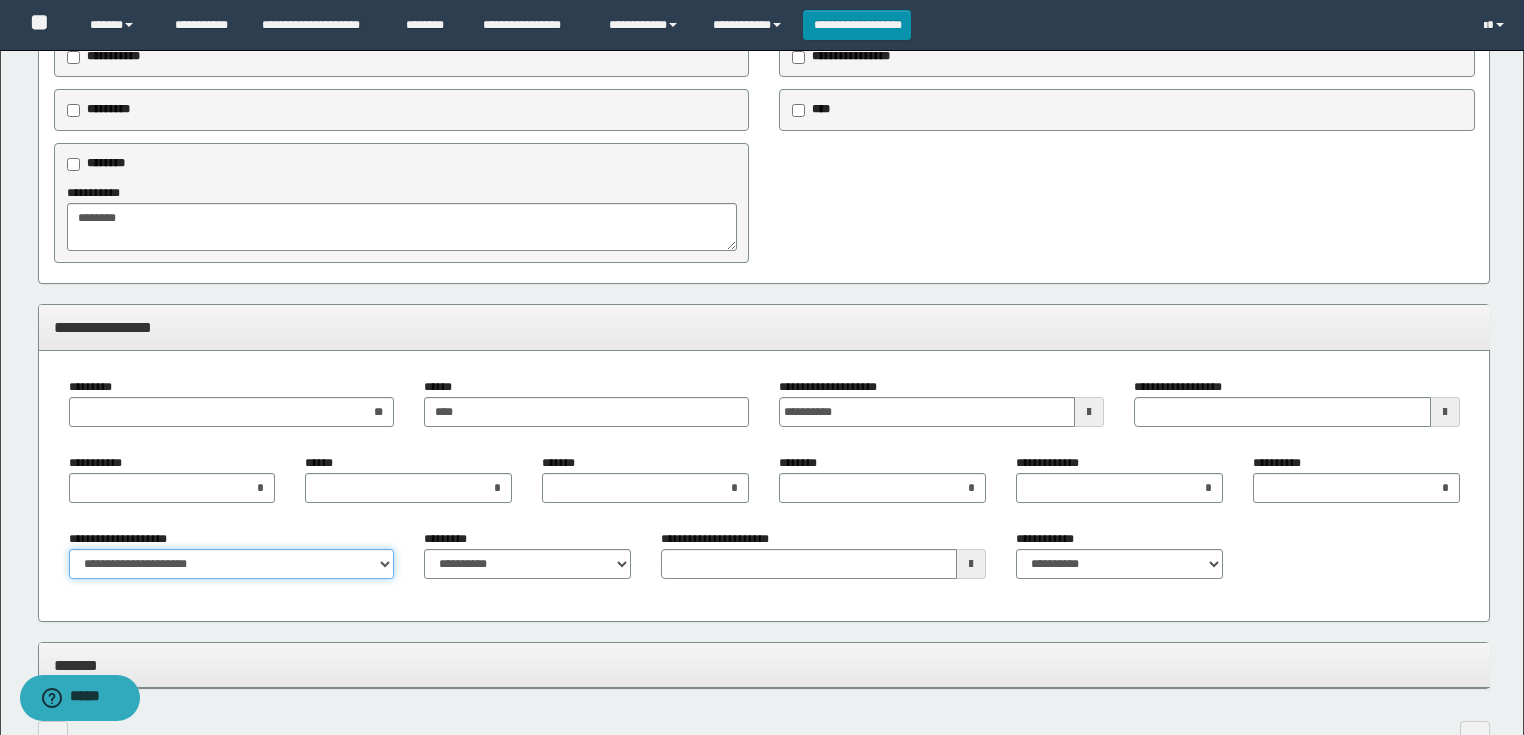 click on "**********" at bounding box center (231, 564) 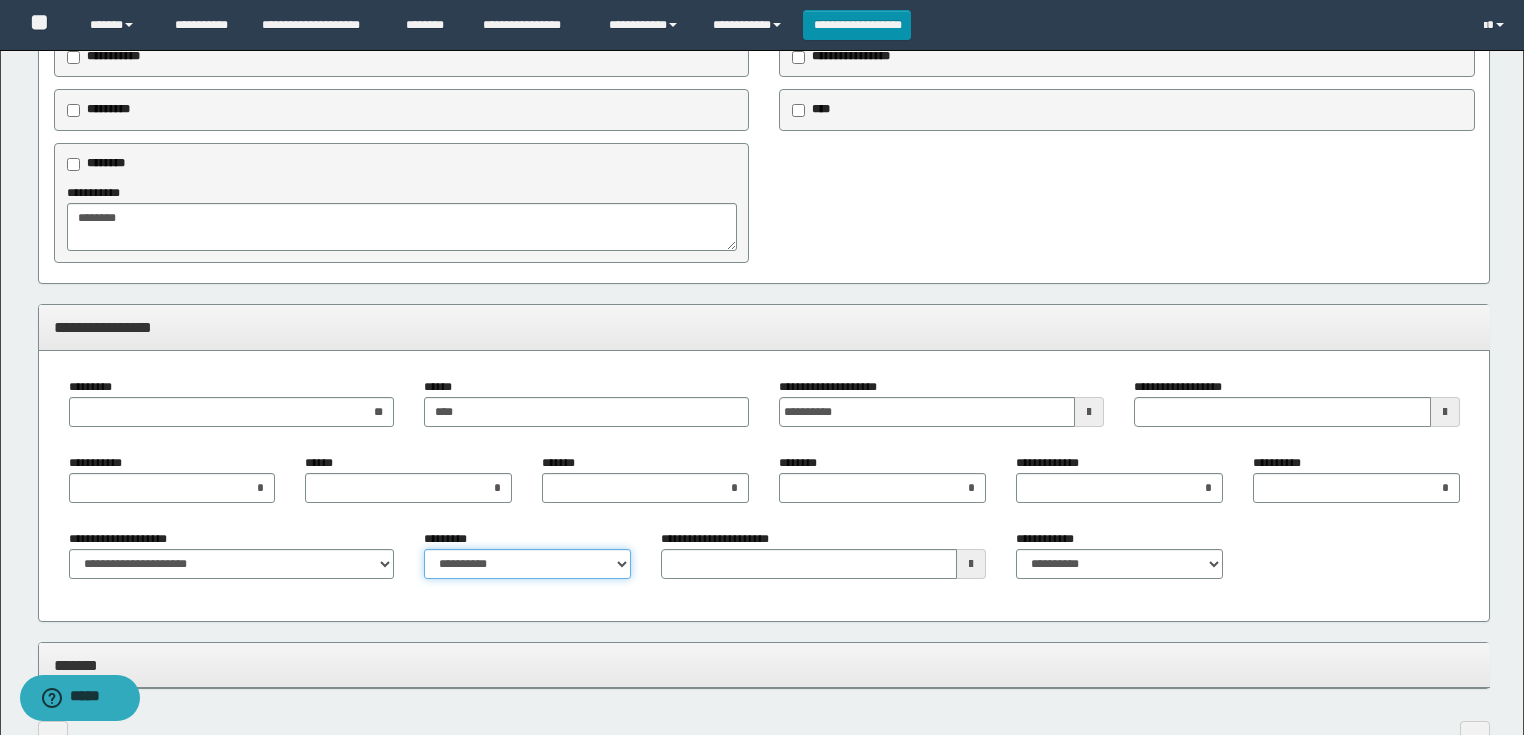 click on "**********" at bounding box center (527, 564) 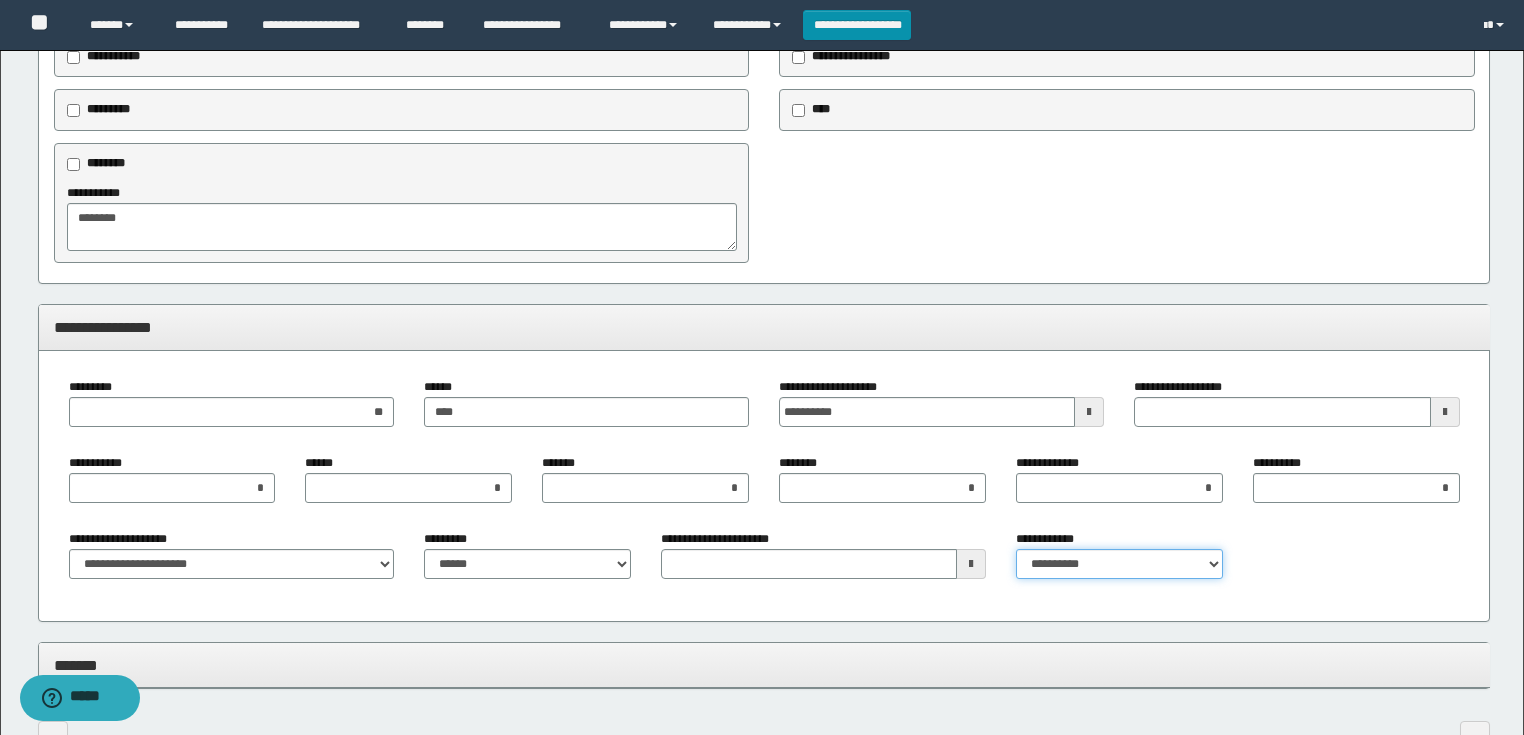 click on "**********" at bounding box center [1119, 564] 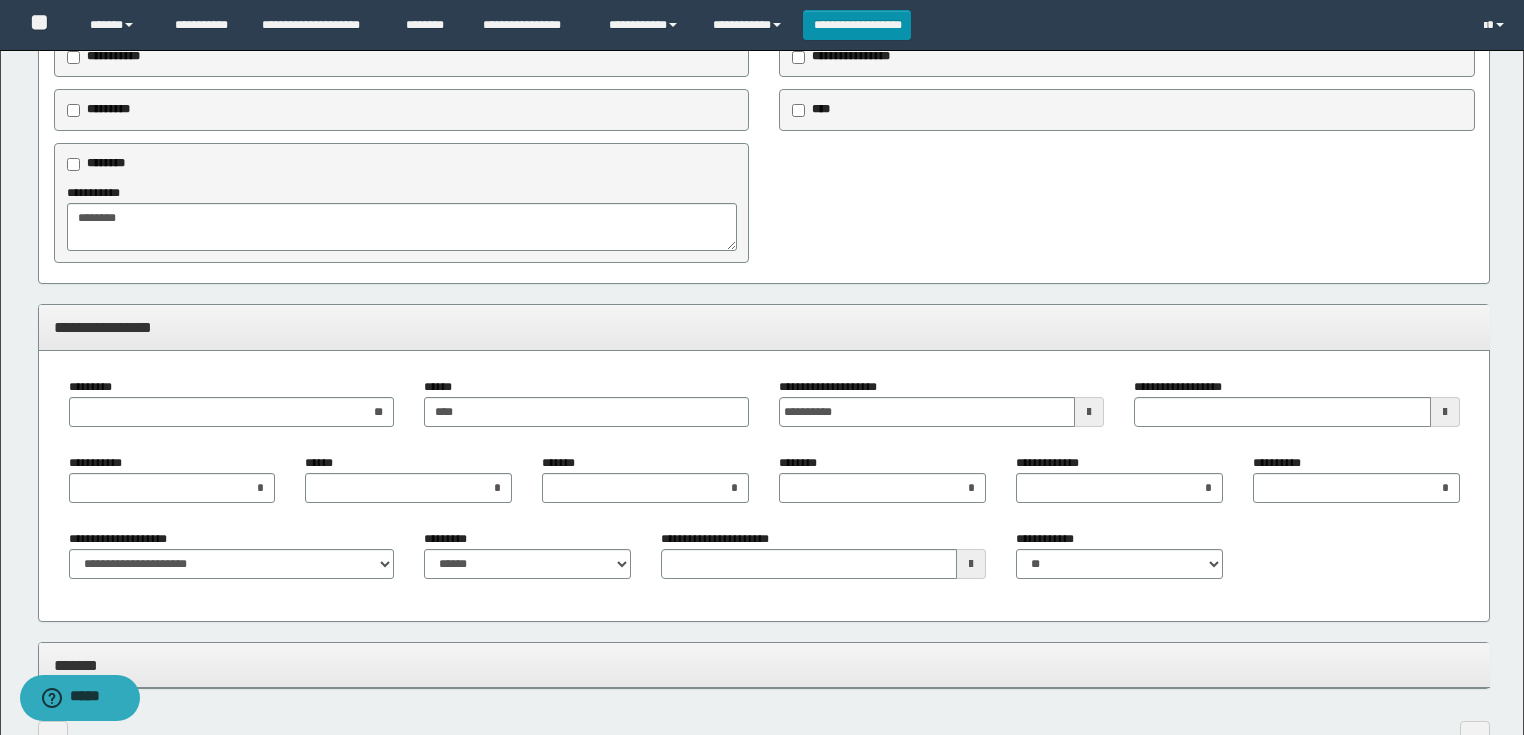 click on "*******" at bounding box center [764, 665] 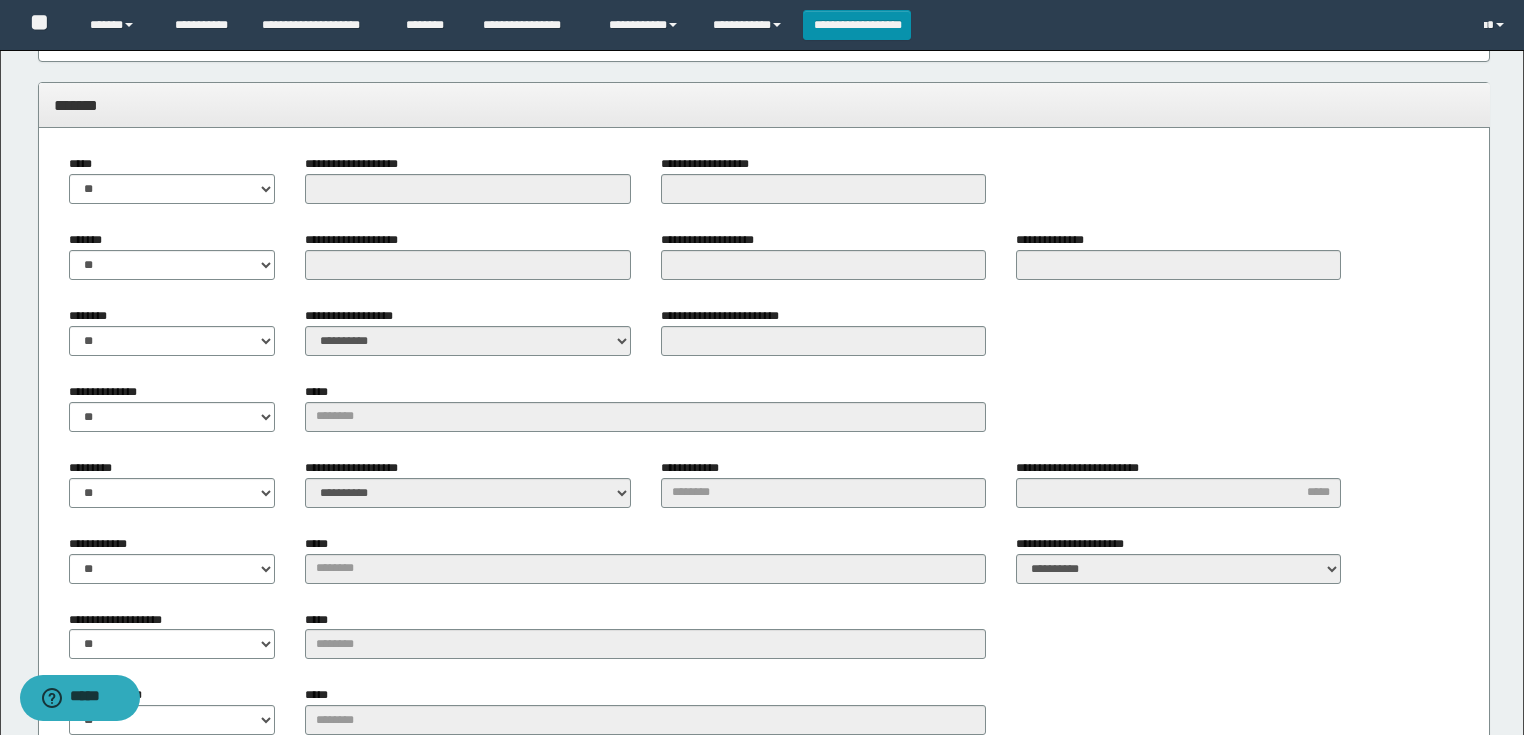 scroll, scrollTop: 1040, scrollLeft: 0, axis: vertical 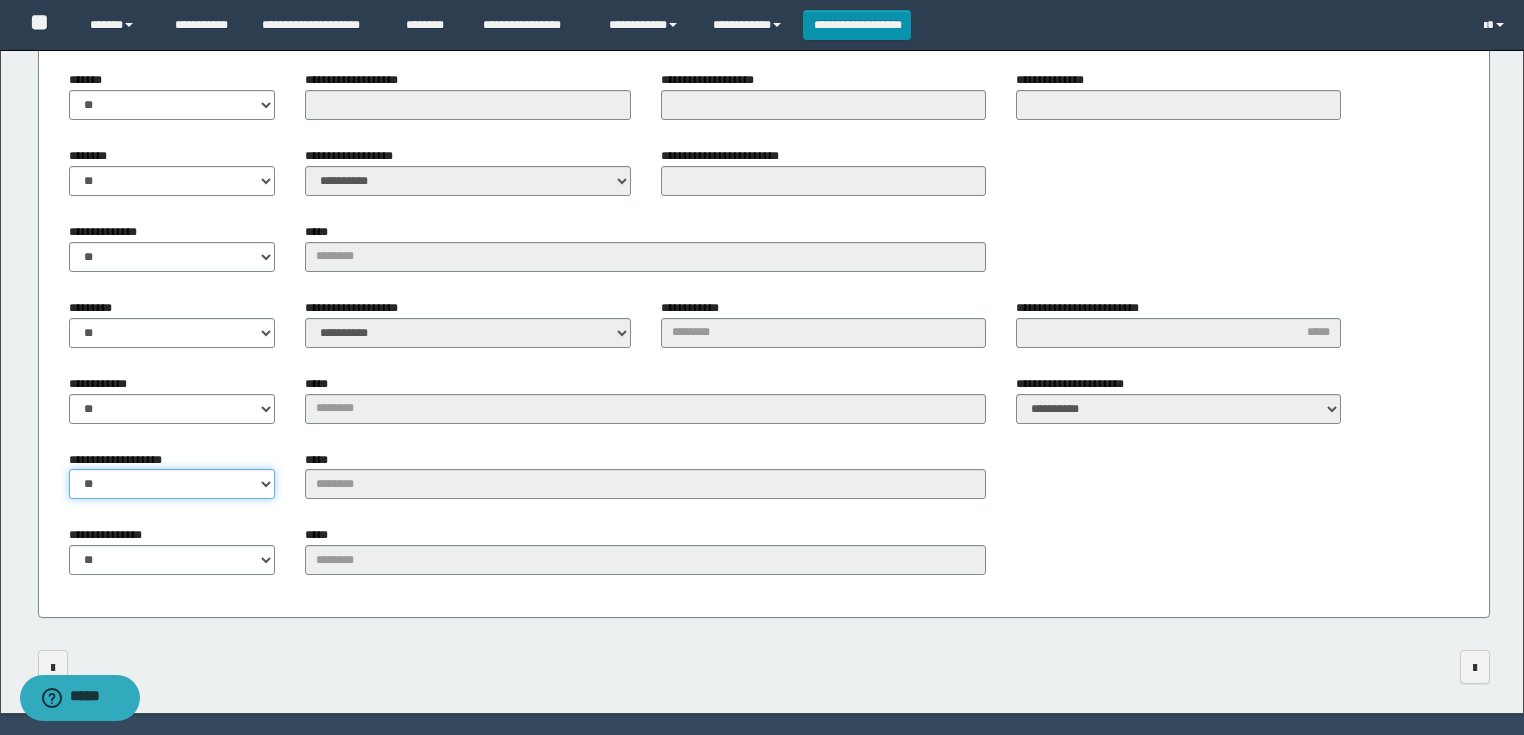 click on "**
**" at bounding box center [172, 484] 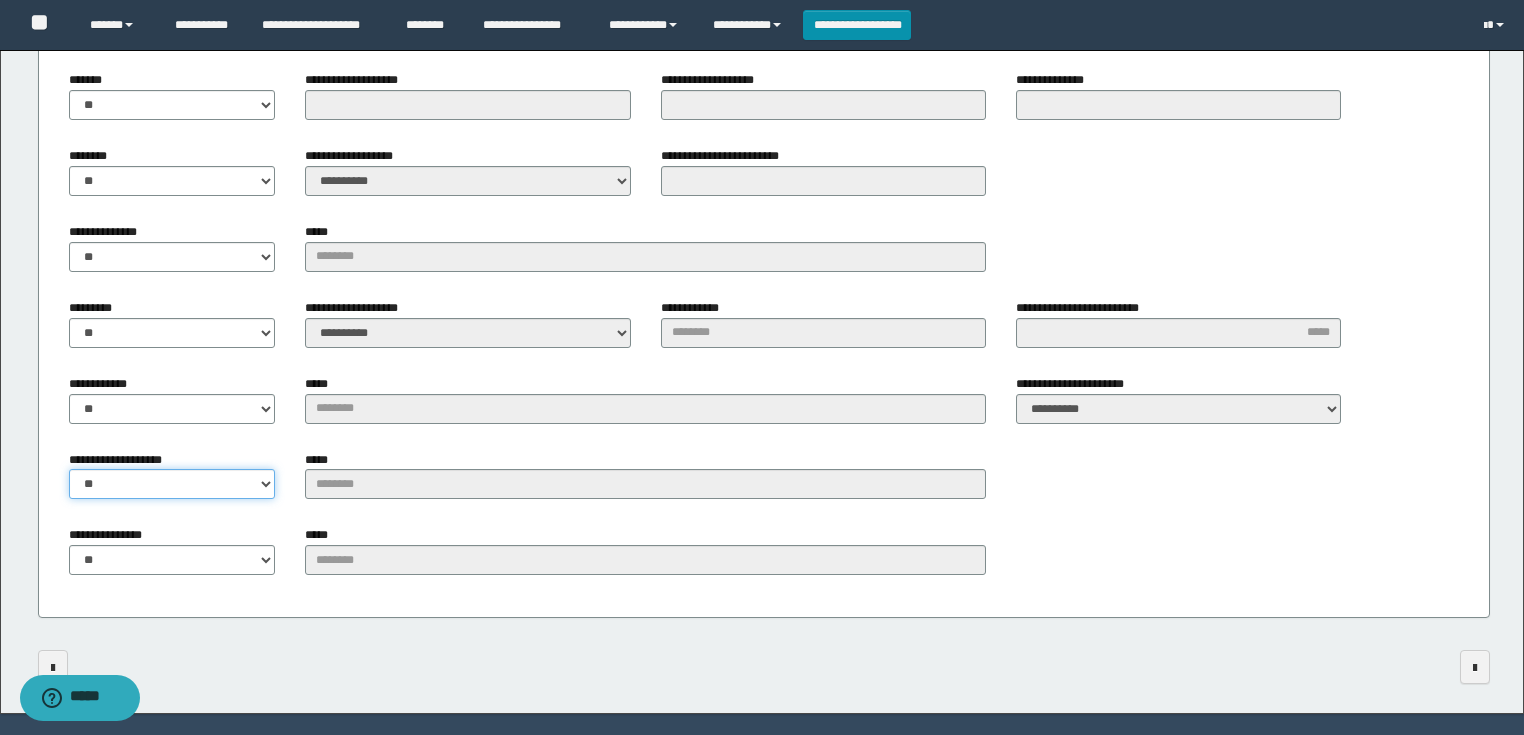 select on "****" 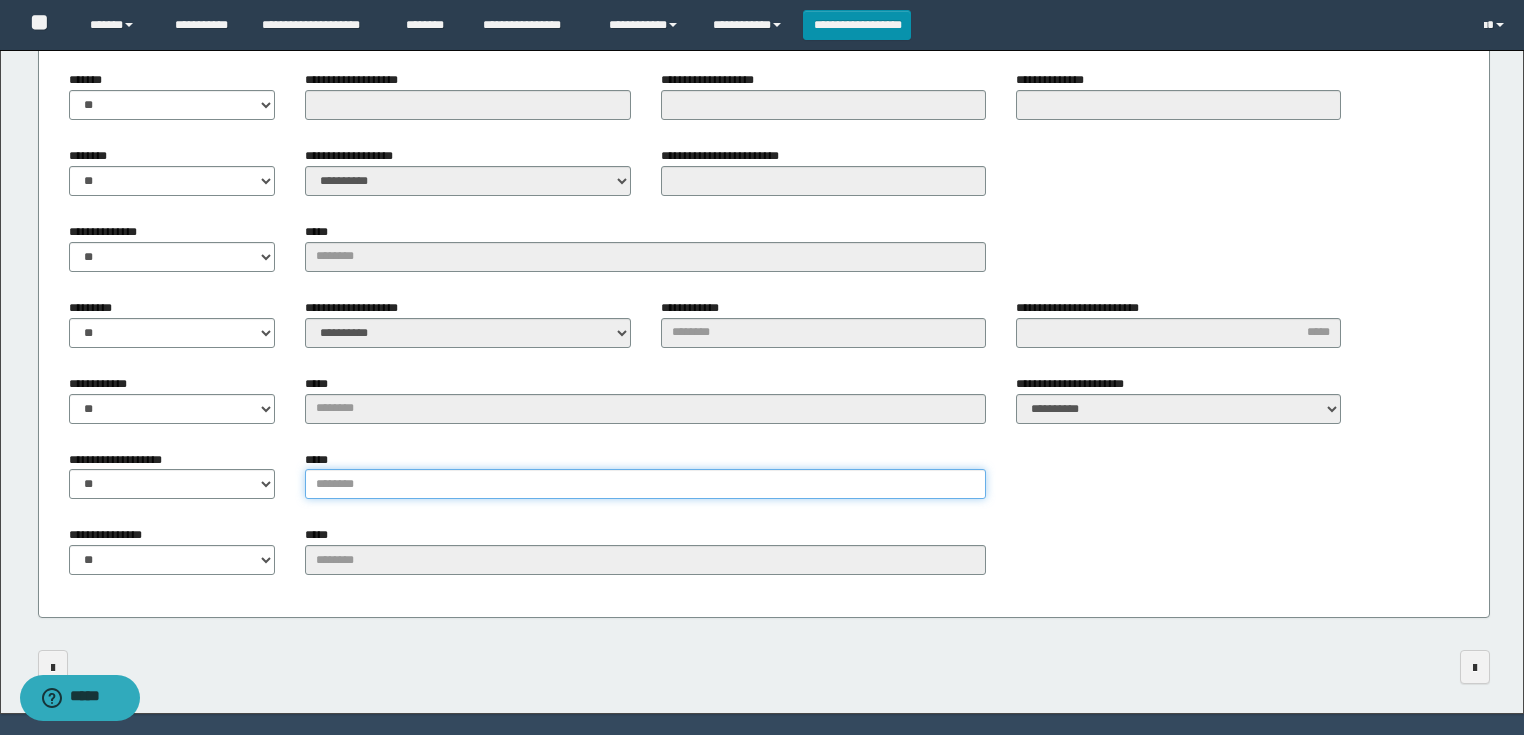 click on "*****" at bounding box center [645, 484] 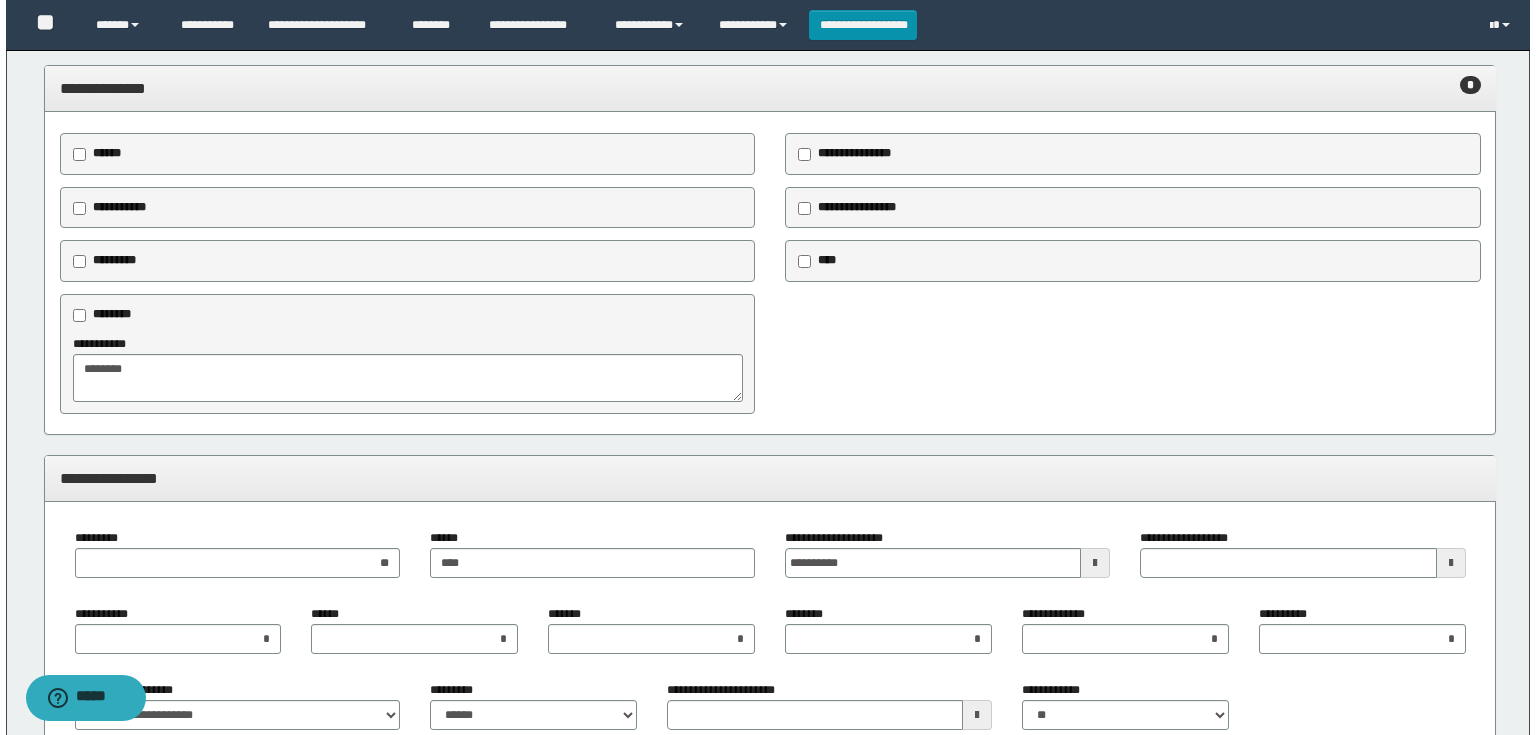 scroll, scrollTop: 0, scrollLeft: 0, axis: both 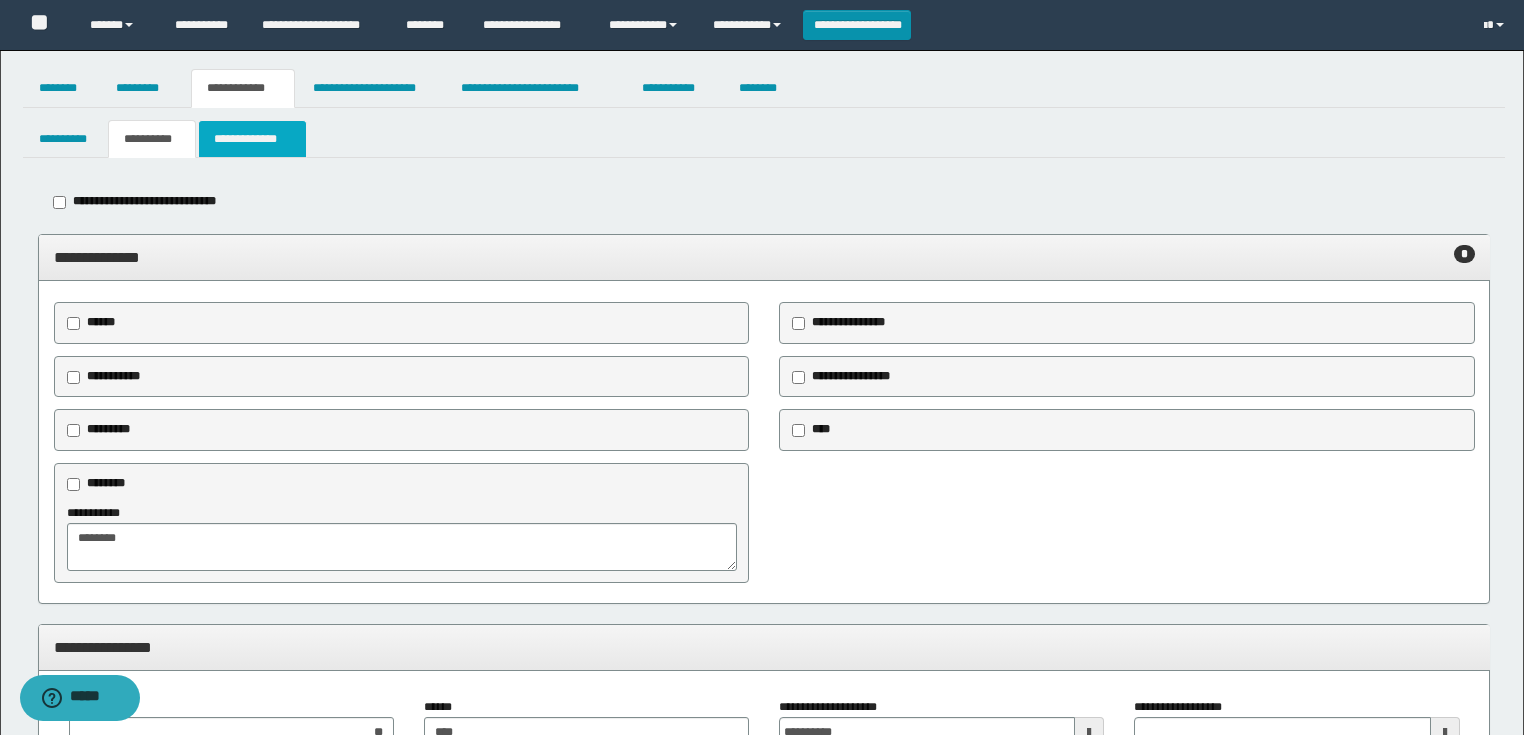 type on "**********" 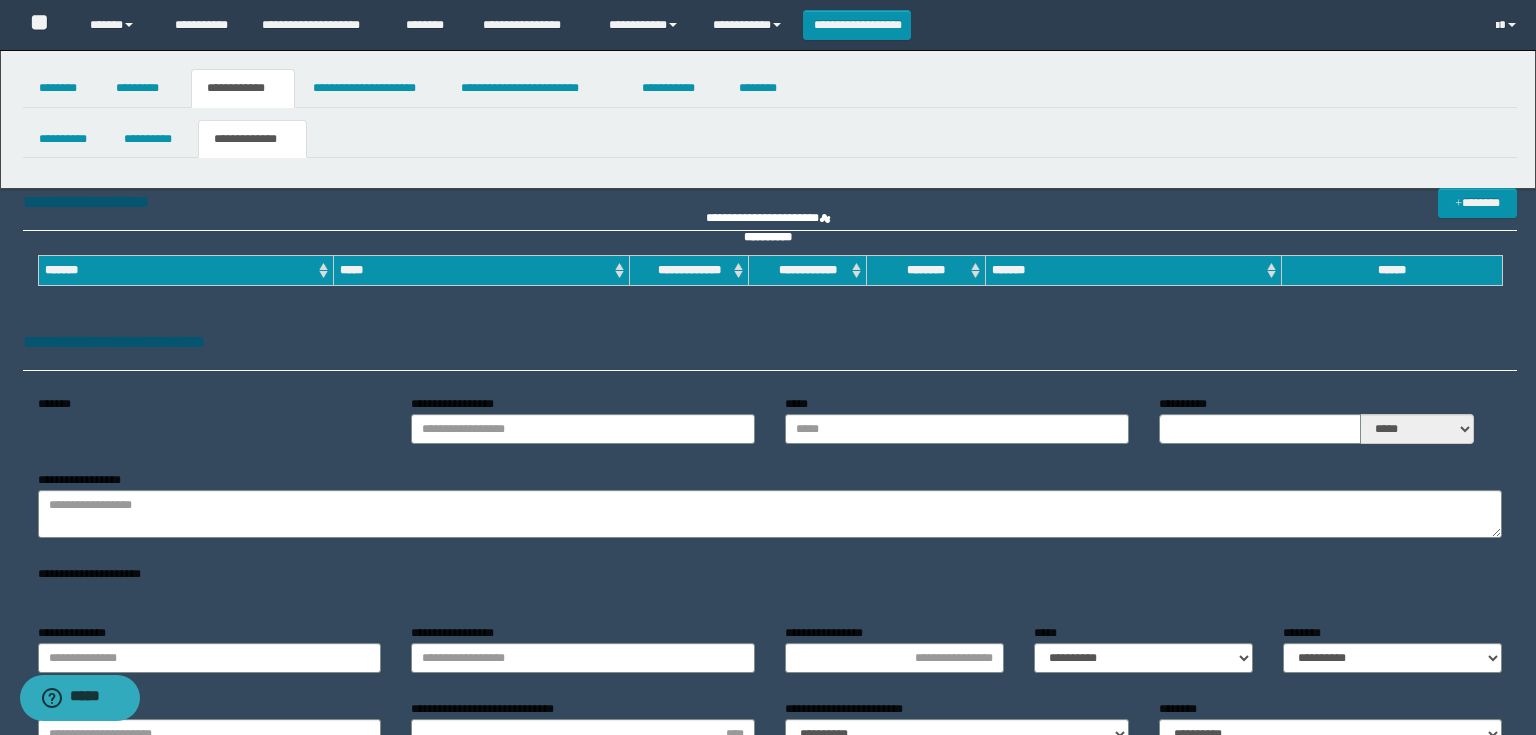 type on "**********" 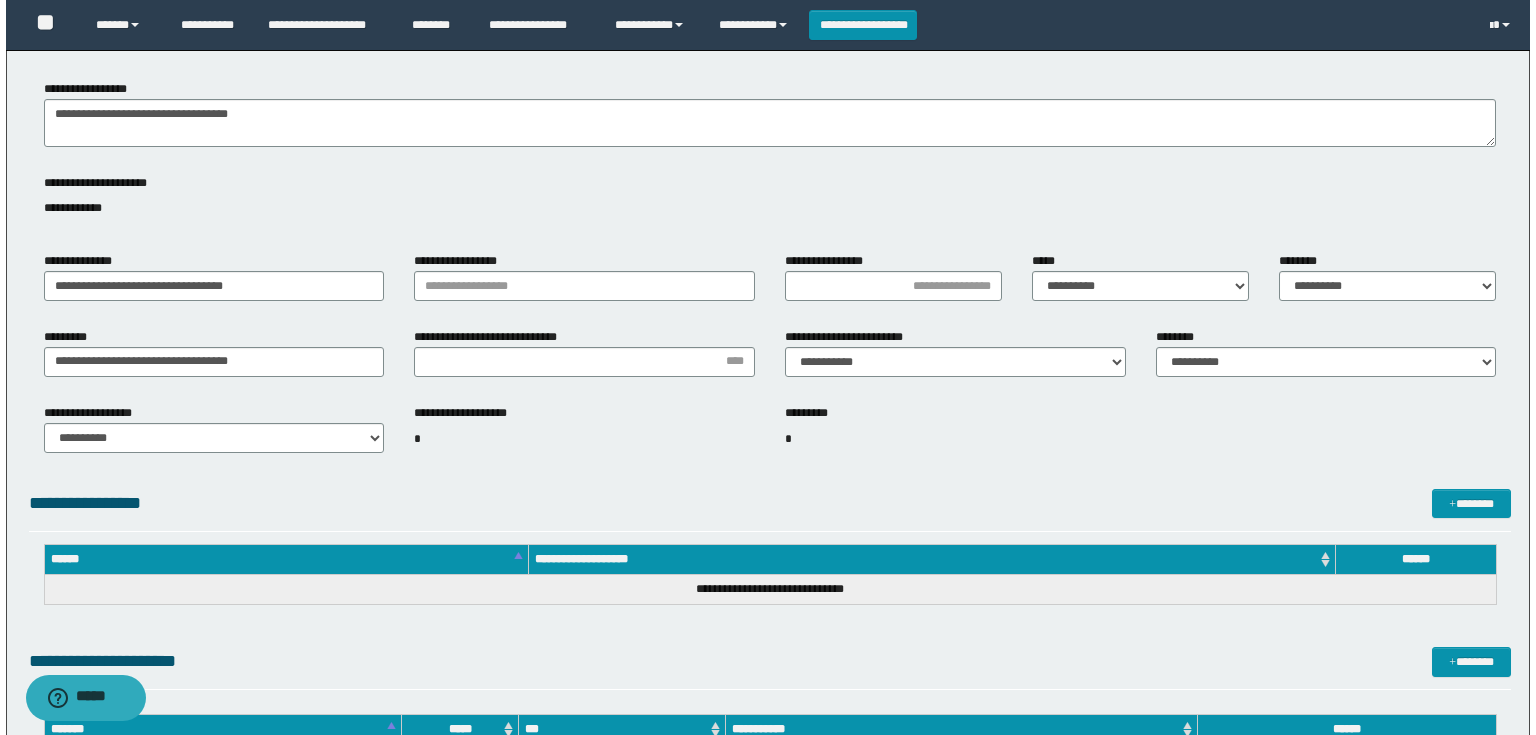 scroll, scrollTop: 560, scrollLeft: 0, axis: vertical 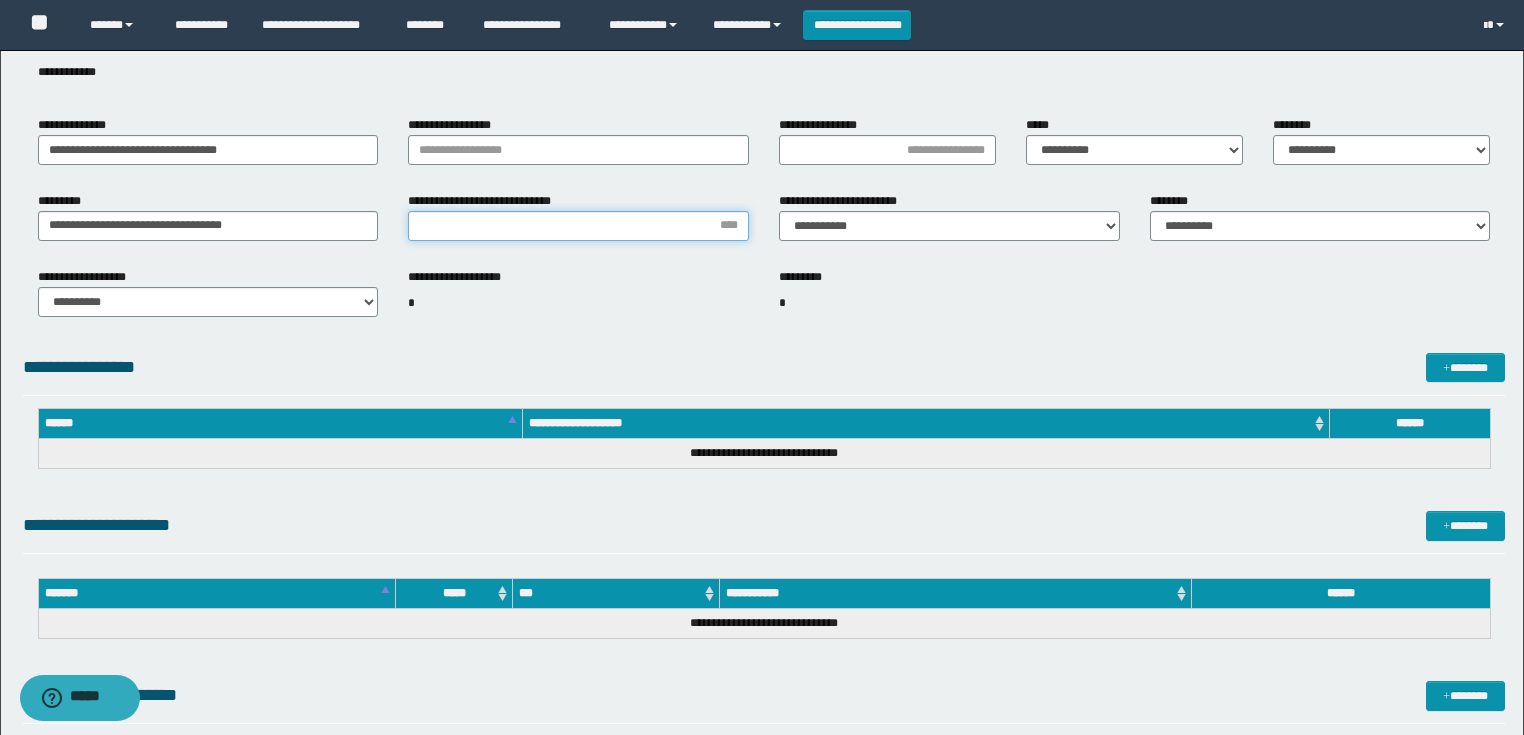 click on "**********" at bounding box center (578, 226) 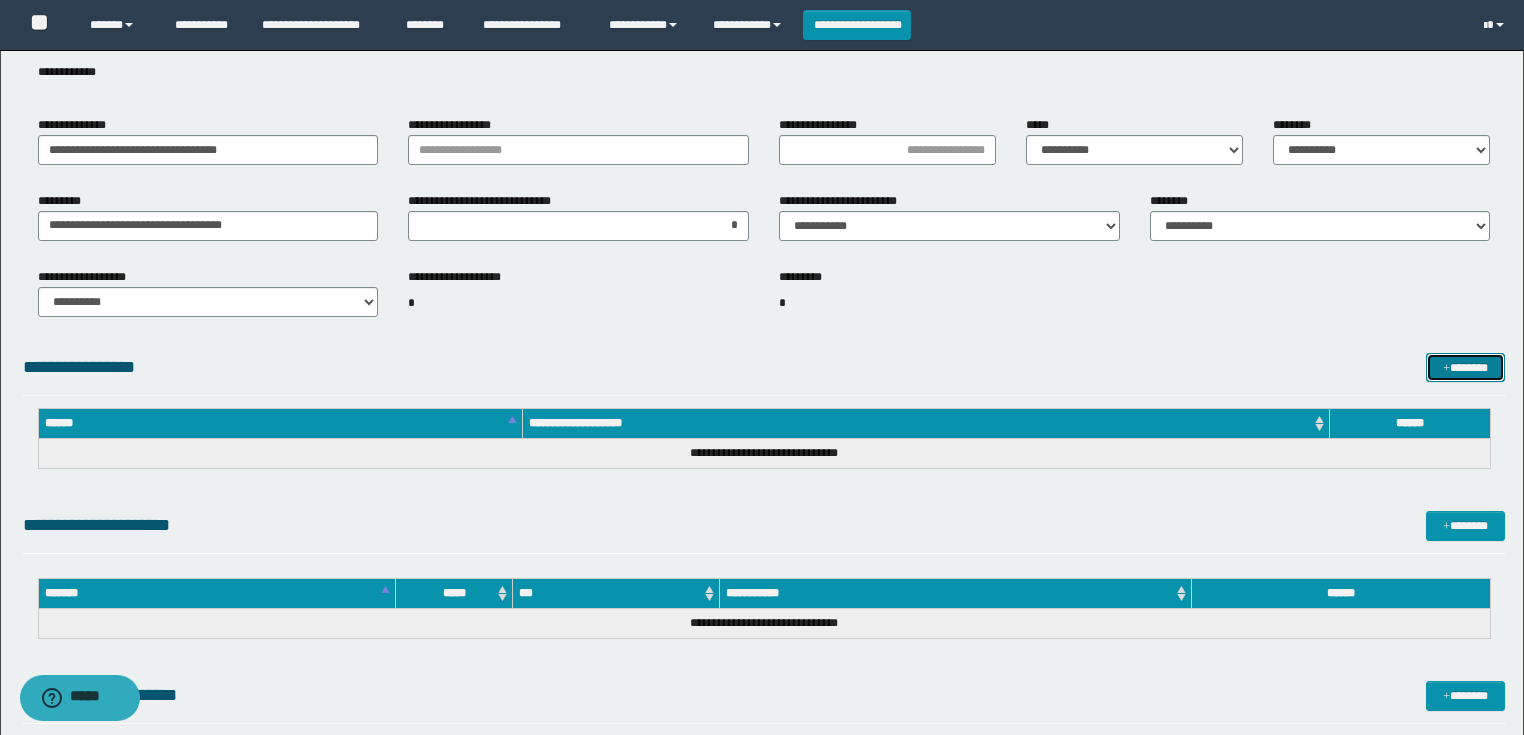 click on "*******" at bounding box center (1465, 368) 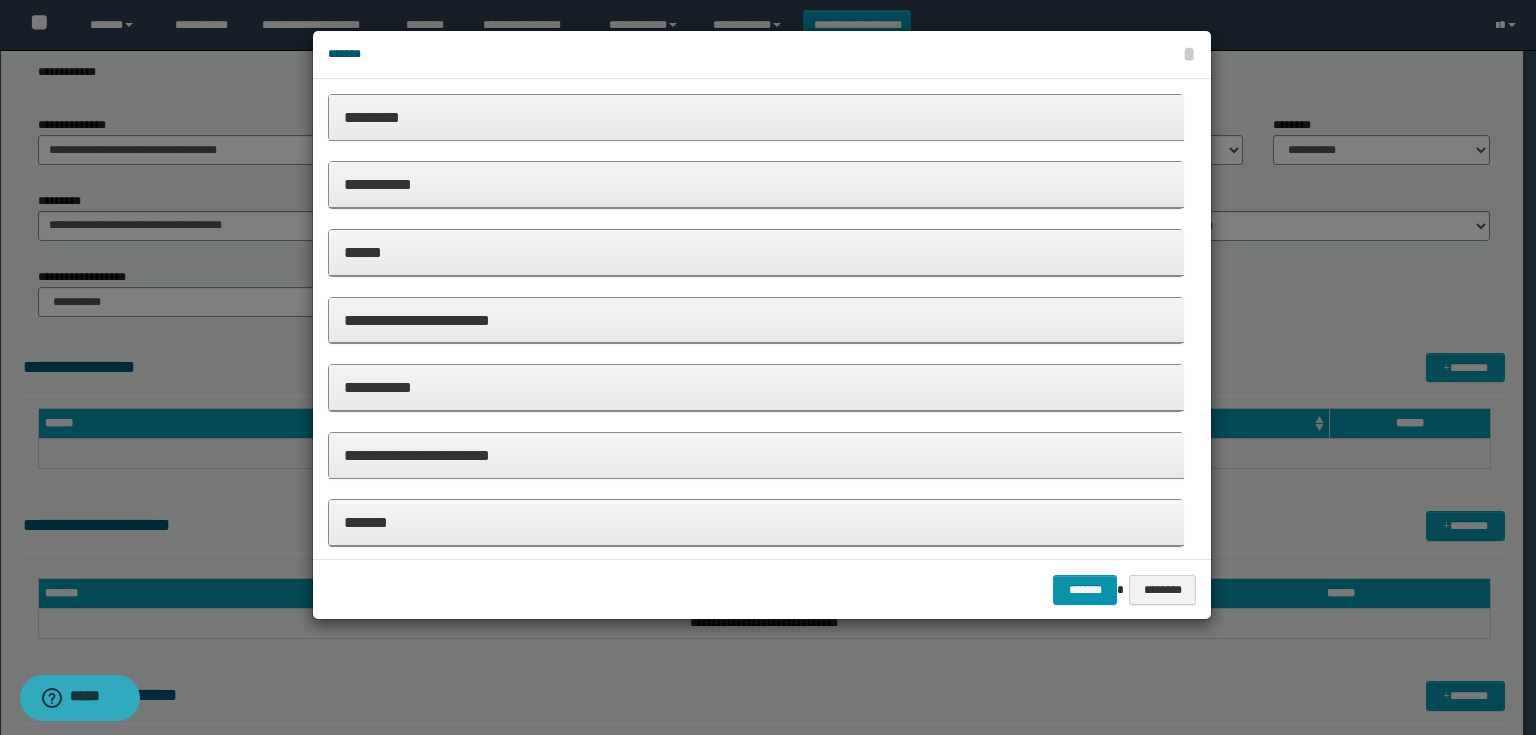 click on "**********" at bounding box center [756, 184] 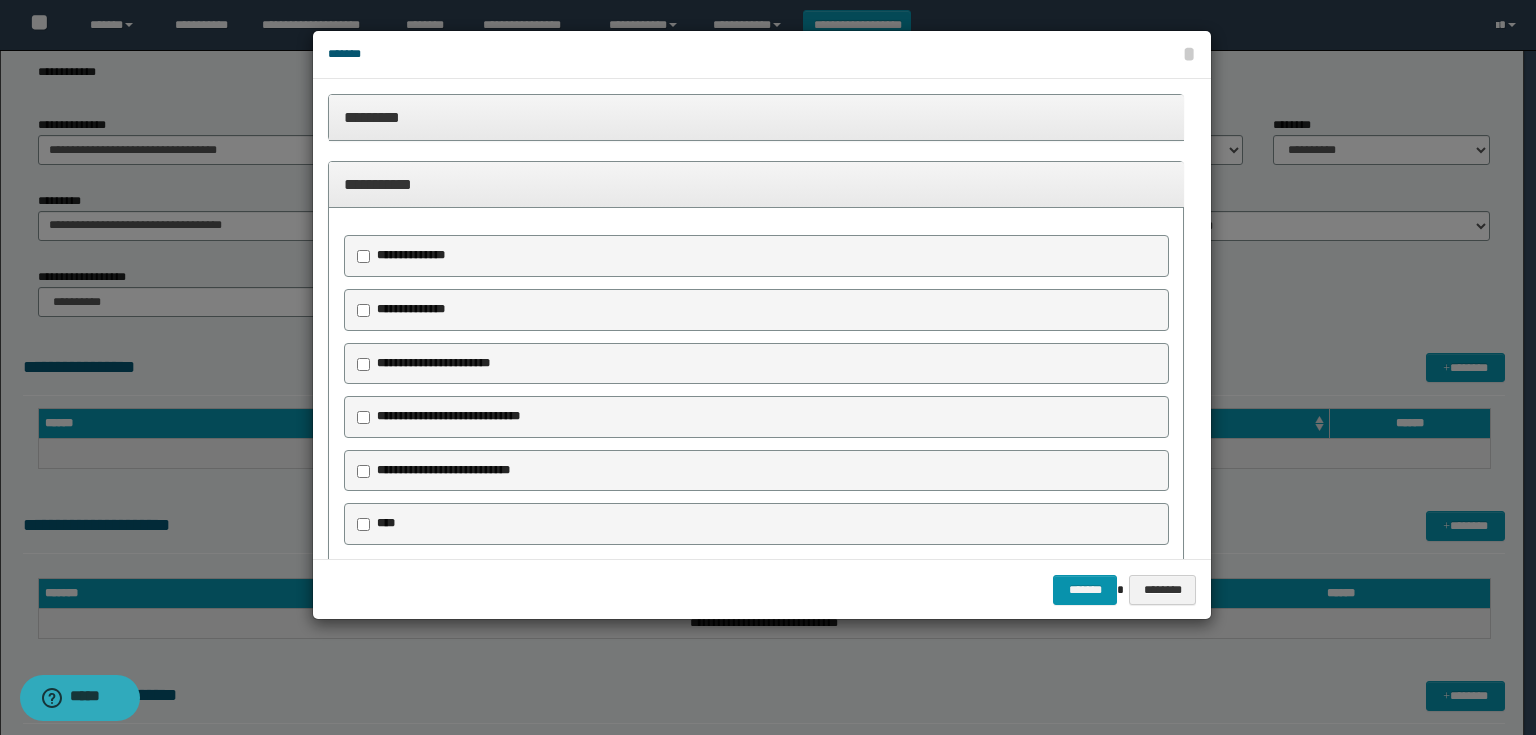 click on "**********" at bounding box center [433, 363] 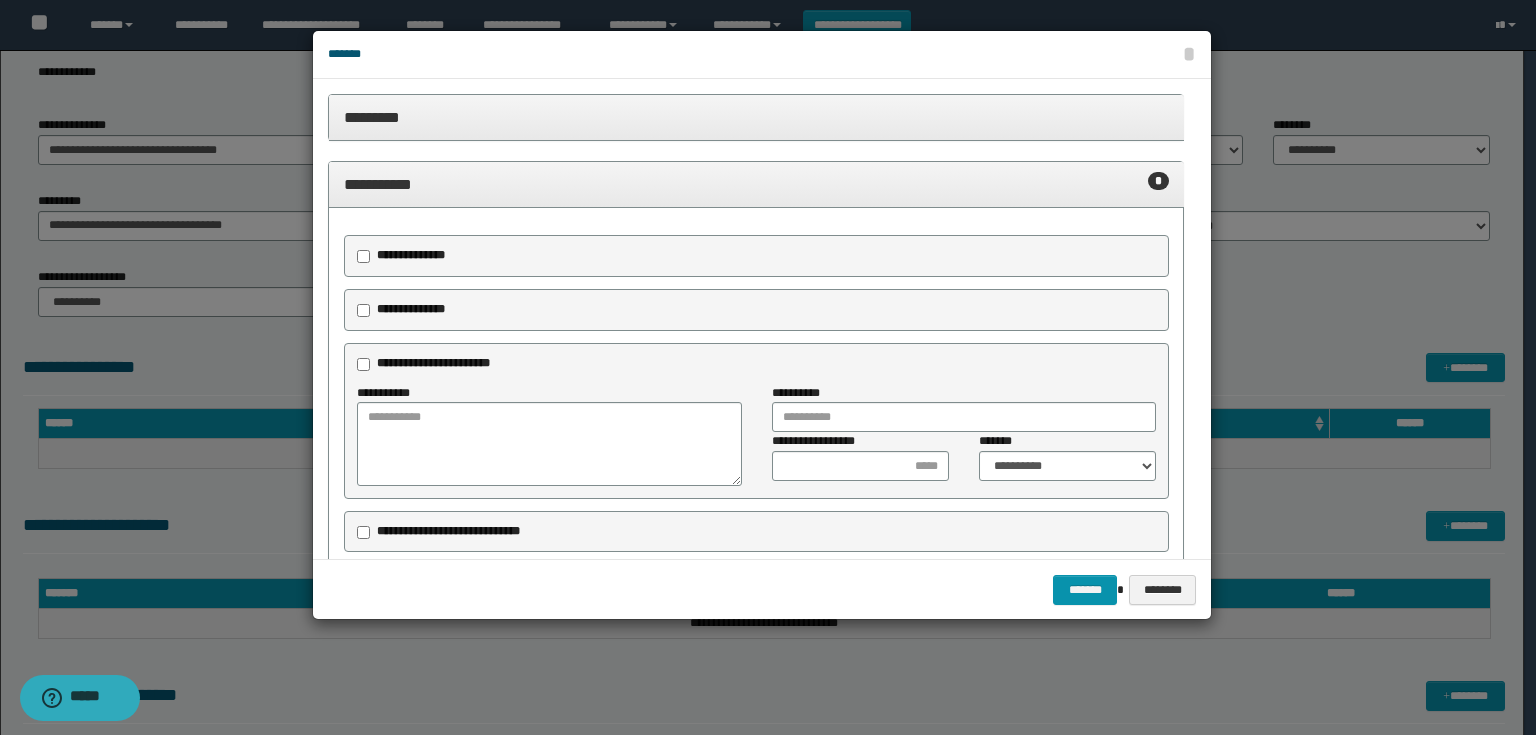 click on "**********" at bounding box center (411, 255) 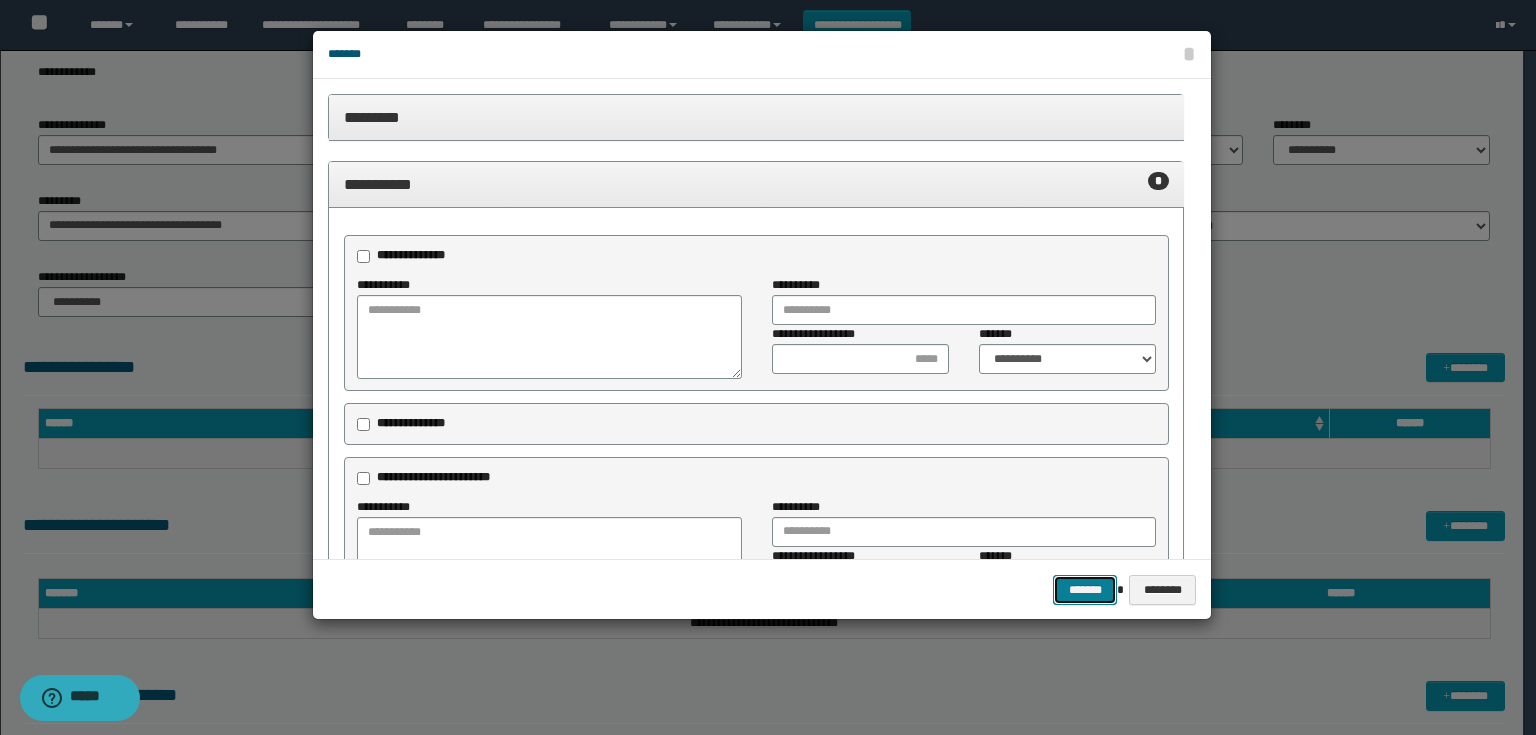click on "*******" at bounding box center (1085, 590) 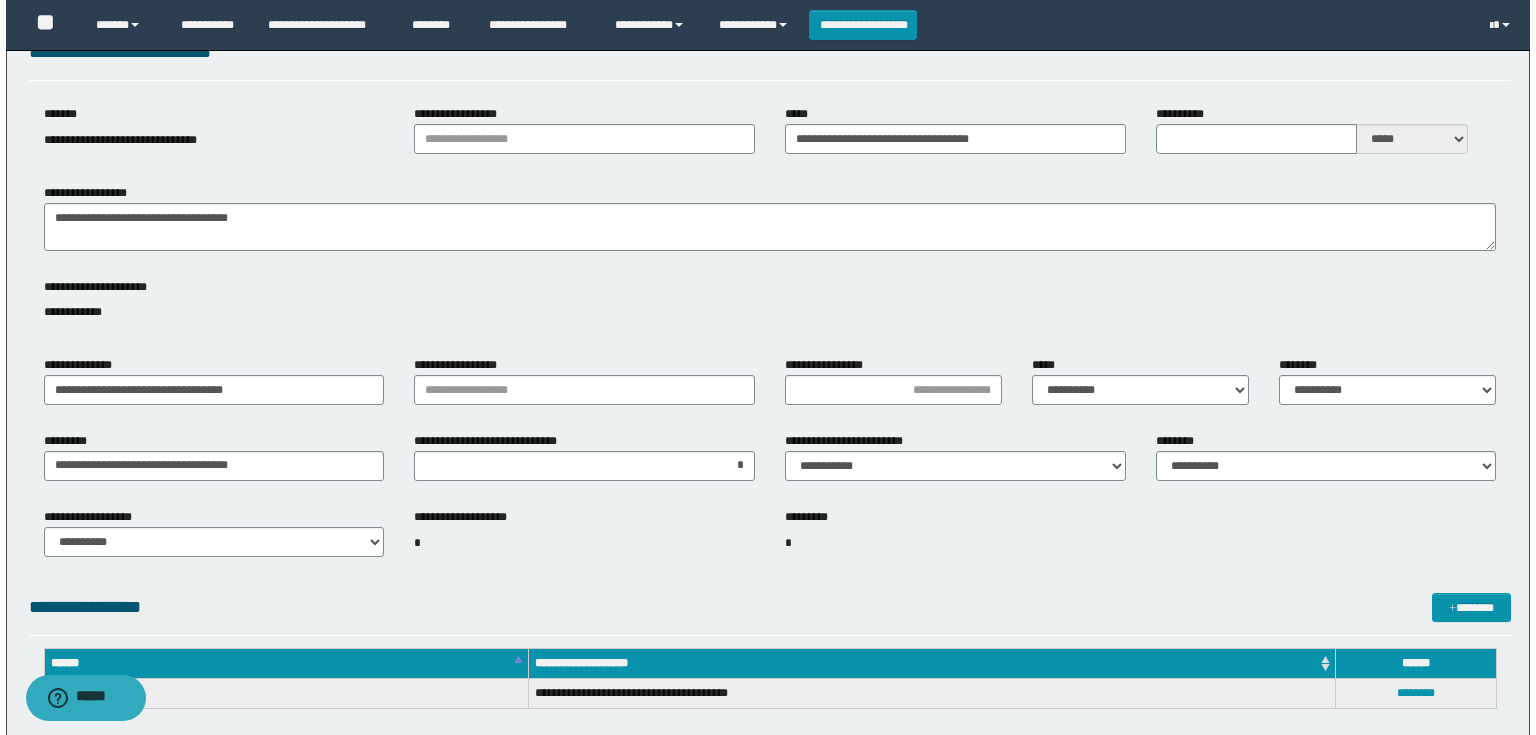 scroll, scrollTop: 0, scrollLeft: 0, axis: both 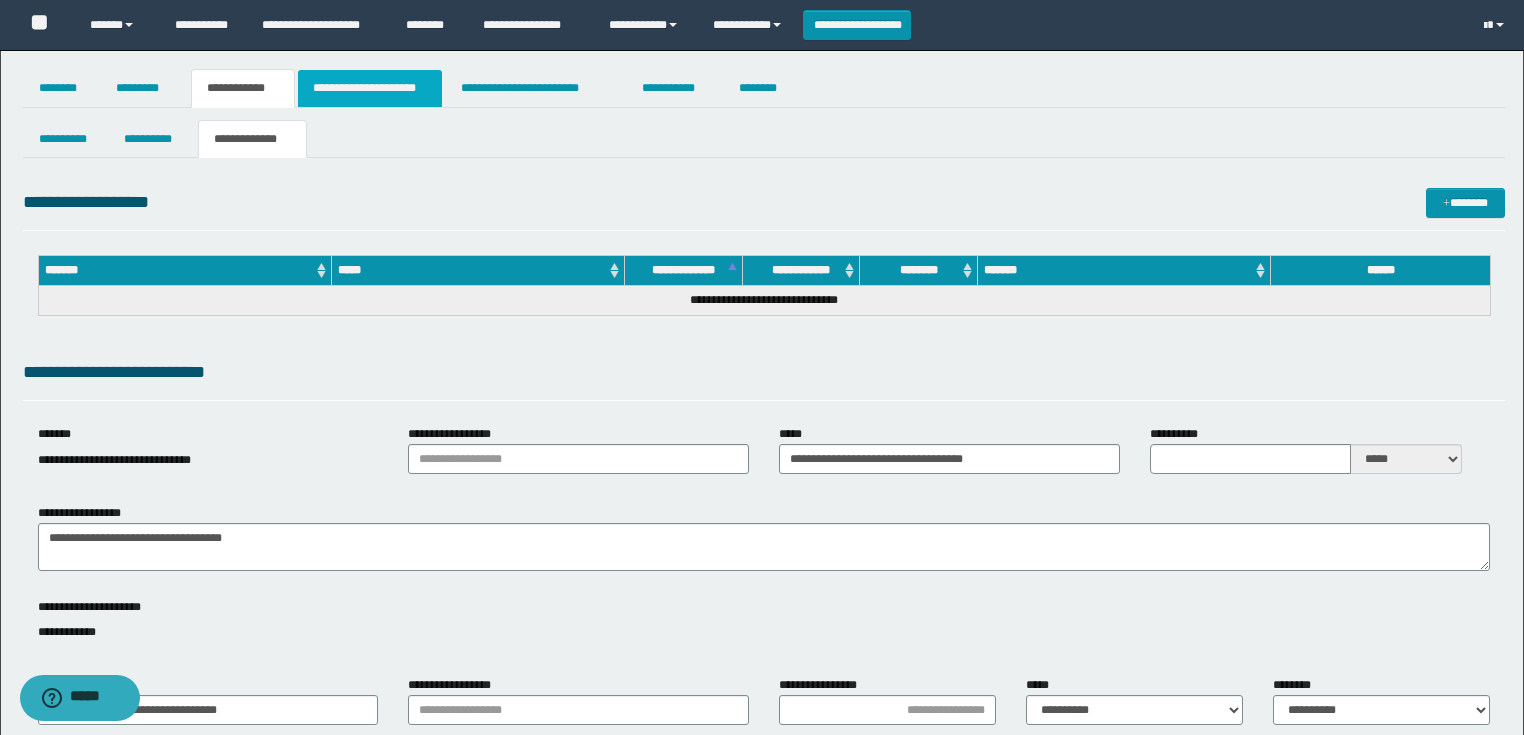 click on "**********" at bounding box center (370, 88) 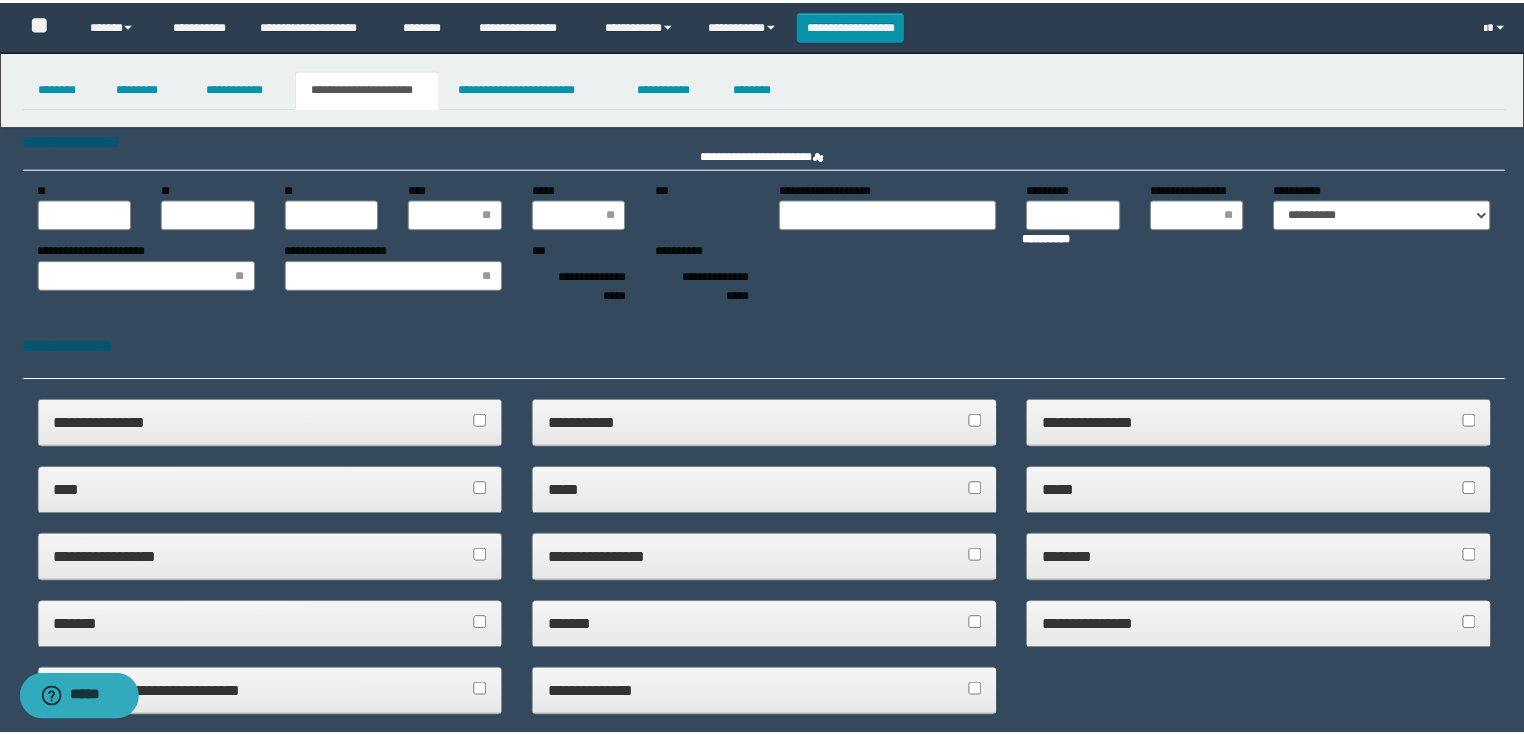 scroll, scrollTop: 0, scrollLeft: 0, axis: both 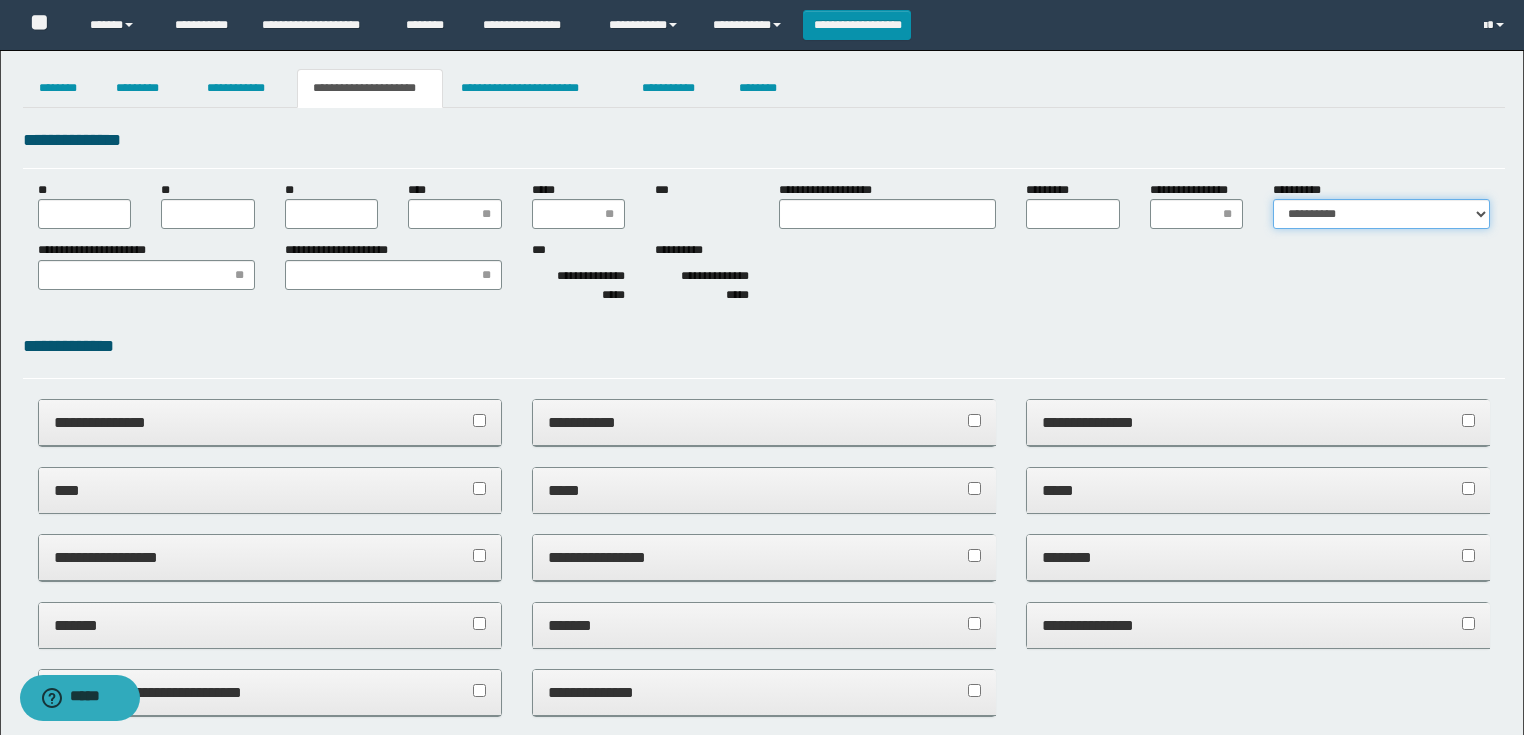 click on "**********" at bounding box center (1381, 214) 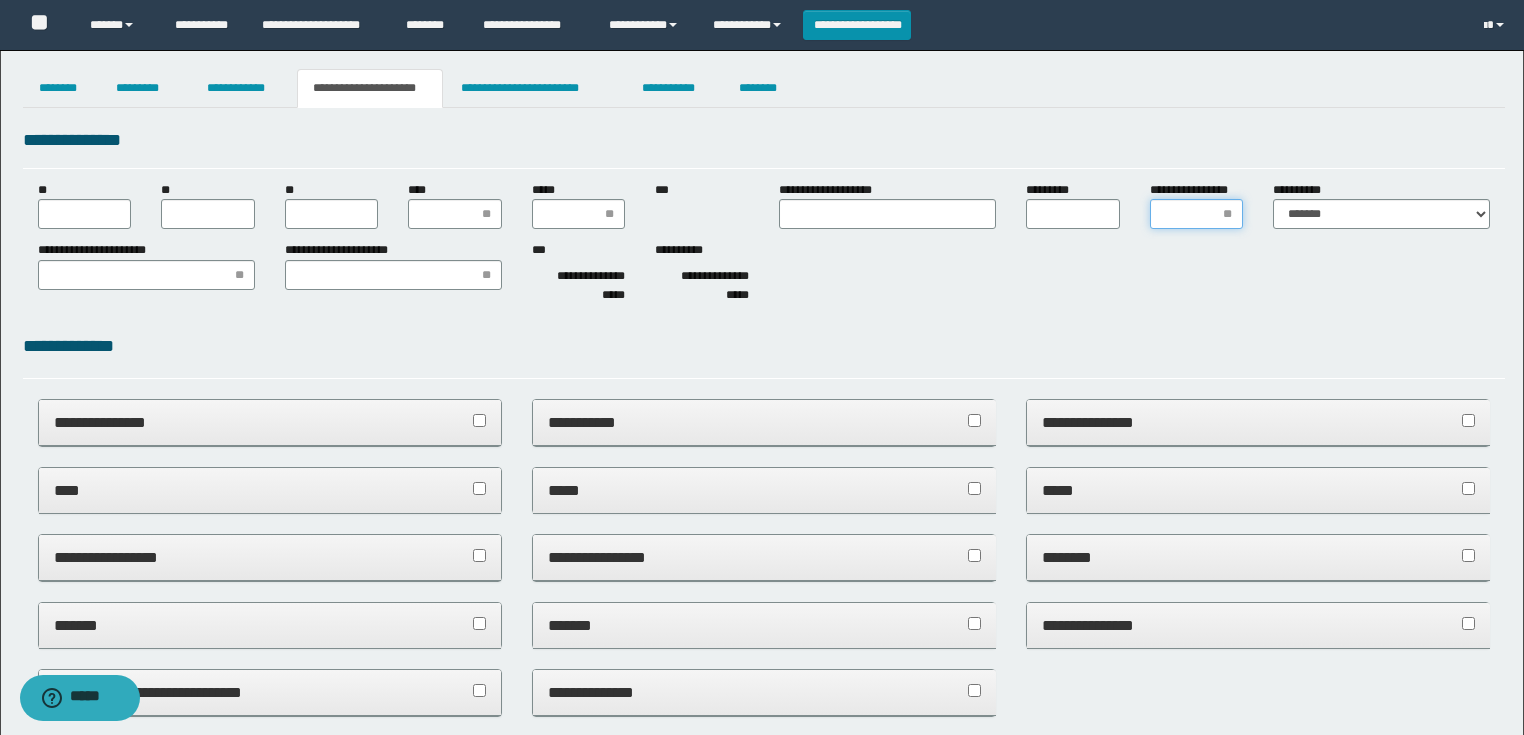 click on "**********" at bounding box center (1197, 214) 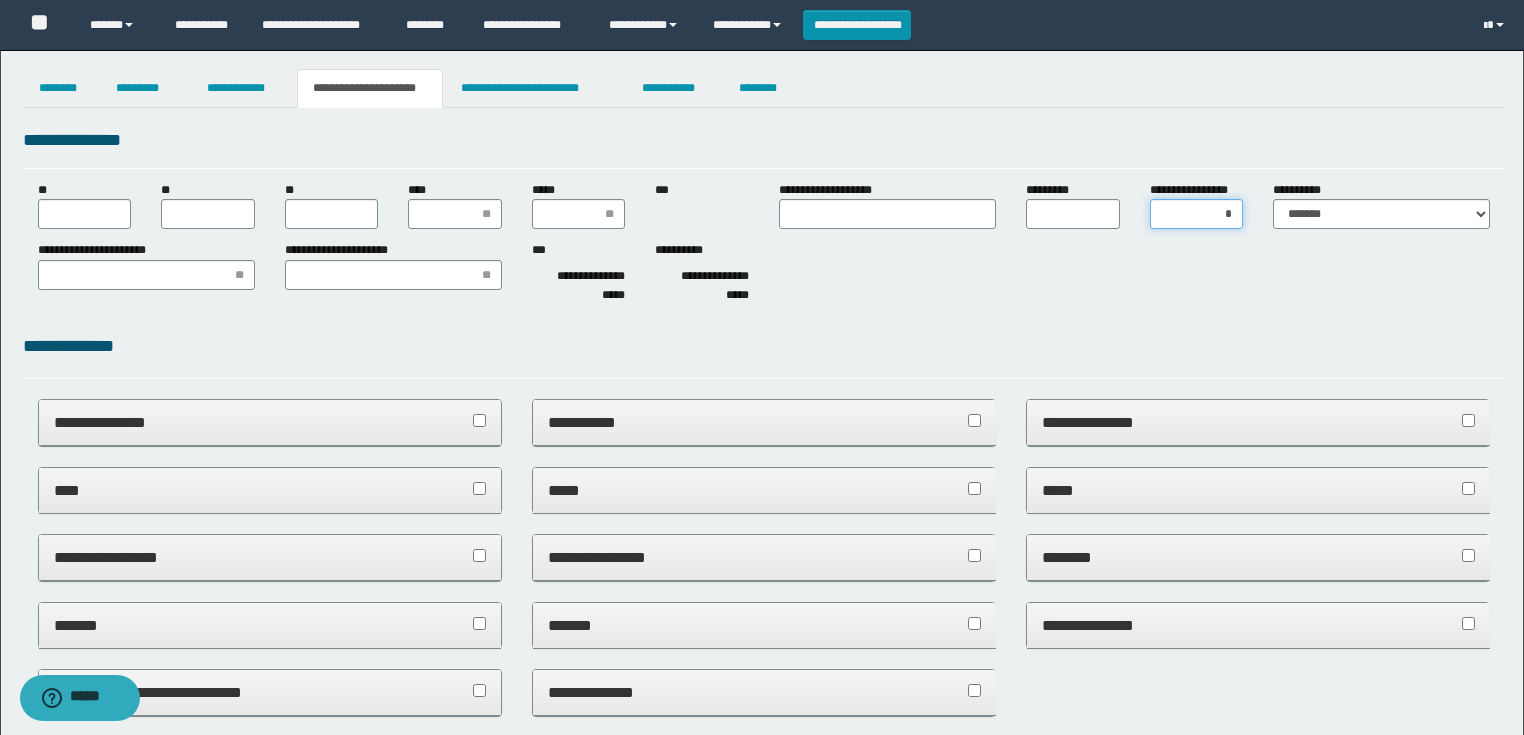 type on "**" 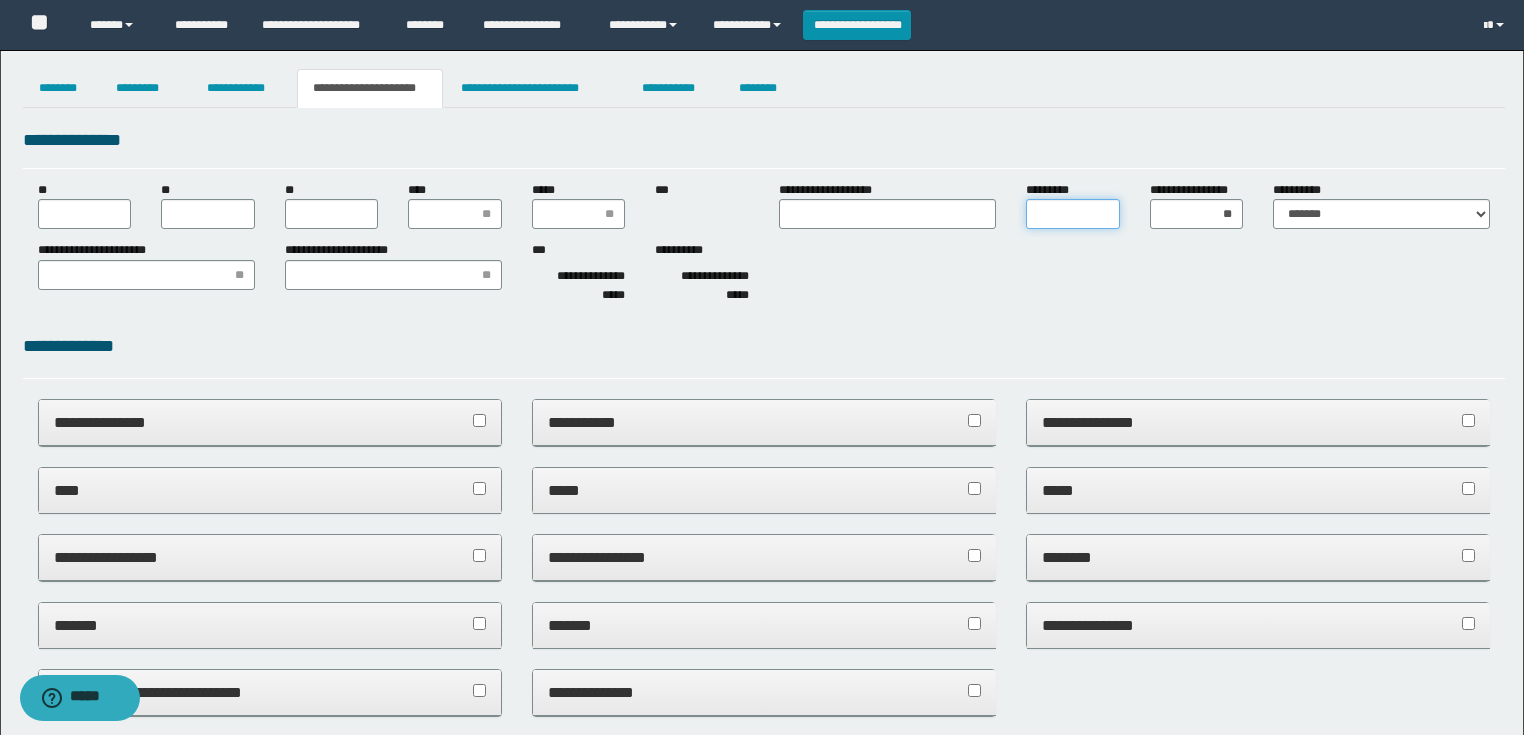 click on "*********" at bounding box center (1073, 214) 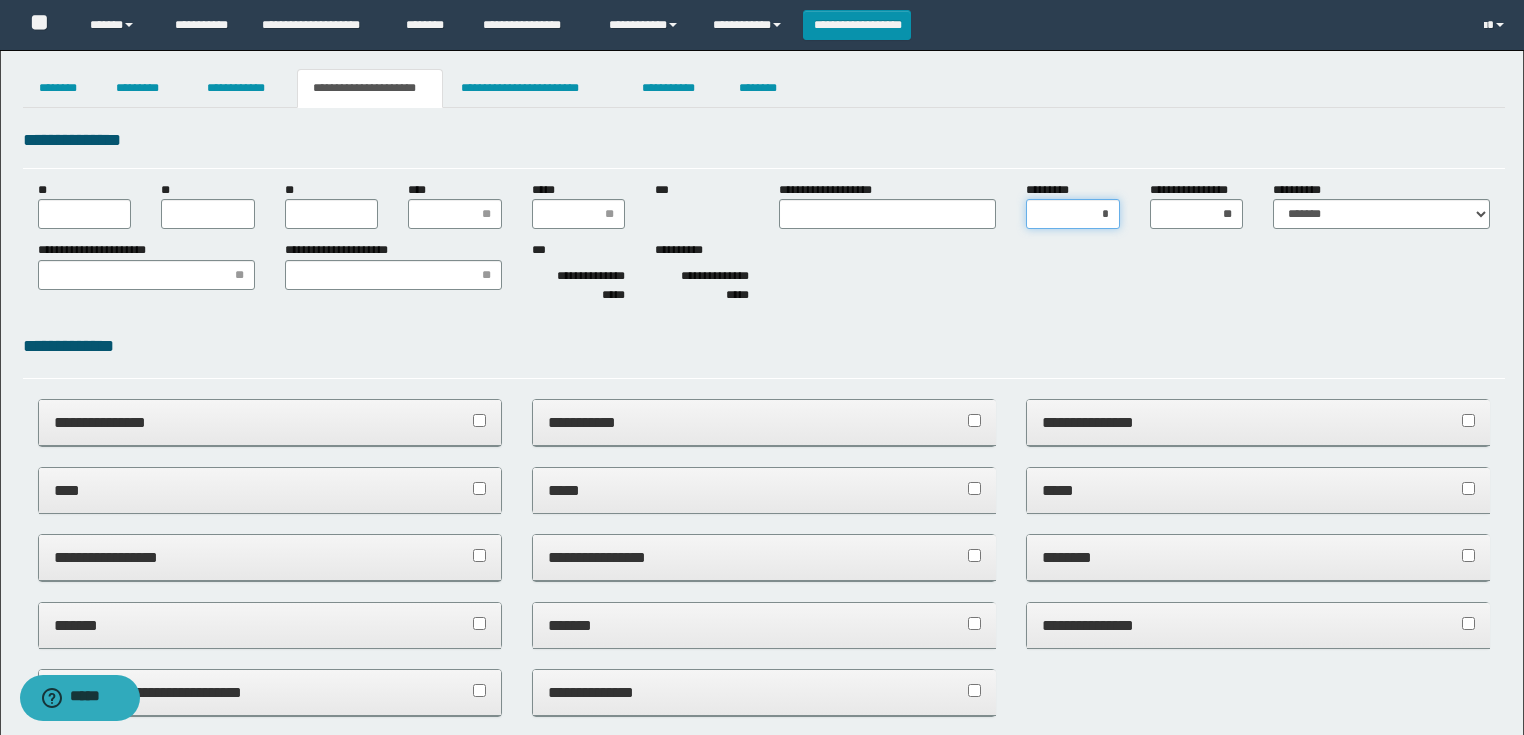 type on "**" 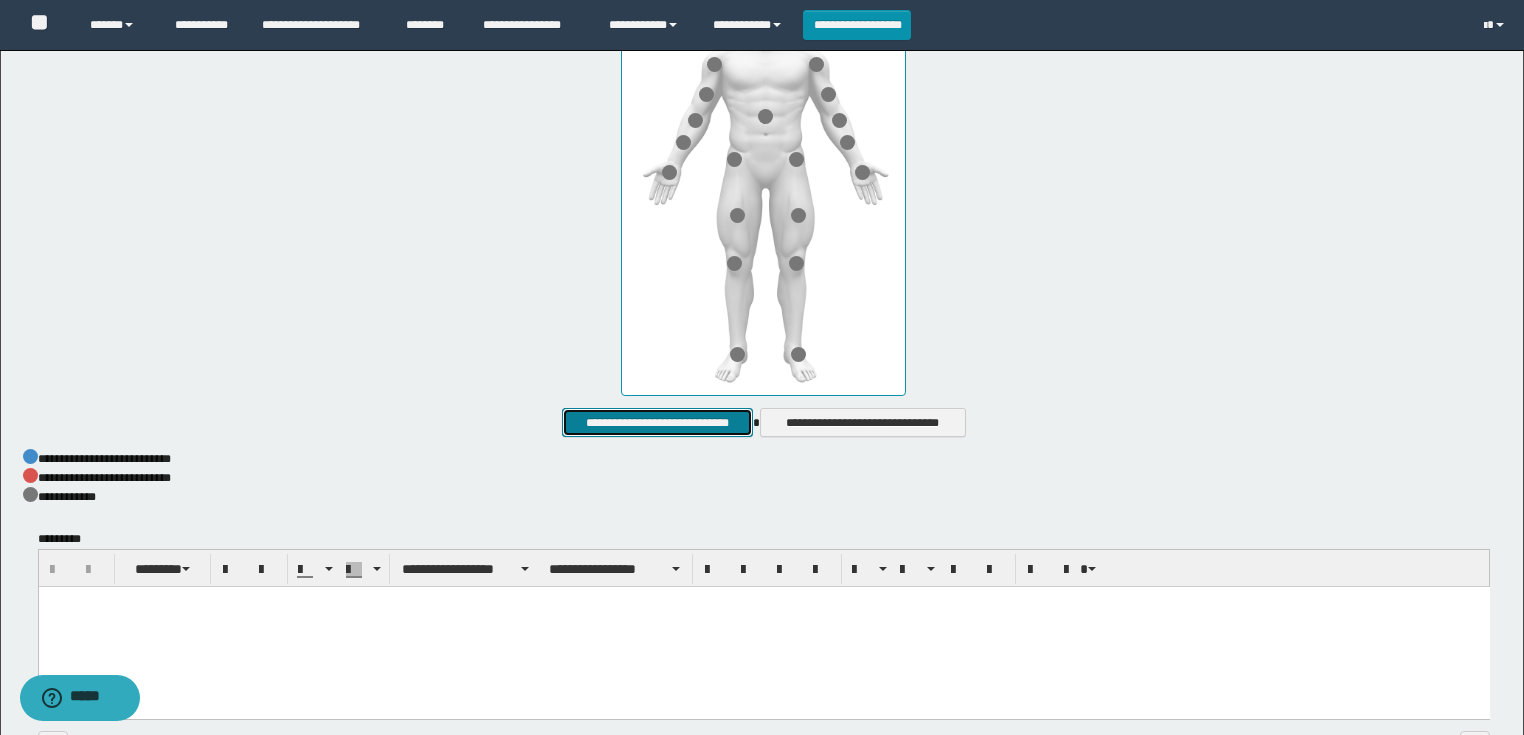 click on "**********" at bounding box center (657, 423) 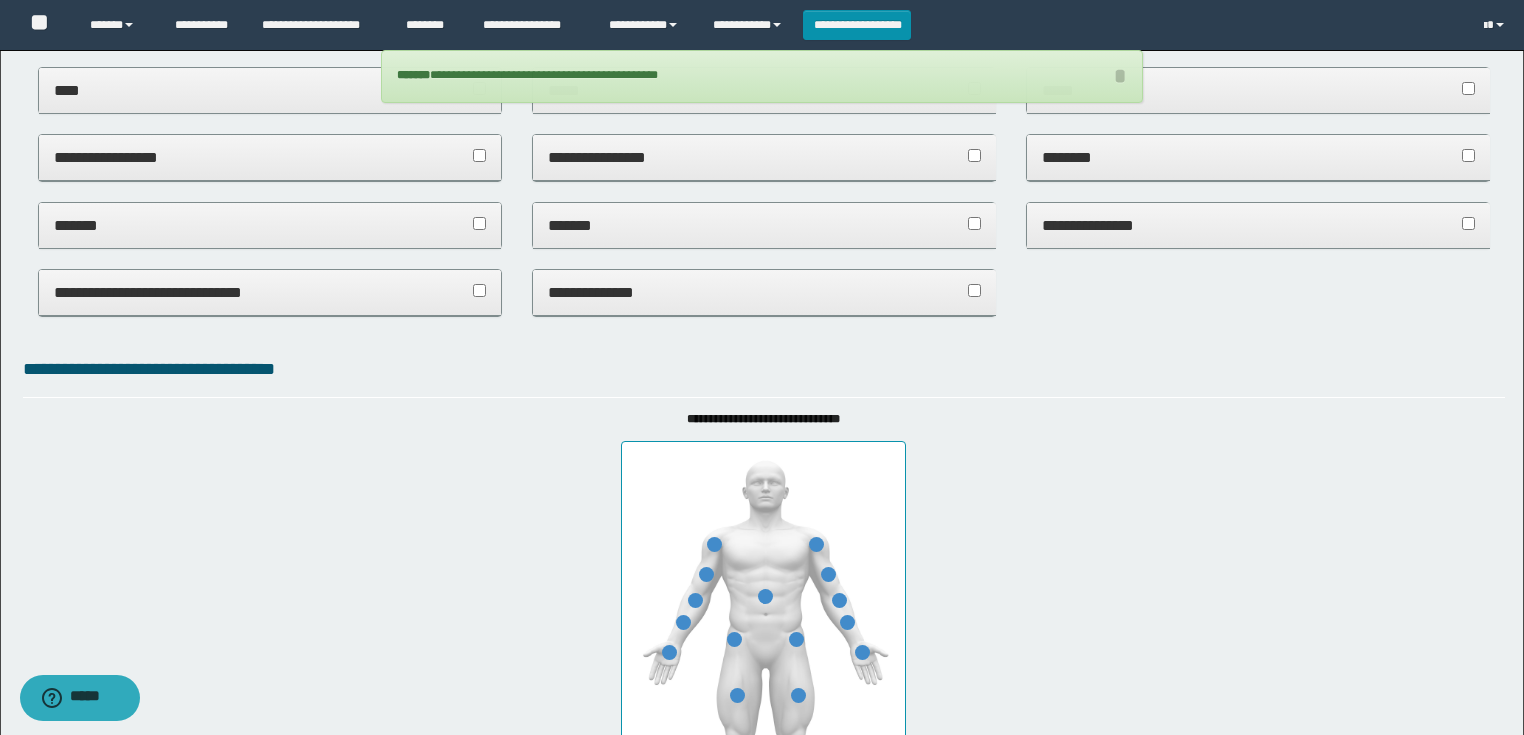scroll, scrollTop: 0, scrollLeft: 0, axis: both 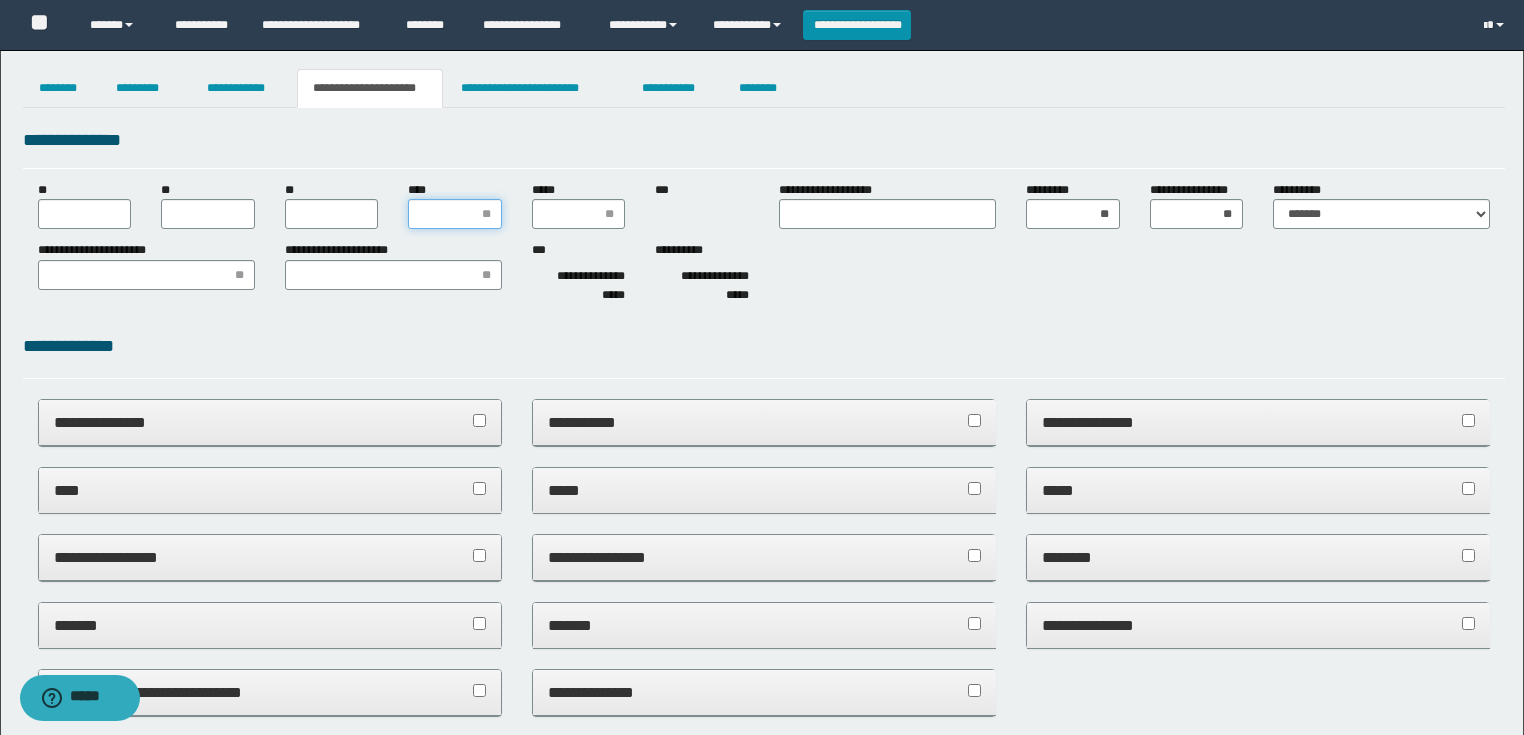 click on "****" at bounding box center (455, 214) 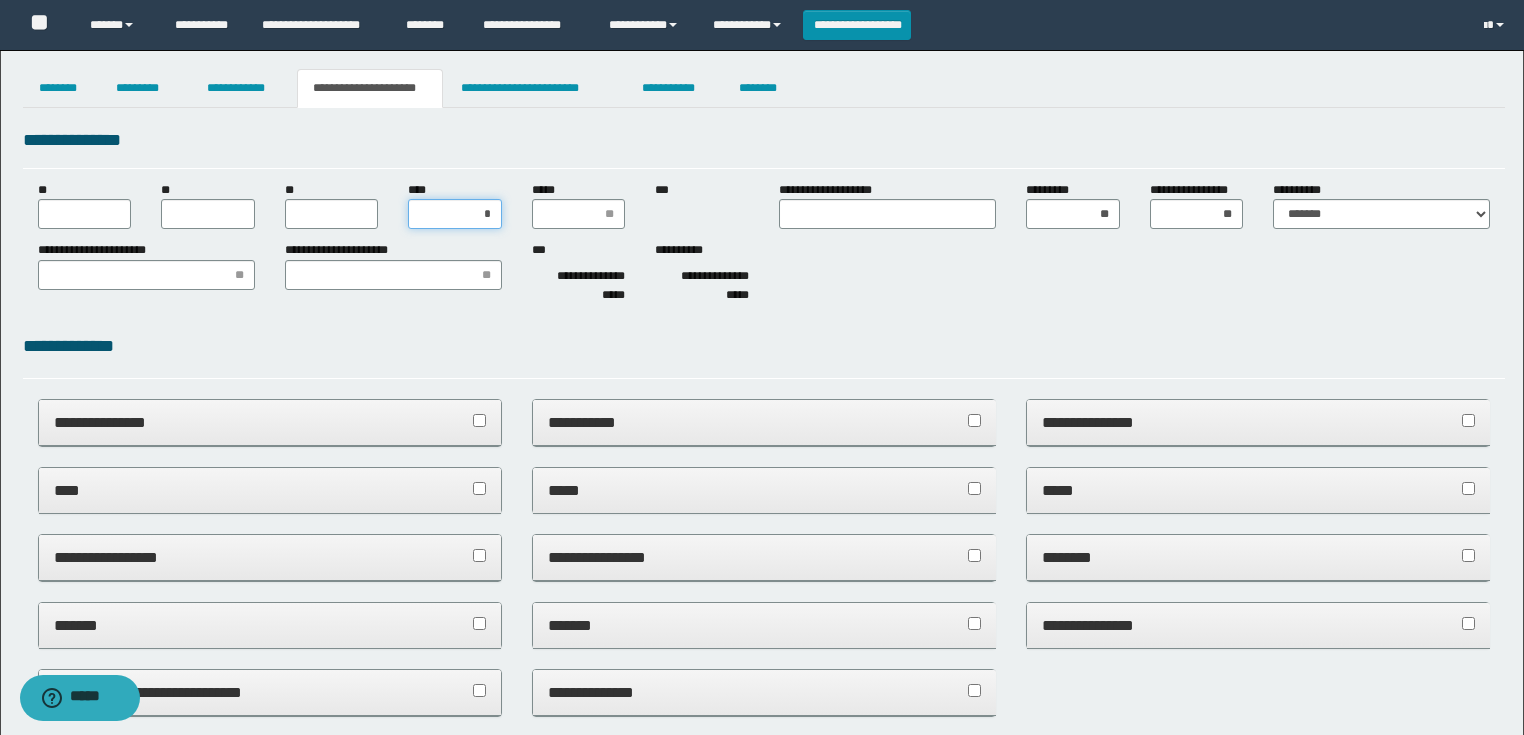 type on "**" 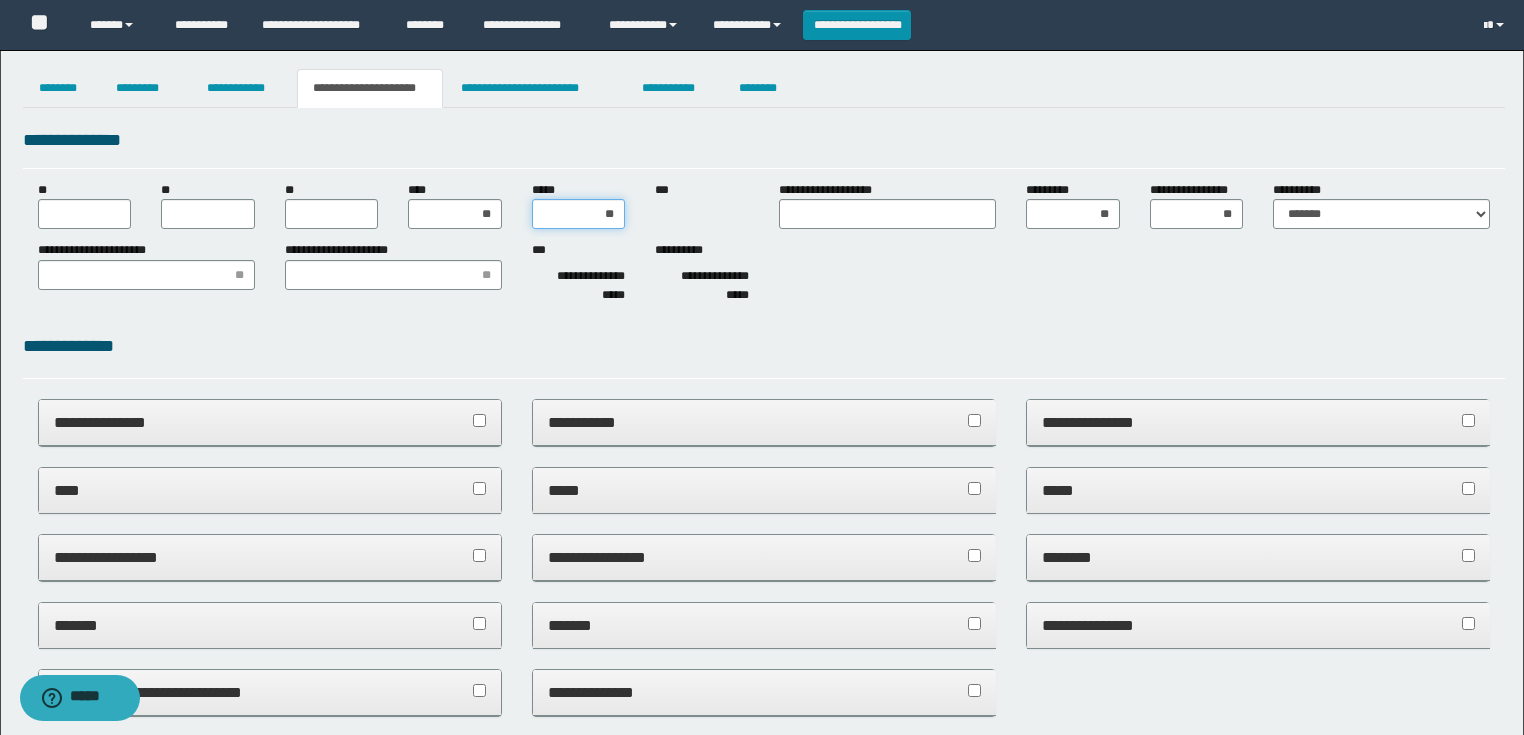 type on "***" 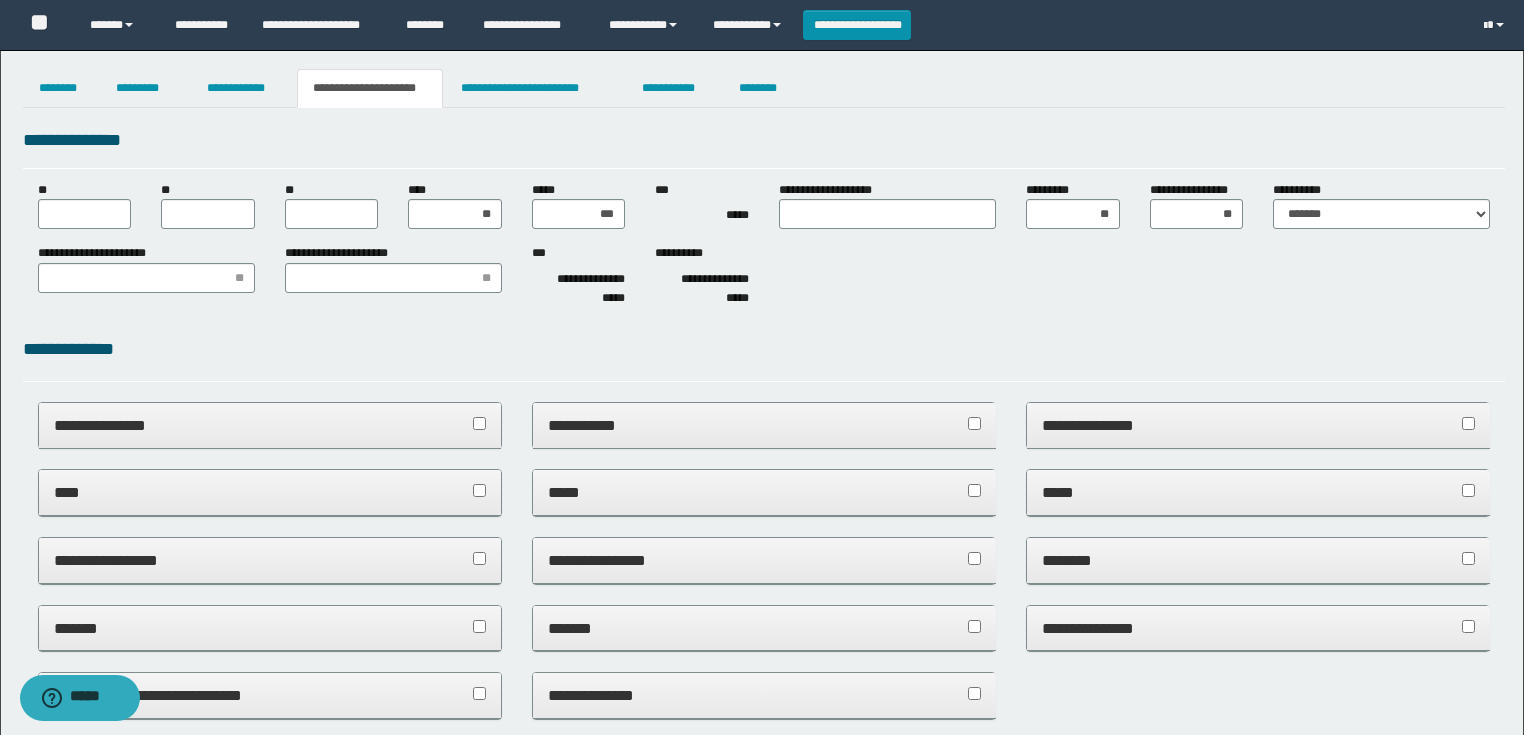 click on "**********" at bounding box center (764, 887) 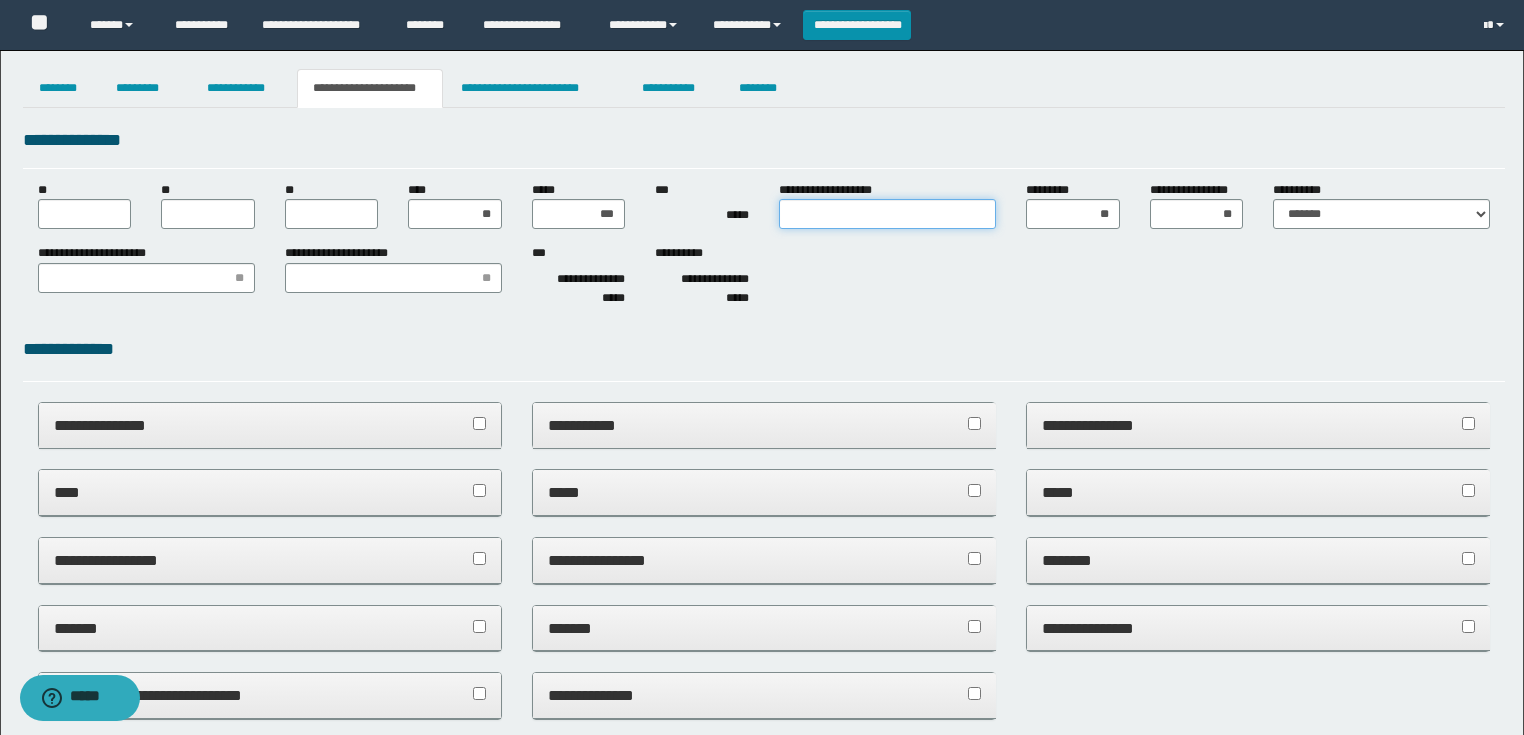 click on "**********" at bounding box center (887, 214) 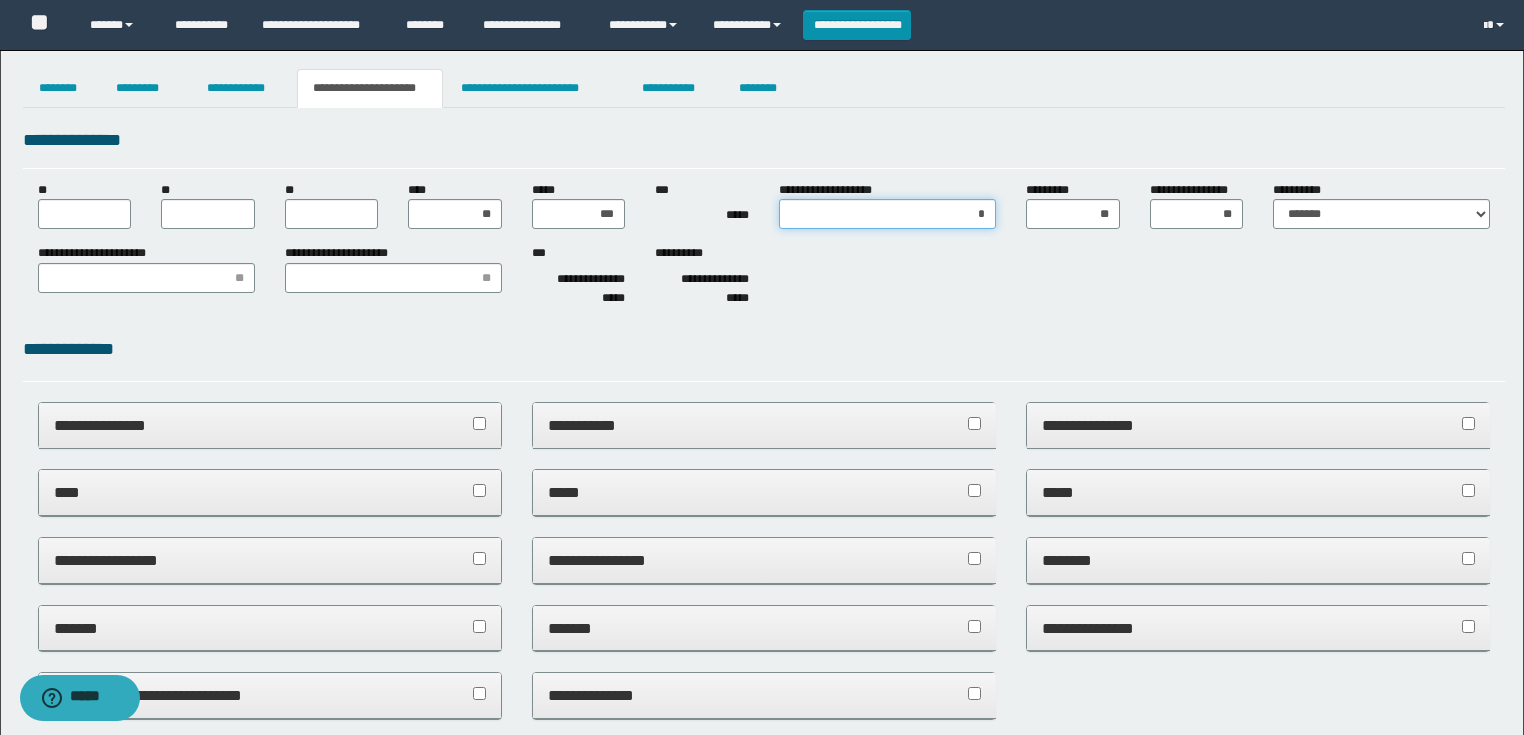 type on "**" 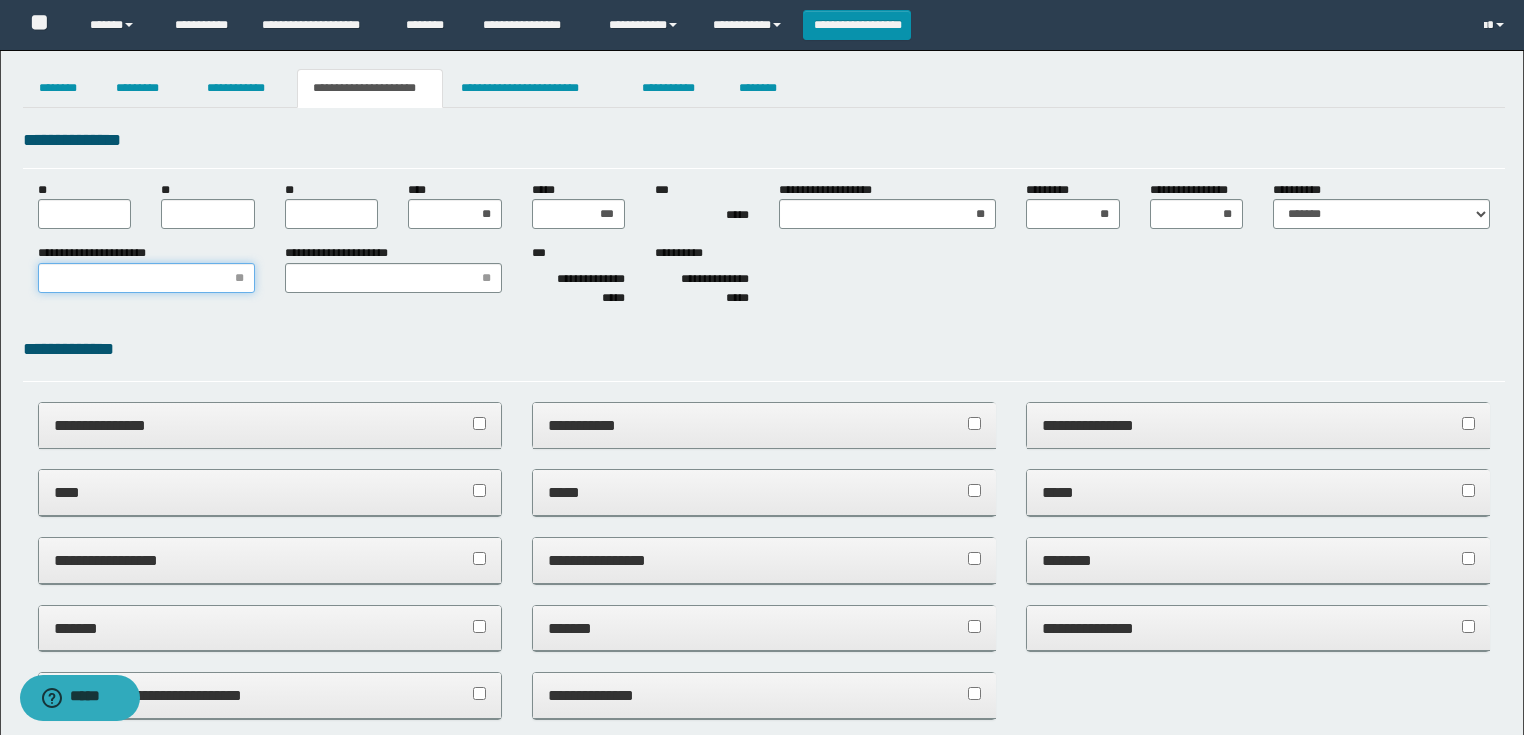click on "**********" at bounding box center [146, 278] 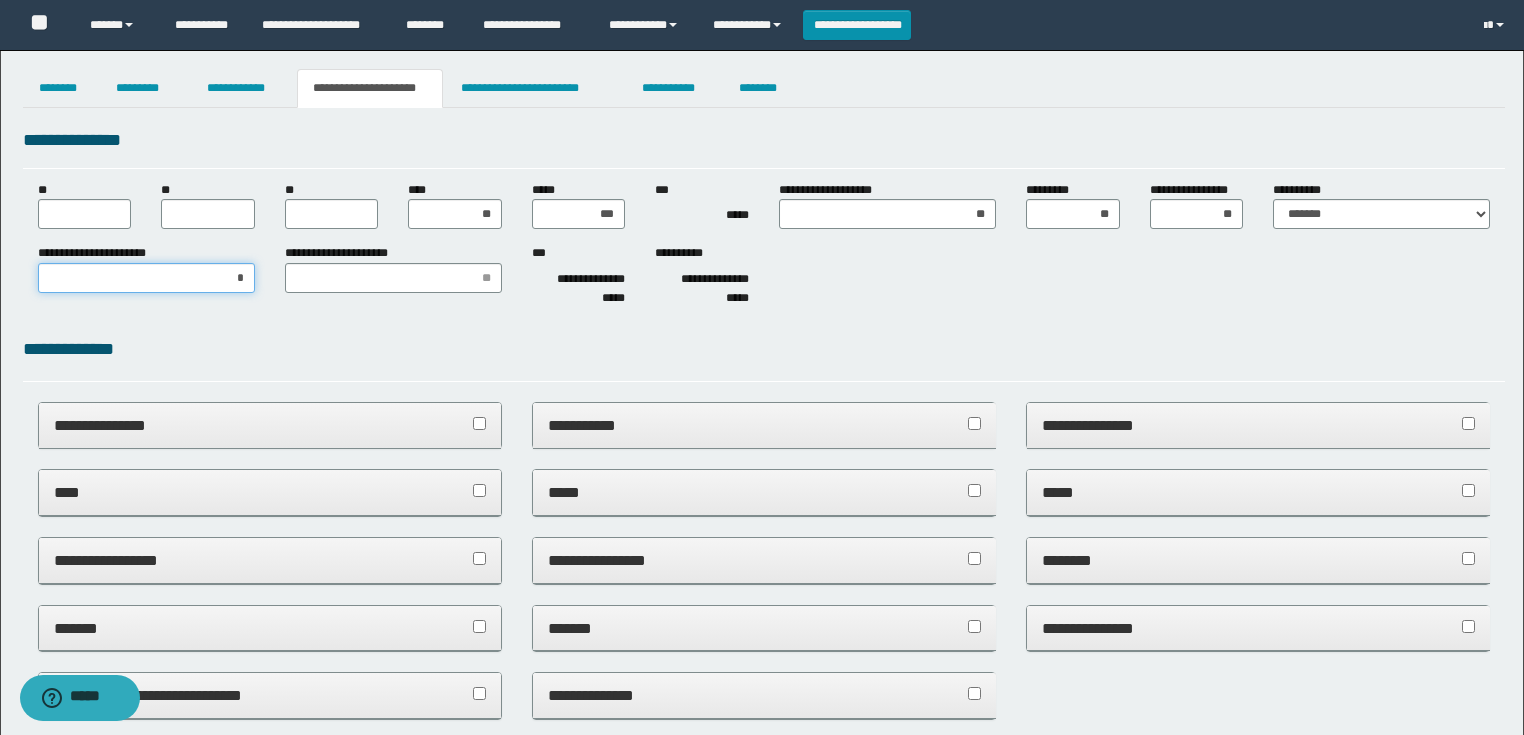type on "**" 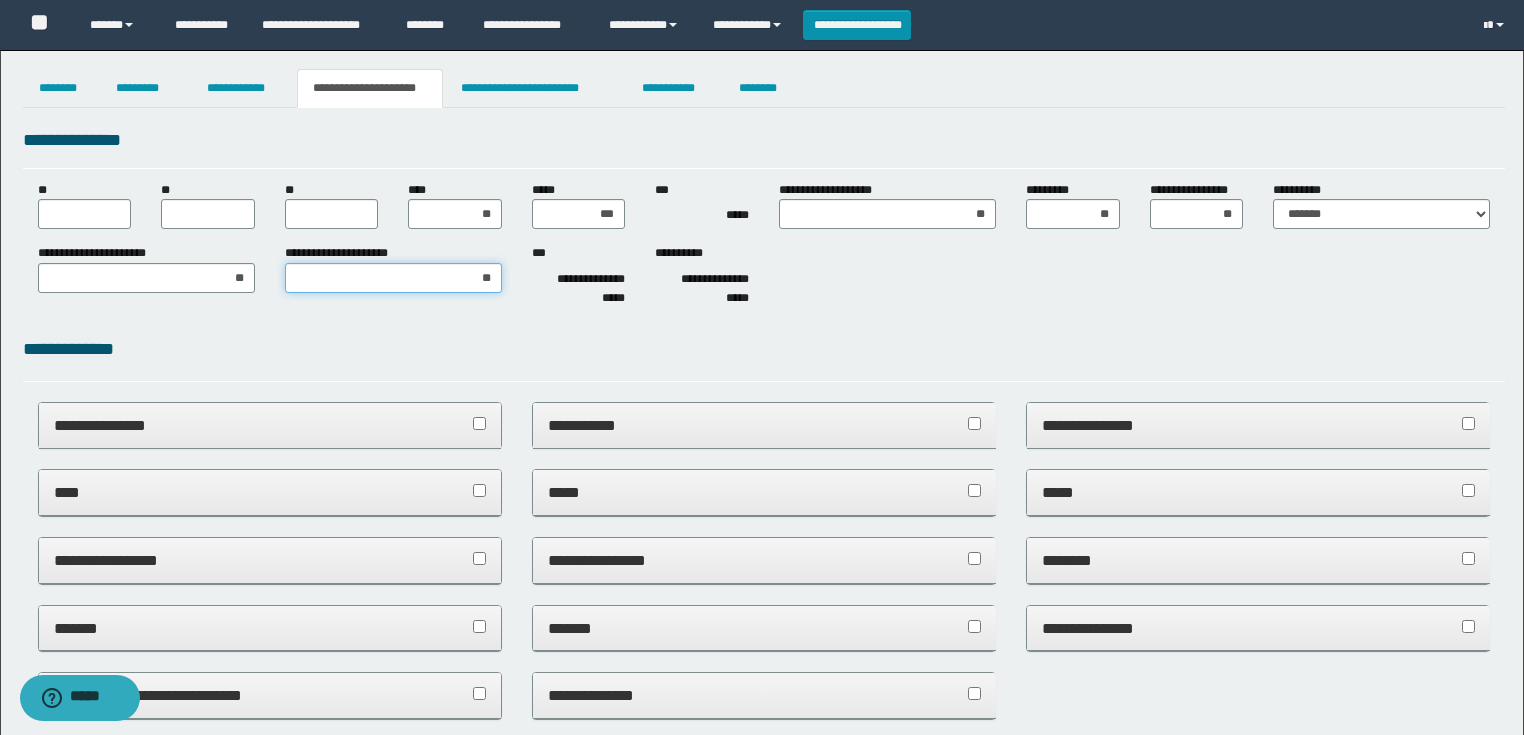 type on "***" 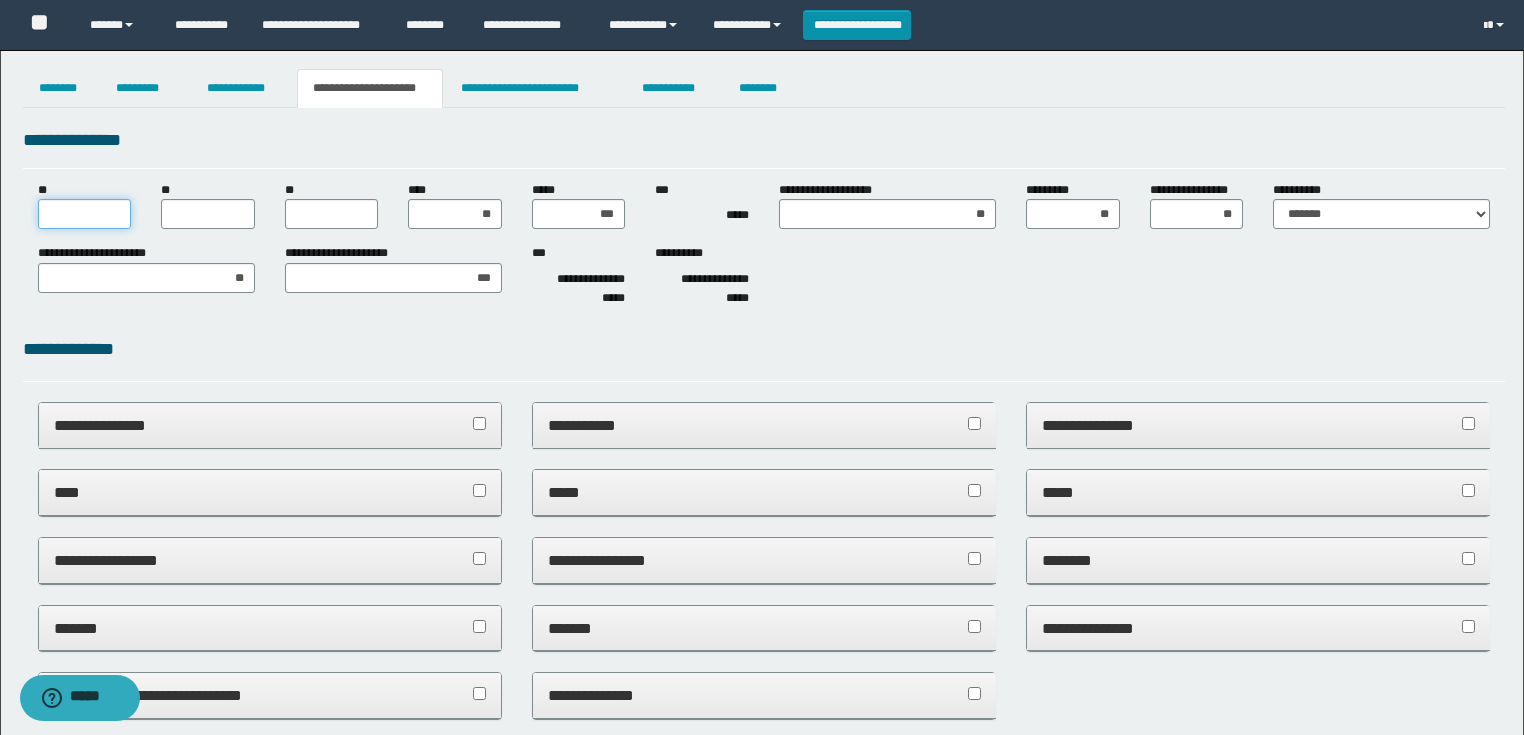 click on "**" at bounding box center [85, 214] 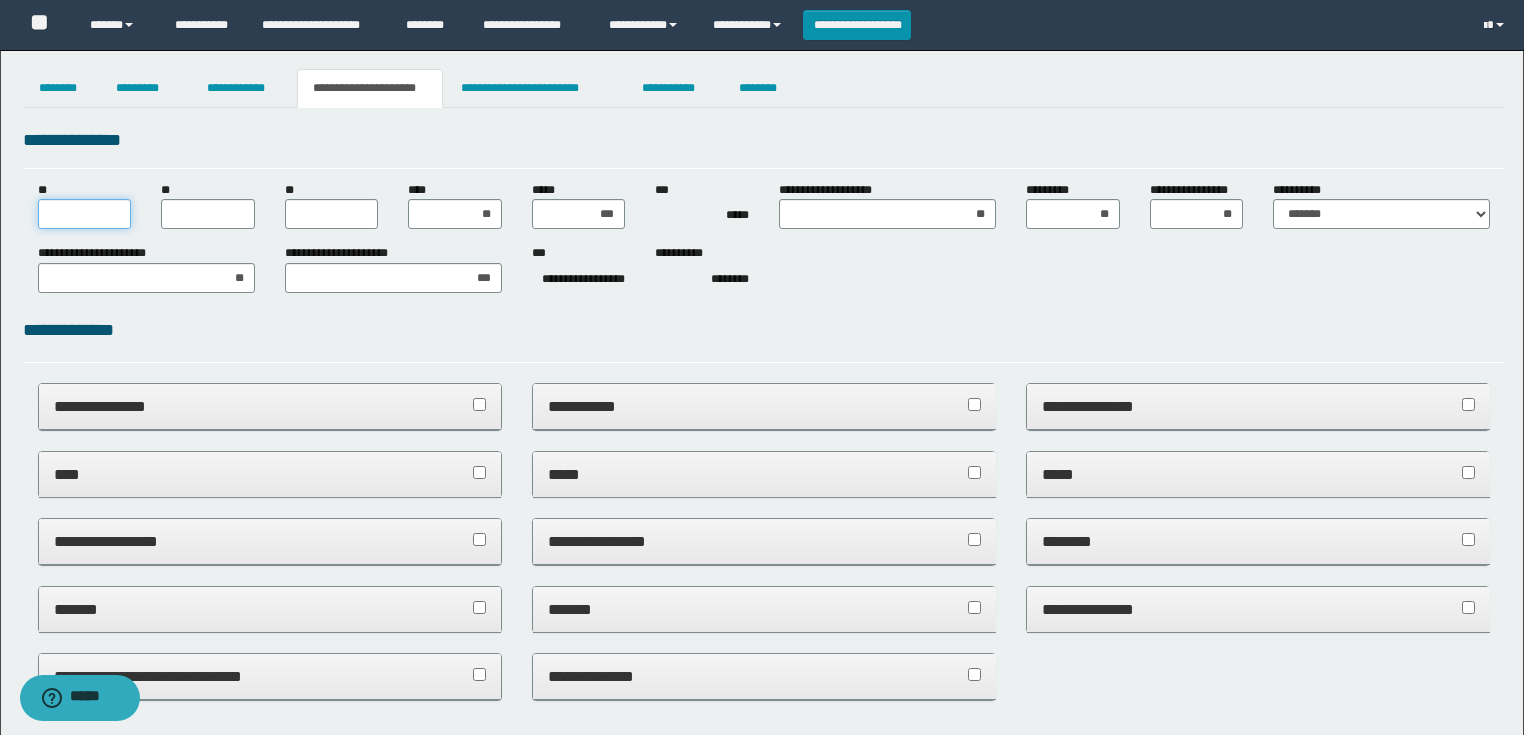 type on "*" 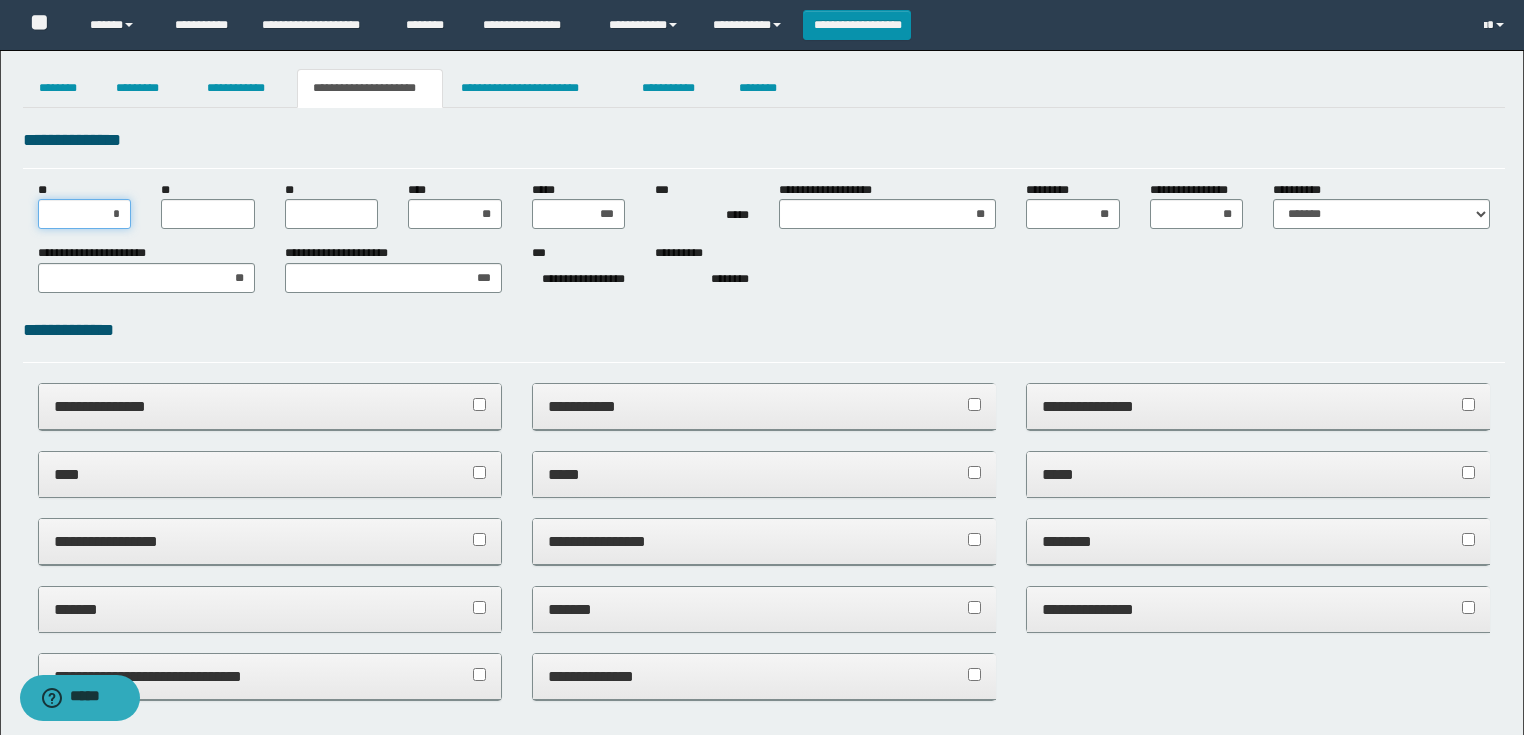 type on "**" 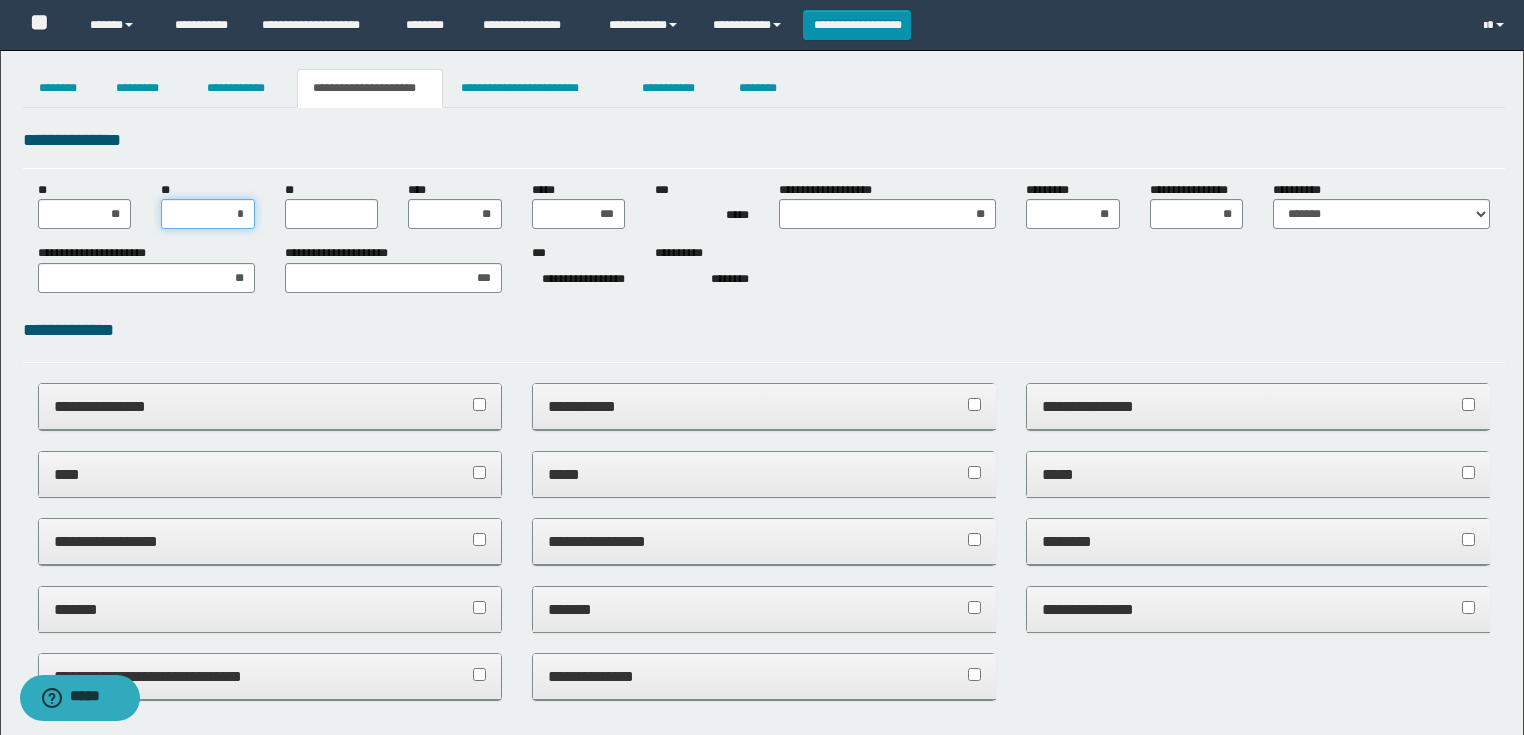 type on "**" 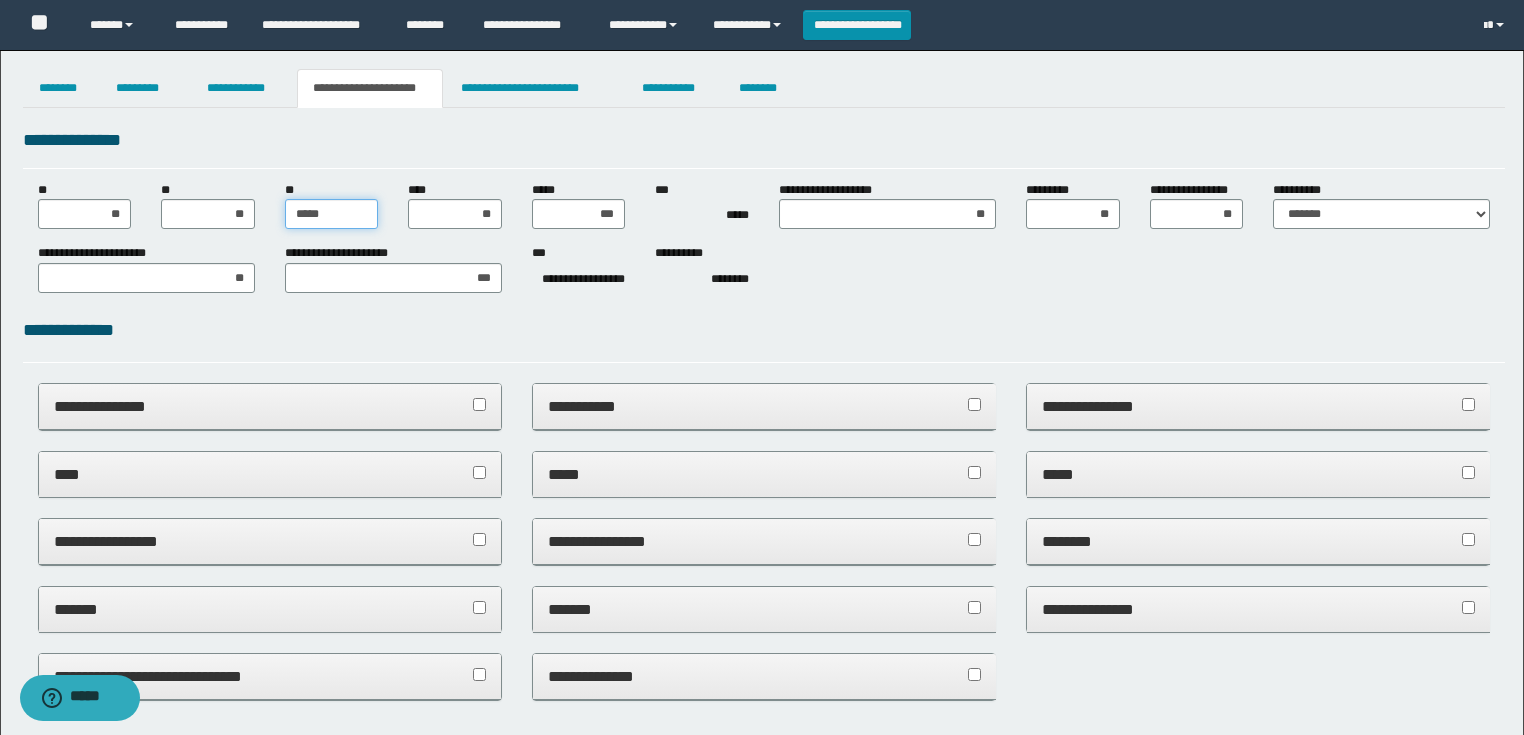 type on "******" 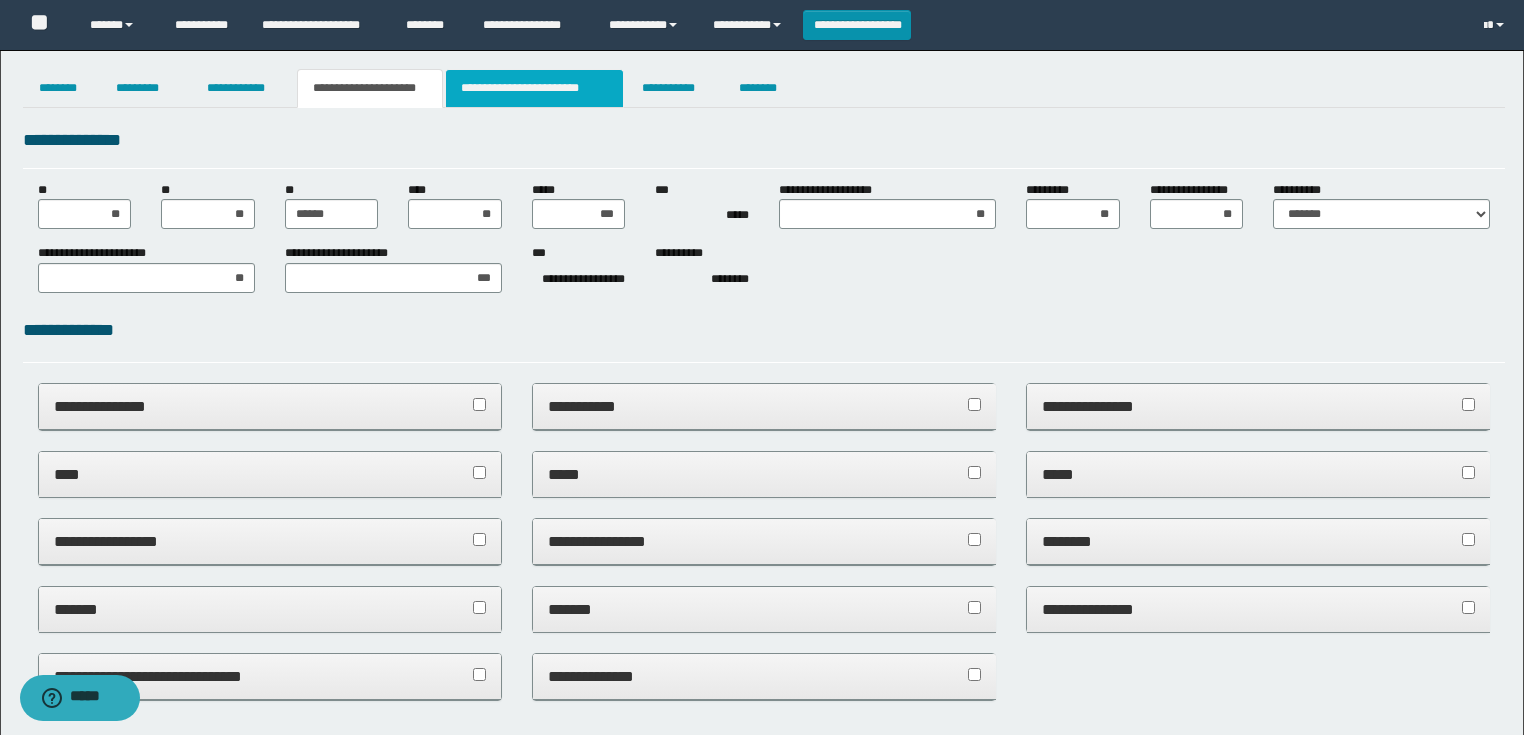 click on "**********" at bounding box center (534, 88) 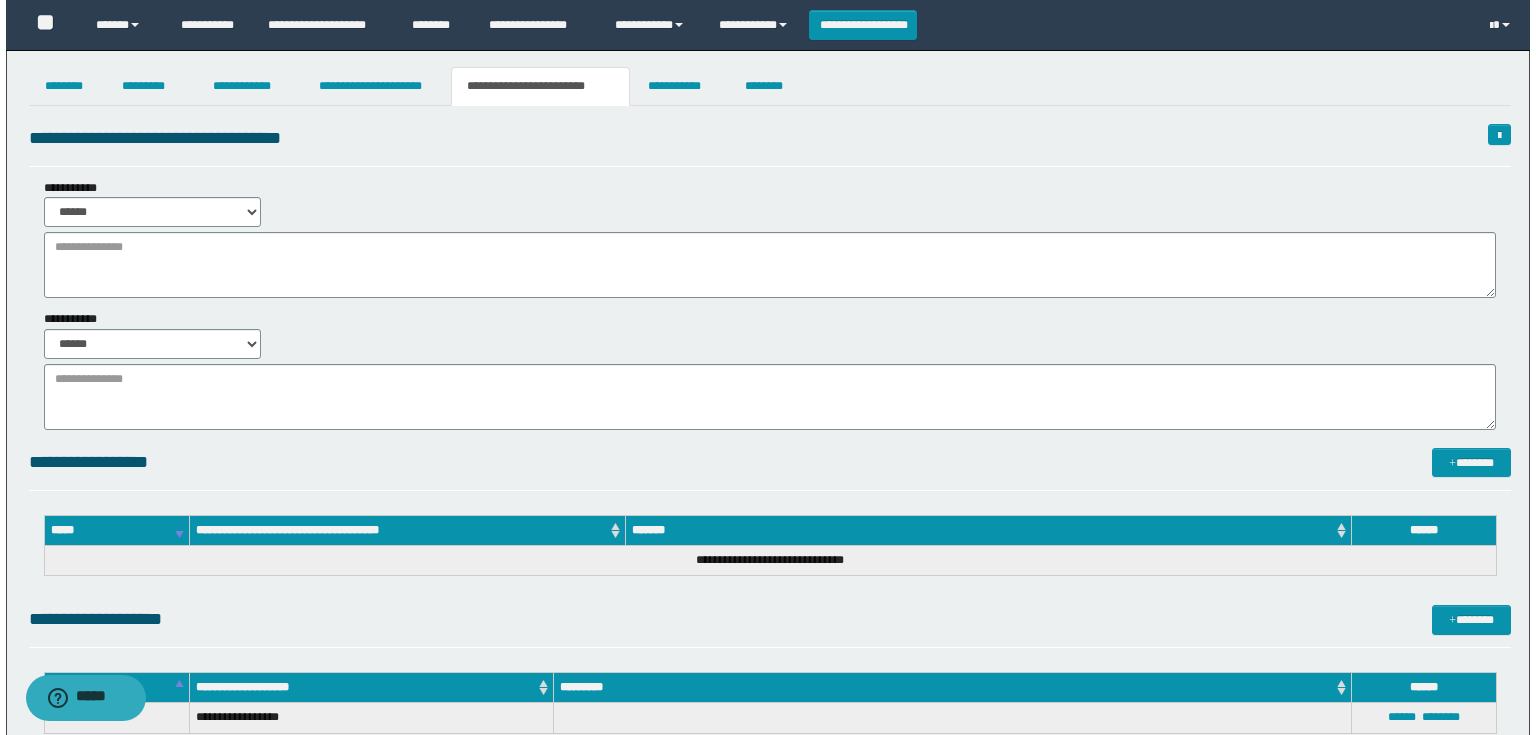 scroll, scrollTop: 0, scrollLeft: 0, axis: both 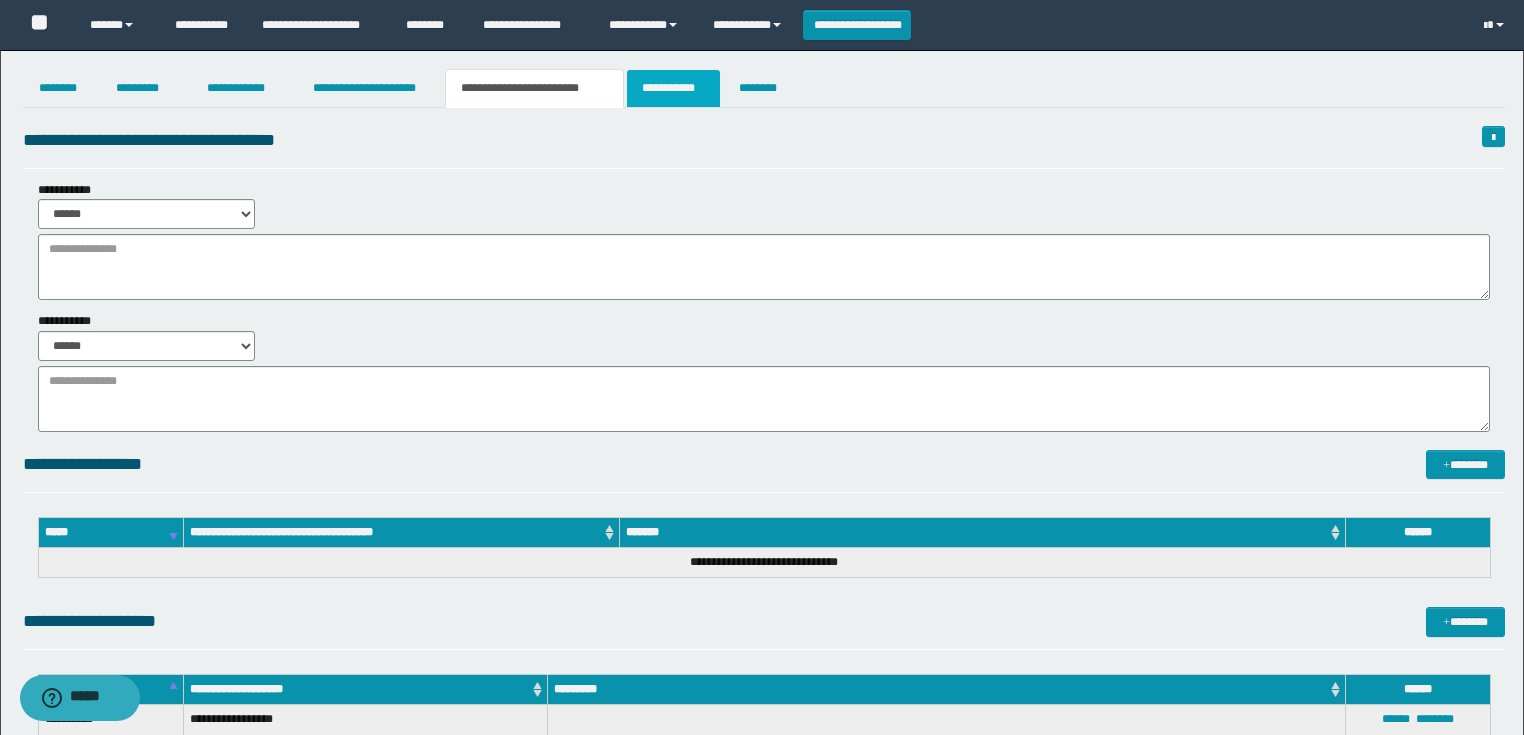 click on "**********" at bounding box center [673, 88] 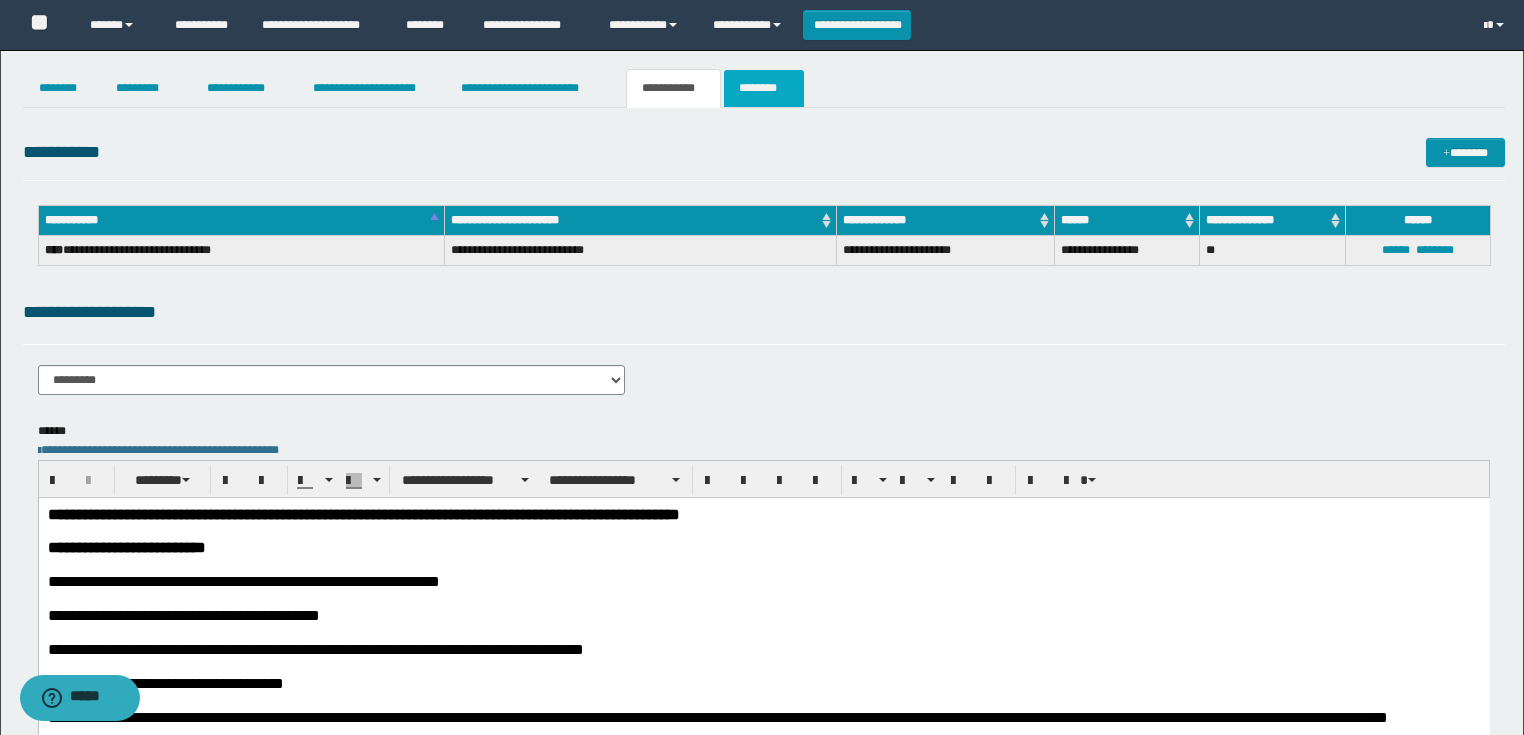 click on "********" at bounding box center [764, 88] 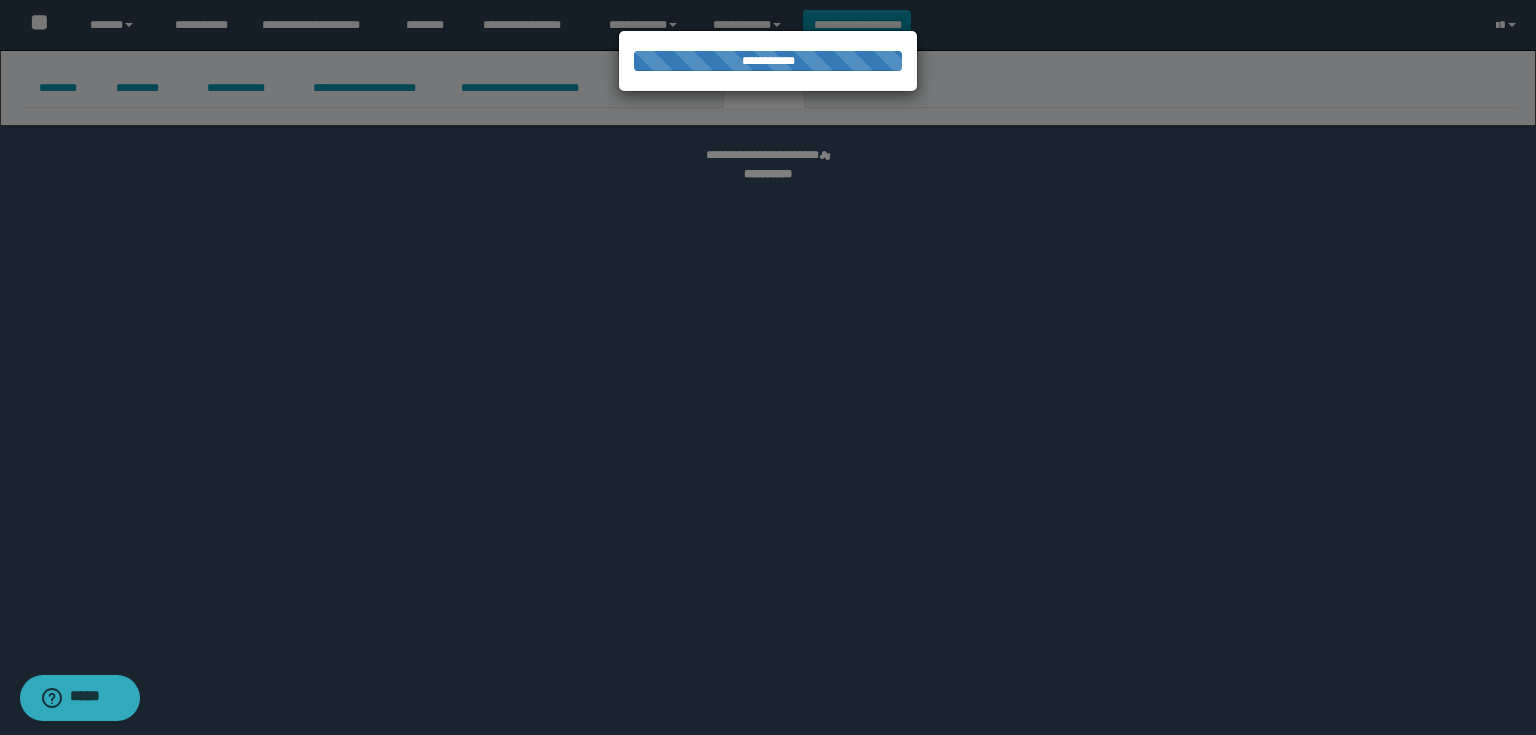 select 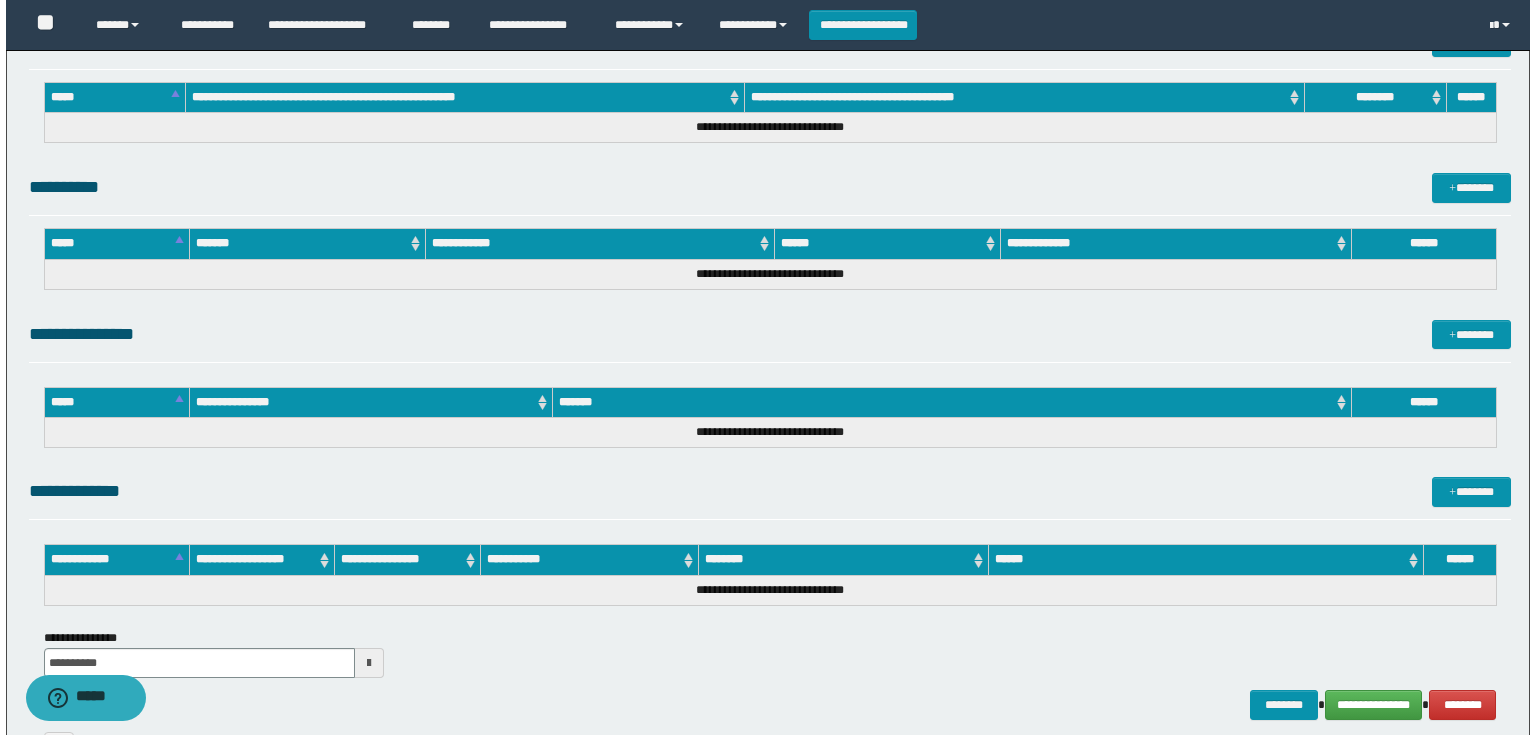 scroll, scrollTop: 889, scrollLeft: 0, axis: vertical 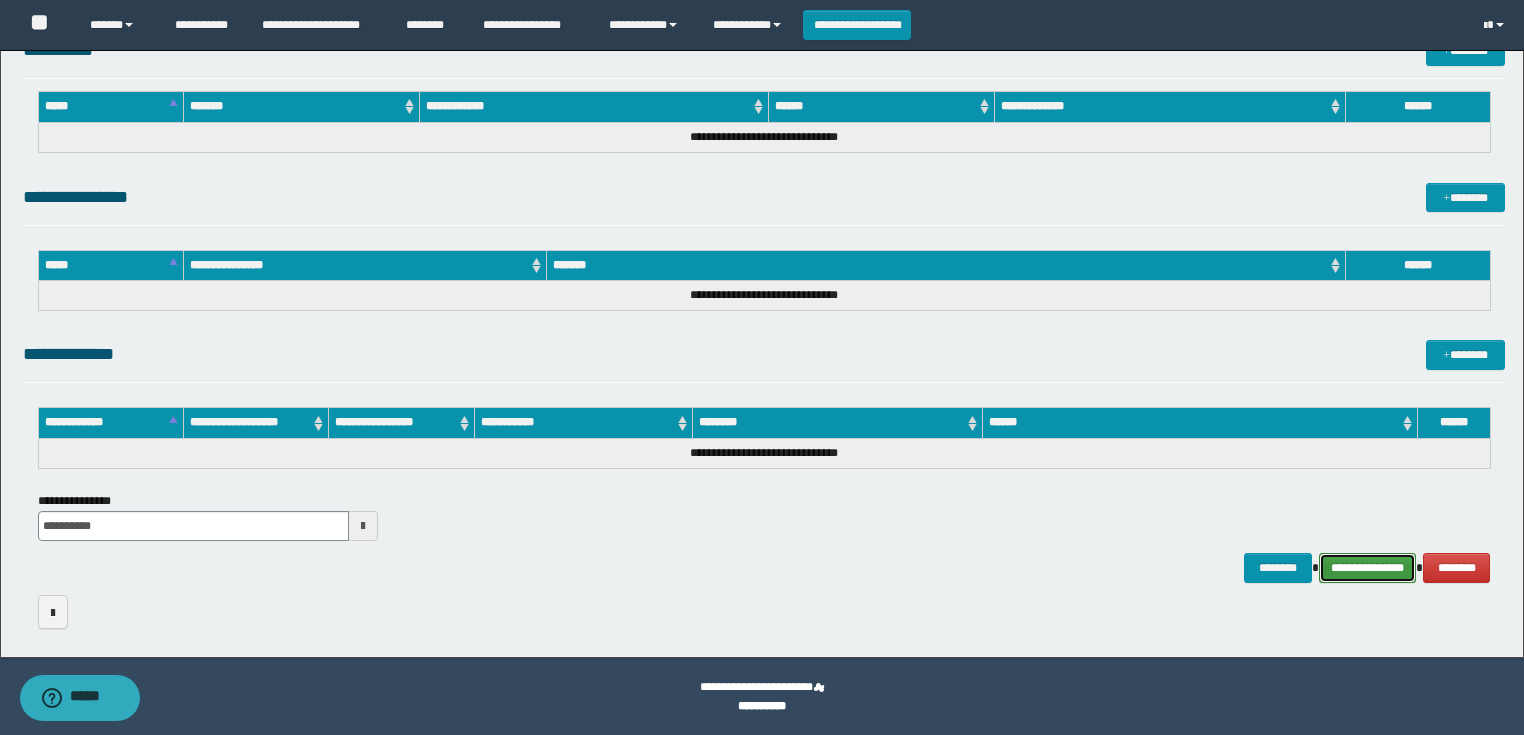 drag, startPoint x: 1371, startPoint y: 558, endPoint x: 1043, endPoint y: 608, distance: 331.7891 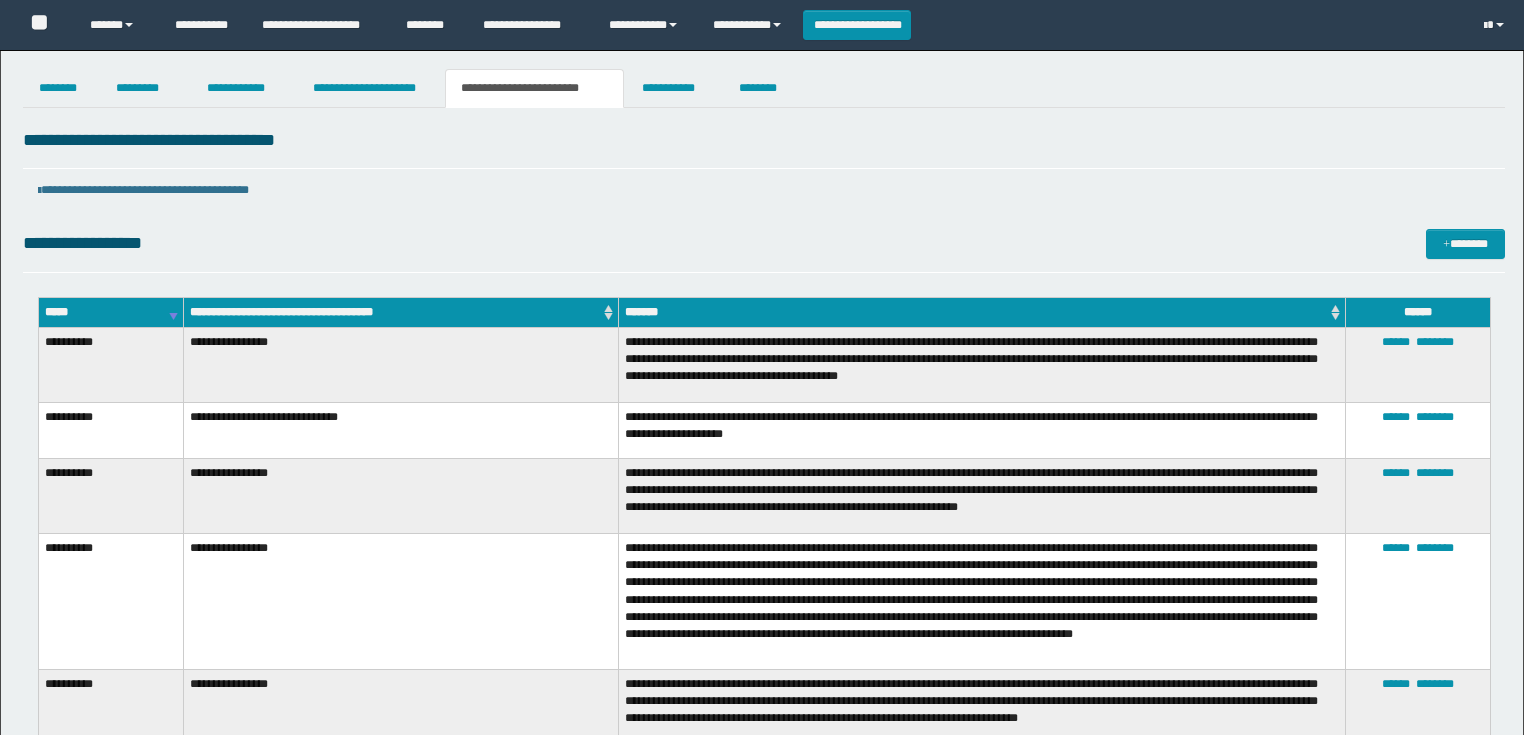 scroll, scrollTop: 571, scrollLeft: 0, axis: vertical 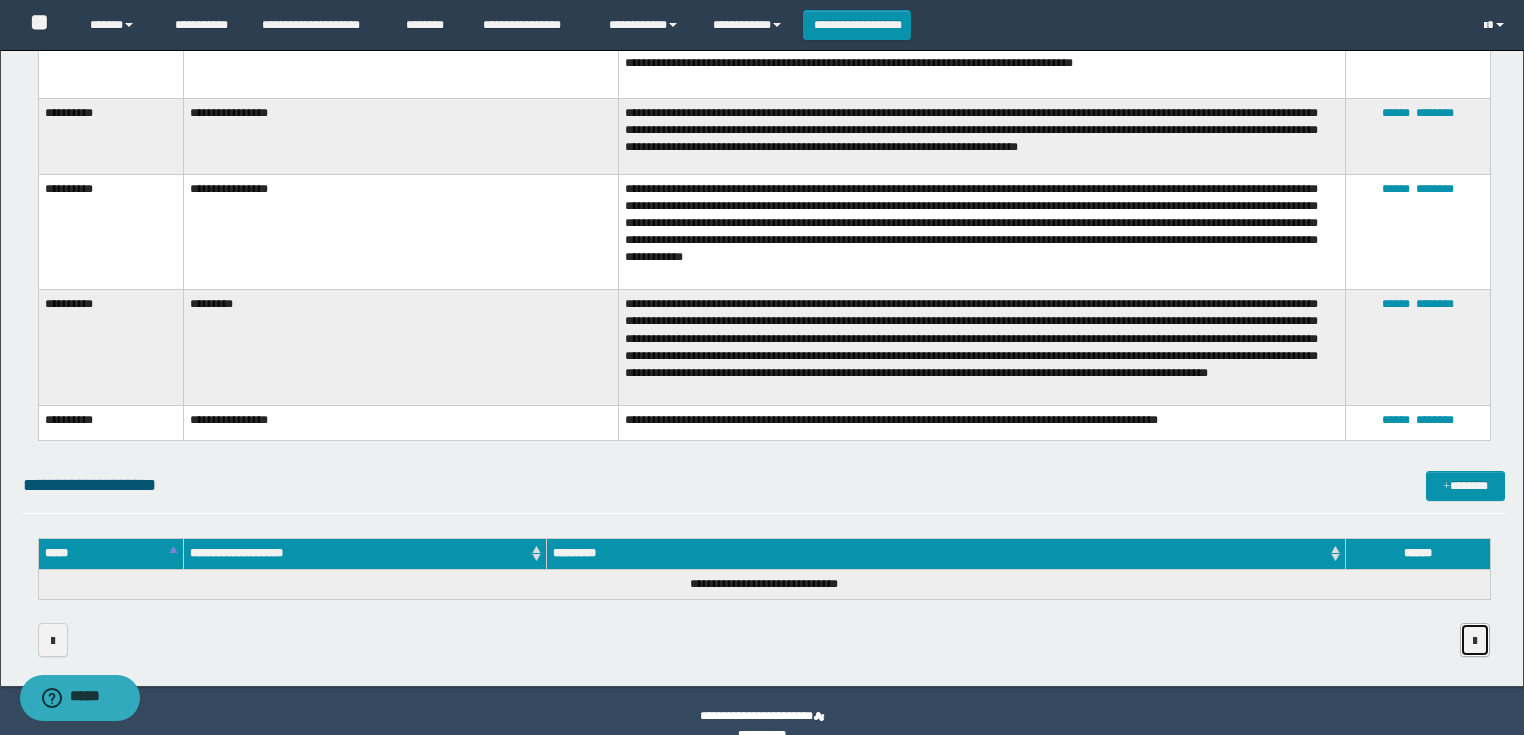 click at bounding box center [1475, 640] 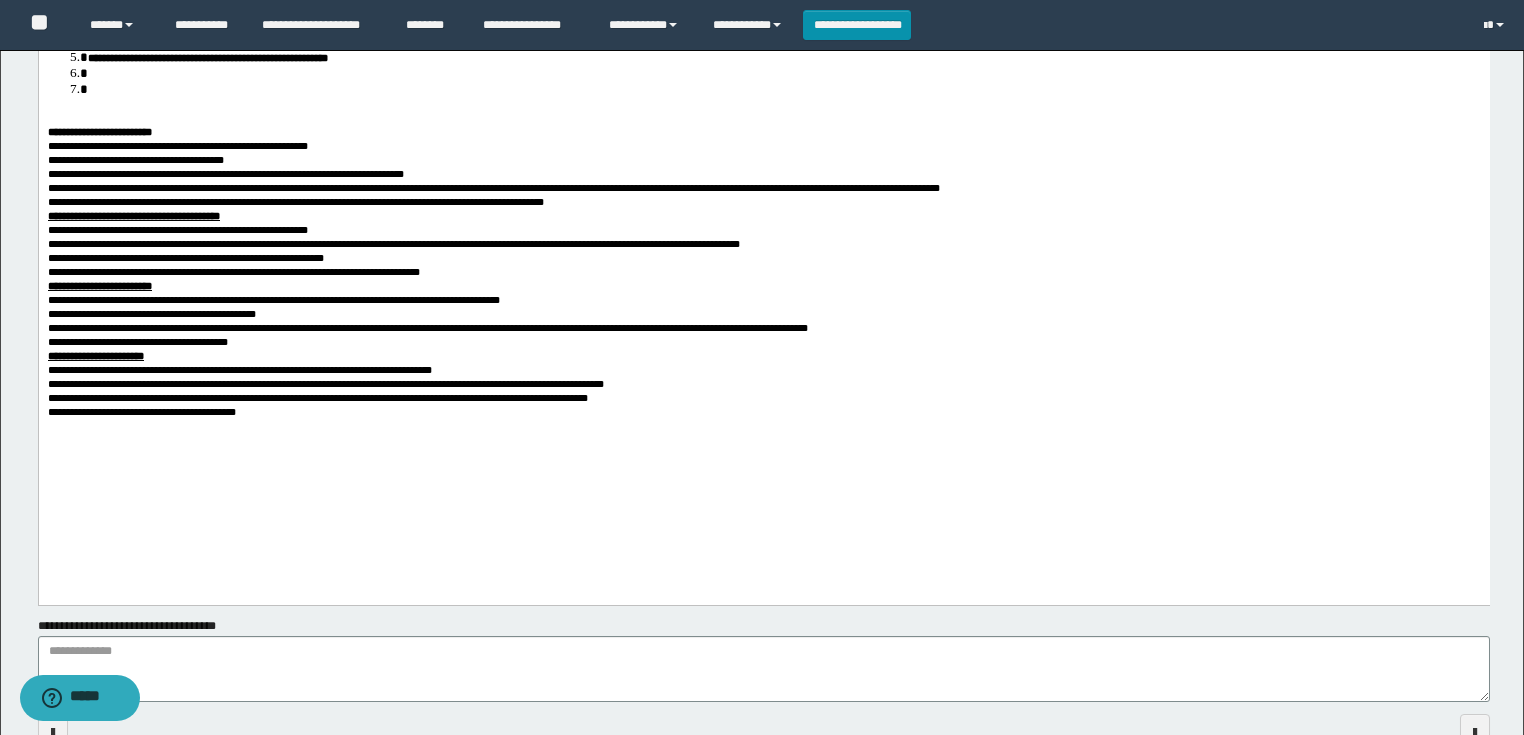 scroll, scrollTop: 787, scrollLeft: 0, axis: vertical 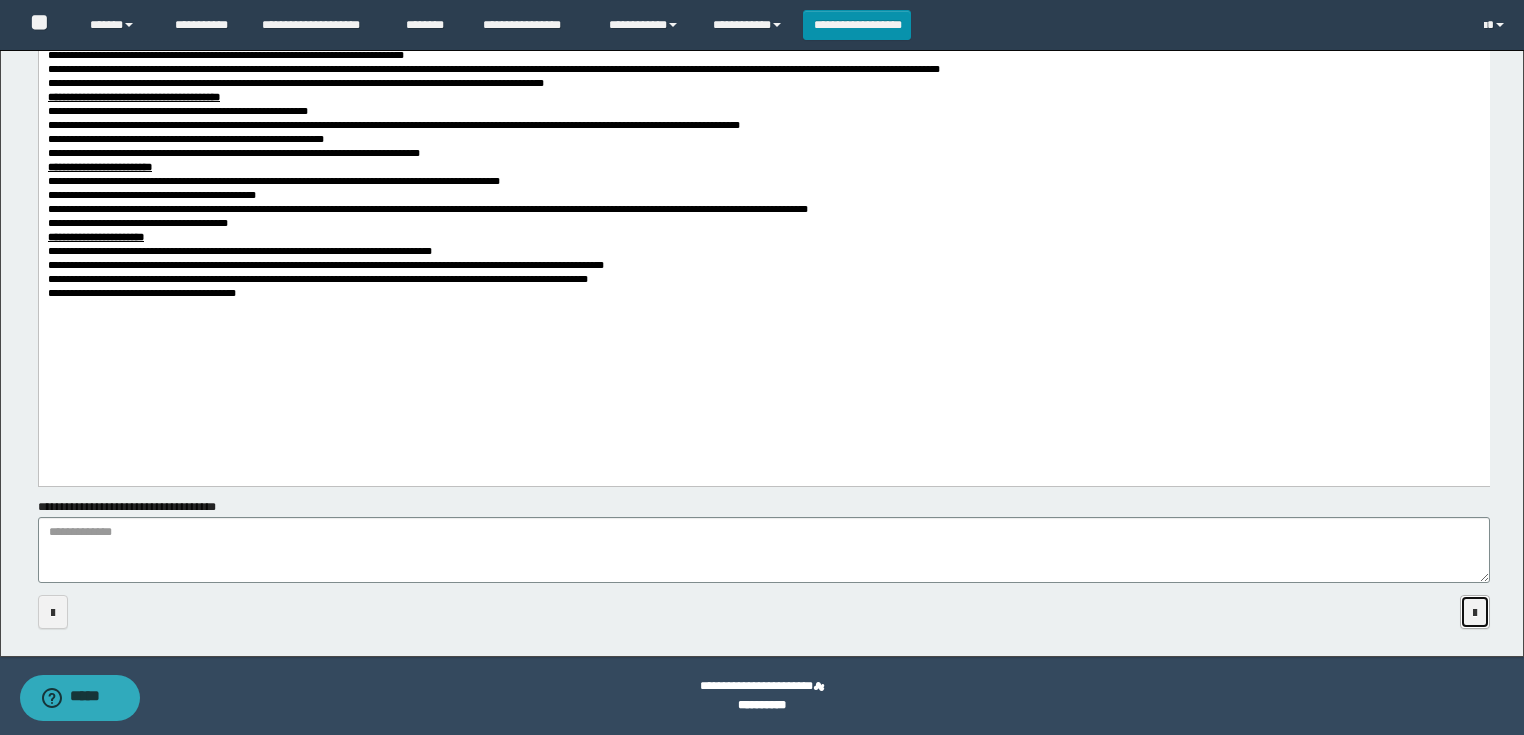 click at bounding box center [1475, 613] 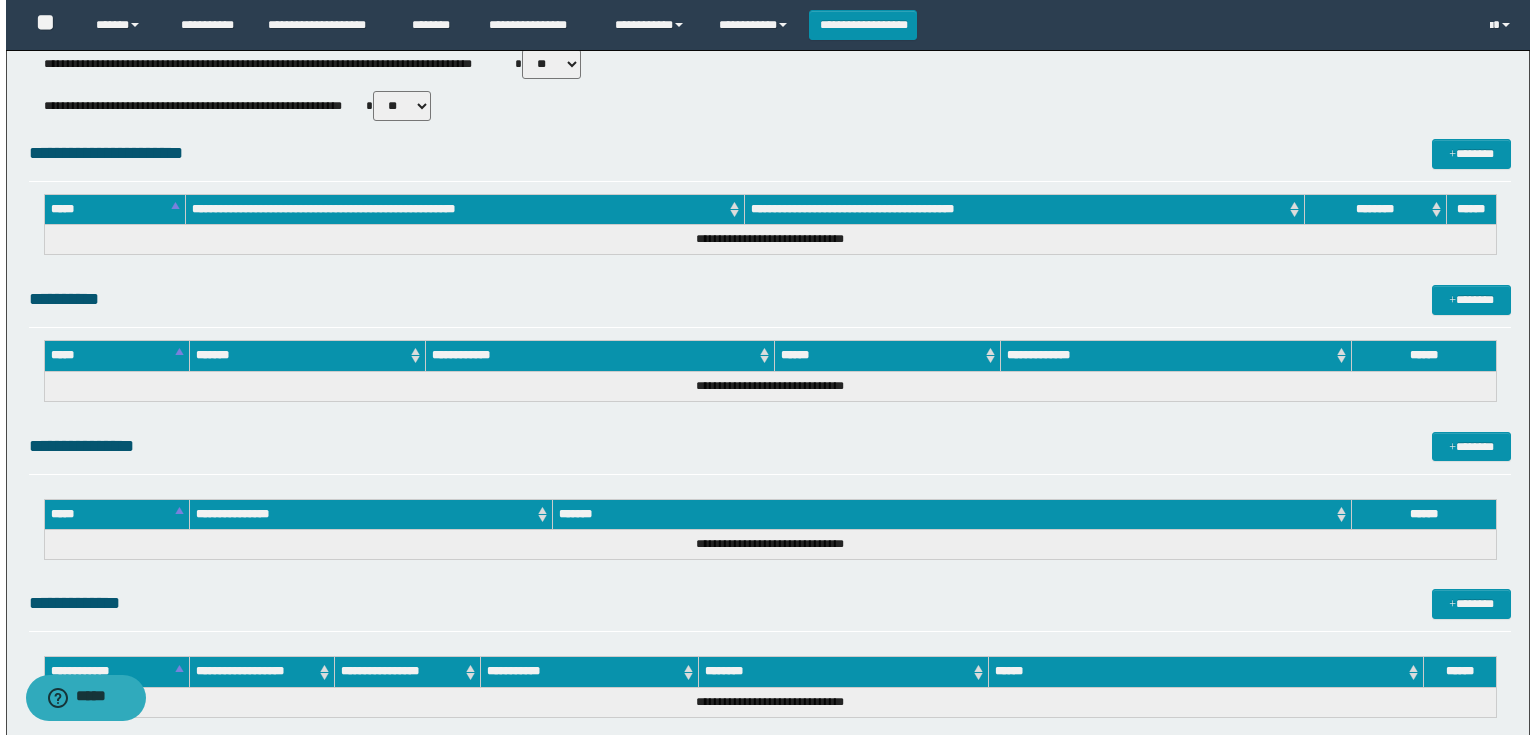 scroll, scrollTop: 889, scrollLeft: 0, axis: vertical 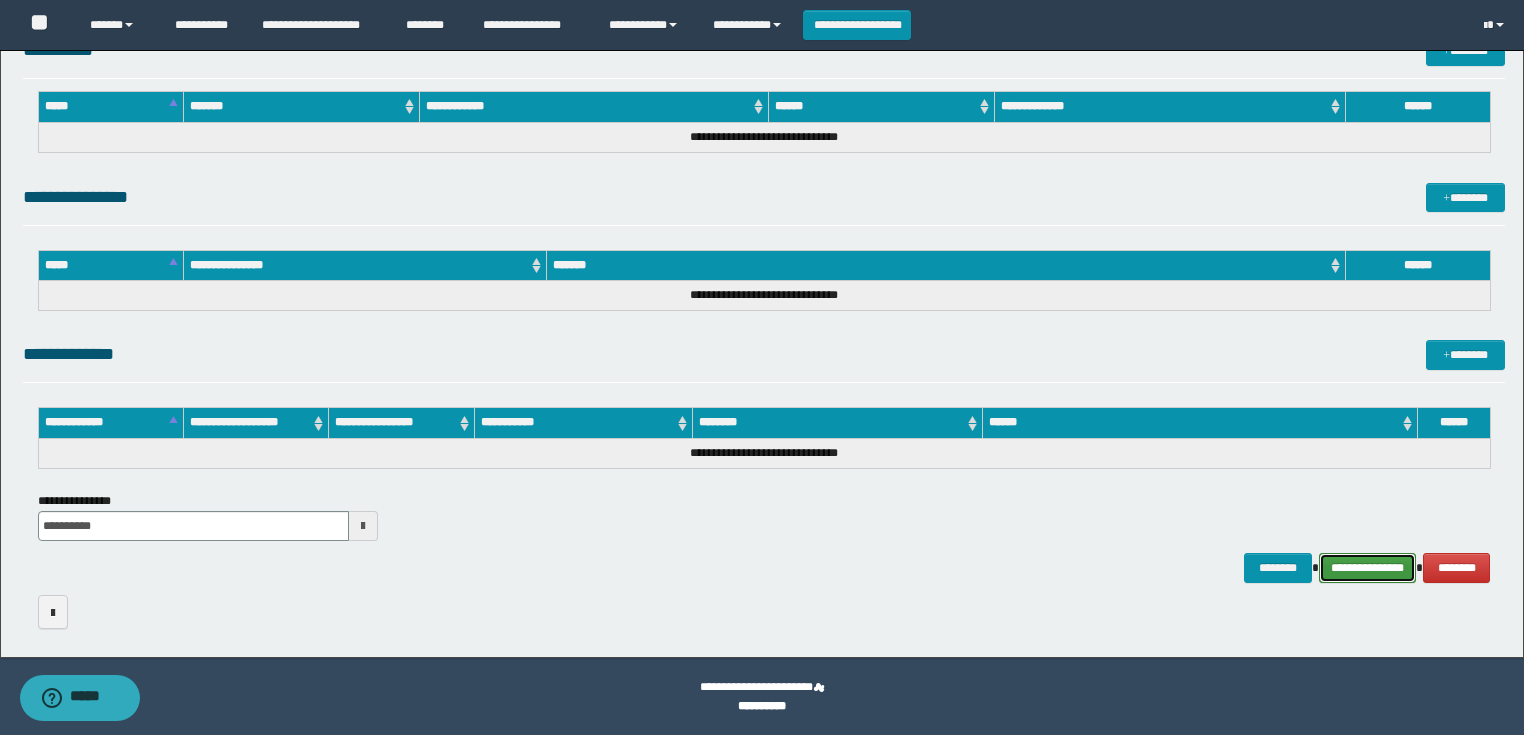 click on "**********" at bounding box center (1368, 568) 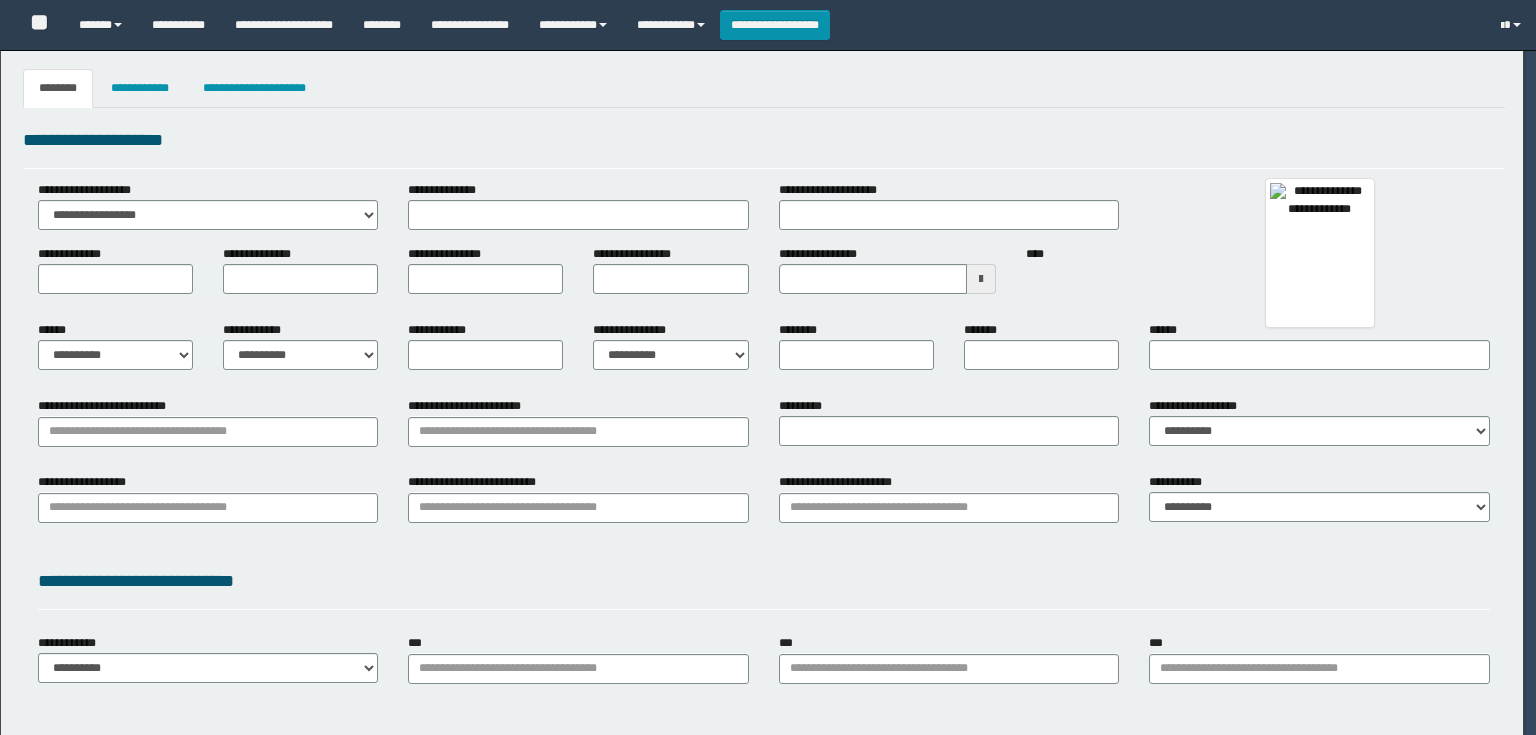 select on "***" 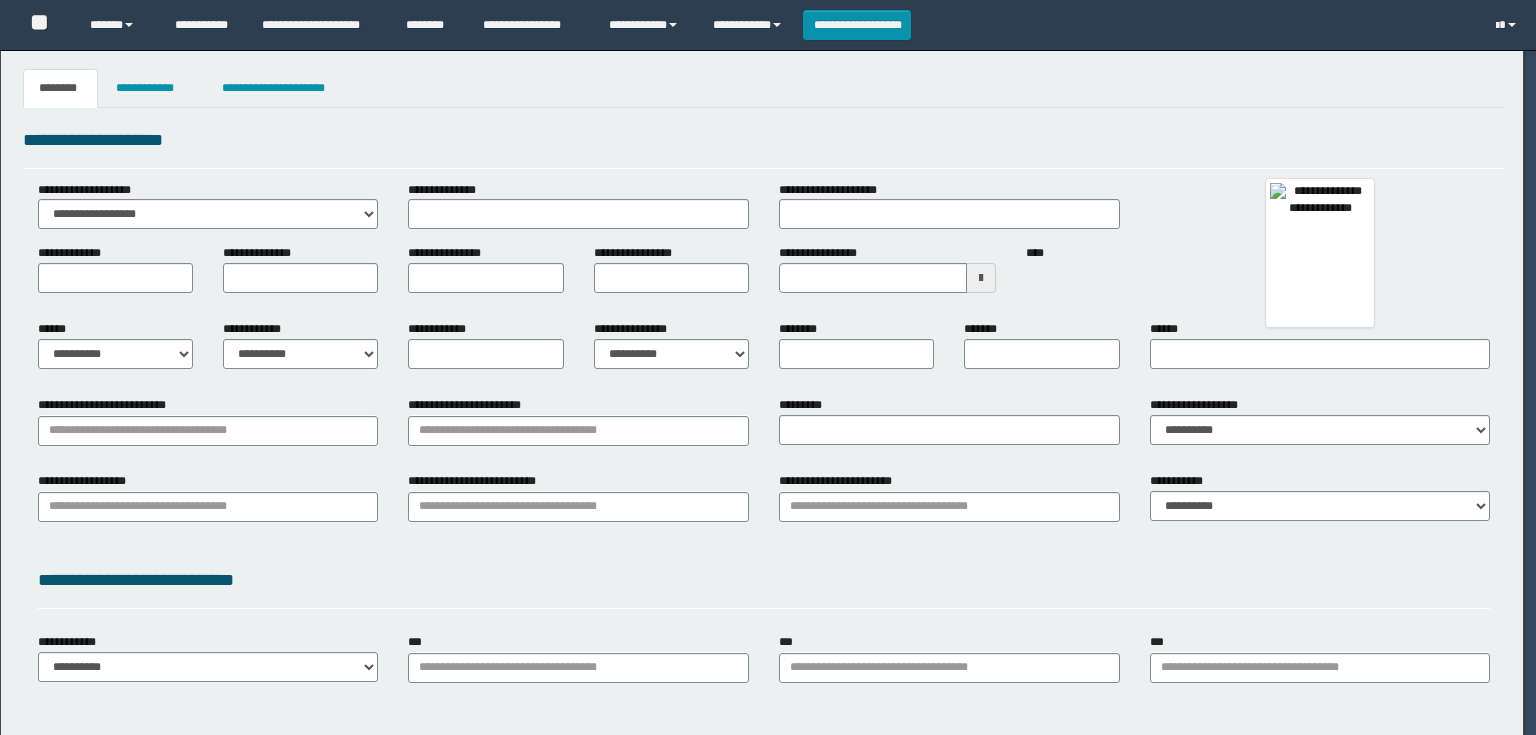 scroll, scrollTop: 0, scrollLeft: 0, axis: both 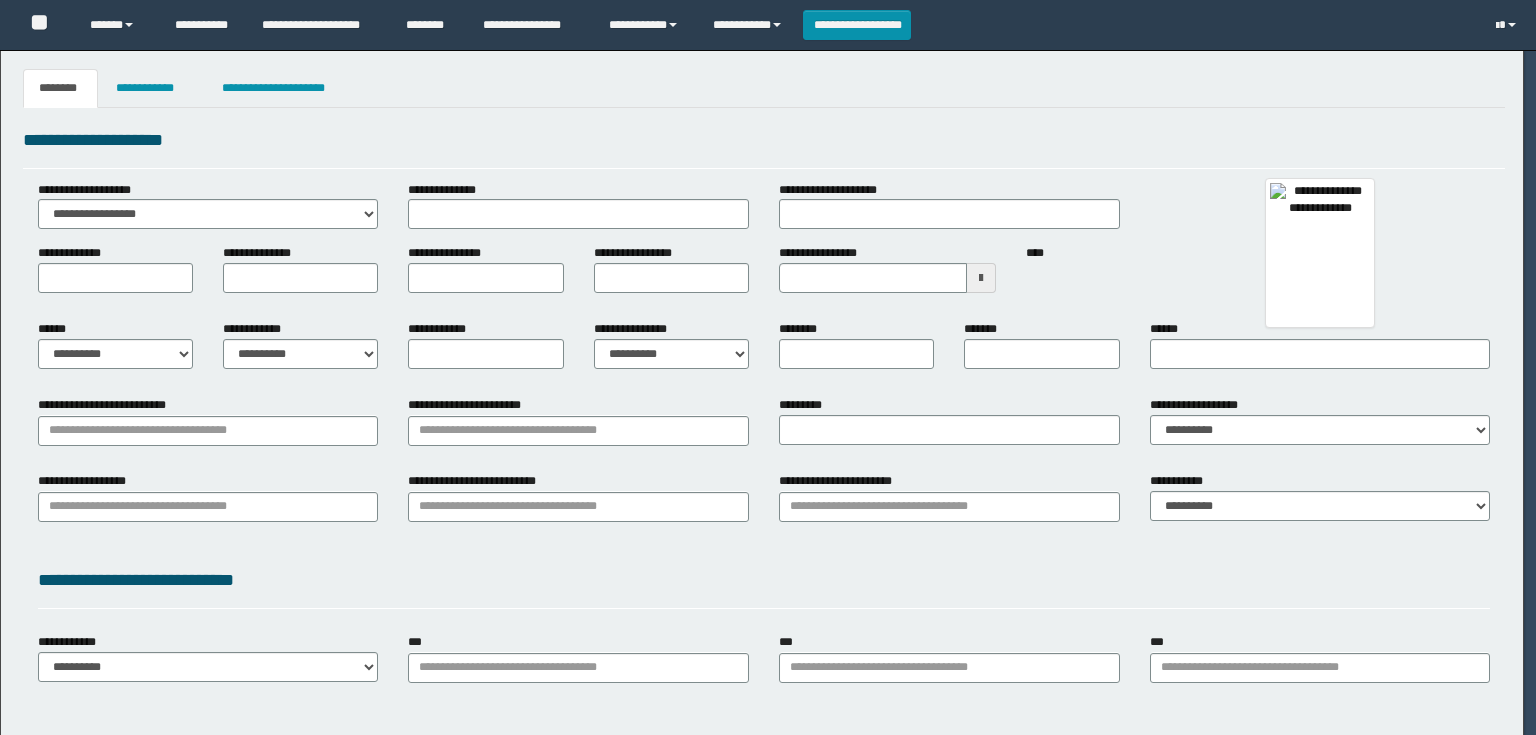 type on "*****" 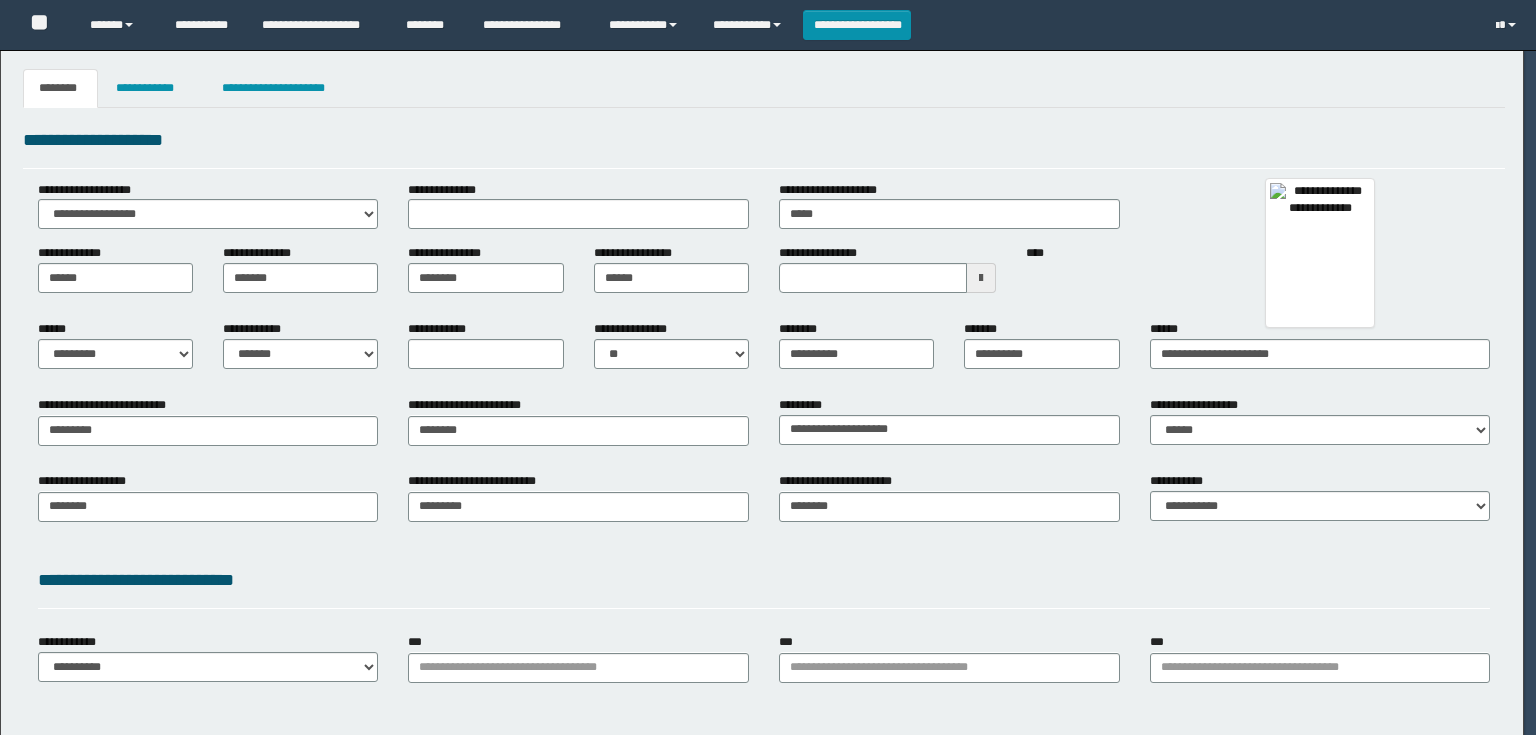 type on "********" 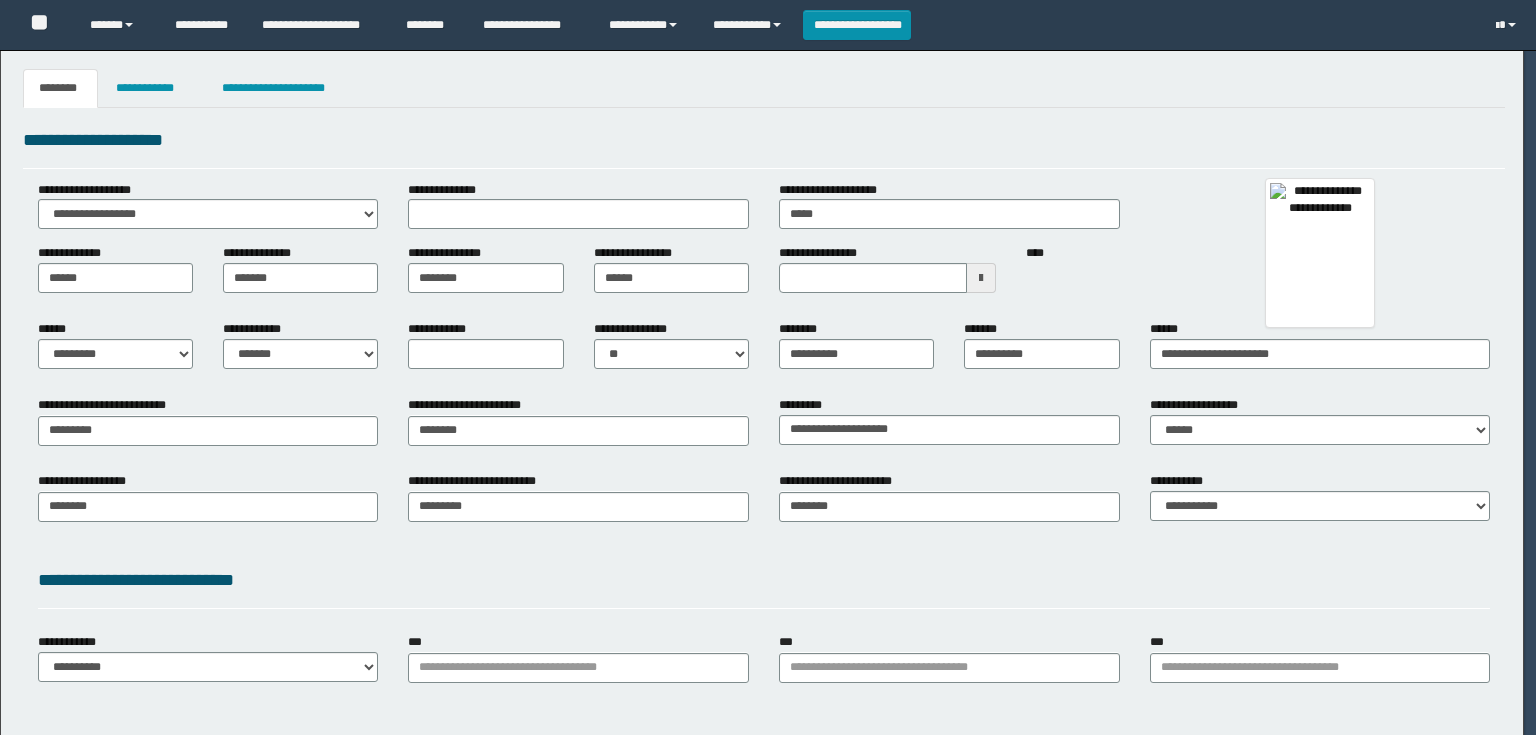 type on "**********" 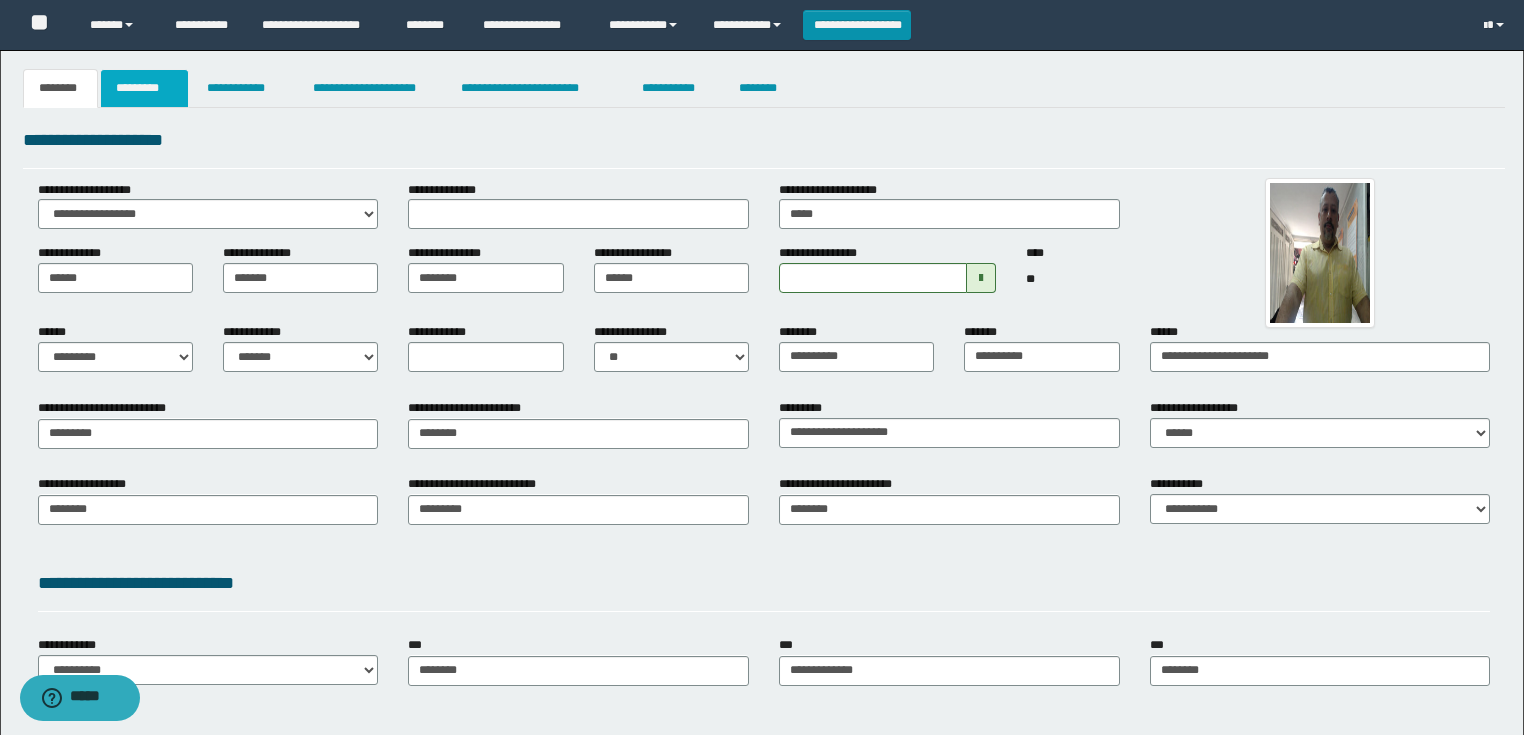 click on "*********" at bounding box center (144, 88) 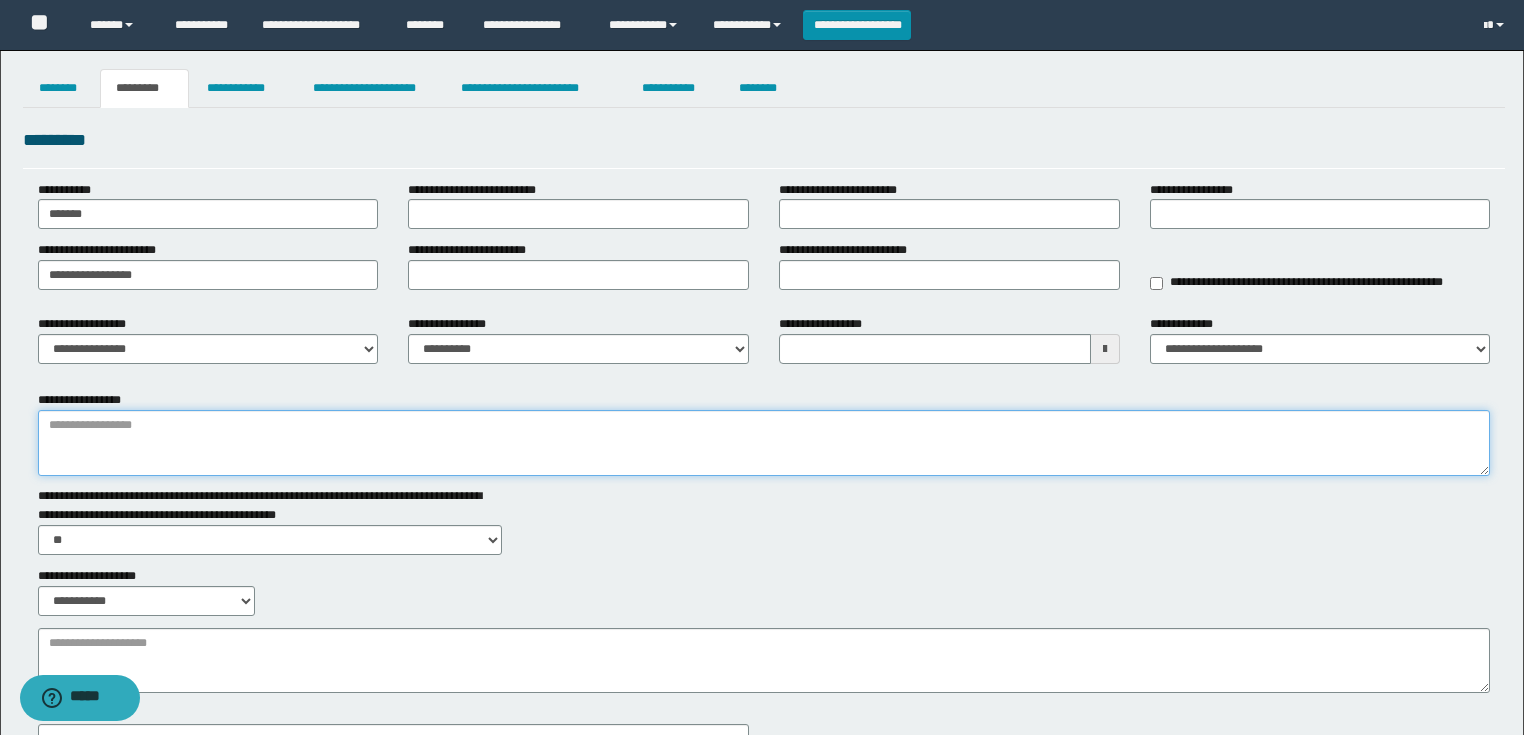 click on "**********" at bounding box center (764, 443) 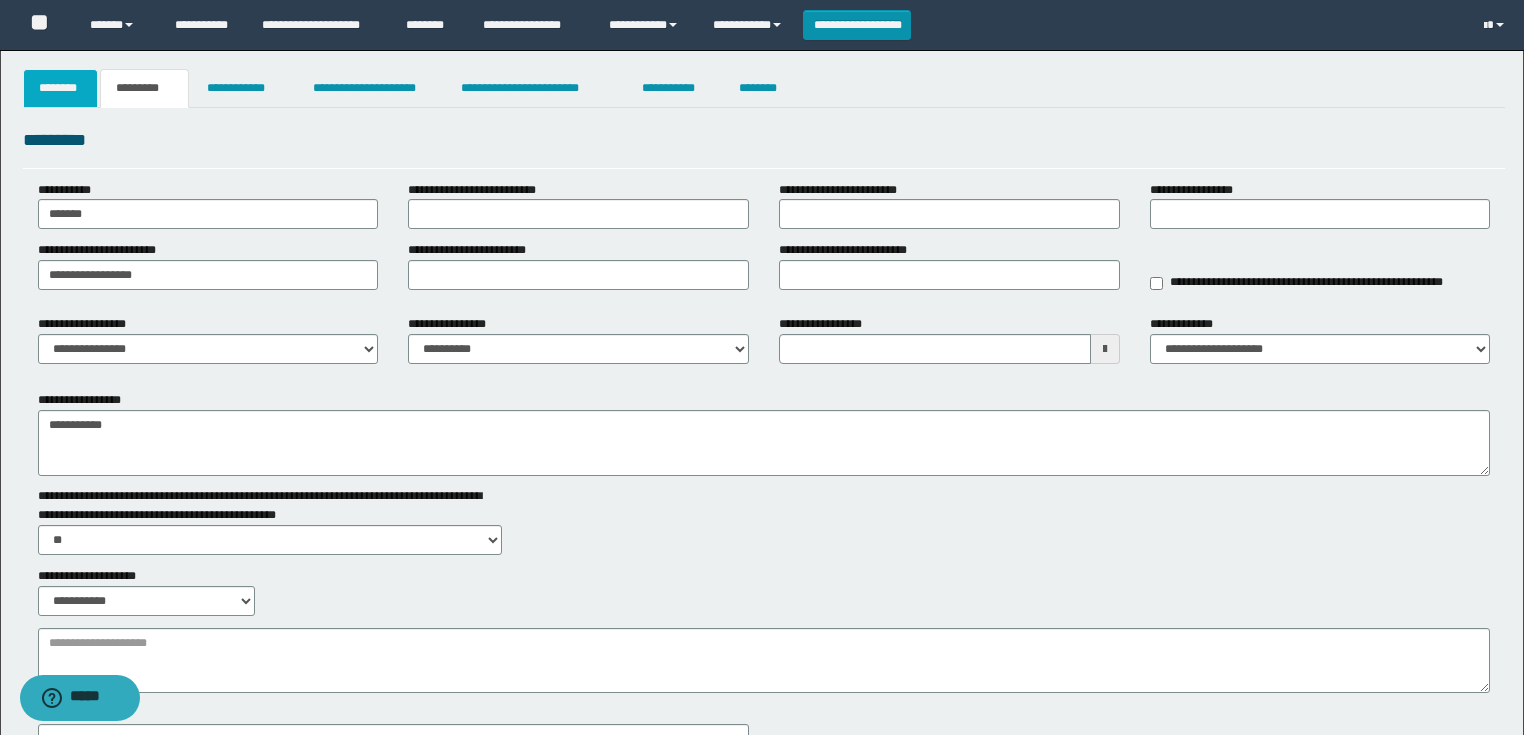 click on "********" at bounding box center [61, 88] 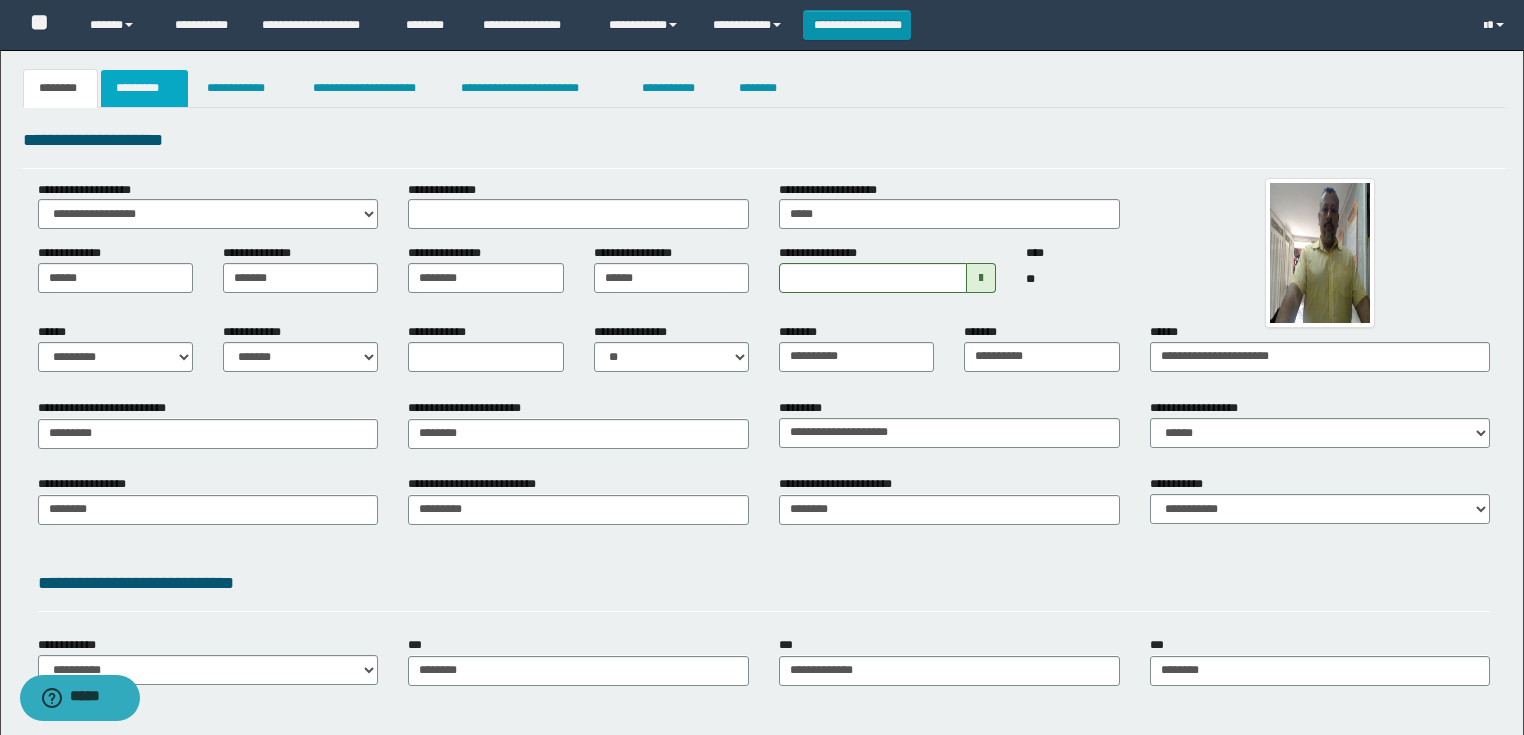 click on "*********" at bounding box center (144, 88) 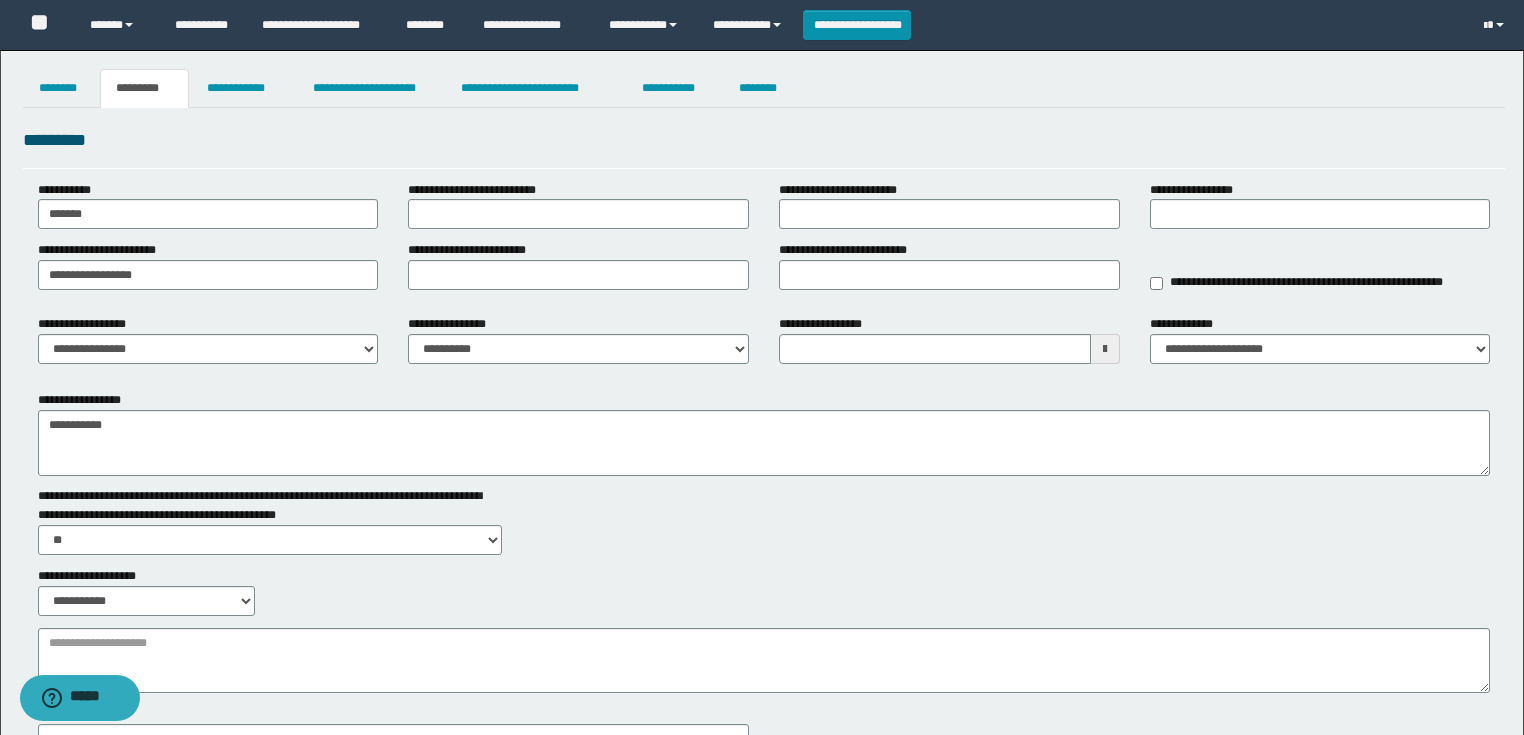 drag, startPoint x: 265, startPoint y: 411, endPoint x: 268, endPoint y: 421, distance: 10.440307 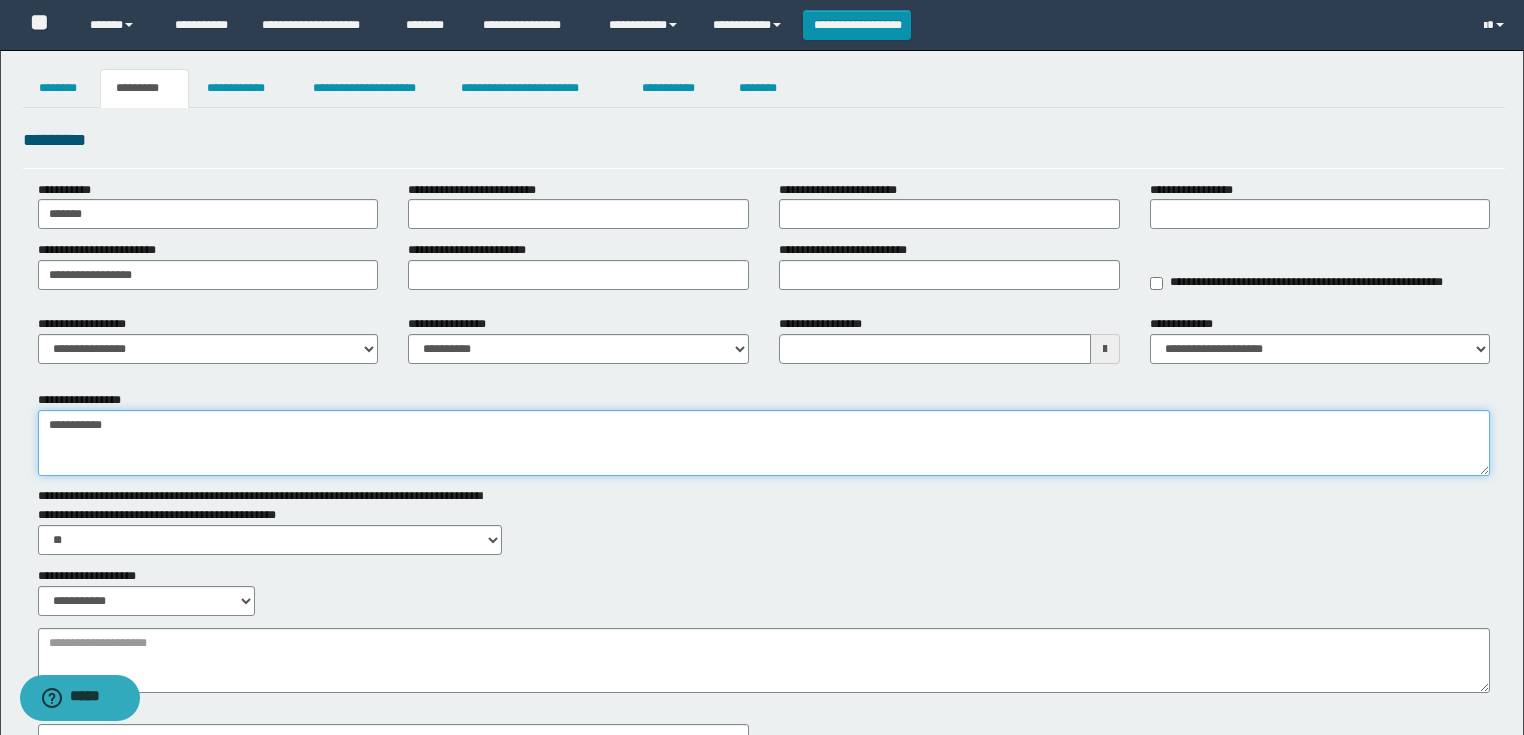 click on "**********" at bounding box center [764, 443] 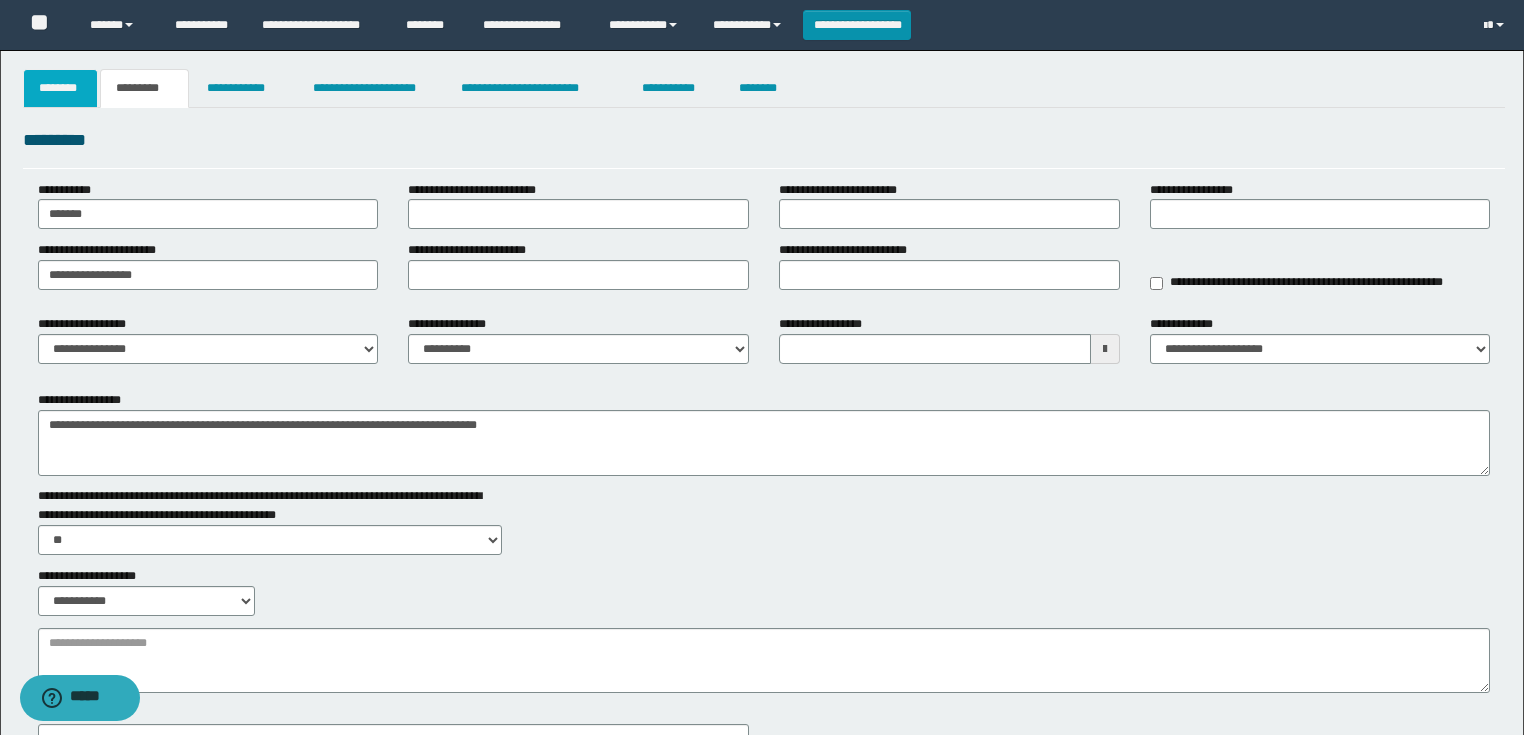 click on "********" at bounding box center [61, 88] 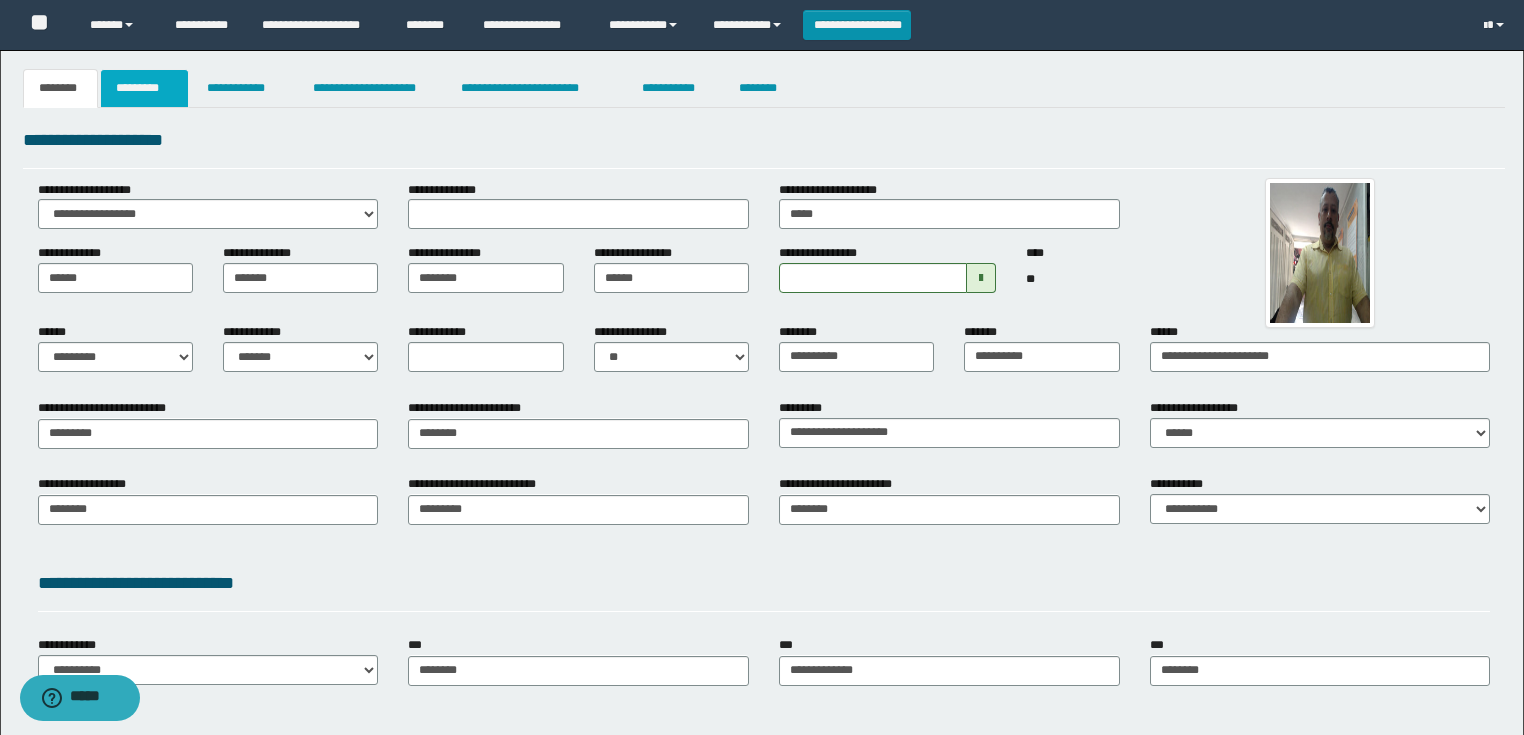 click on "*********" at bounding box center [144, 88] 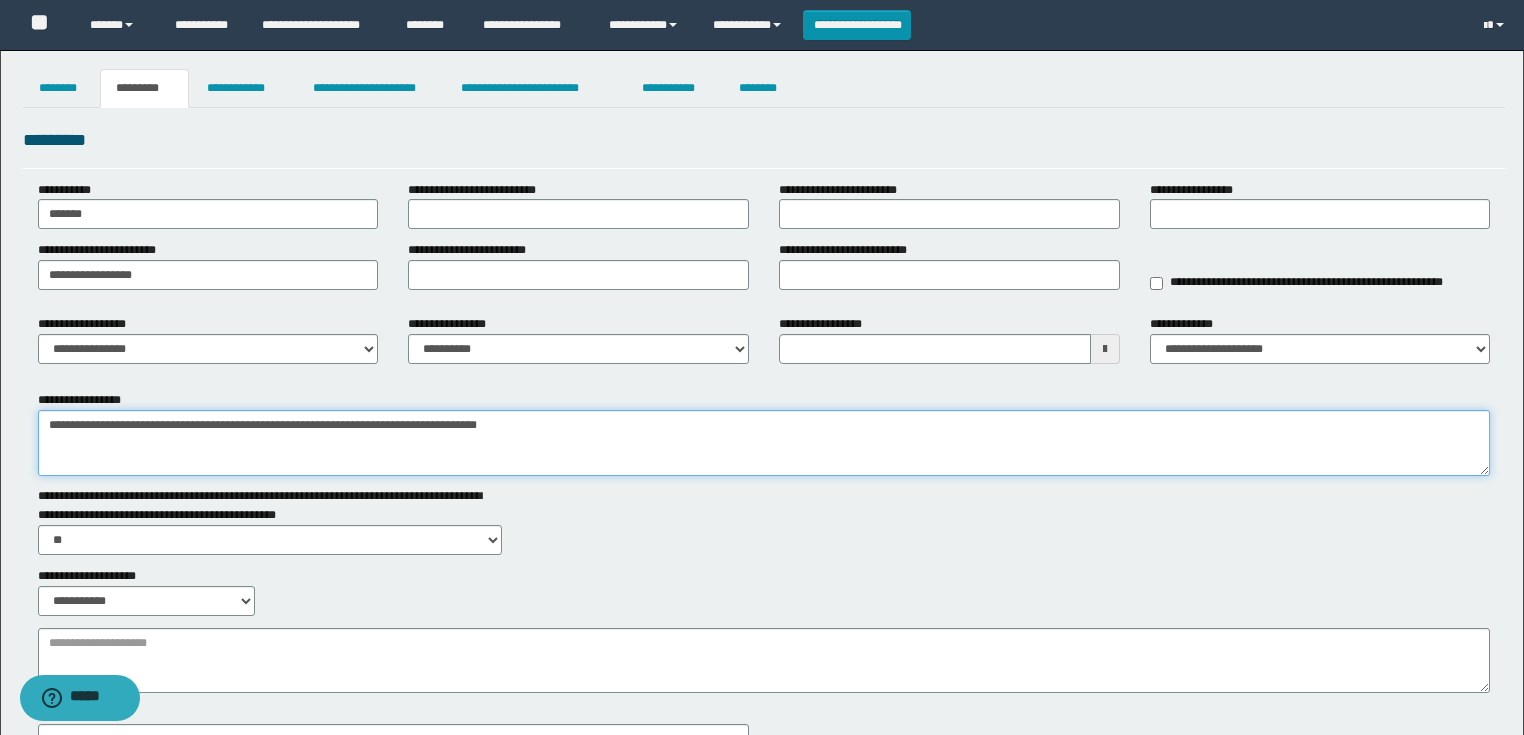 click on "**********" at bounding box center [764, 443] 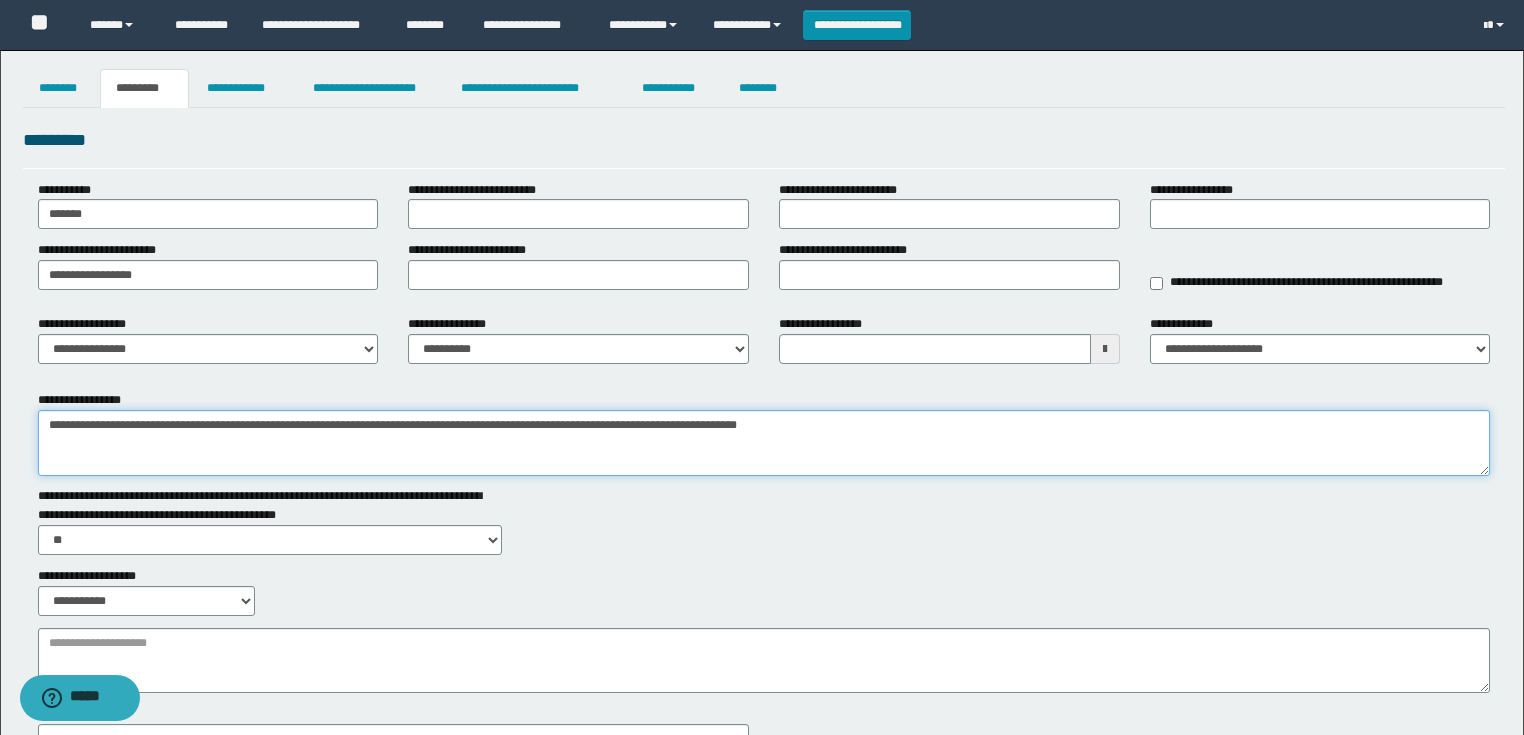 type on "**********" 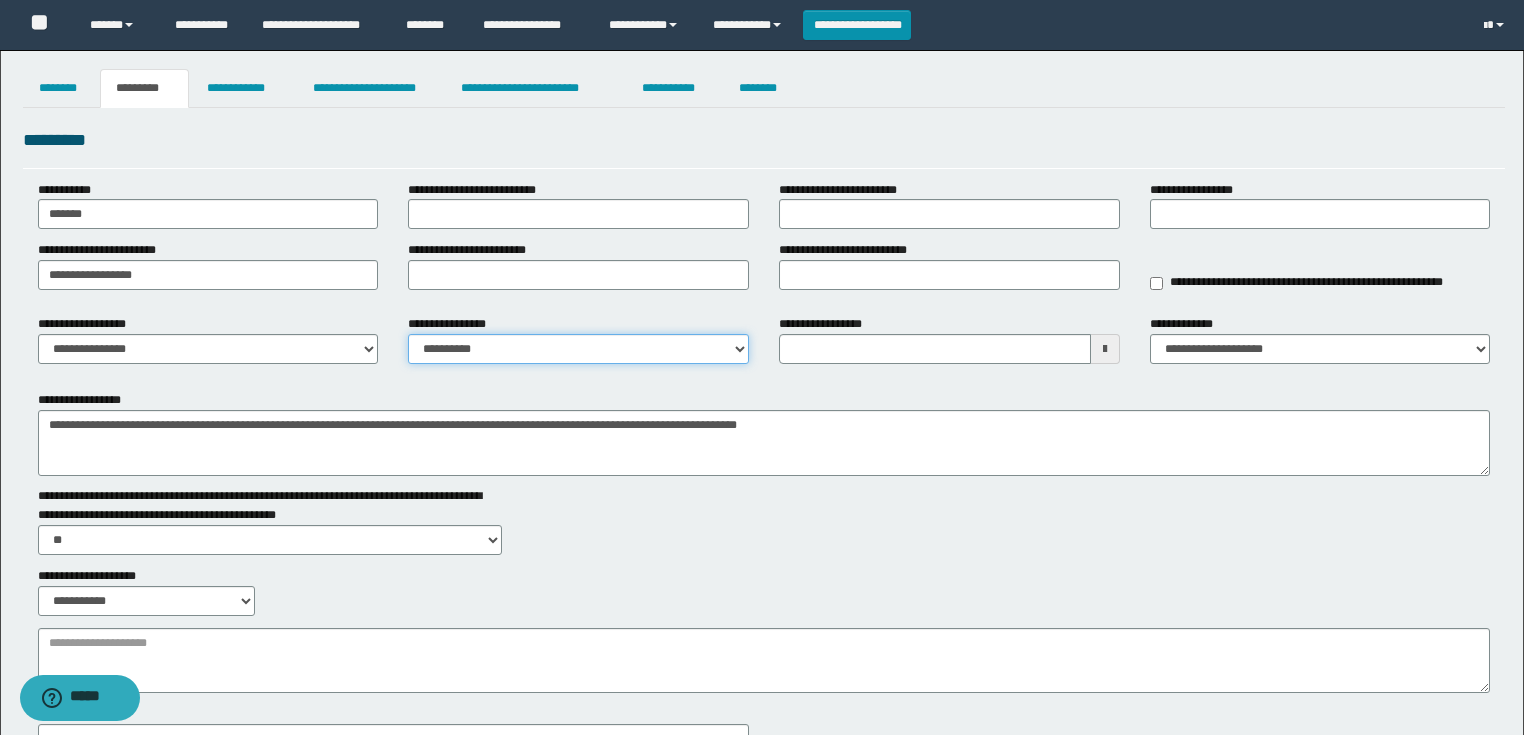 click on "**********" at bounding box center [578, 349] 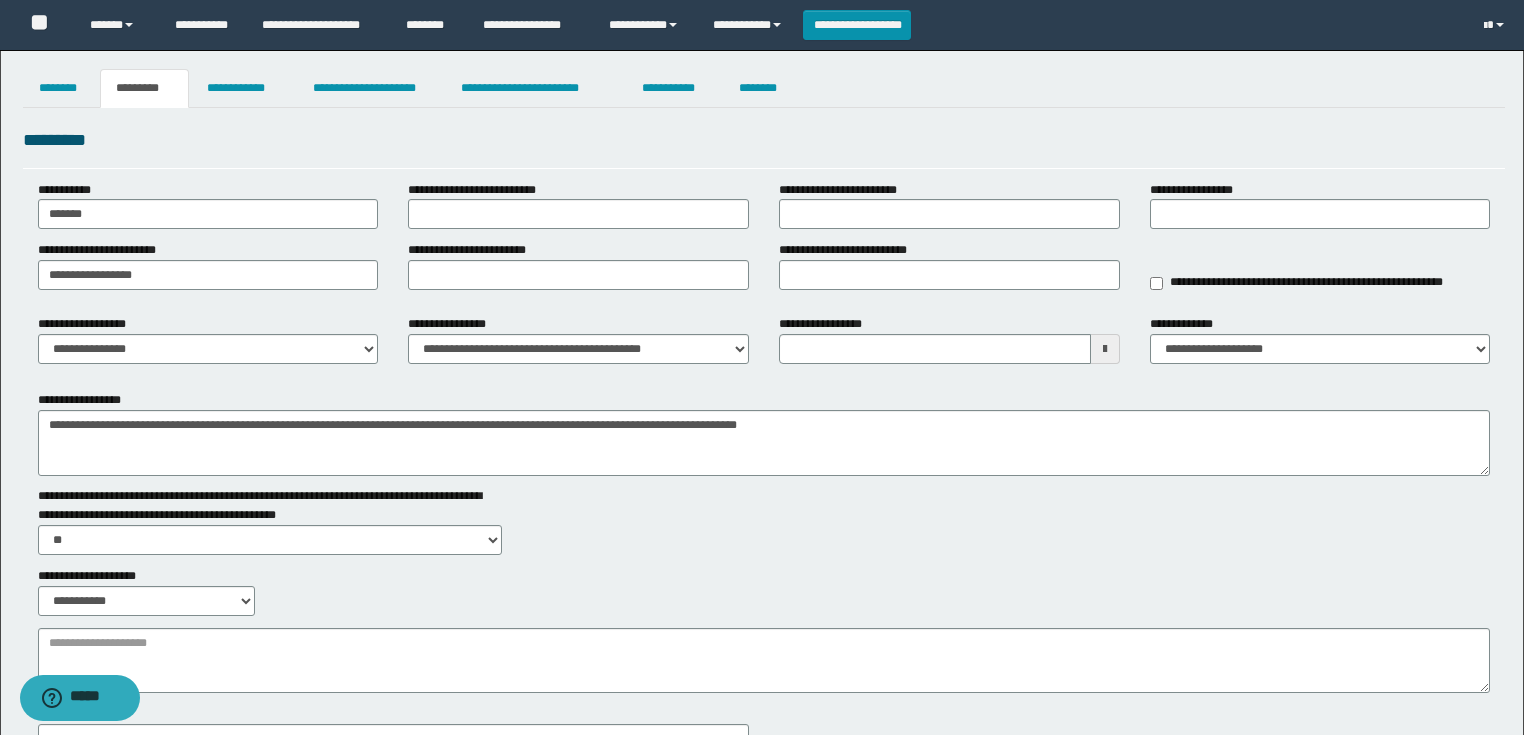 click on "**********" at bounding box center (270, 506) 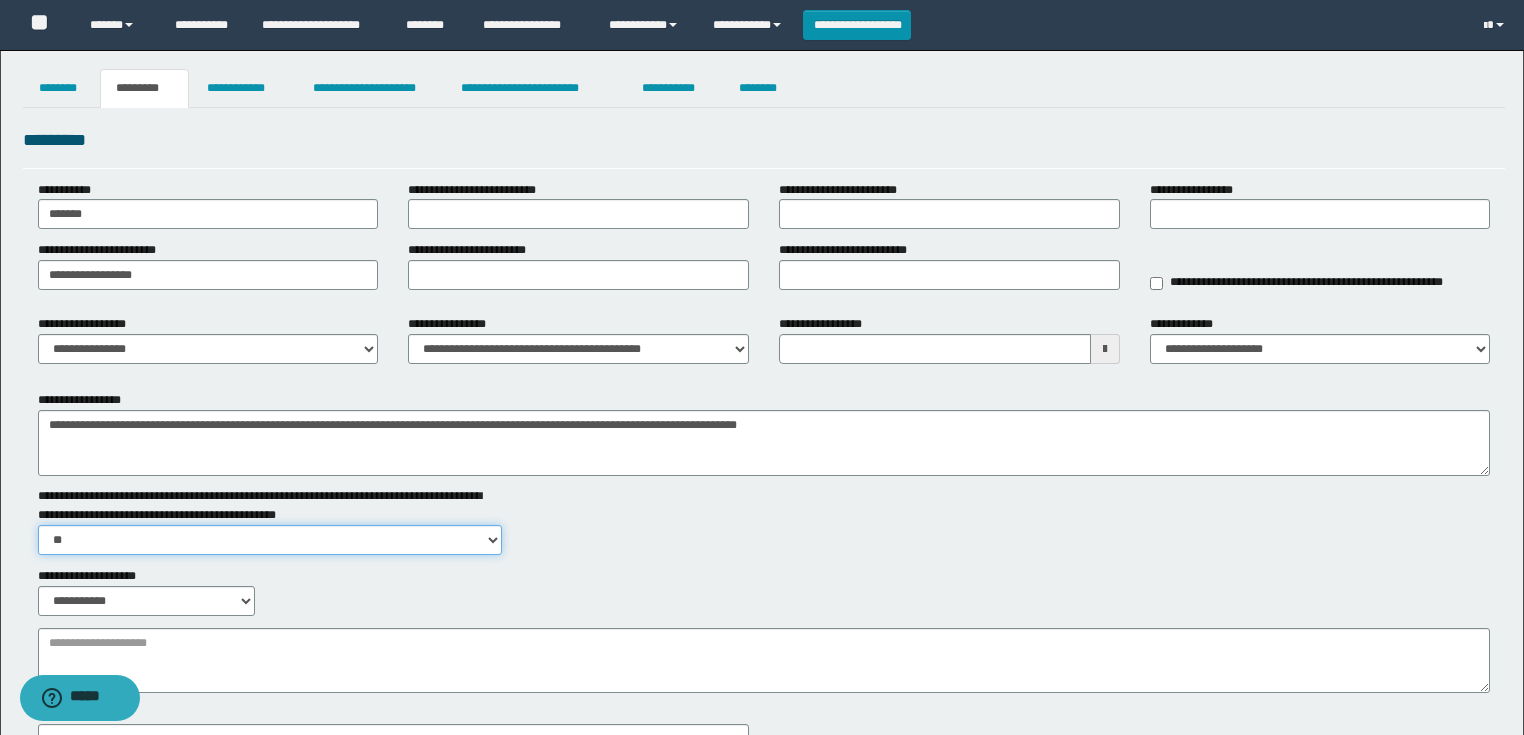 click on "**
**" at bounding box center (270, 540) 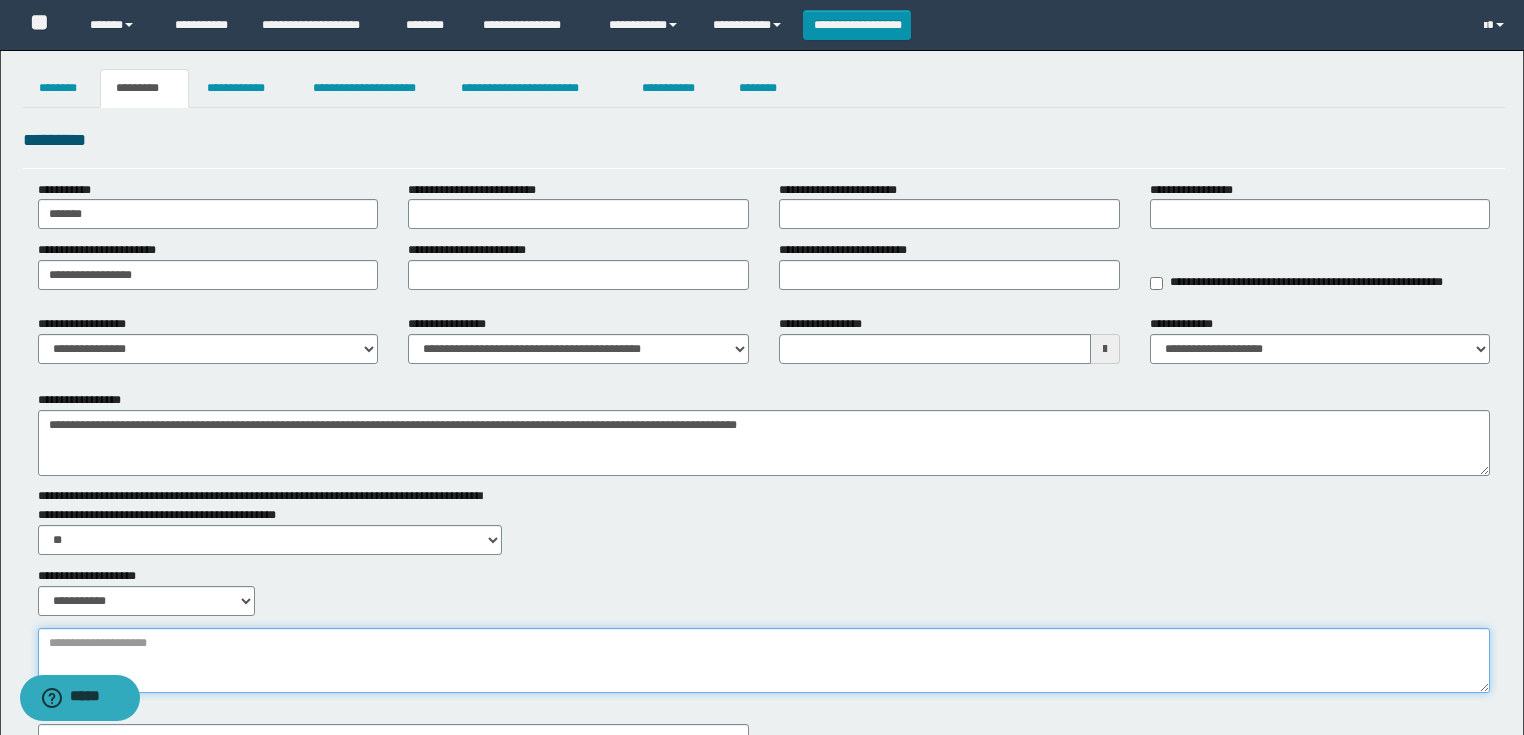 click on "**********" at bounding box center [764, 661] 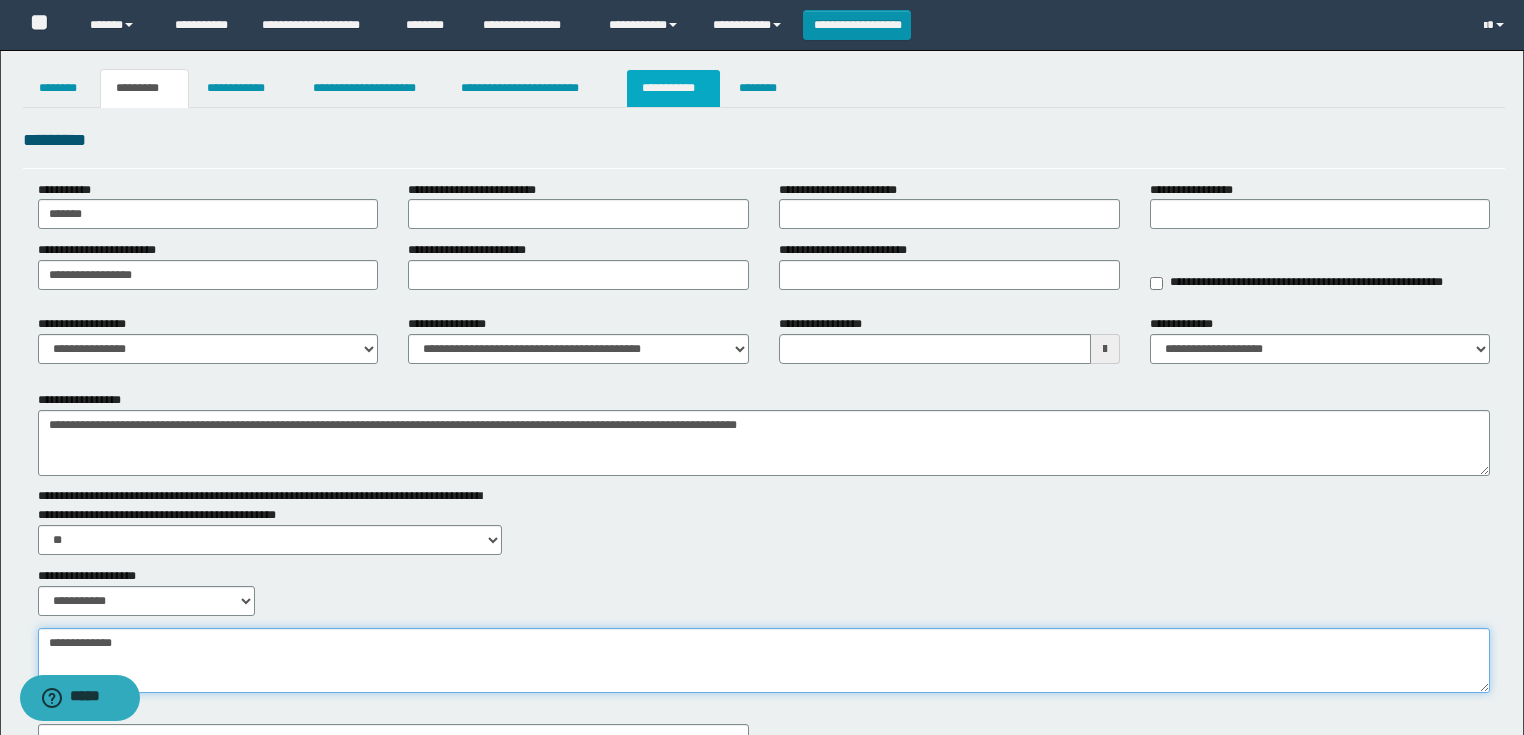 type on "**********" 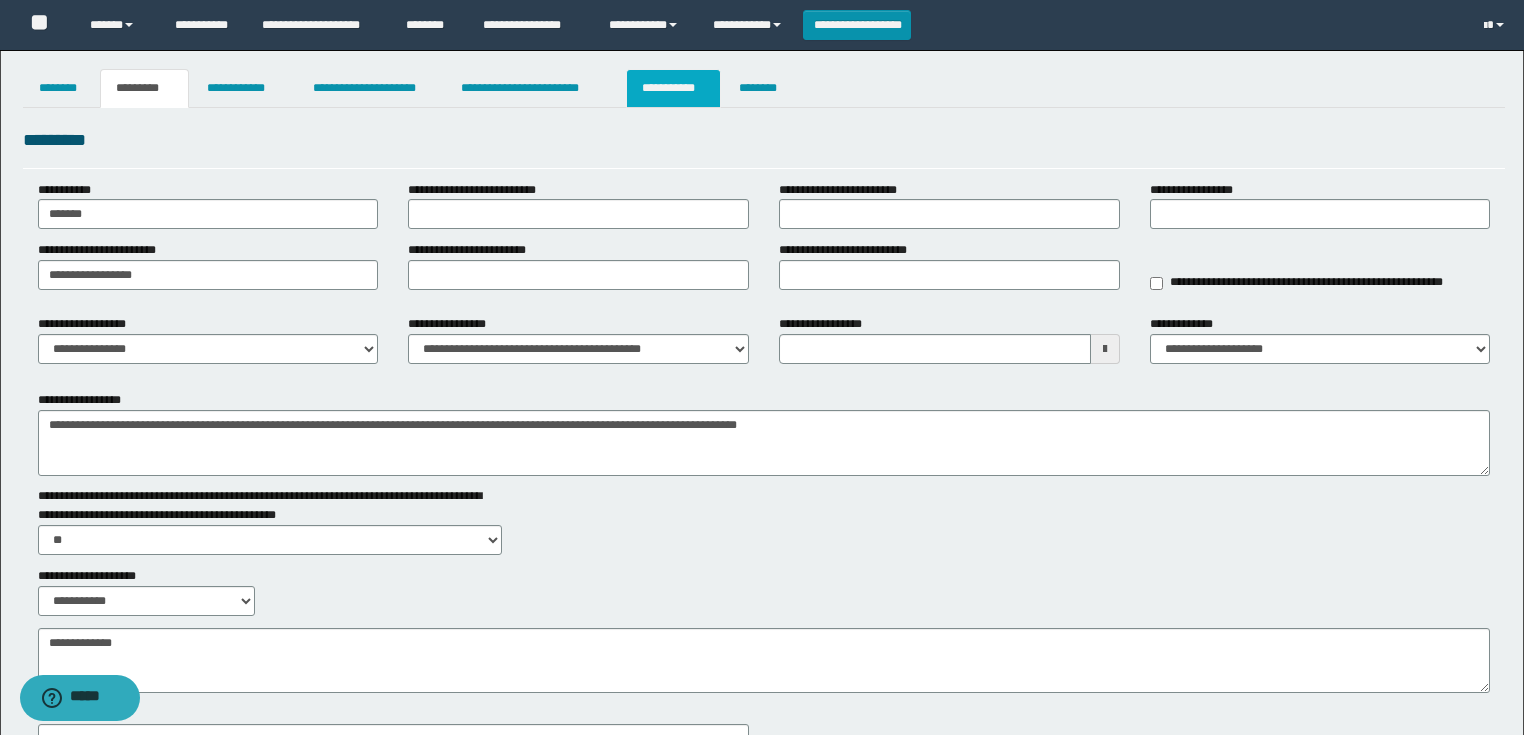 click on "**********" at bounding box center (673, 88) 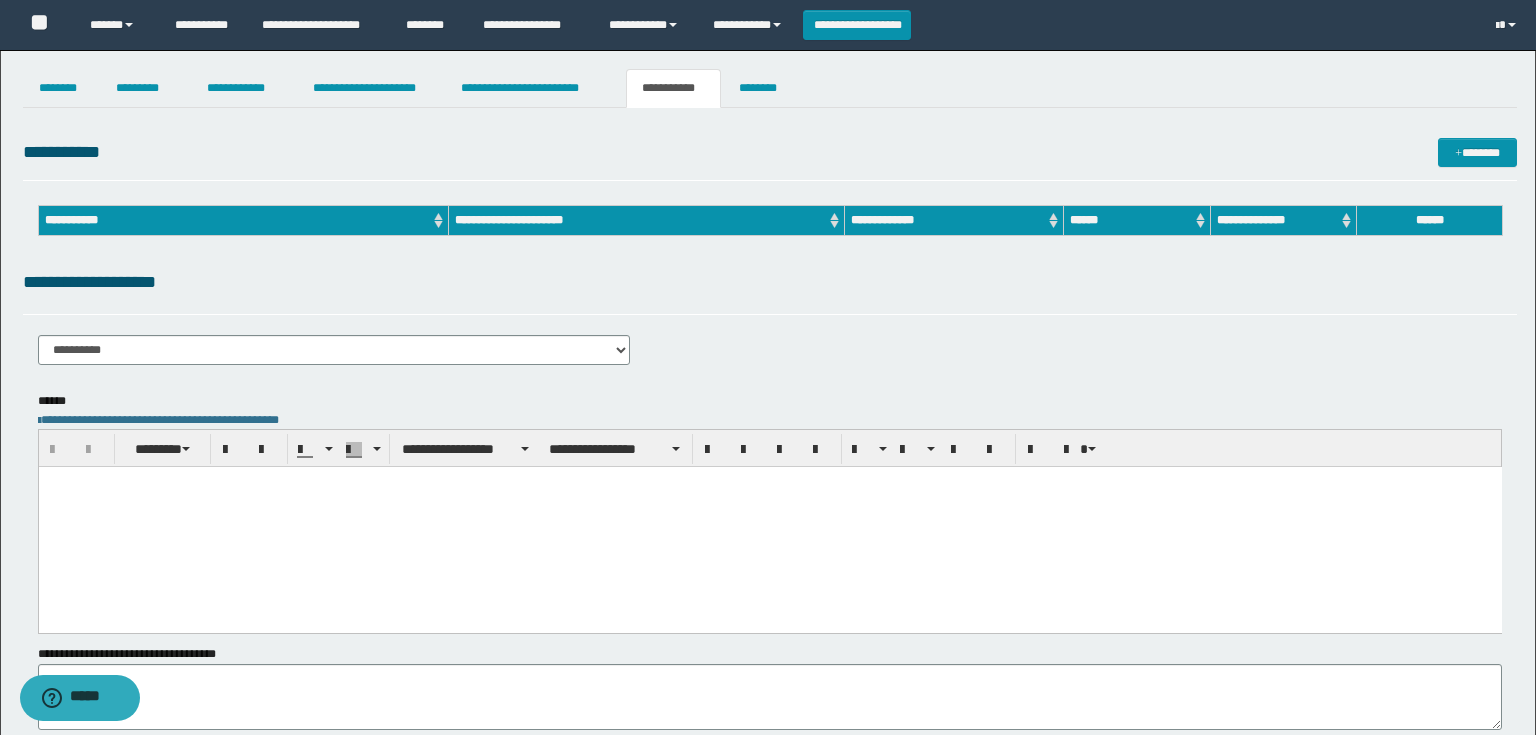 scroll, scrollTop: 0, scrollLeft: 0, axis: both 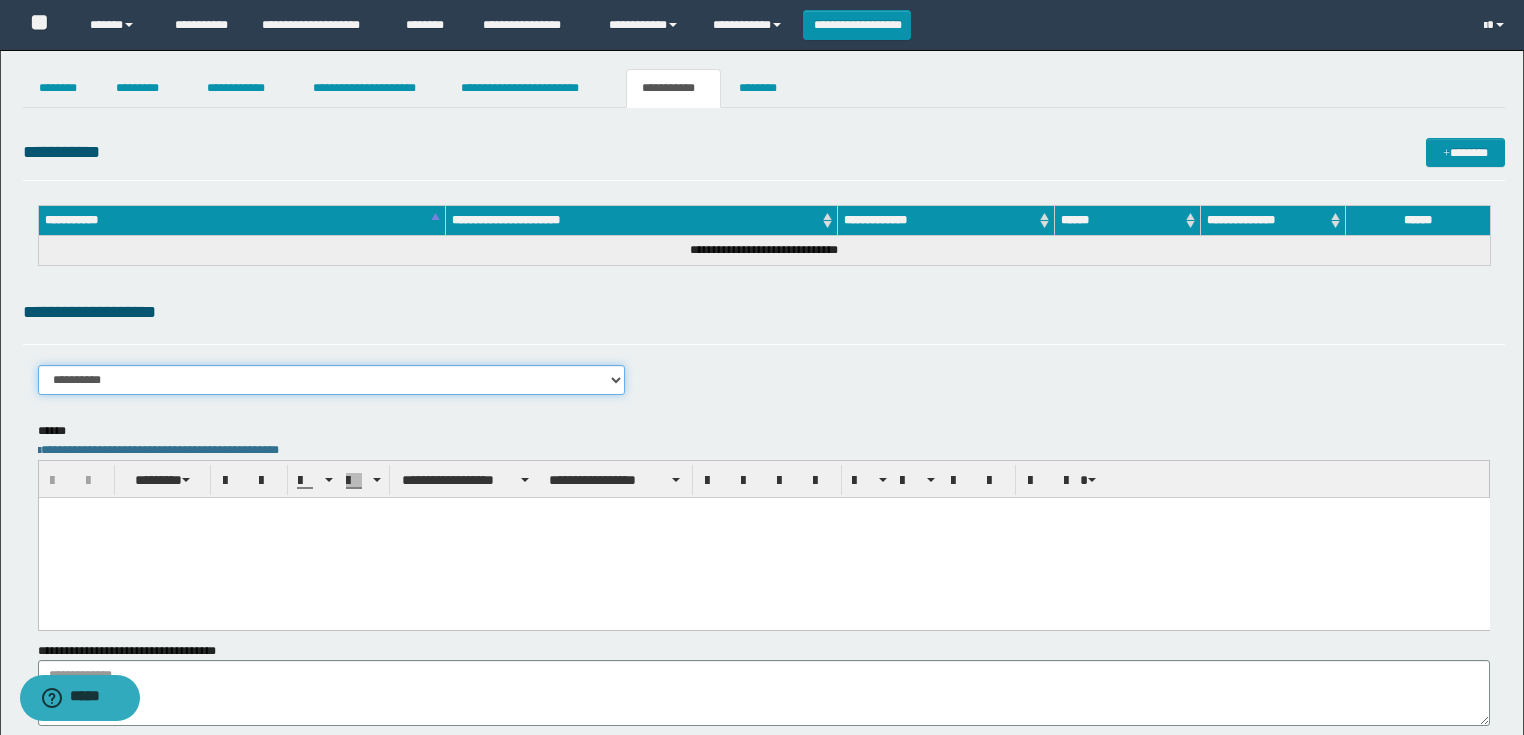 click on "**********" at bounding box center (332, 380) 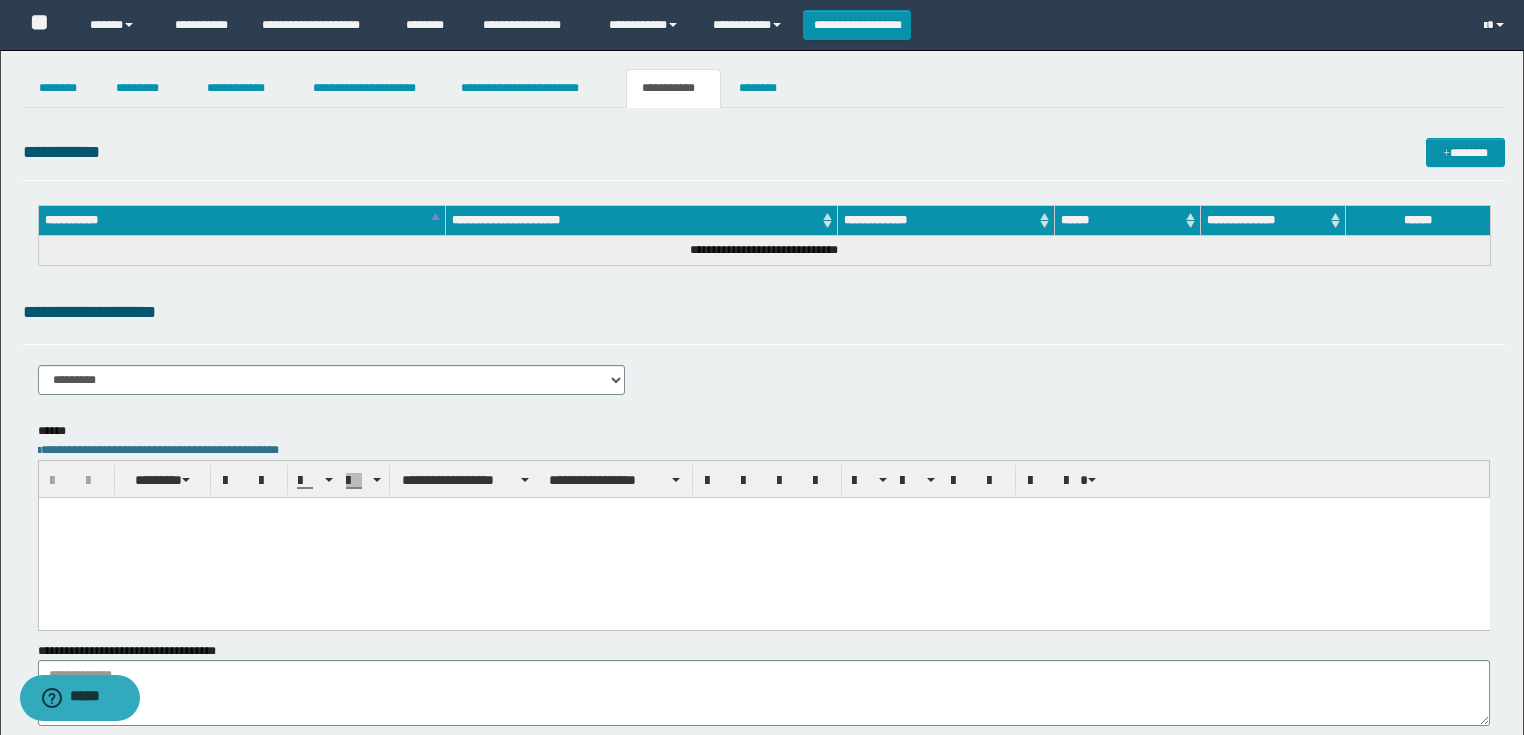click at bounding box center (763, 537) 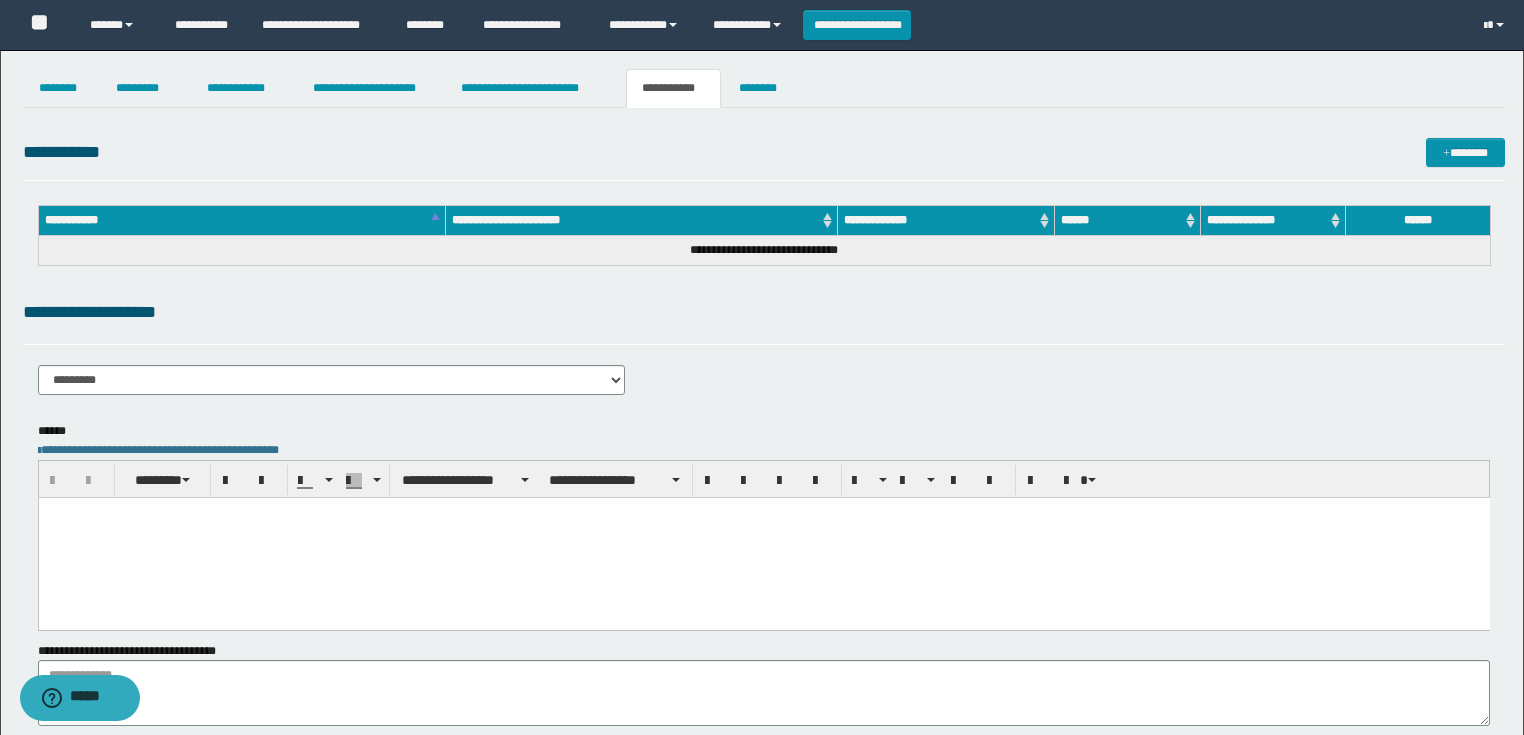click on "**********" at bounding box center [764, 152] 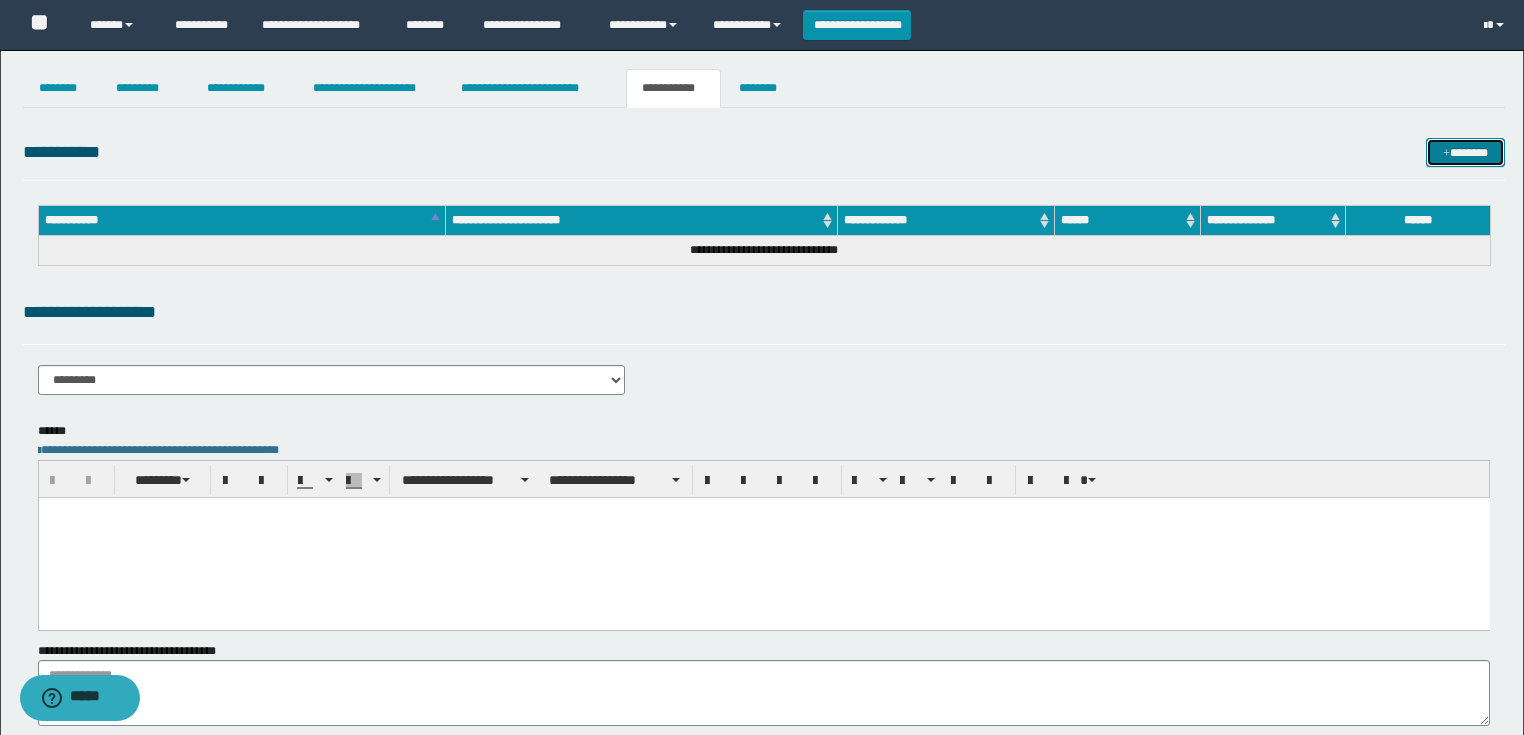 click at bounding box center (1446, 154) 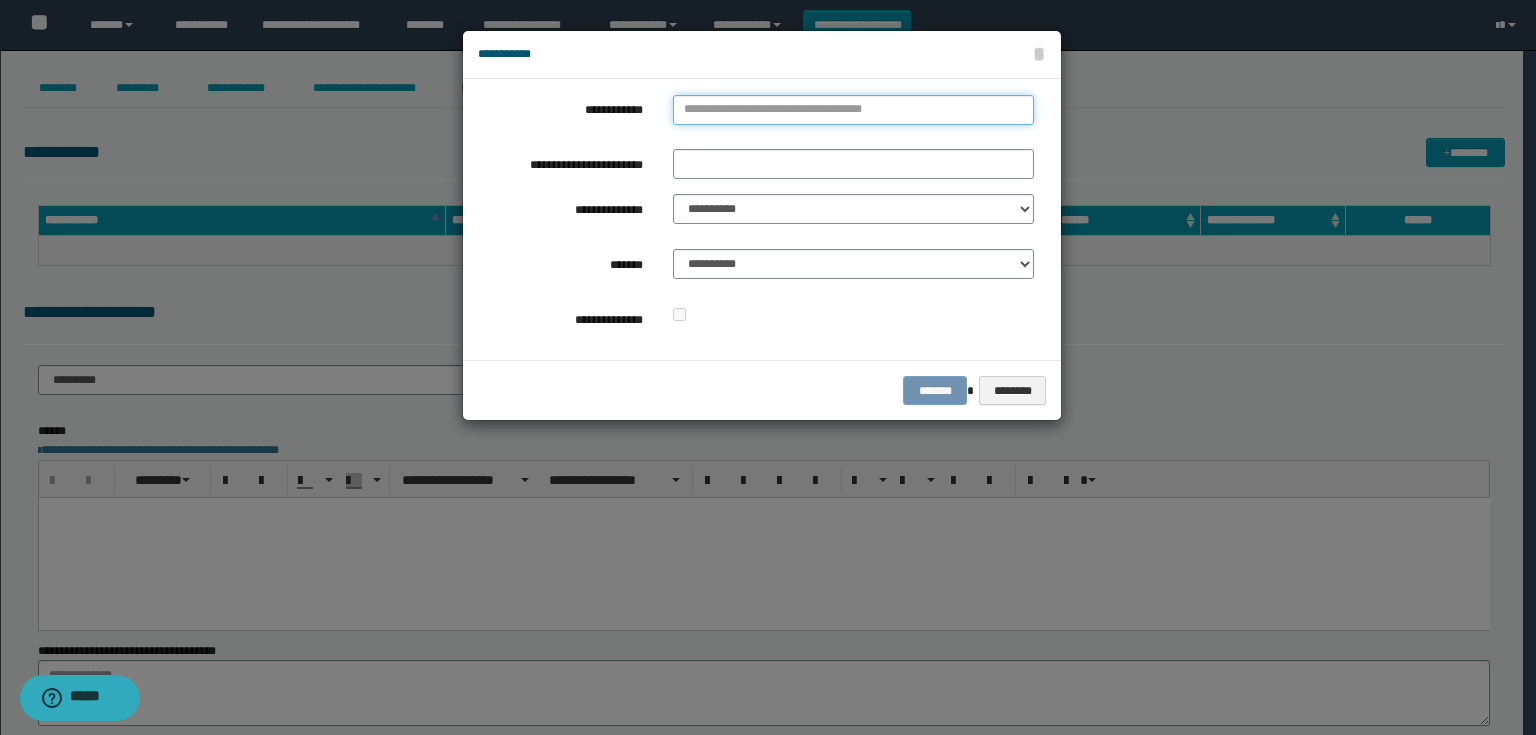 click on "**********" at bounding box center (853, 110) 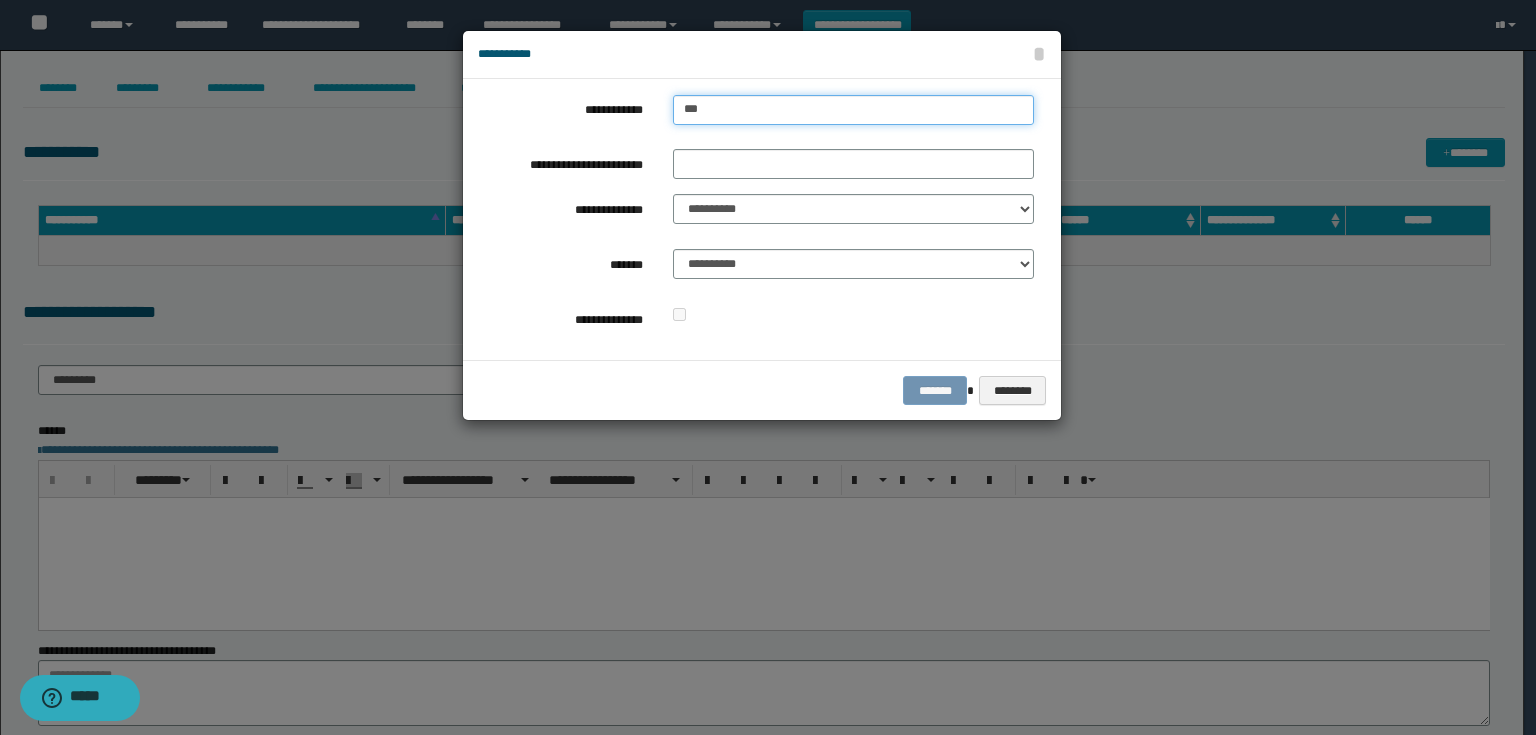 type on "****" 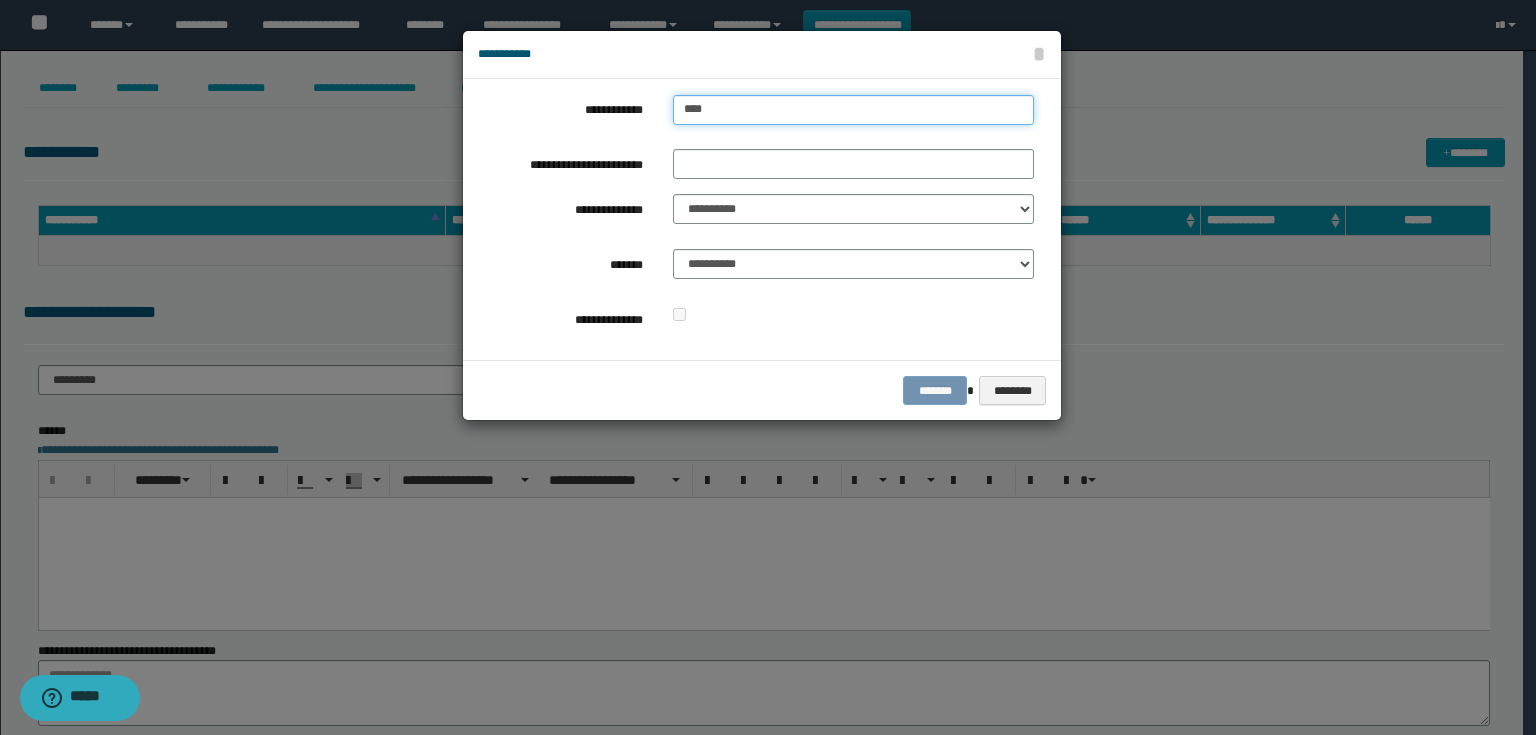 type on "****" 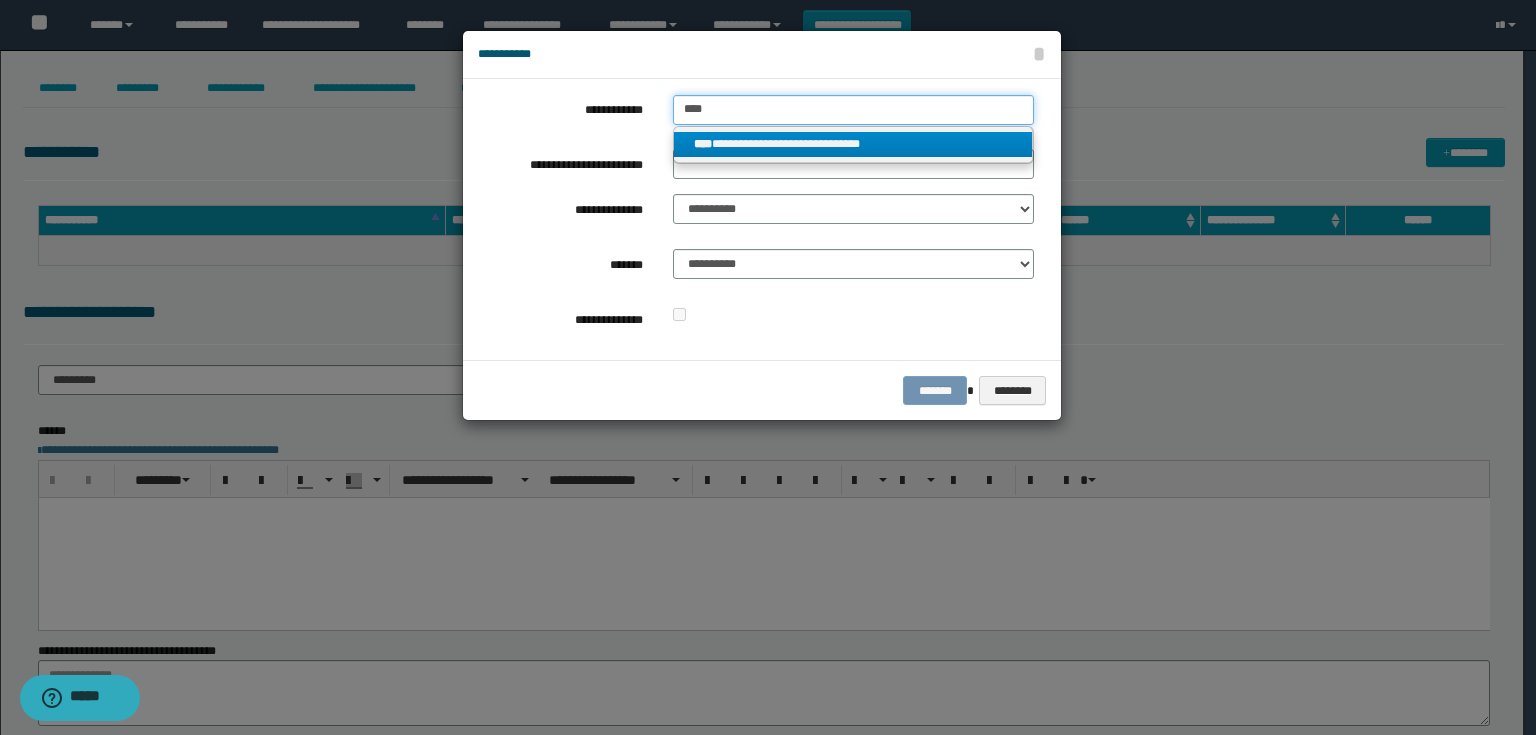 type on "****" 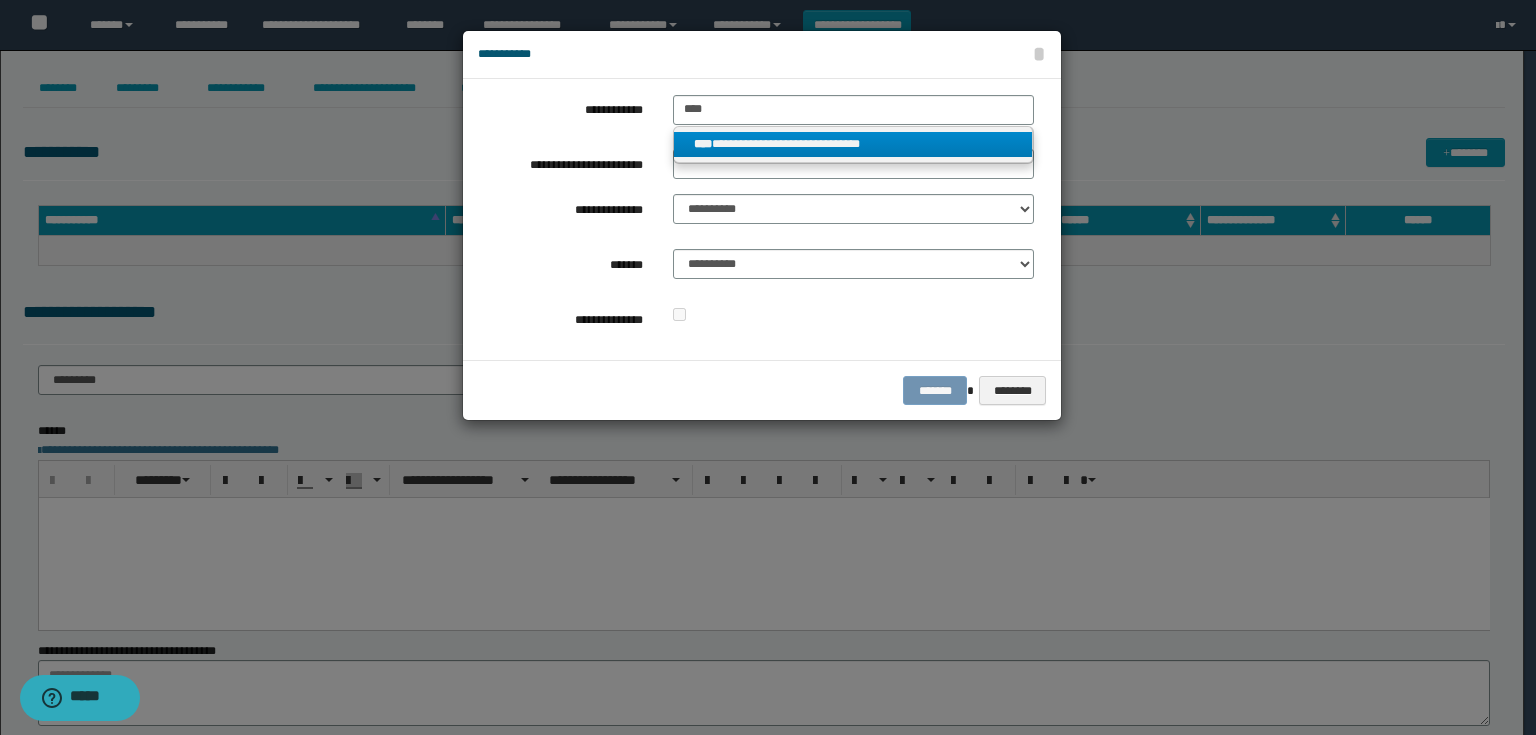 drag, startPoint x: 764, startPoint y: 151, endPoint x: 815, endPoint y: 148, distance: 51.088158 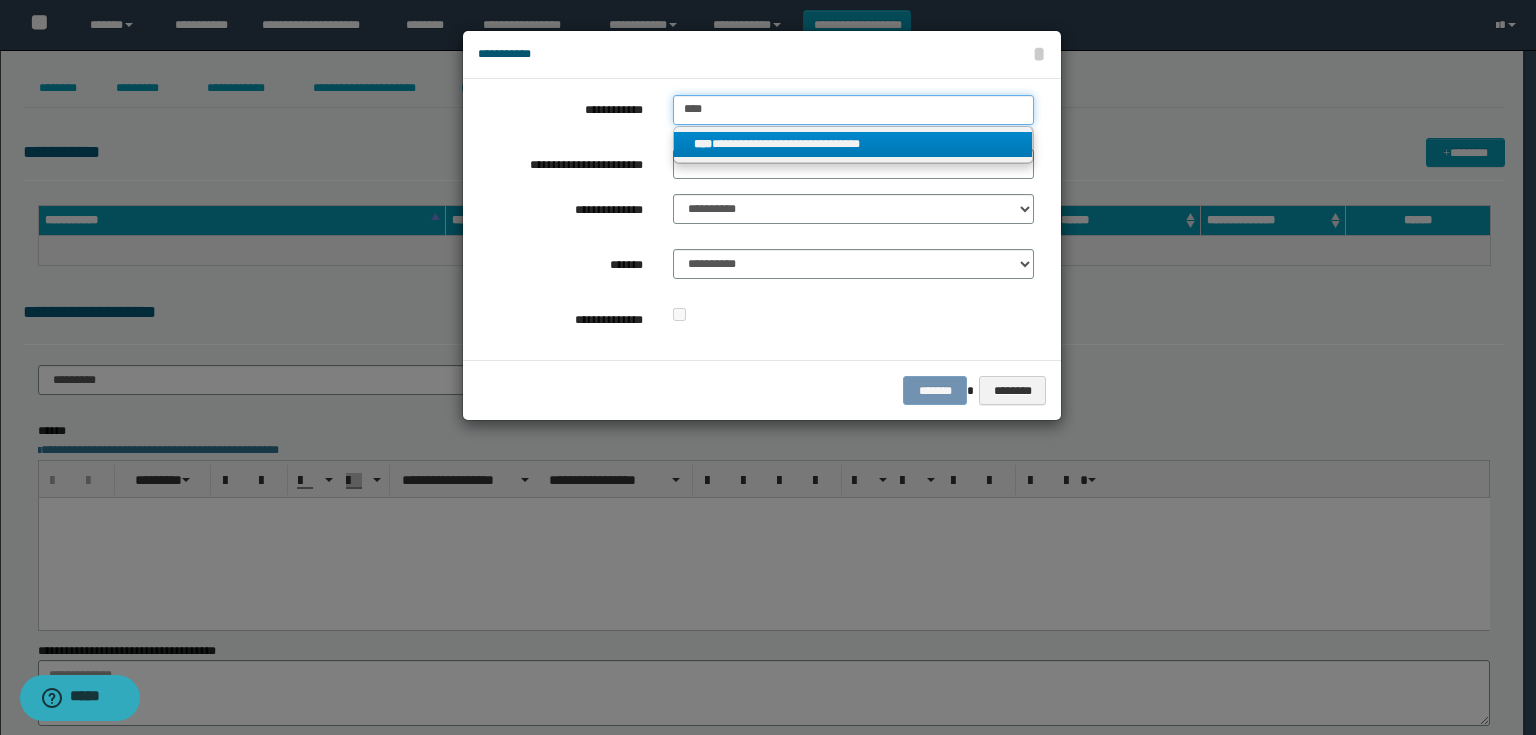 type 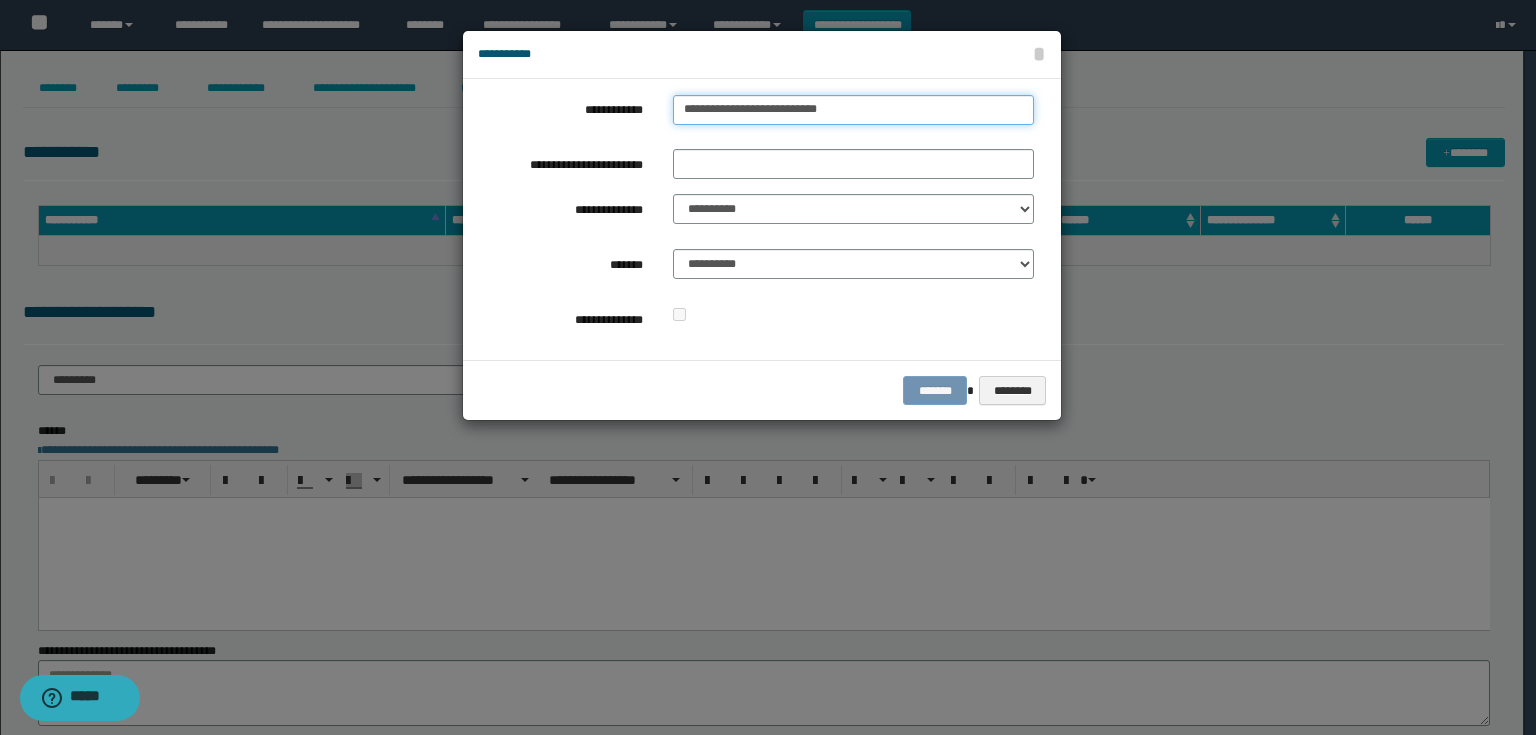 drag, startPoint x: 855, startPoint y: 112, endPoint x: 629, endPoint y: 103, distance: 226.17914 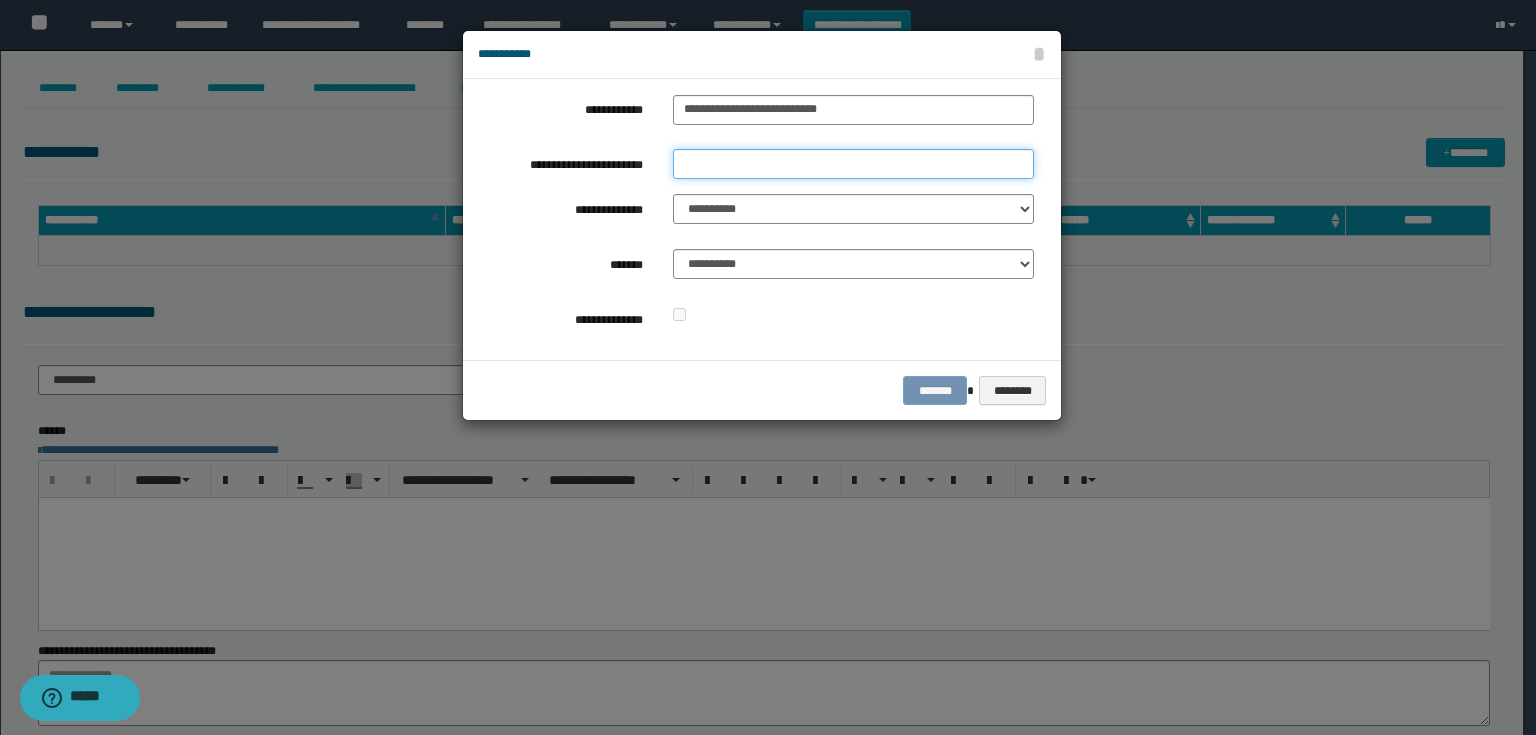 click on "**********" at bounding box center (853, 164) 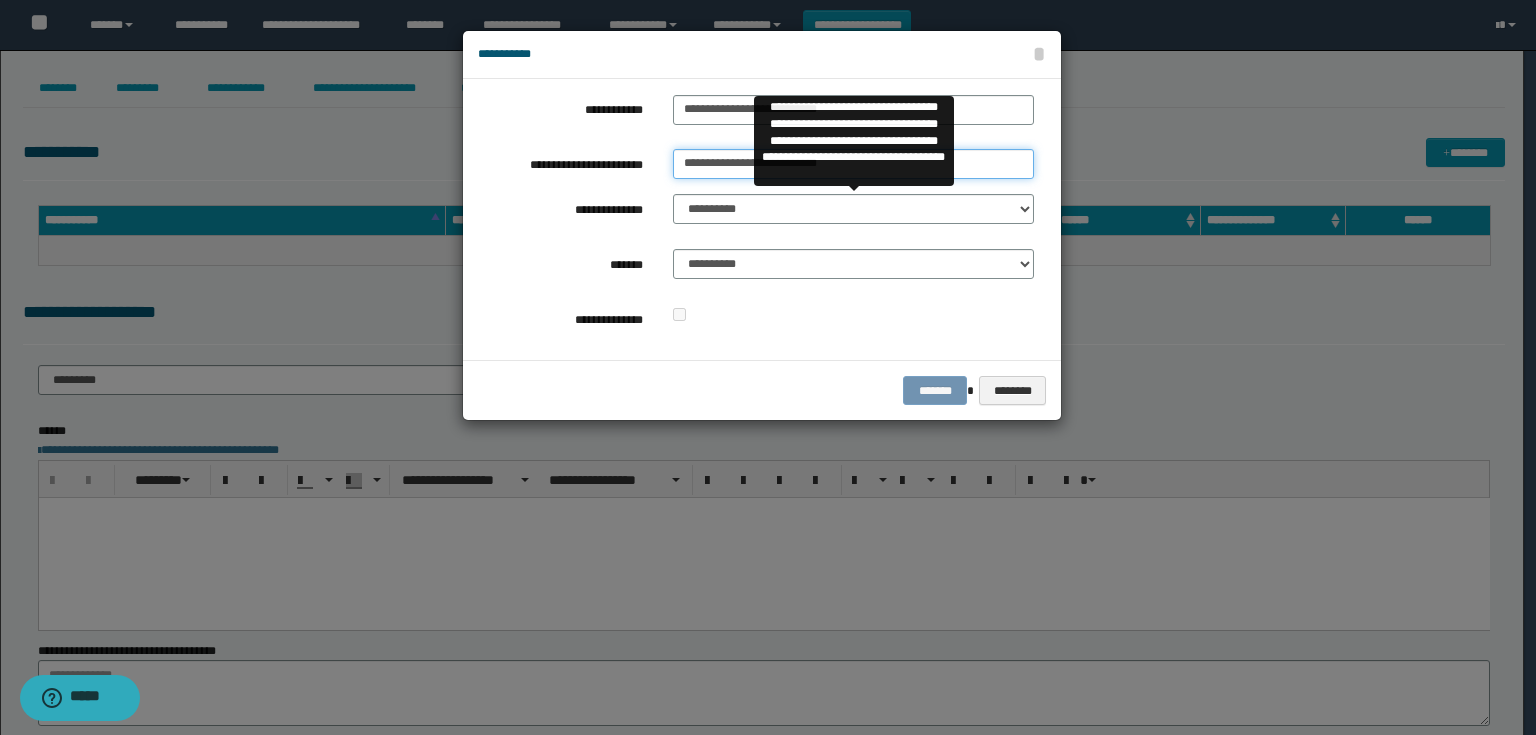 type on "**********" 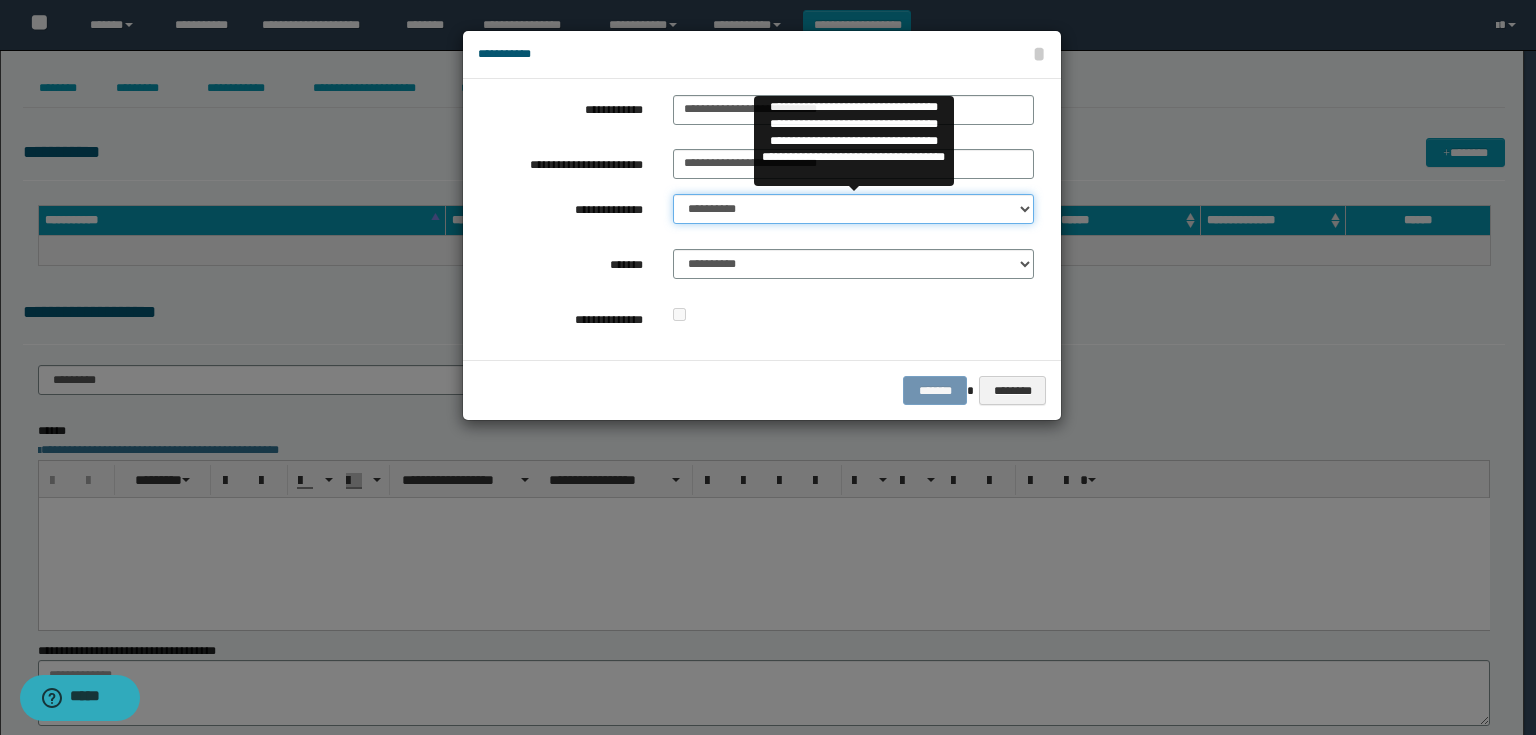 click on "**********" at bounding box center [853, 209] 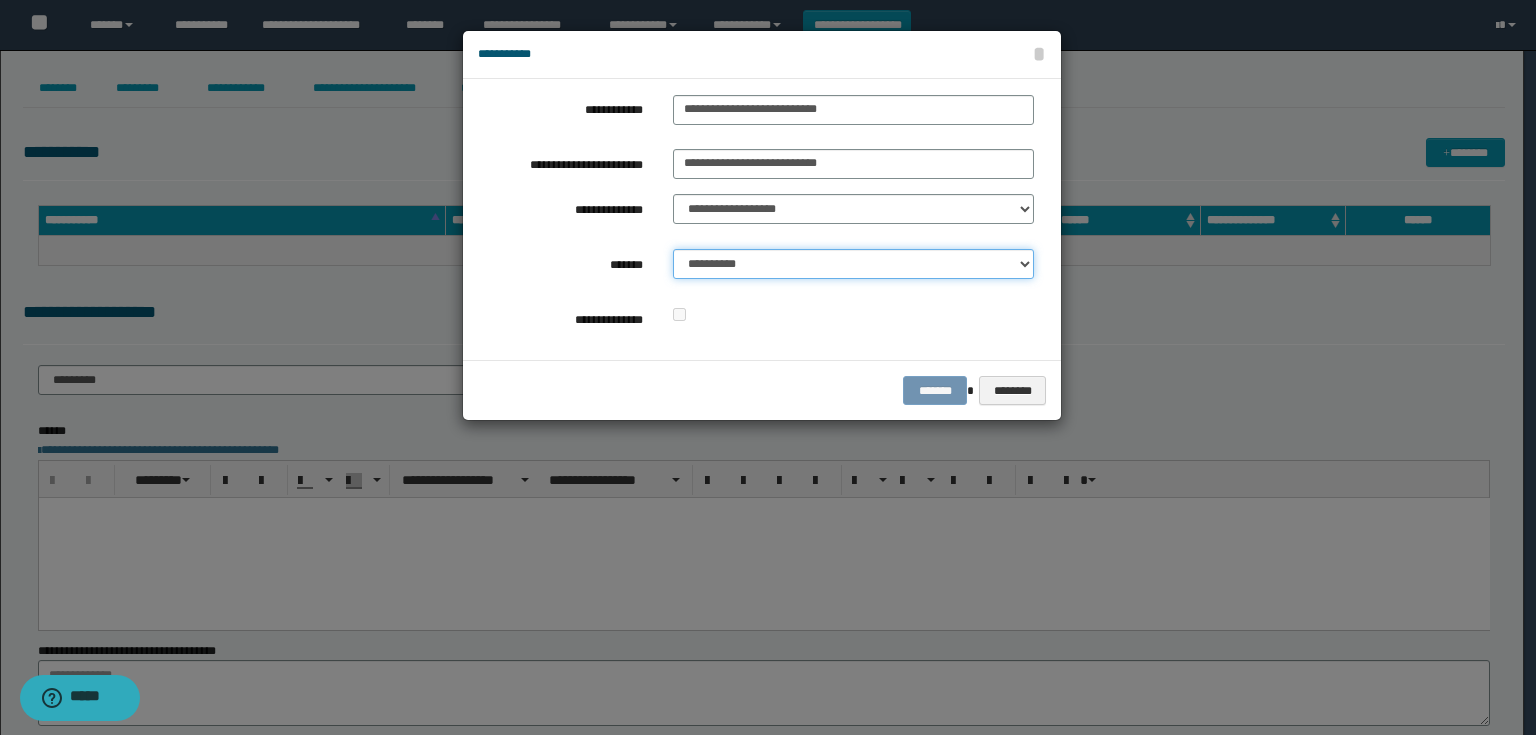 click on "**********" at bounding box center [853, 264] 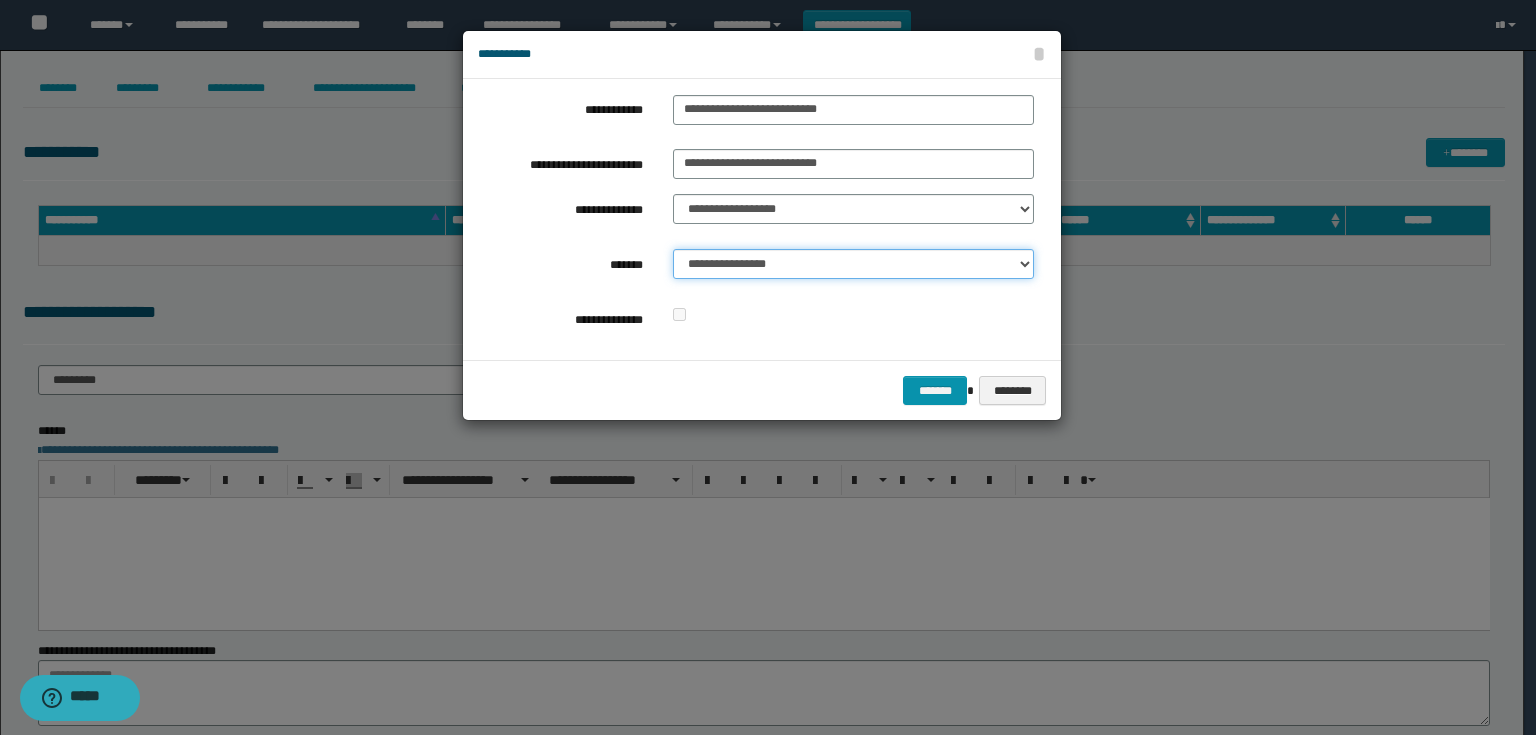 click on "**********" at bounding box center [853, 264] 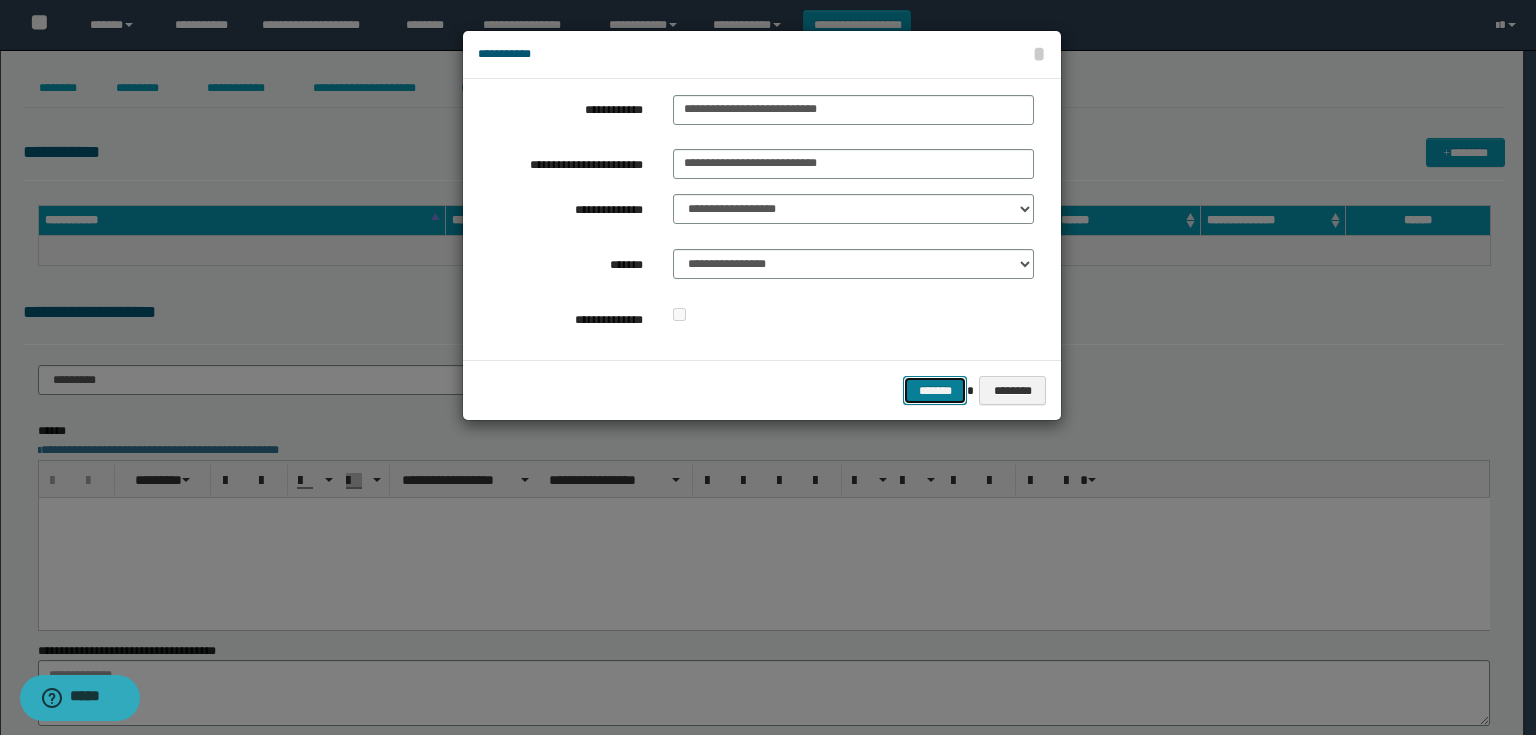 click on "*******" at bounding box center [935, 391] 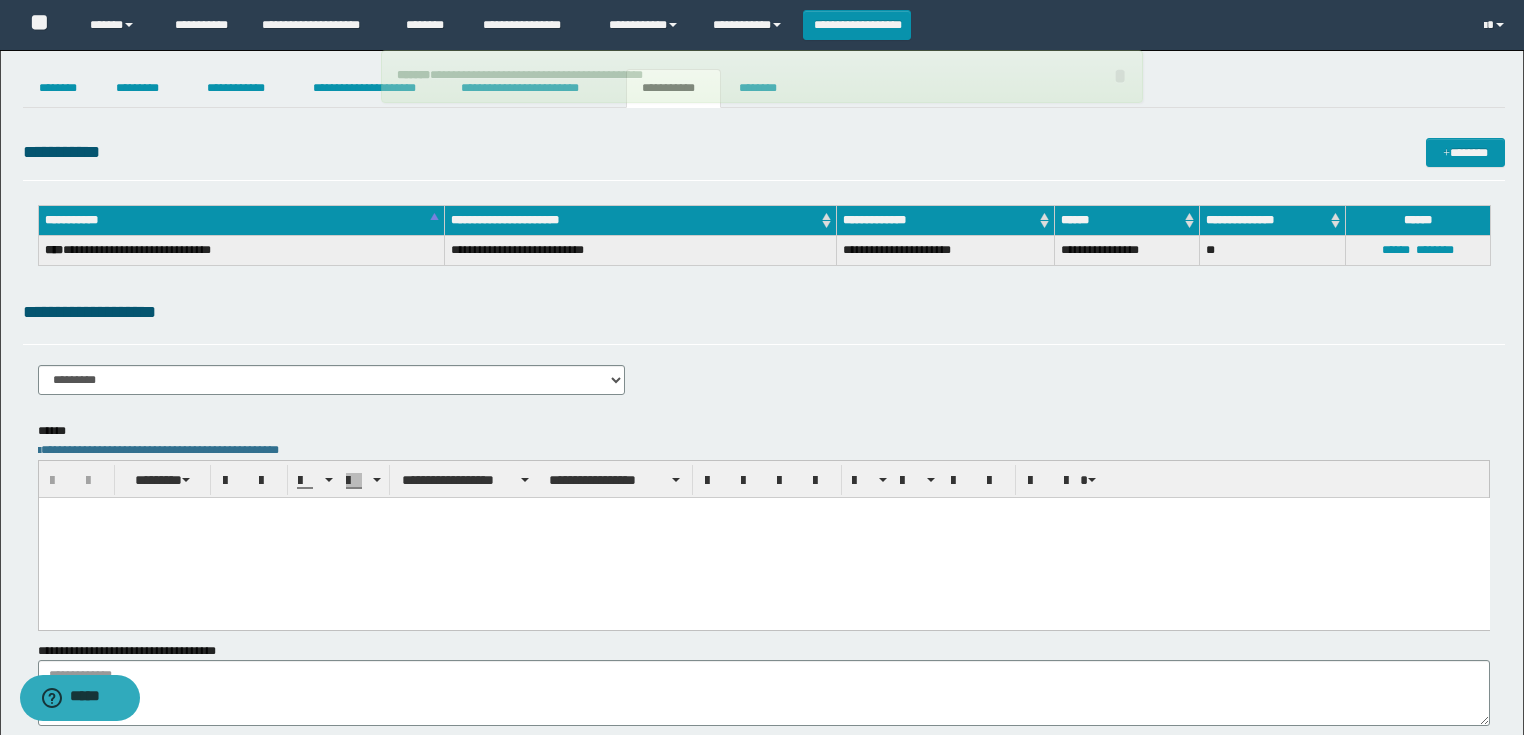 click at bounding box center (763, 537) 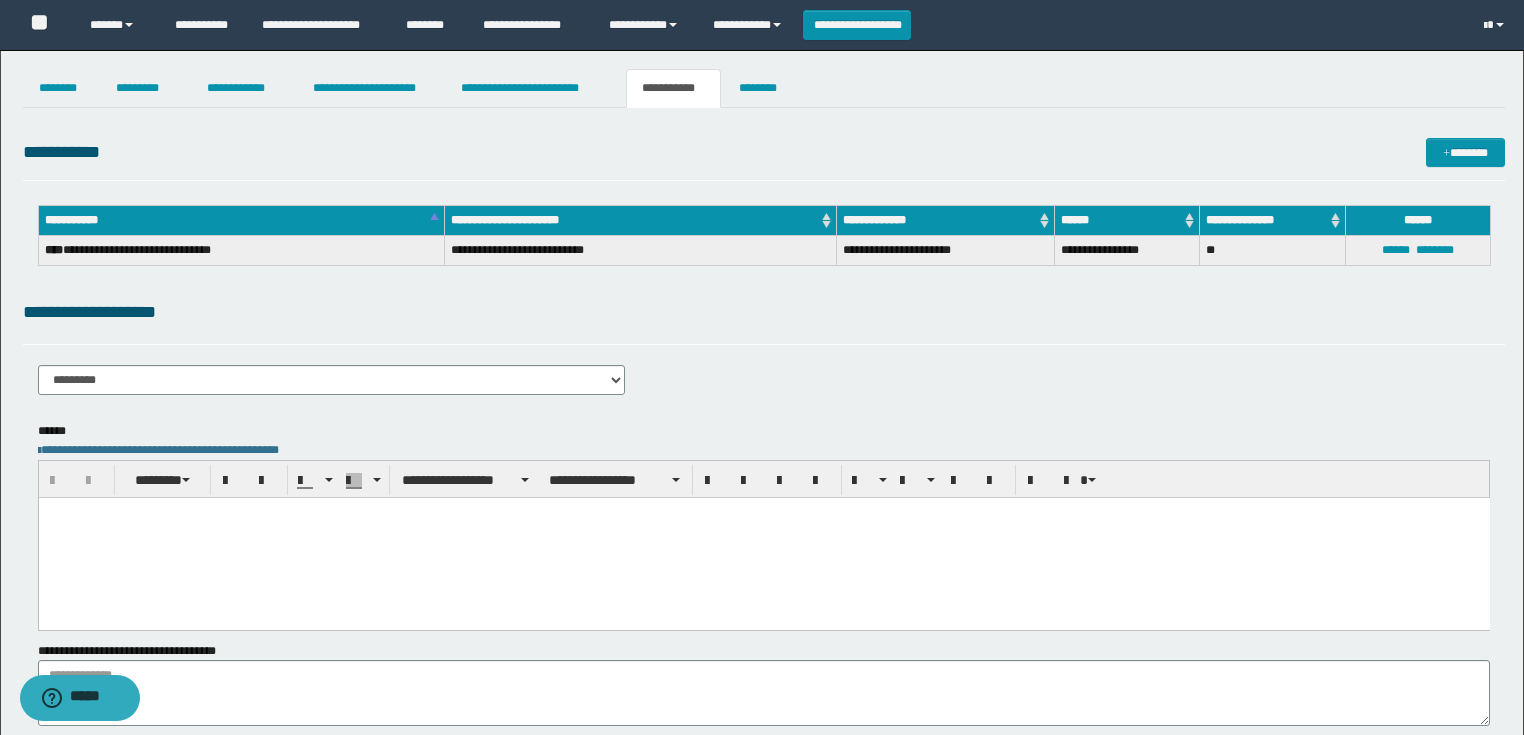 paste 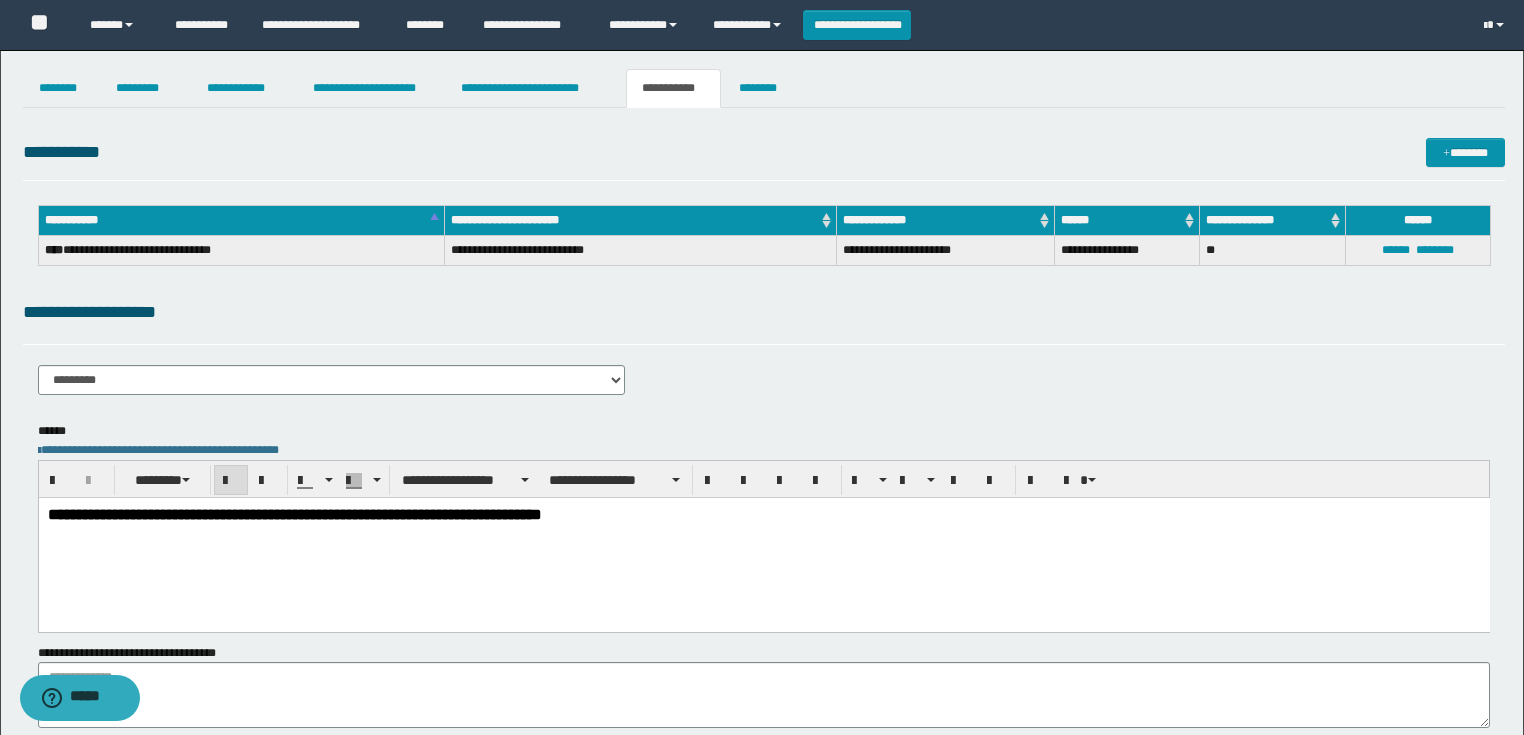 click on "**********" at bounding box center (763, 513) 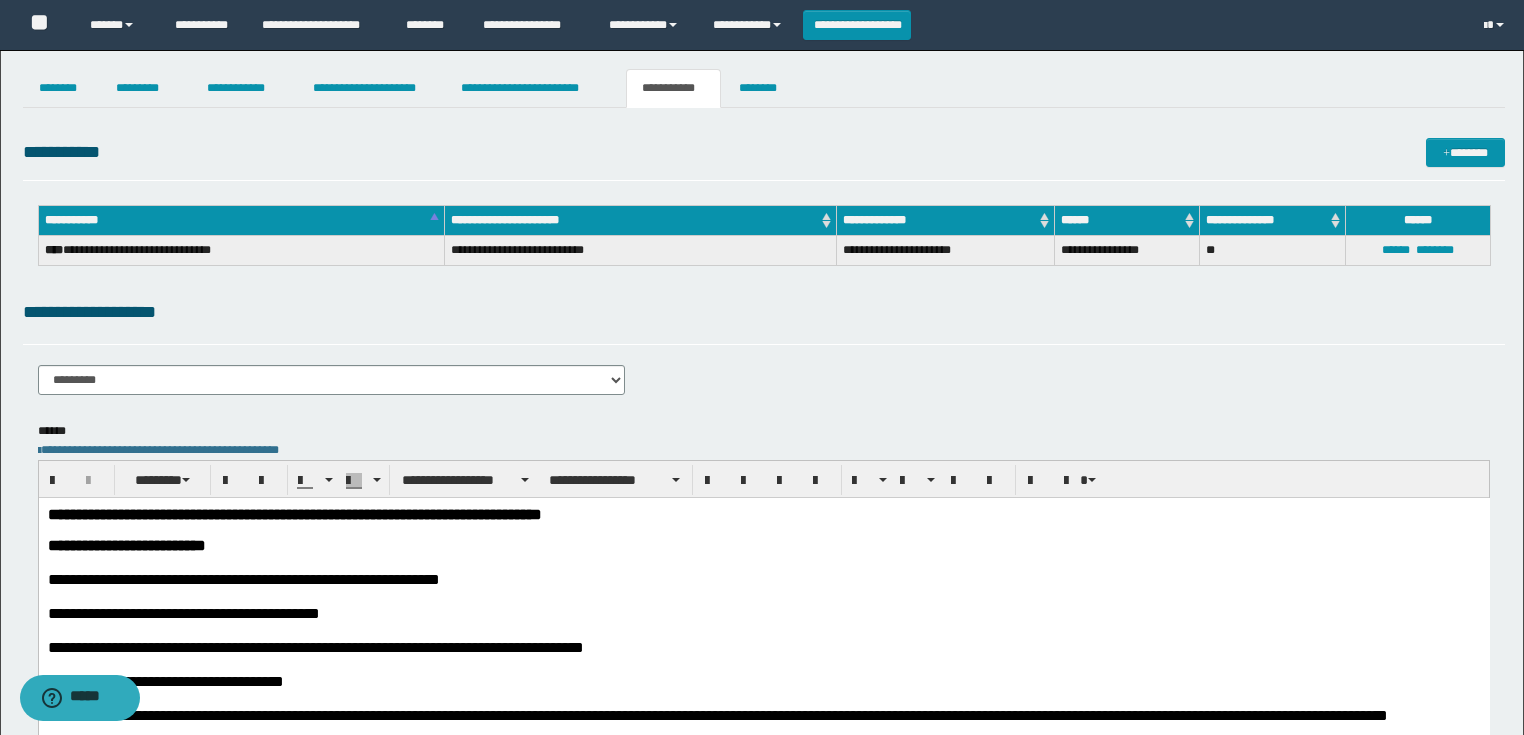 click on "**********" at bounding box center [763, 513] 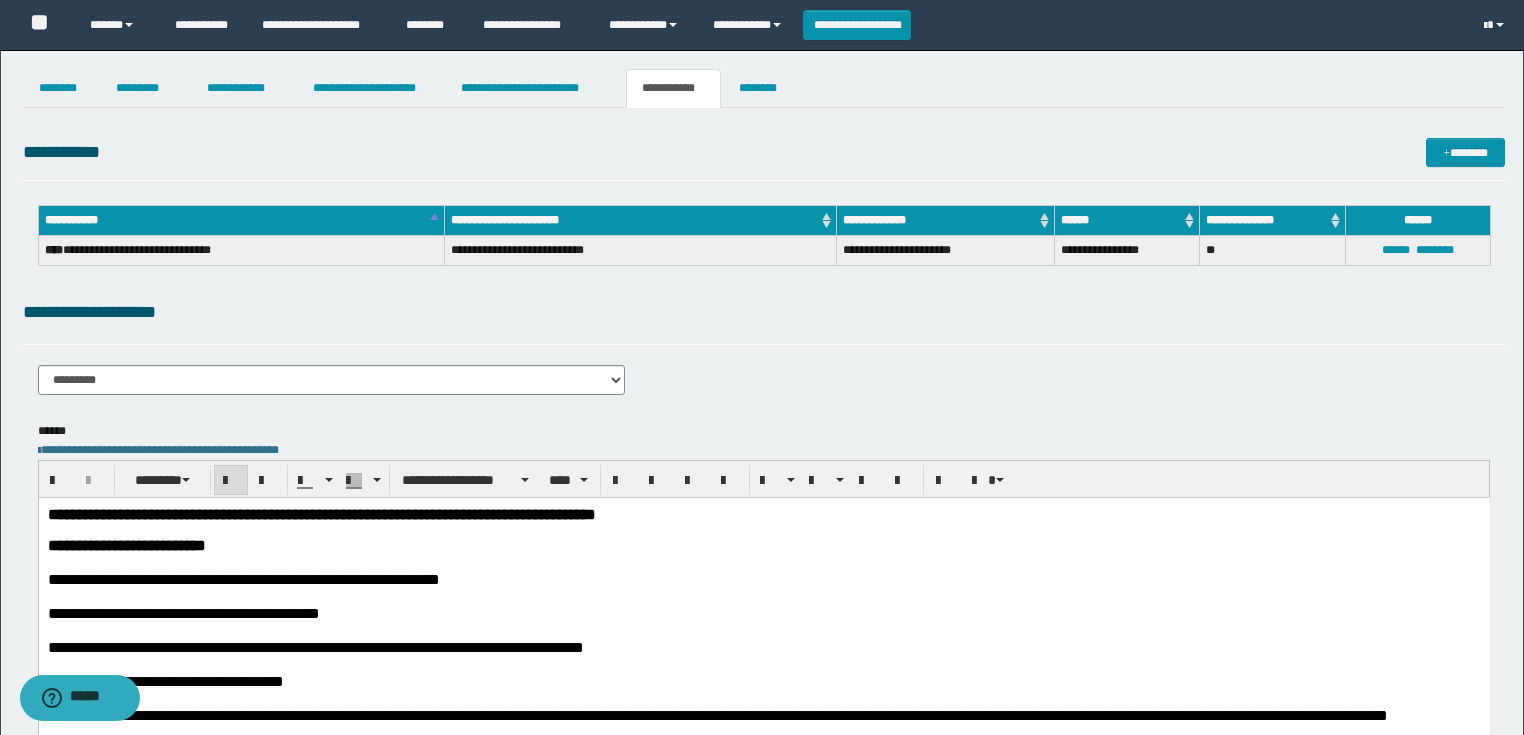 click on "**********" at bounding box center (321, 513) 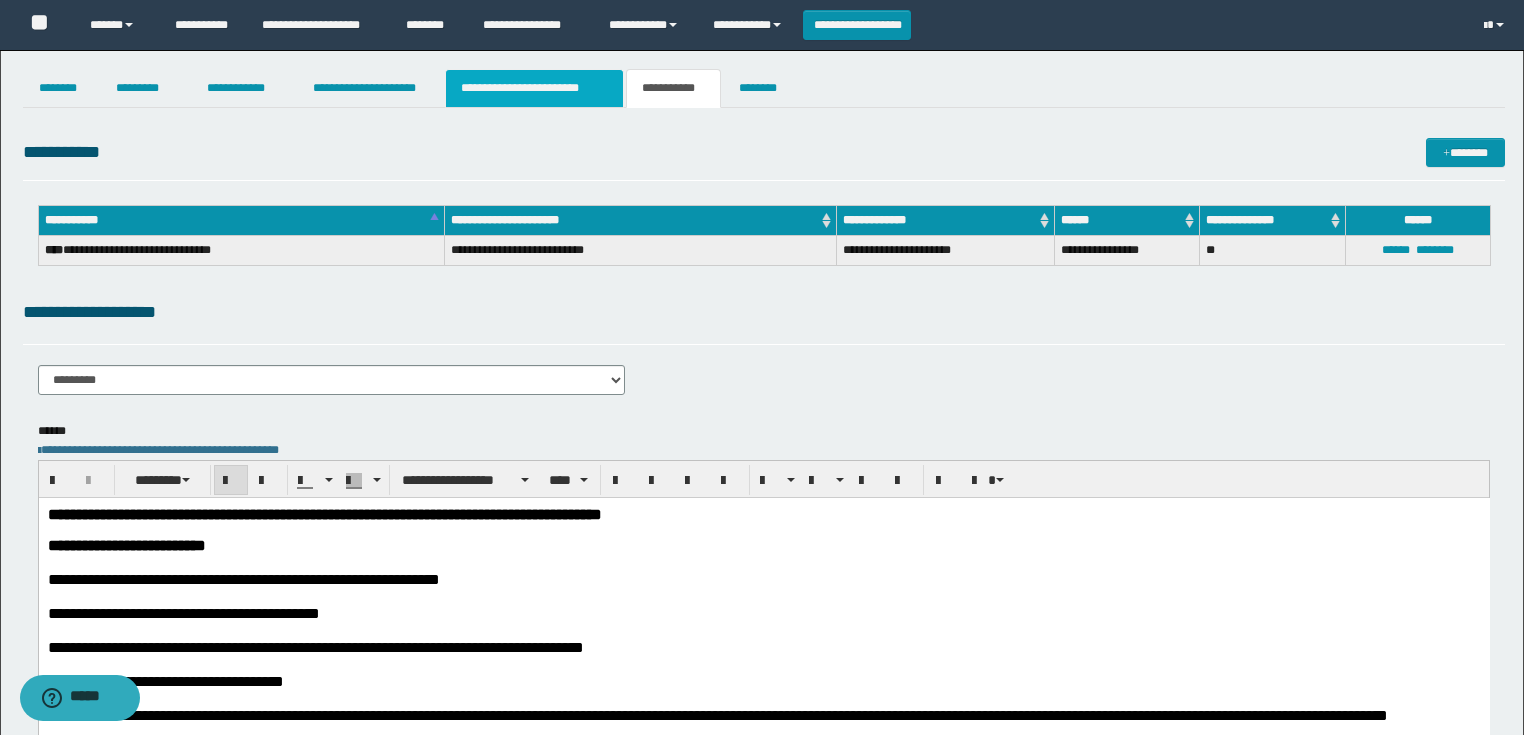 click on "**********" at bounding box center [534, 88] 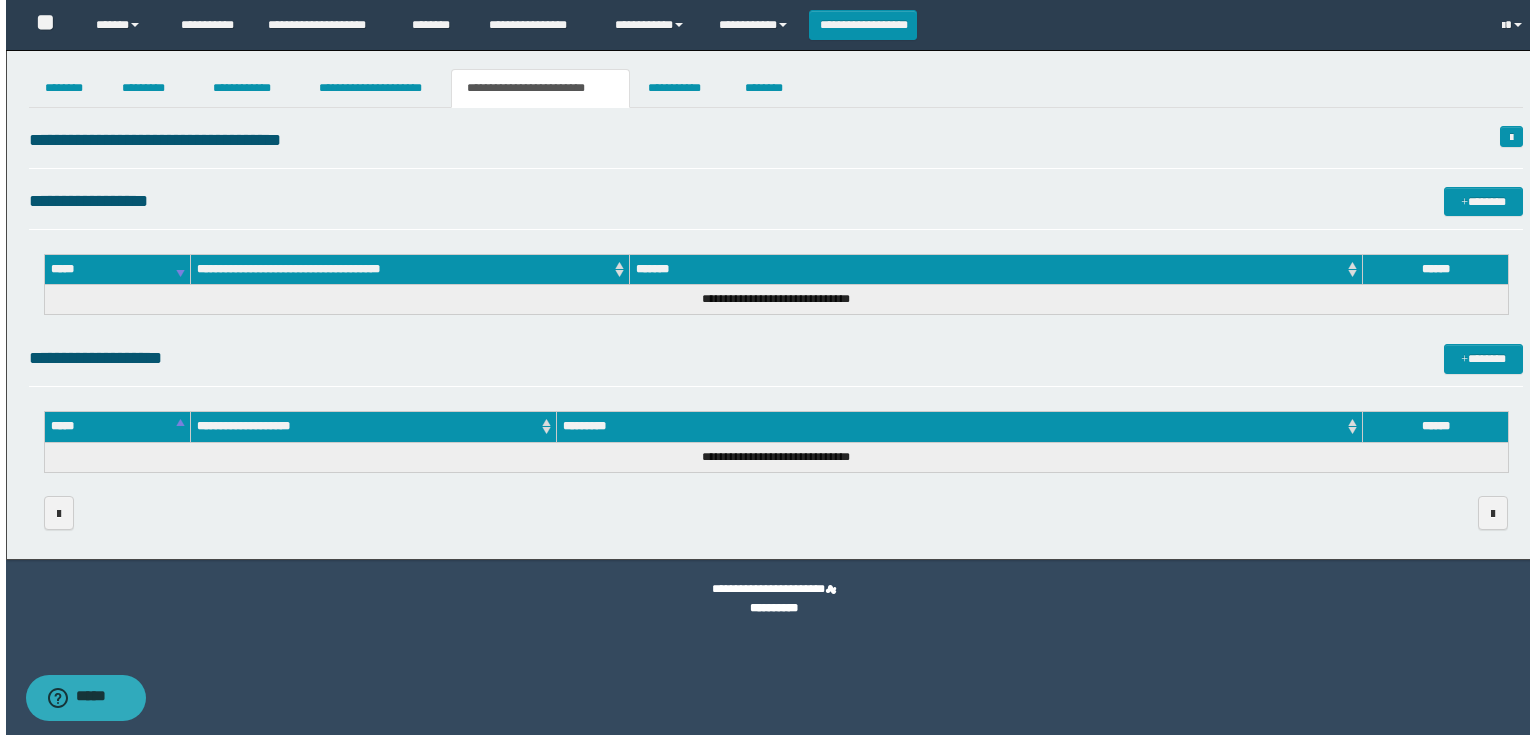 scroll, scrollTop: 165, scrollLeft: 0, axis: vertical 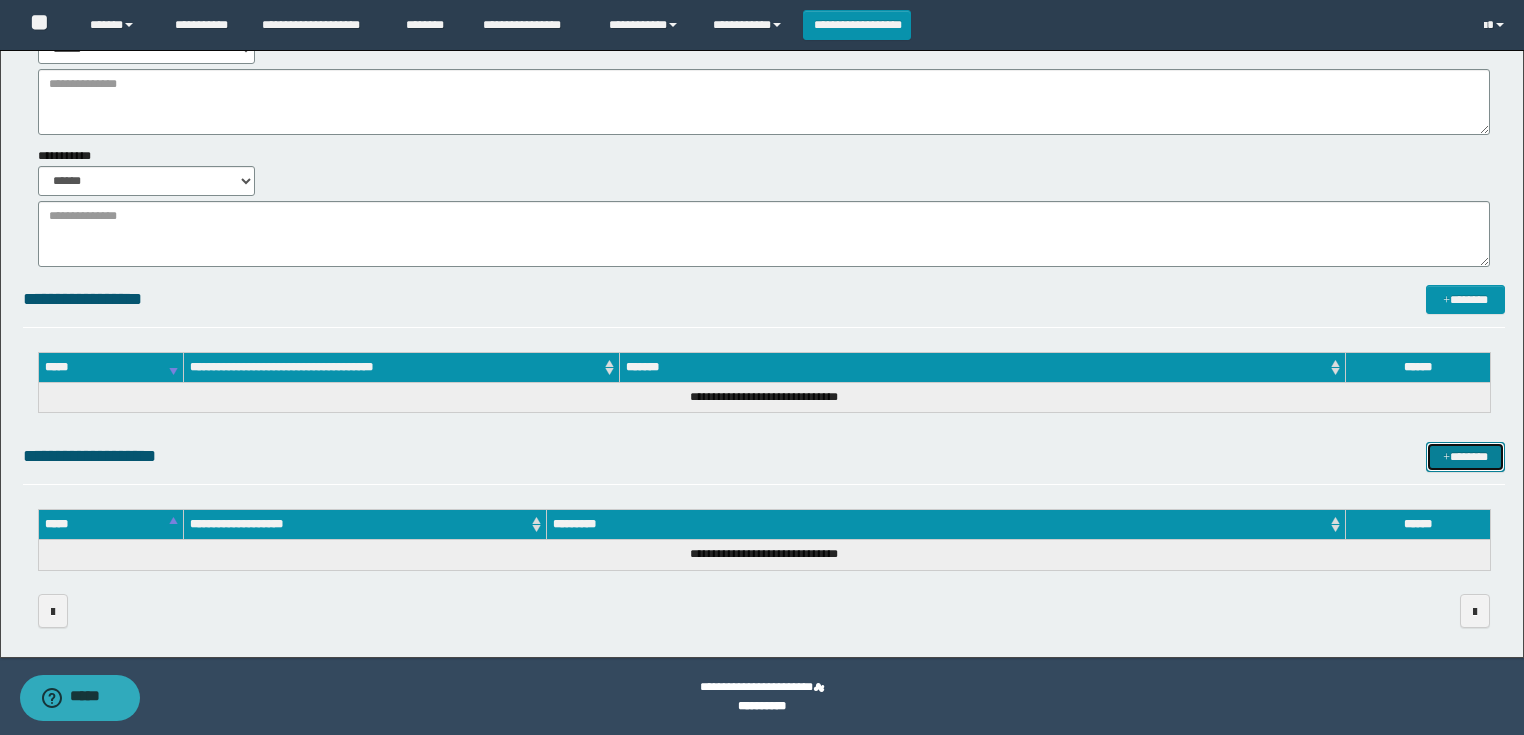 click at bounding box center (1446, 458) 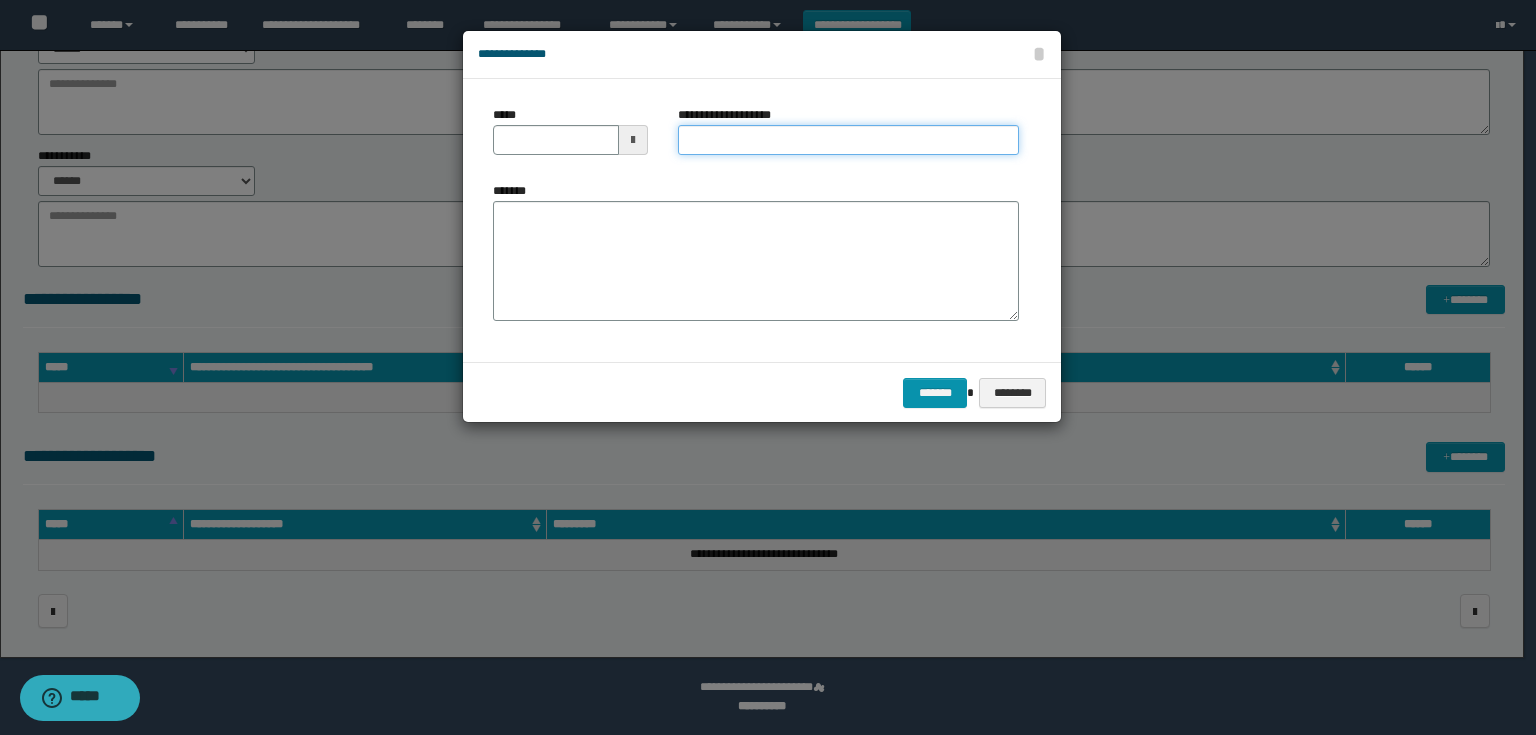 click on "**********" at bounding box center (848, 140) 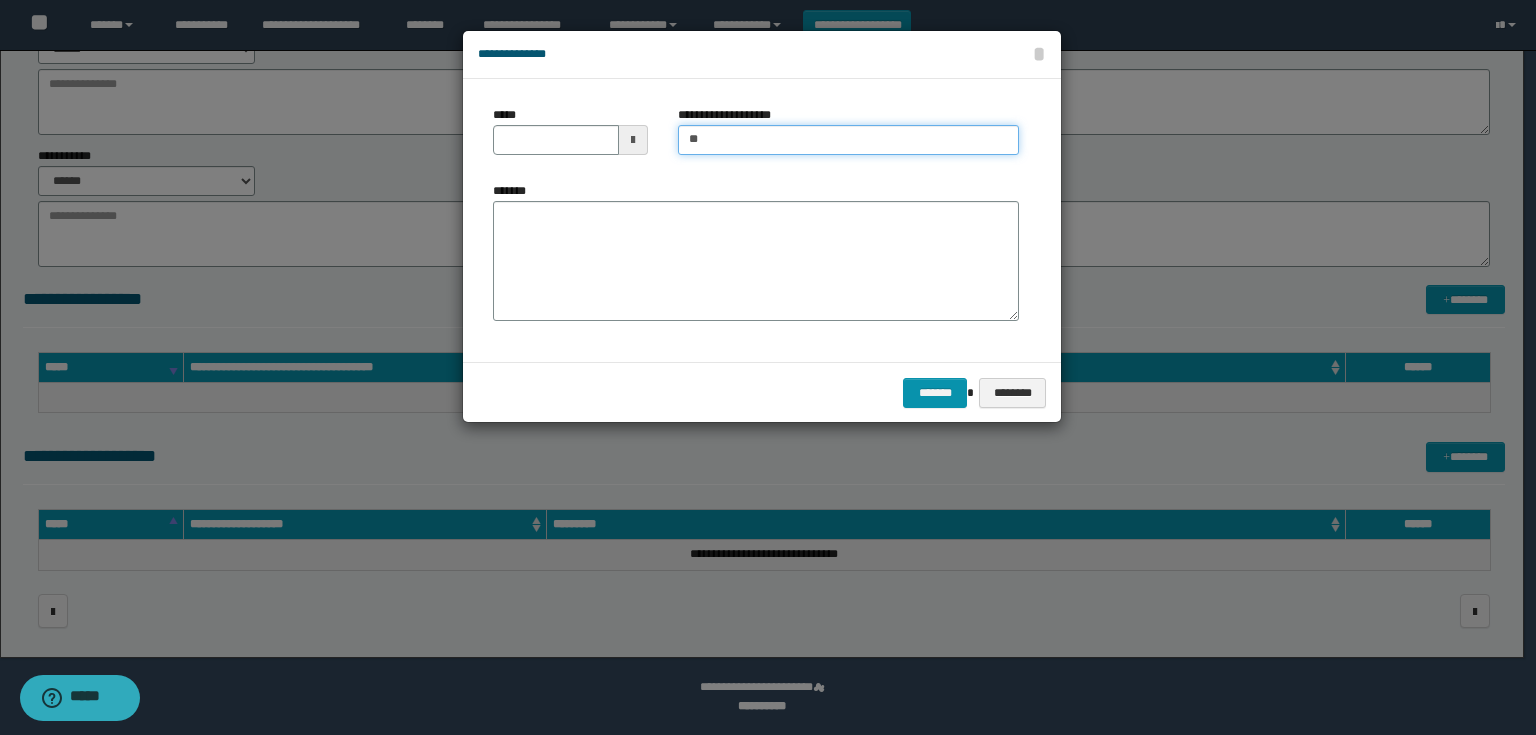 type on "**********" 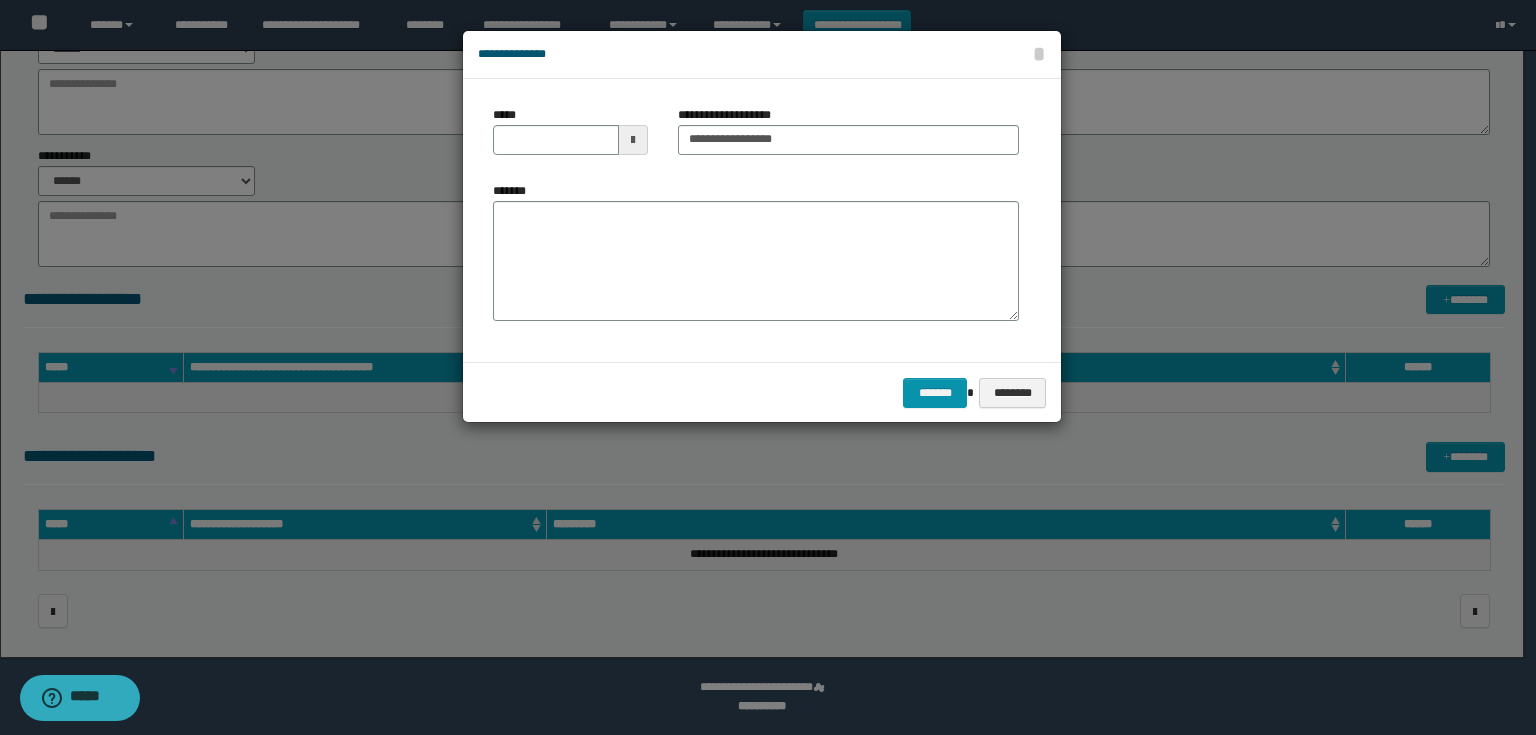 drag, startPoint x: 644, startPoint y: 140, endPoint x: 640, endPoint y: 152, distance: 12.649111 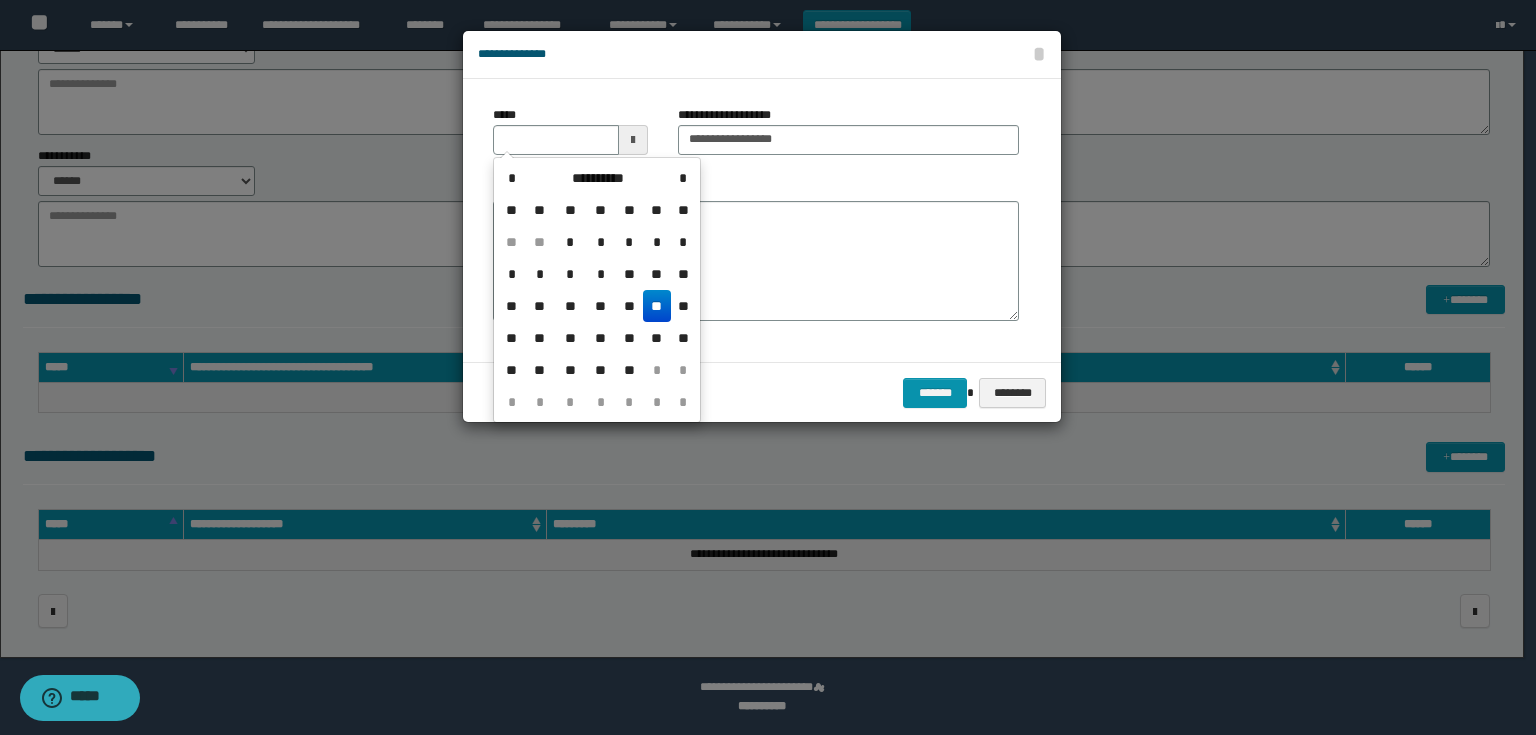 click on "**" at bounding box center [657, 306] 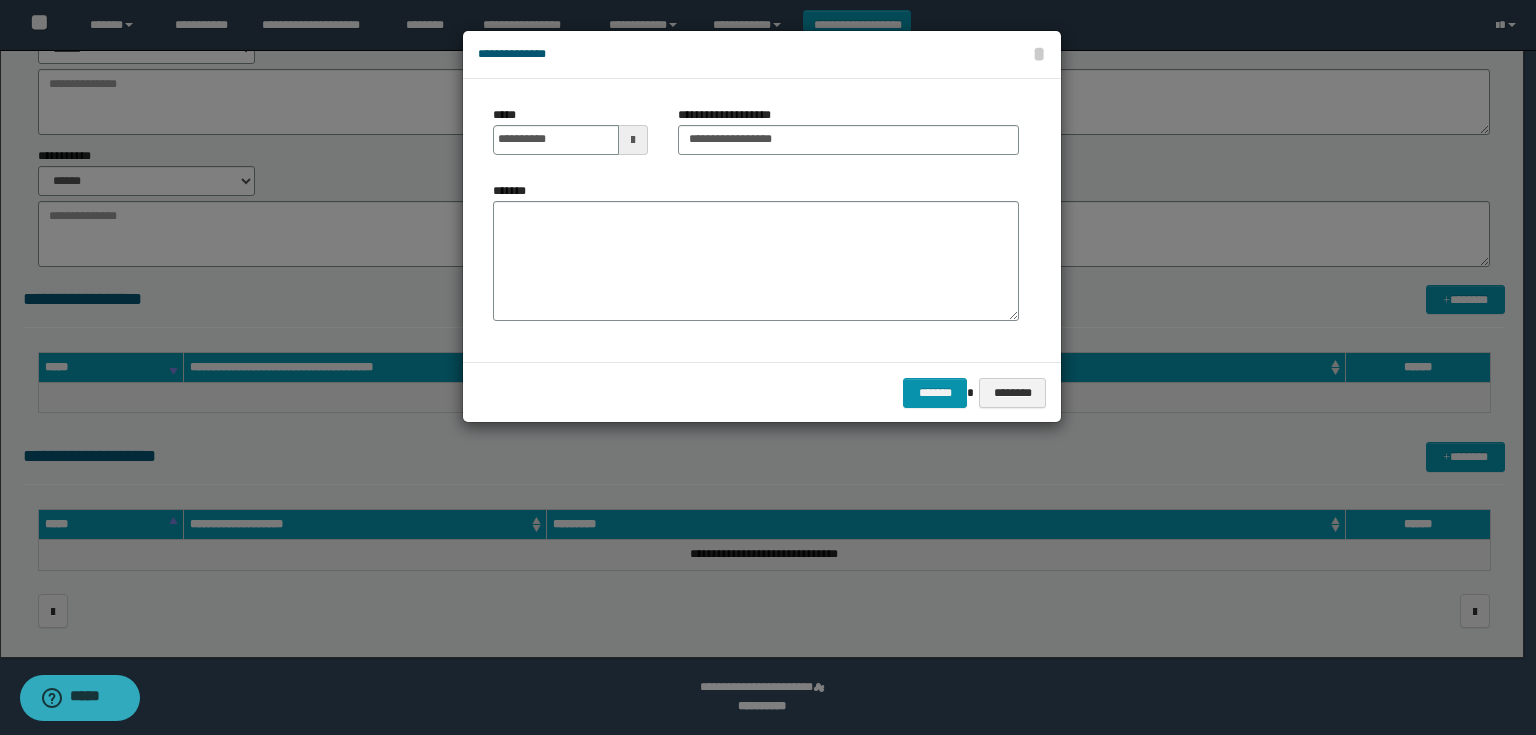 click on "*******
********" at bounding box center (762, 392) 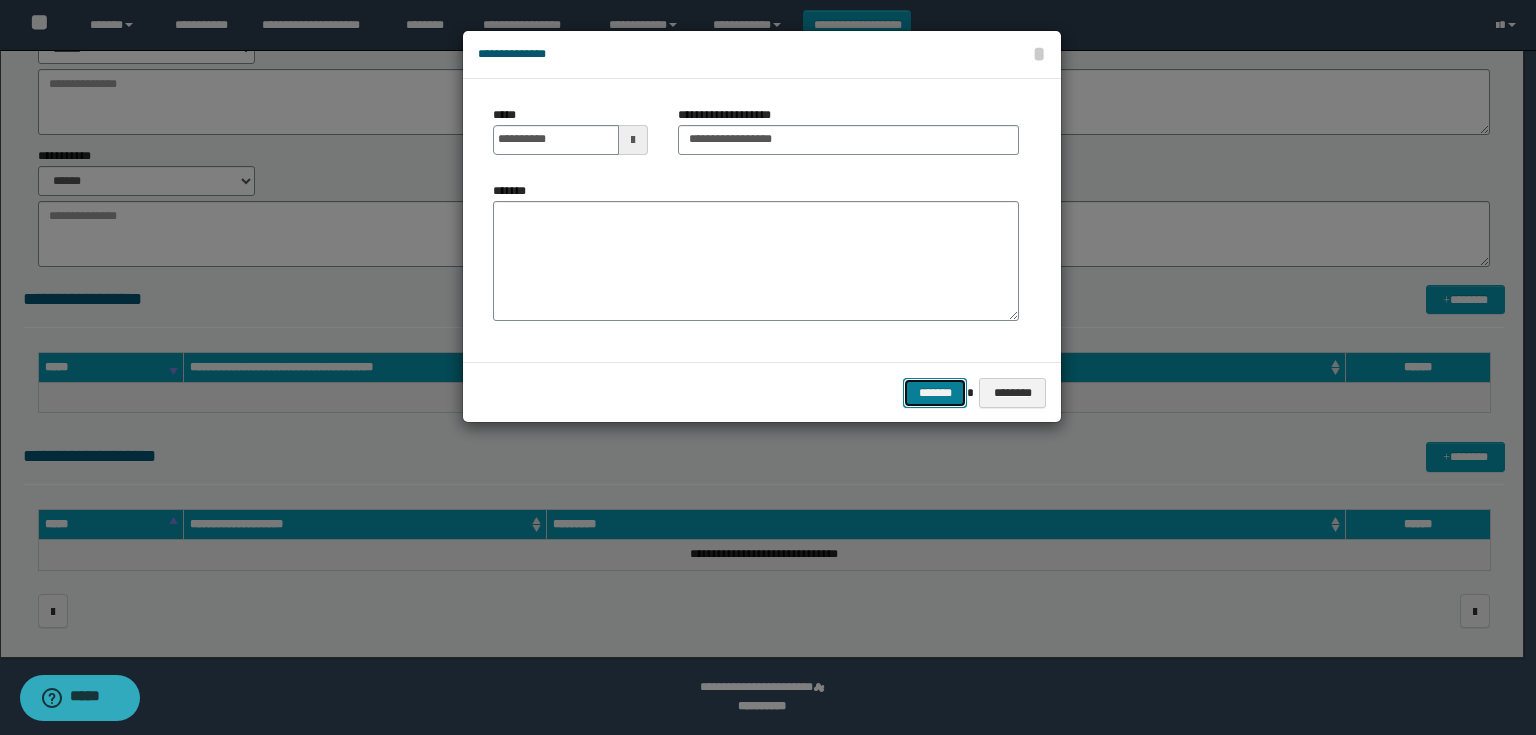 click on "*******" at bounding box center (935, 393) 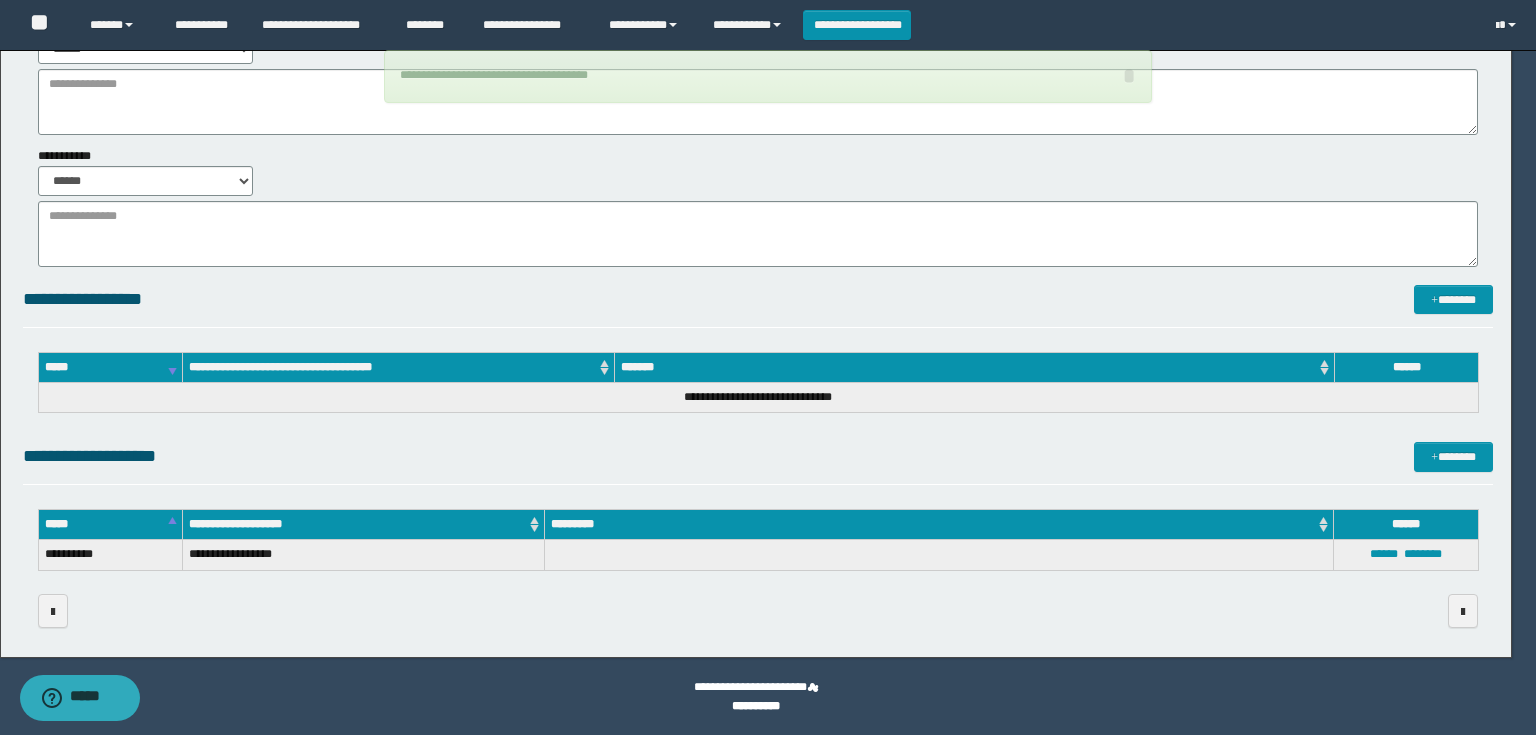 type 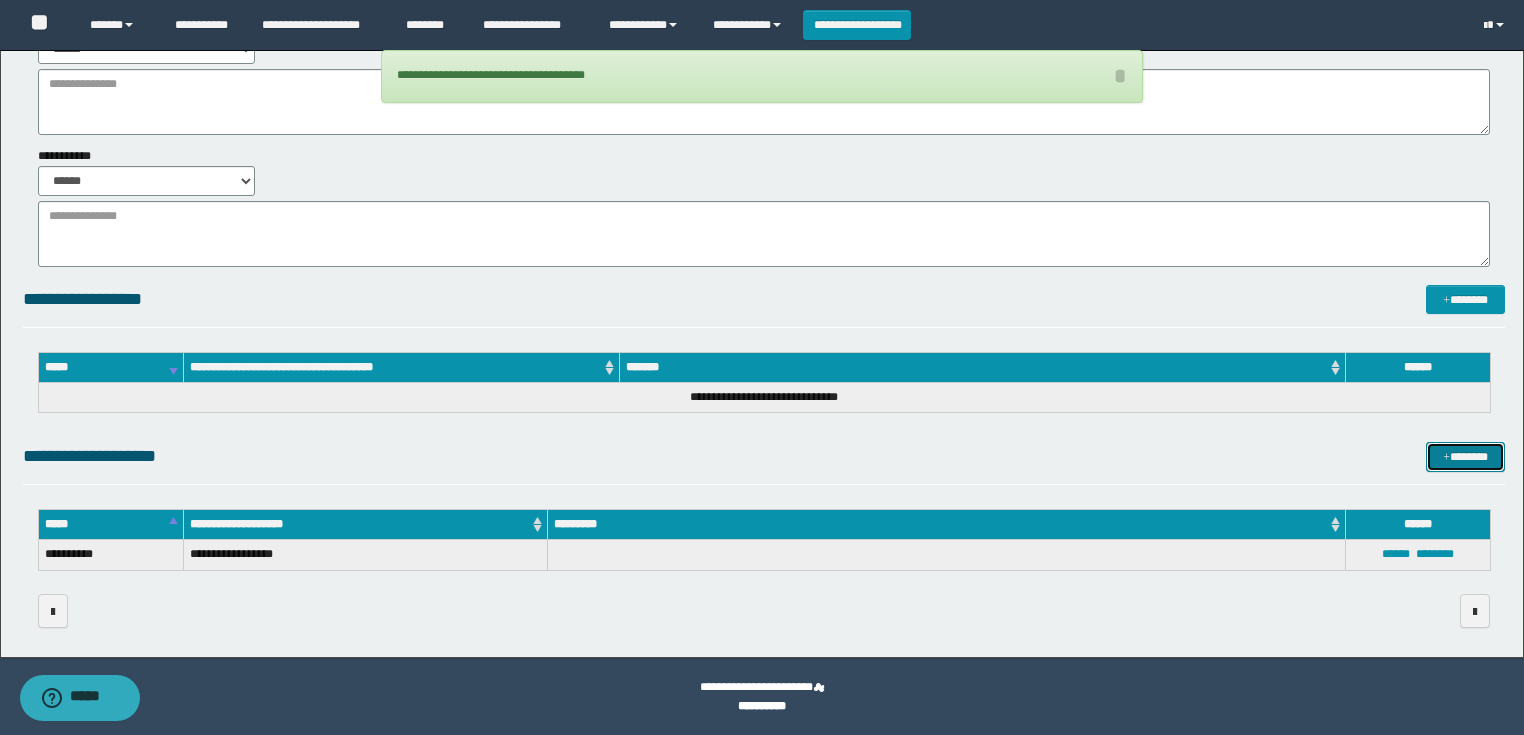 click on "*******" at bounding box center (1465, 457) 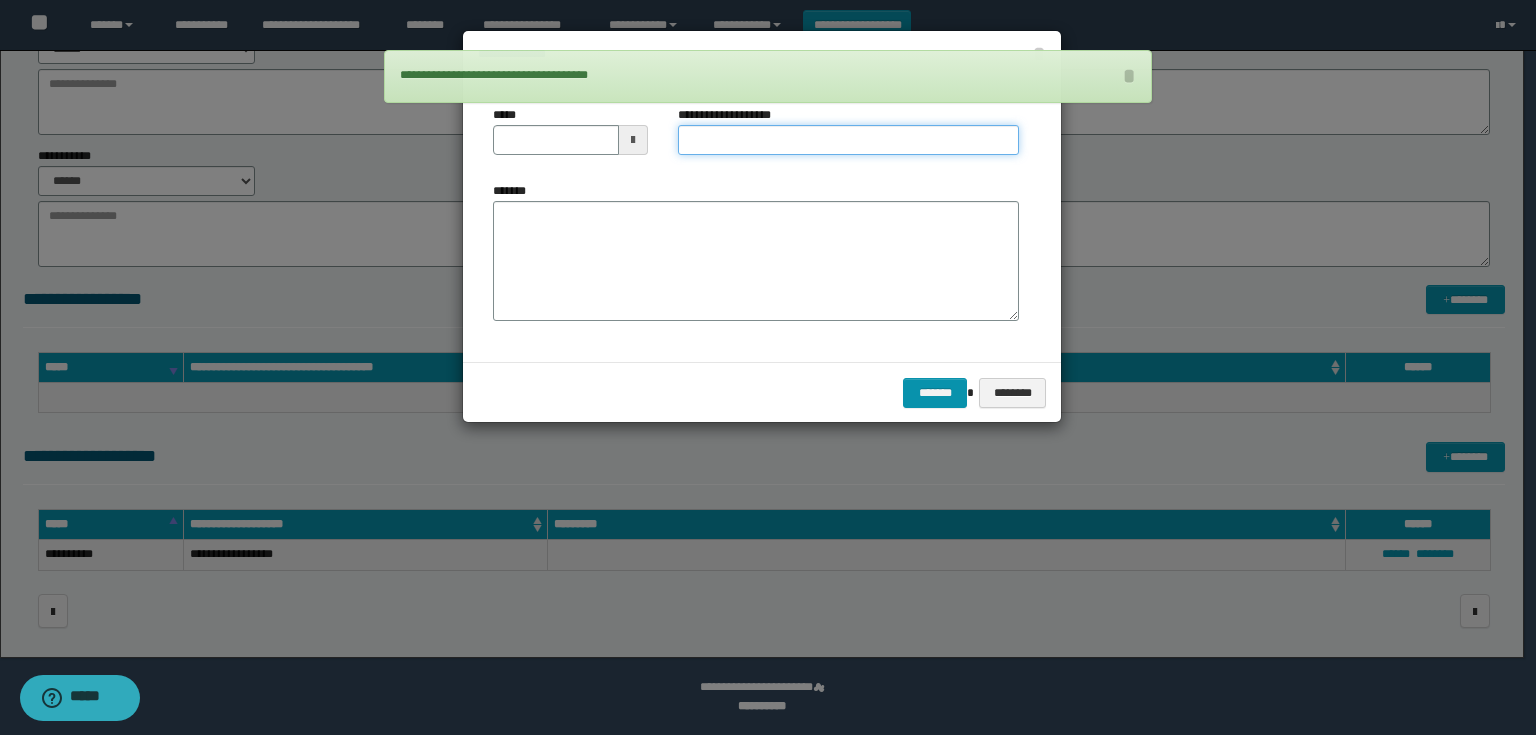 click on "**********" at bounding box center (848, 140) 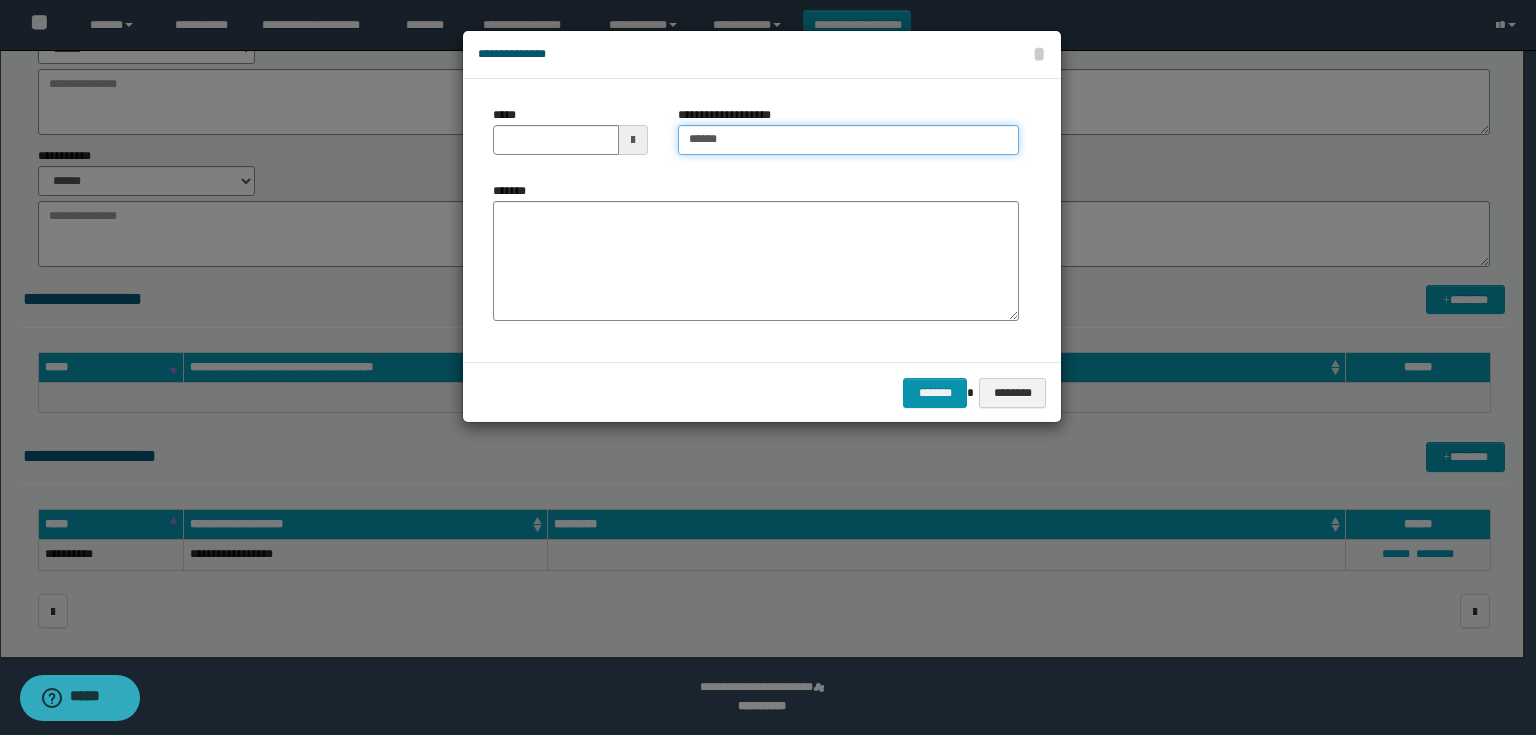 type on "**********" 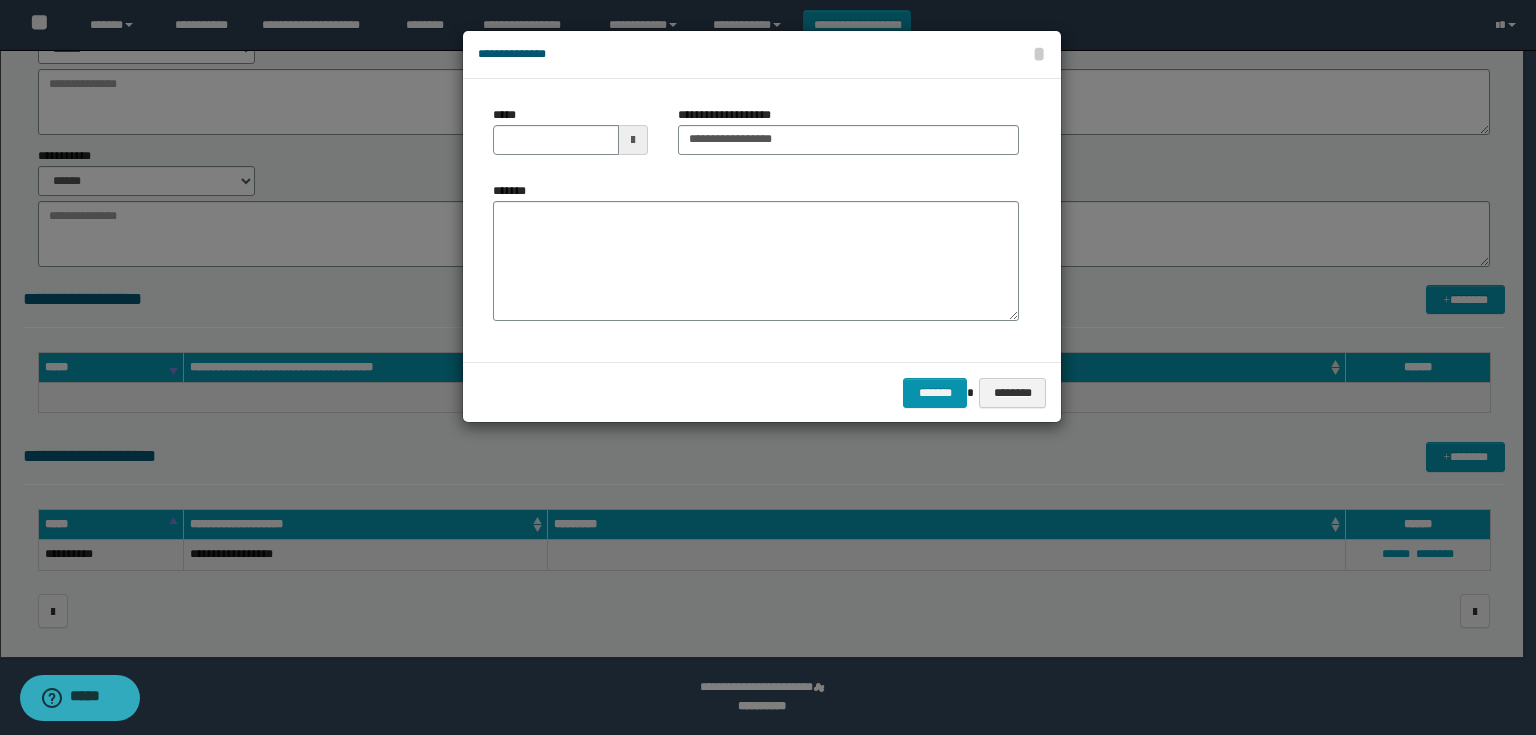 click at bounding box center (633, 140) 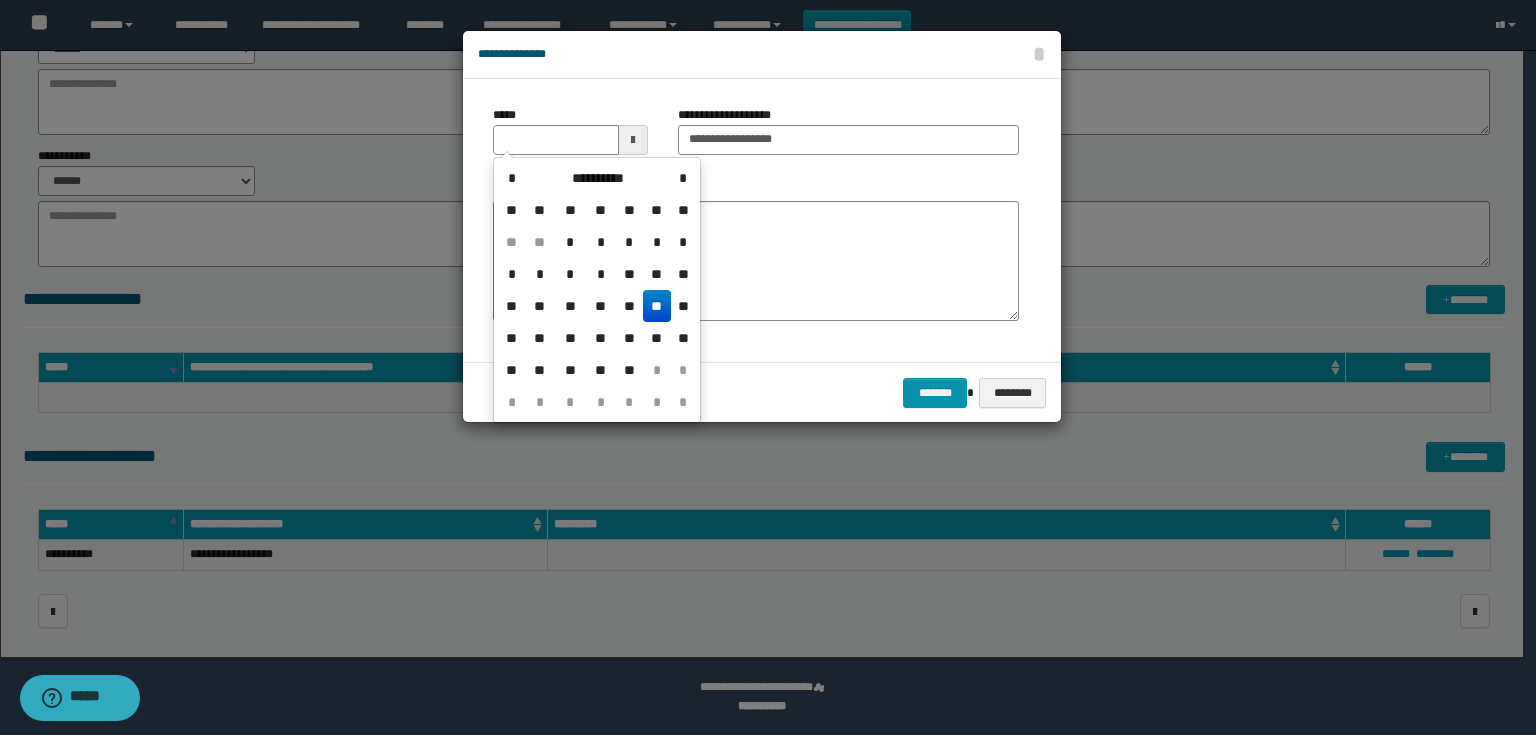 click on "**" at bounding box center [657, 306] 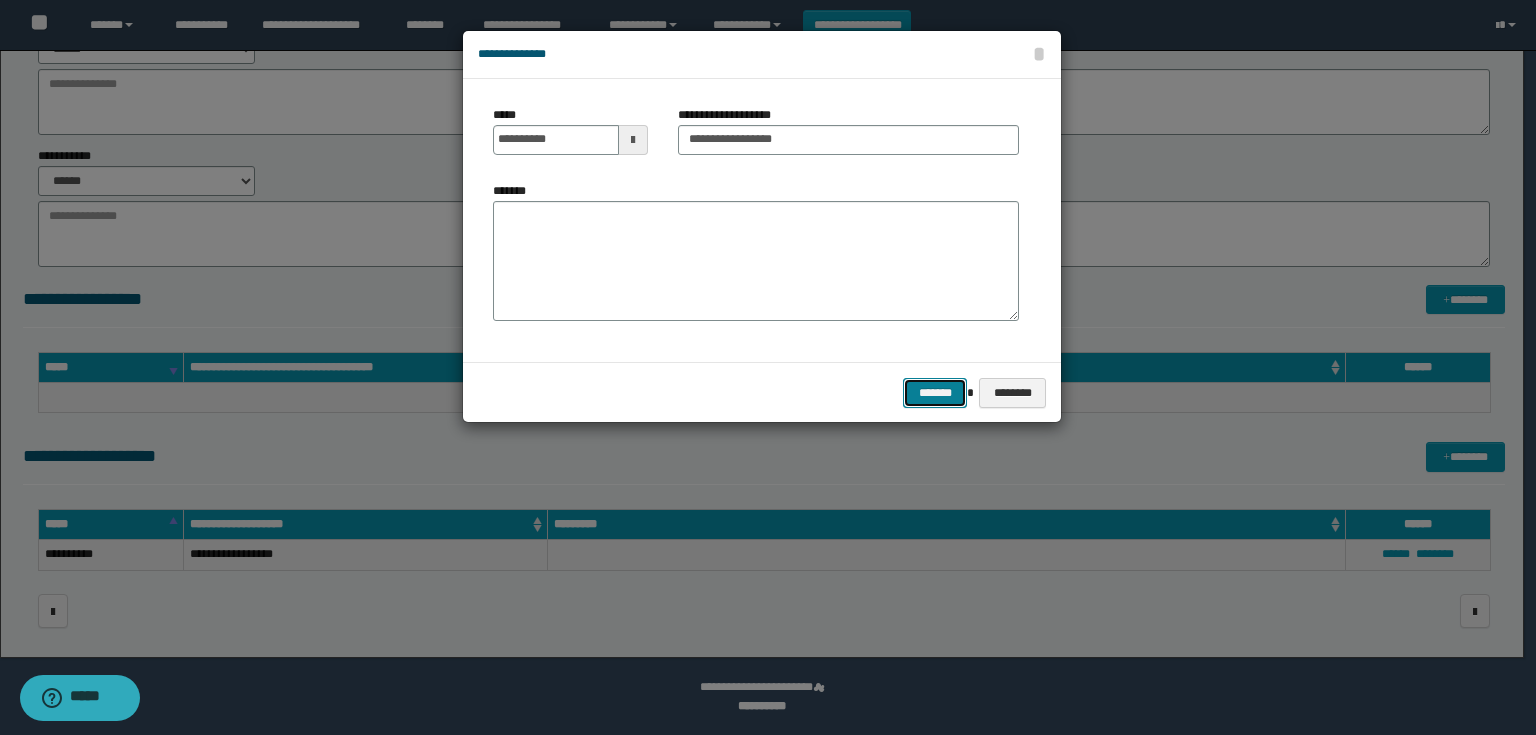 click on "*******" at bounding box center (935, 393) 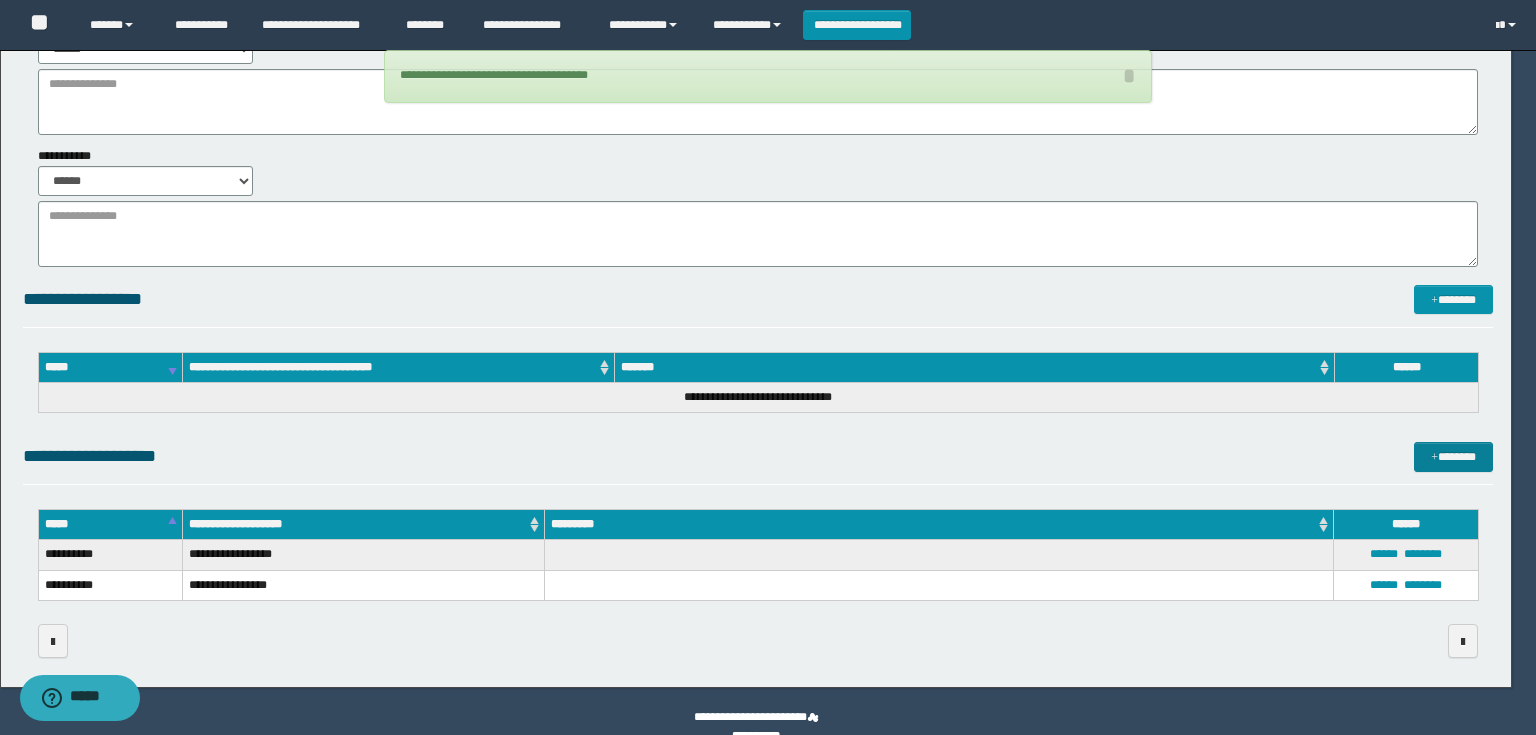 type 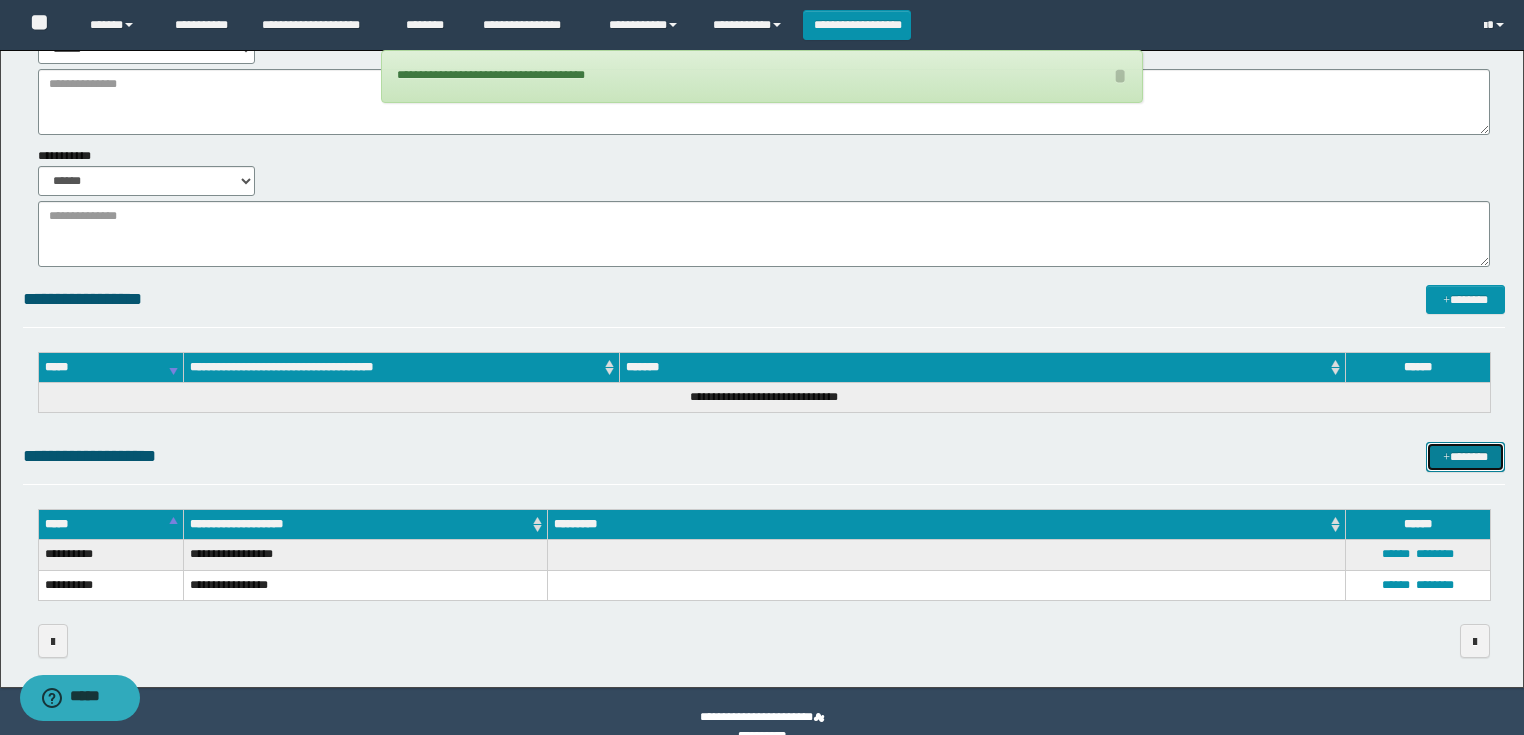 click on "*******" at bounding box center (1465, 457) 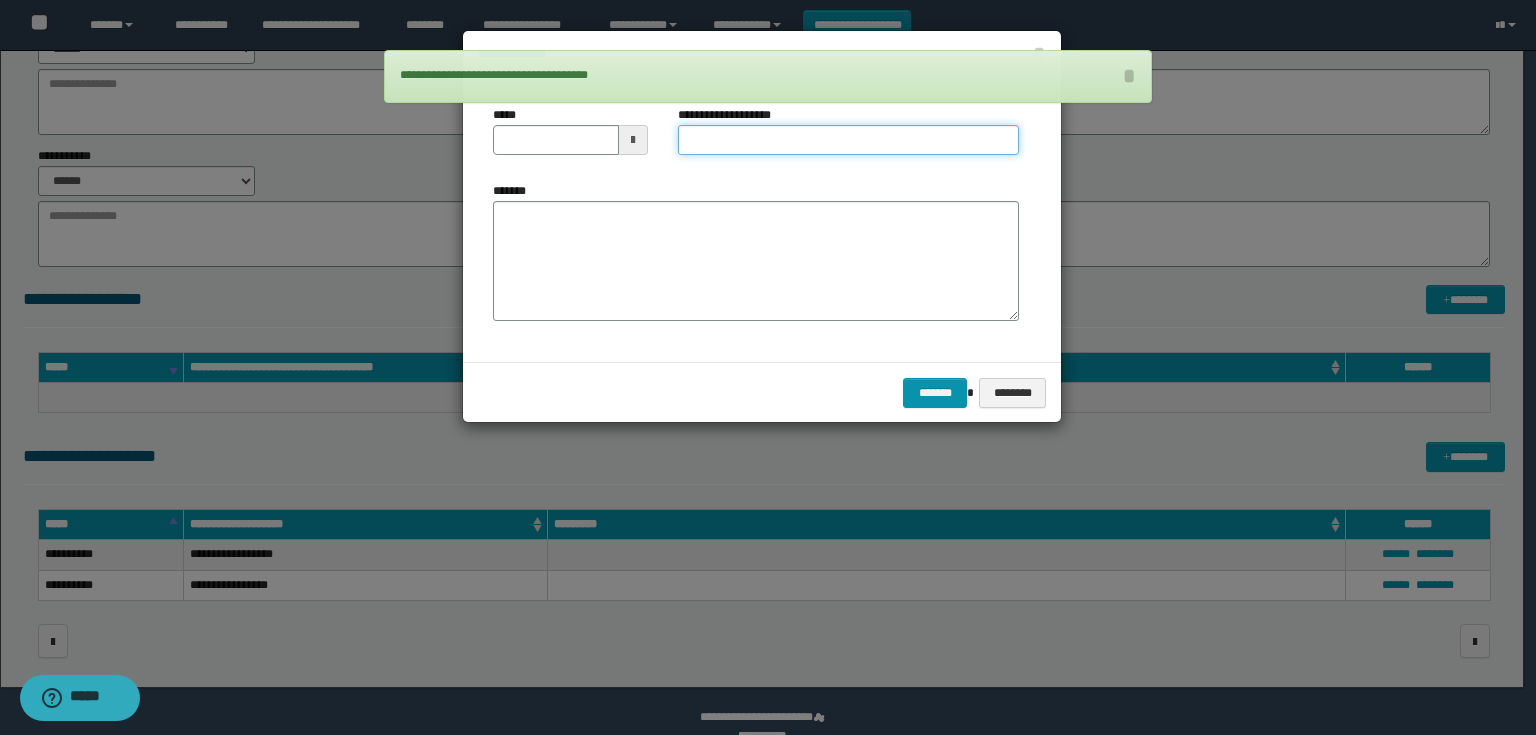 click on "**********" at bounding box center [848, 140] 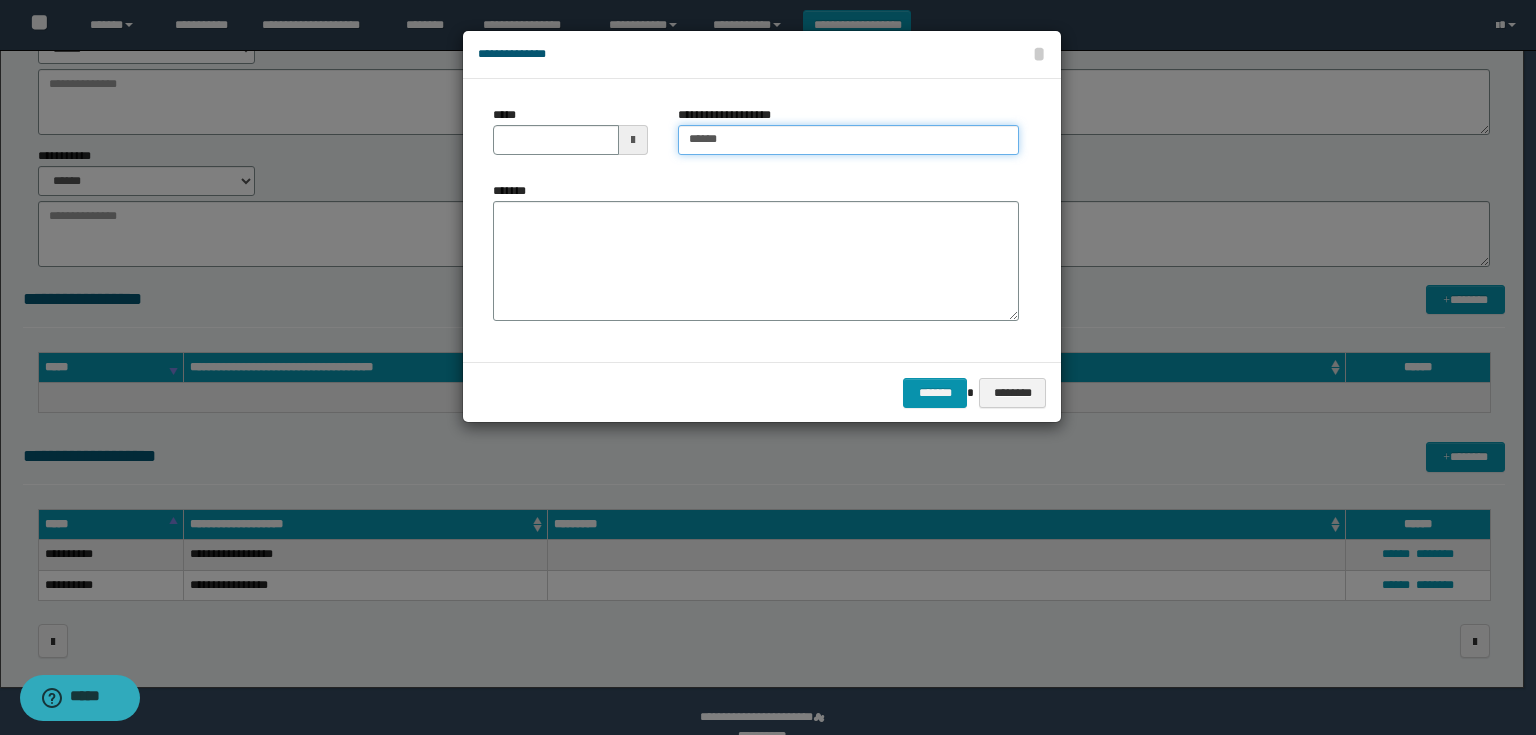 type on "**********" 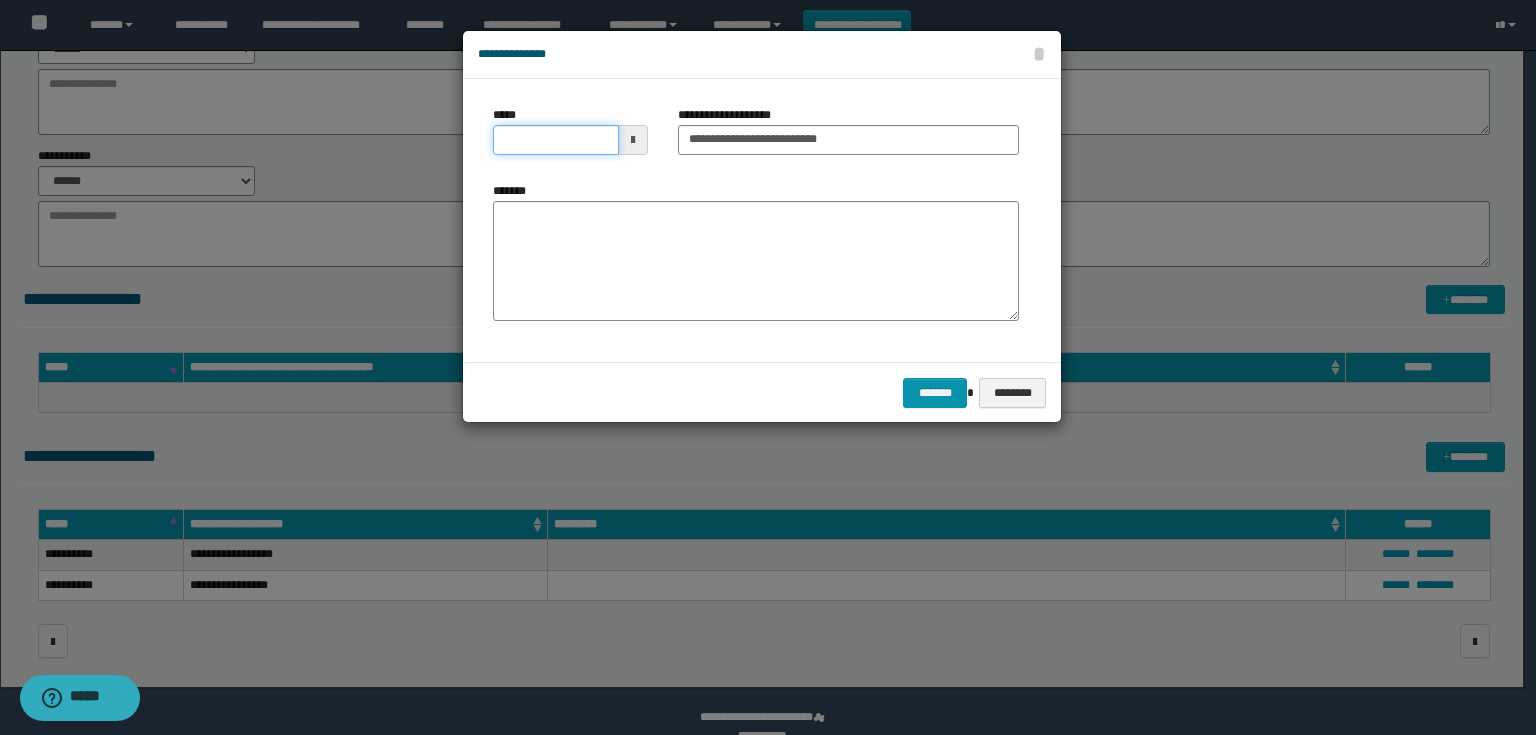 click on "*****" at bounding box center (556, 140) 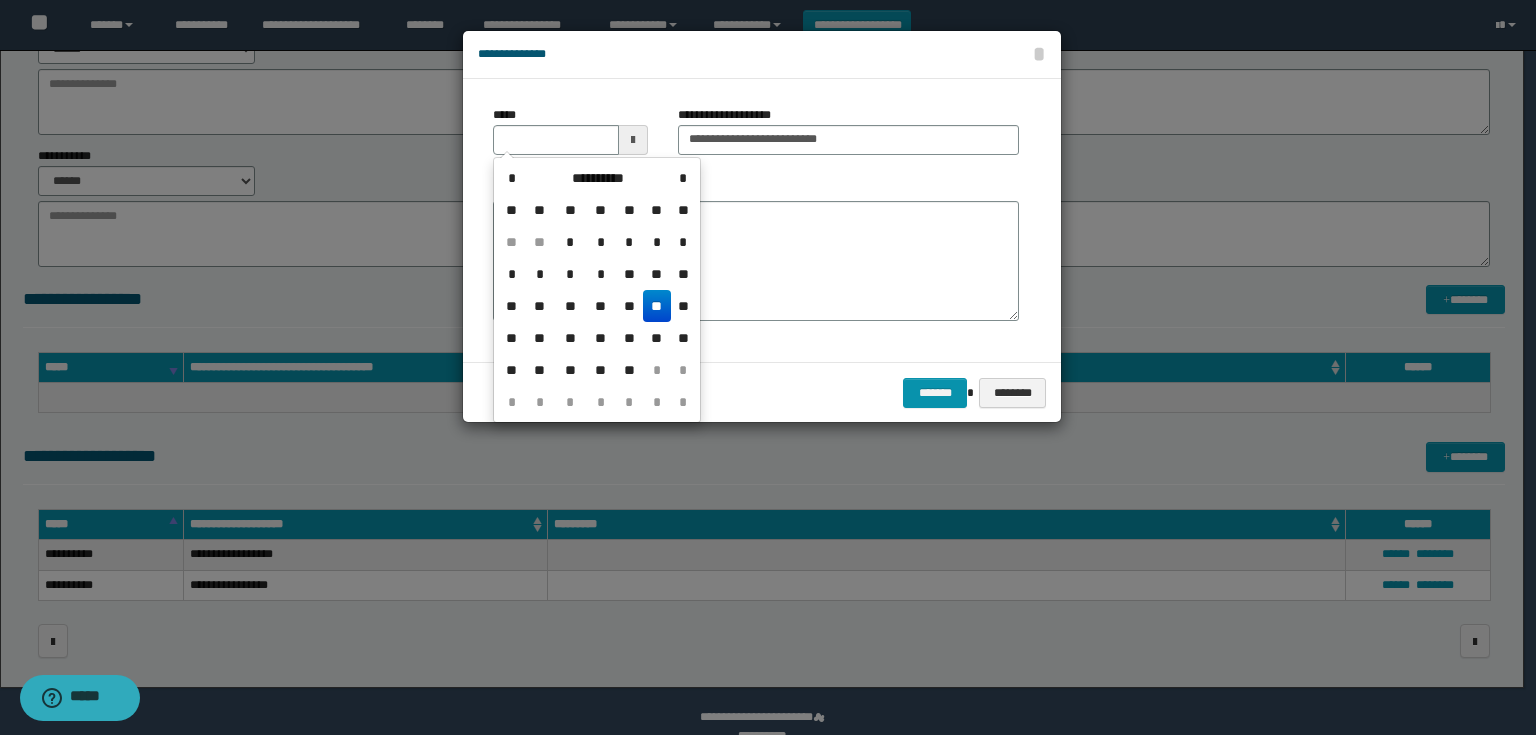 click at bounding box center (633, 140) 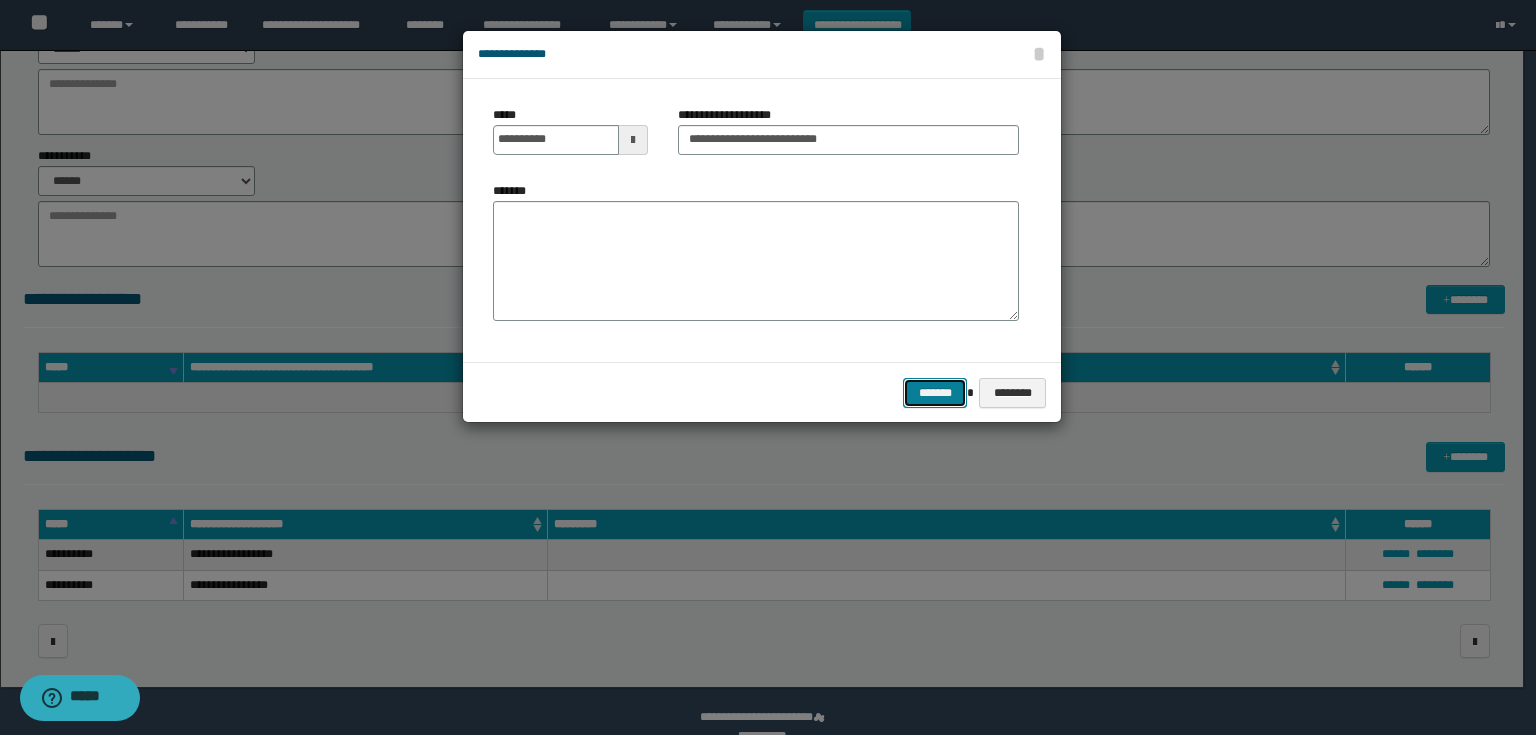 click on "*******" at bounding box center [935, 393] 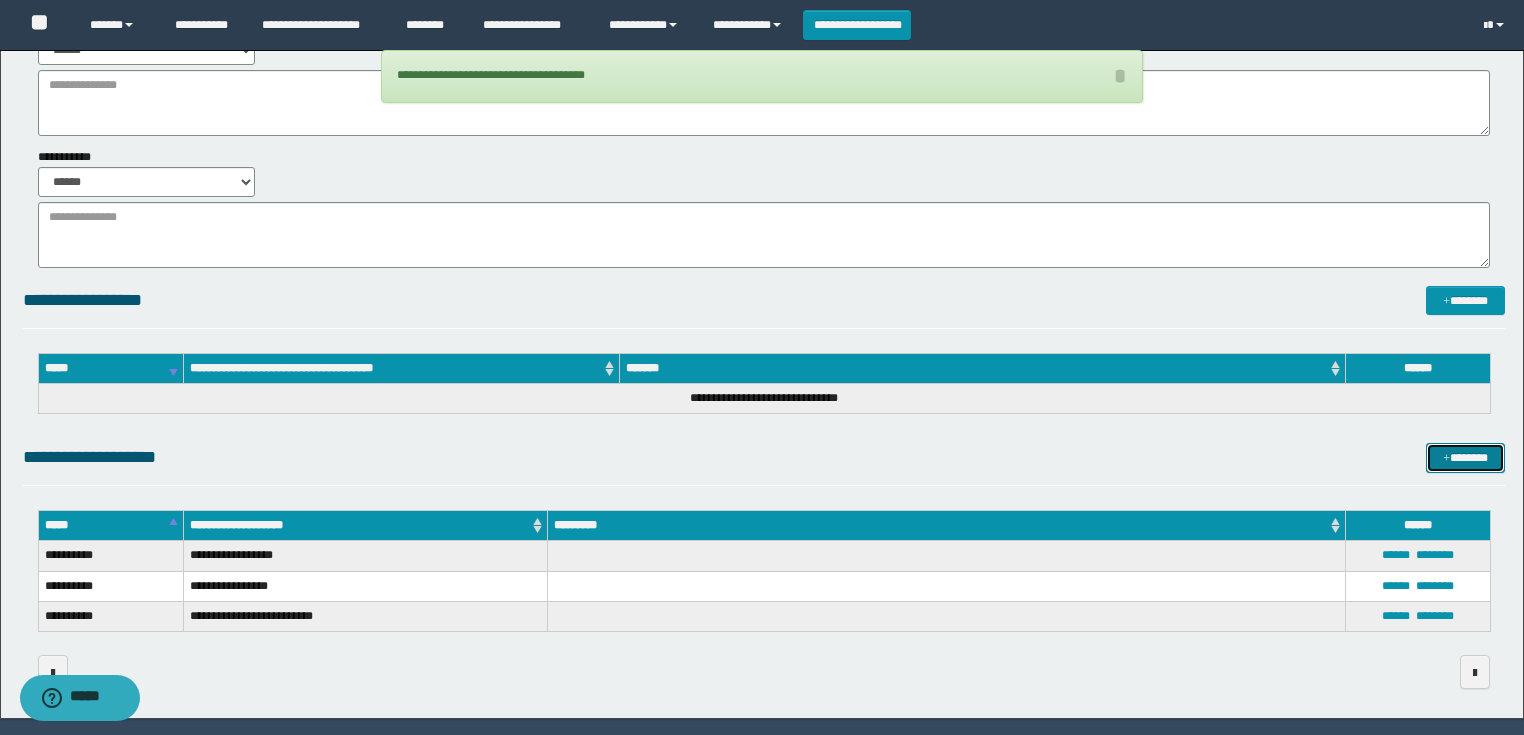 scroll, scrollTop: 0, scrollLeft: 0, axis: both 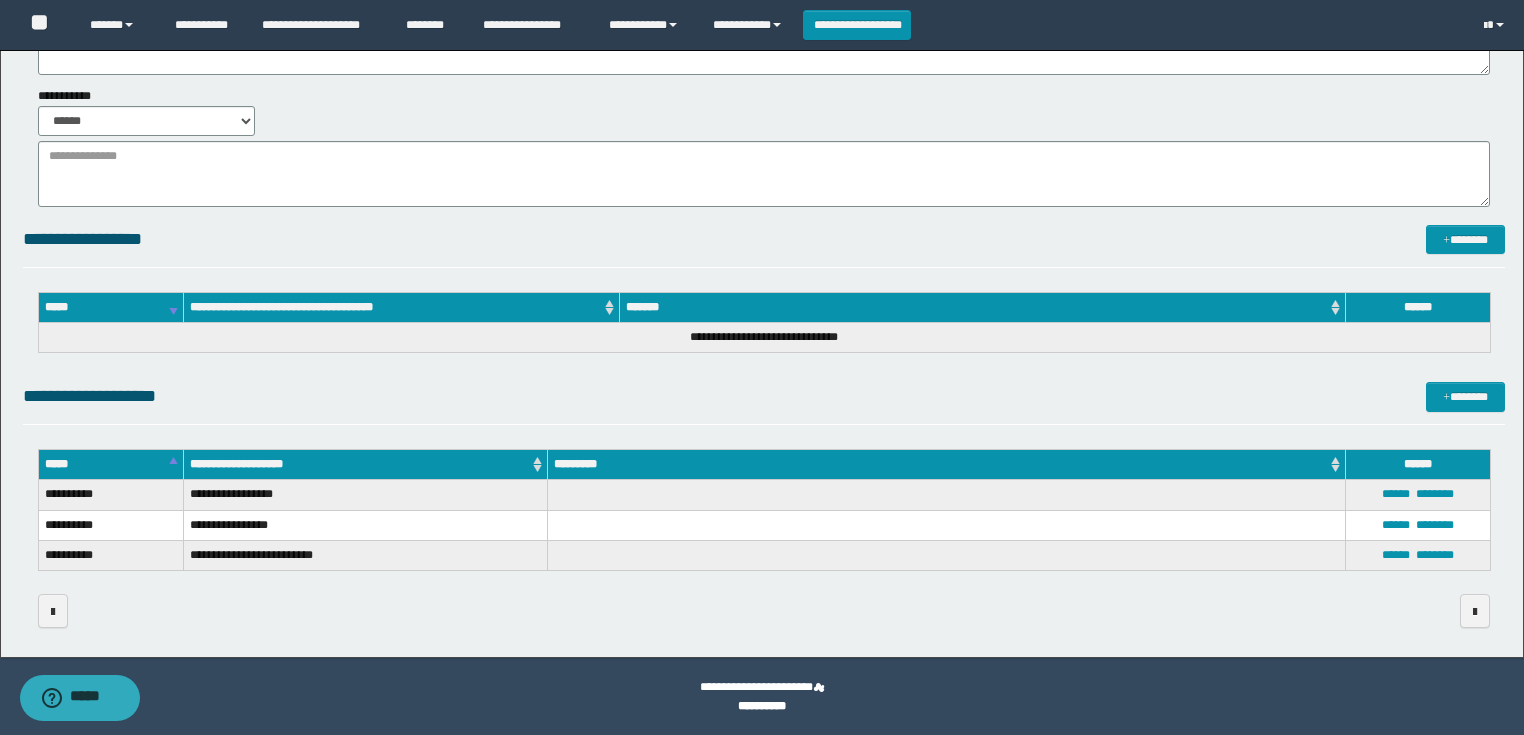 click on "**********" at bounding box center (762, 241) 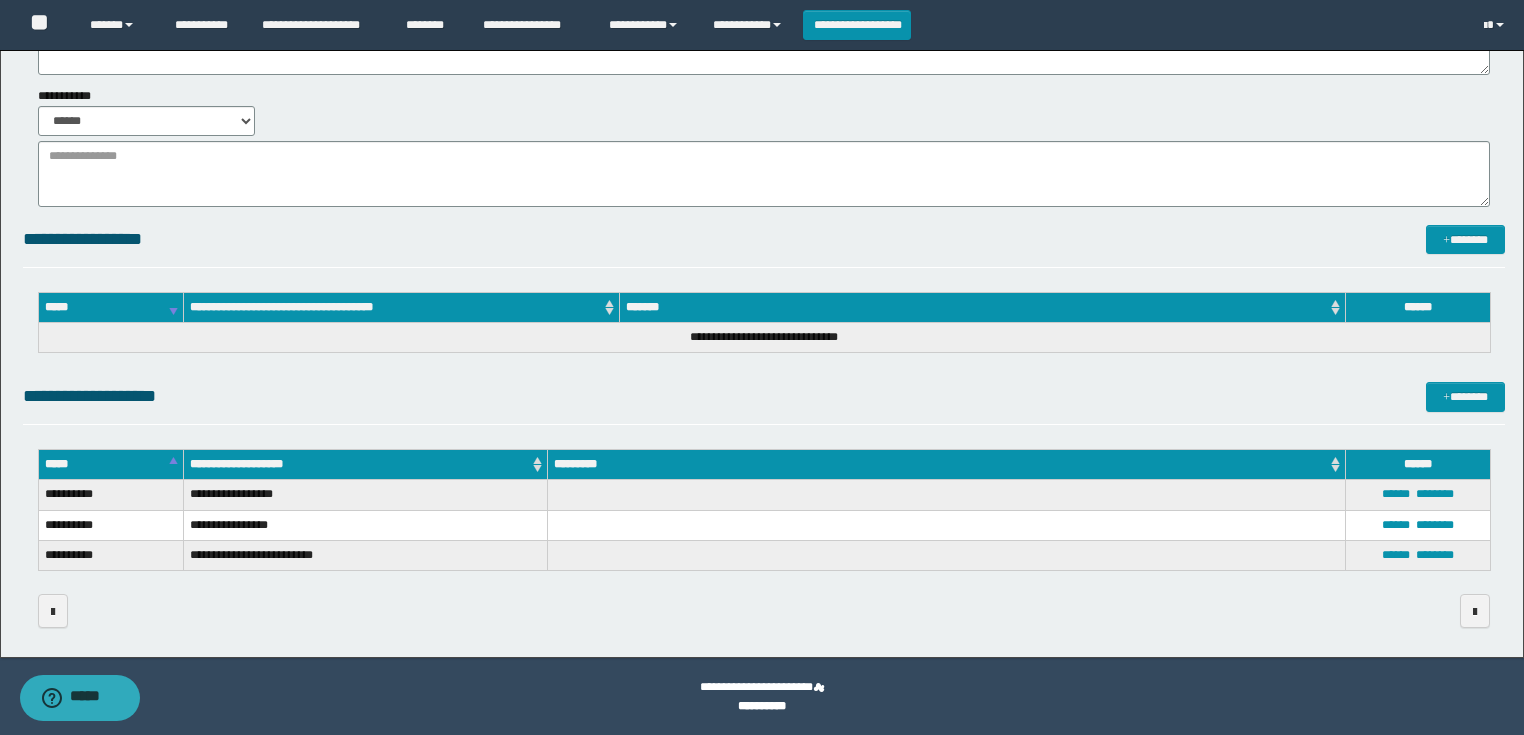 drag, startPoint x: 1508, startPoint y: 382, endPoint x: 1454, endPoint y: 377, distance: 54.230988 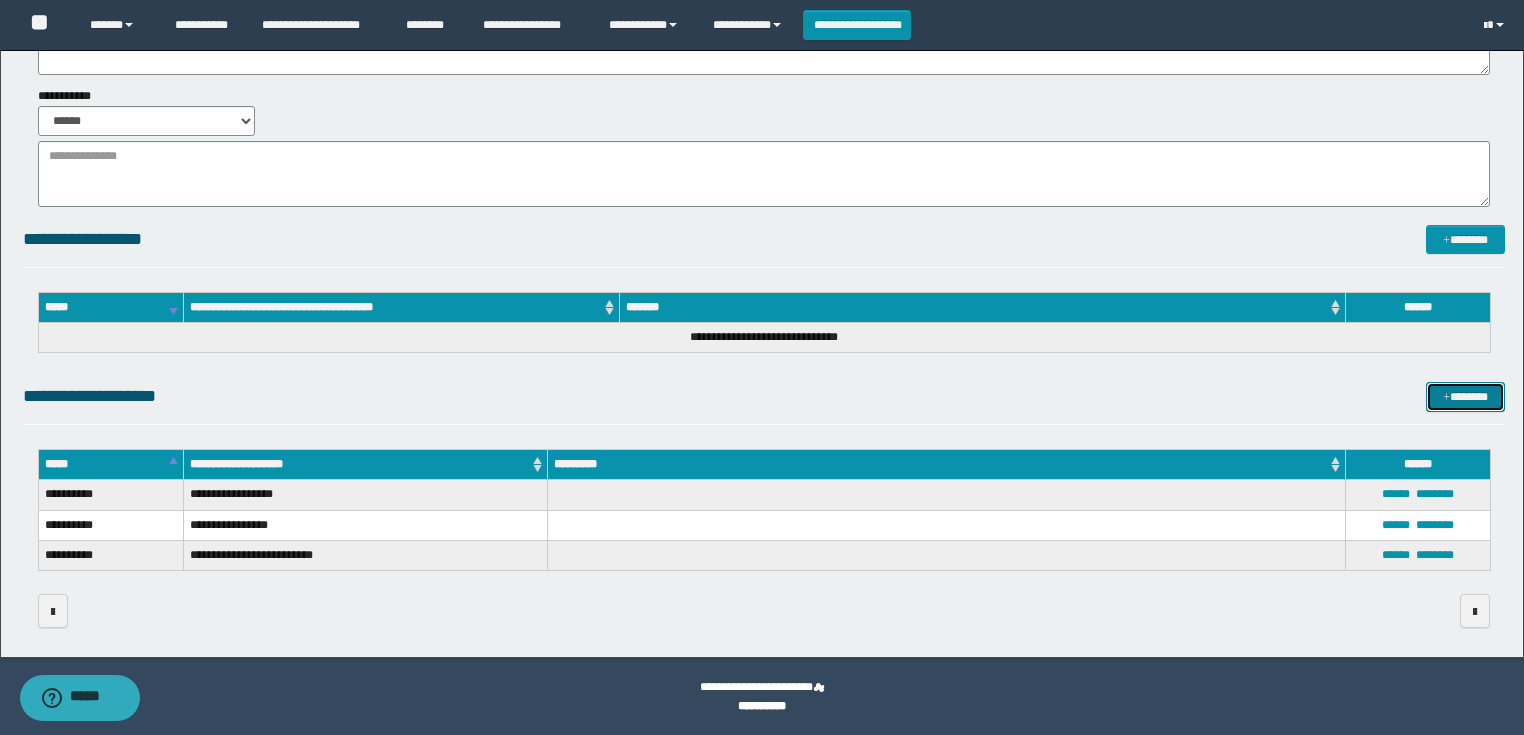 click at bounding box center [1446, 398] 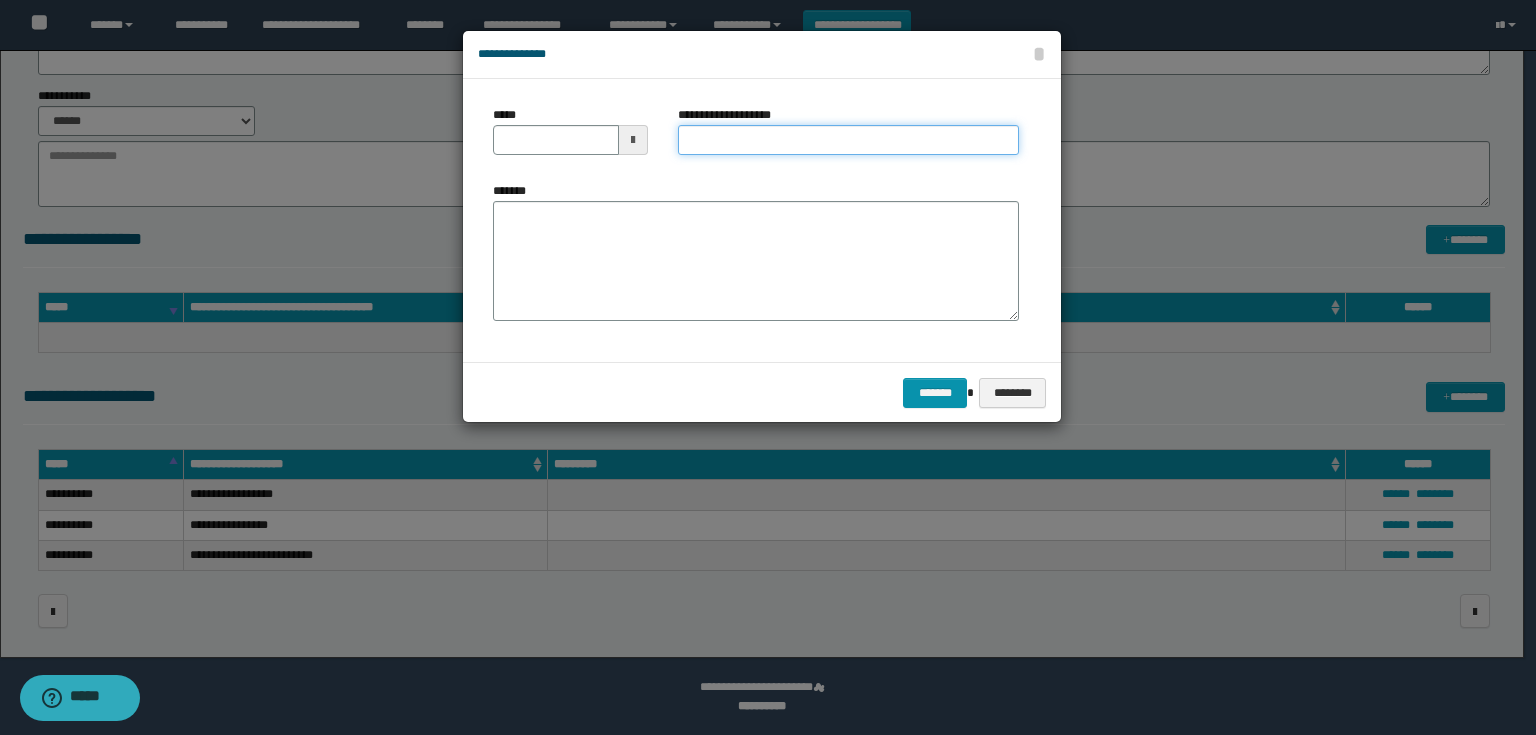 click on "**********" at bounding box center (848, 140) 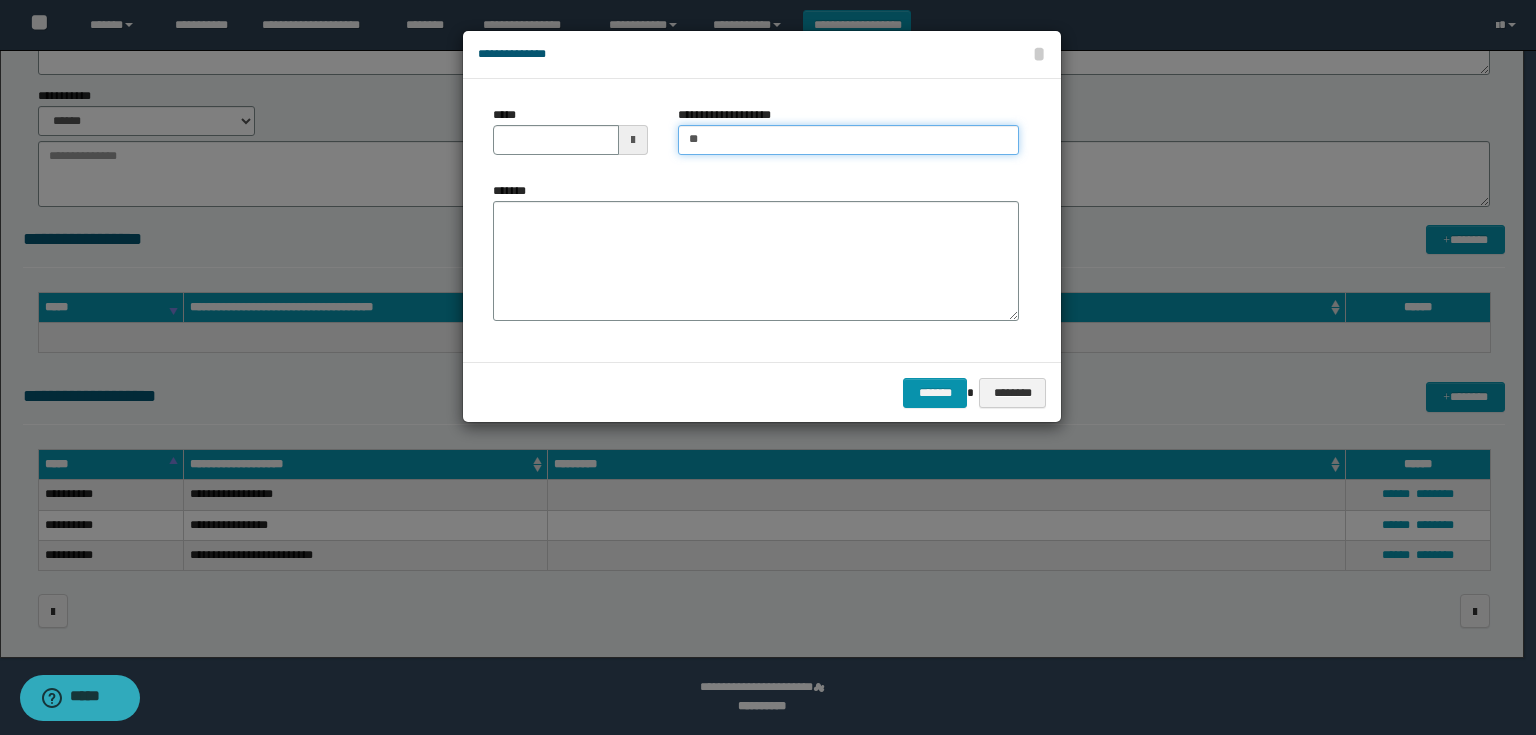 type on "*" 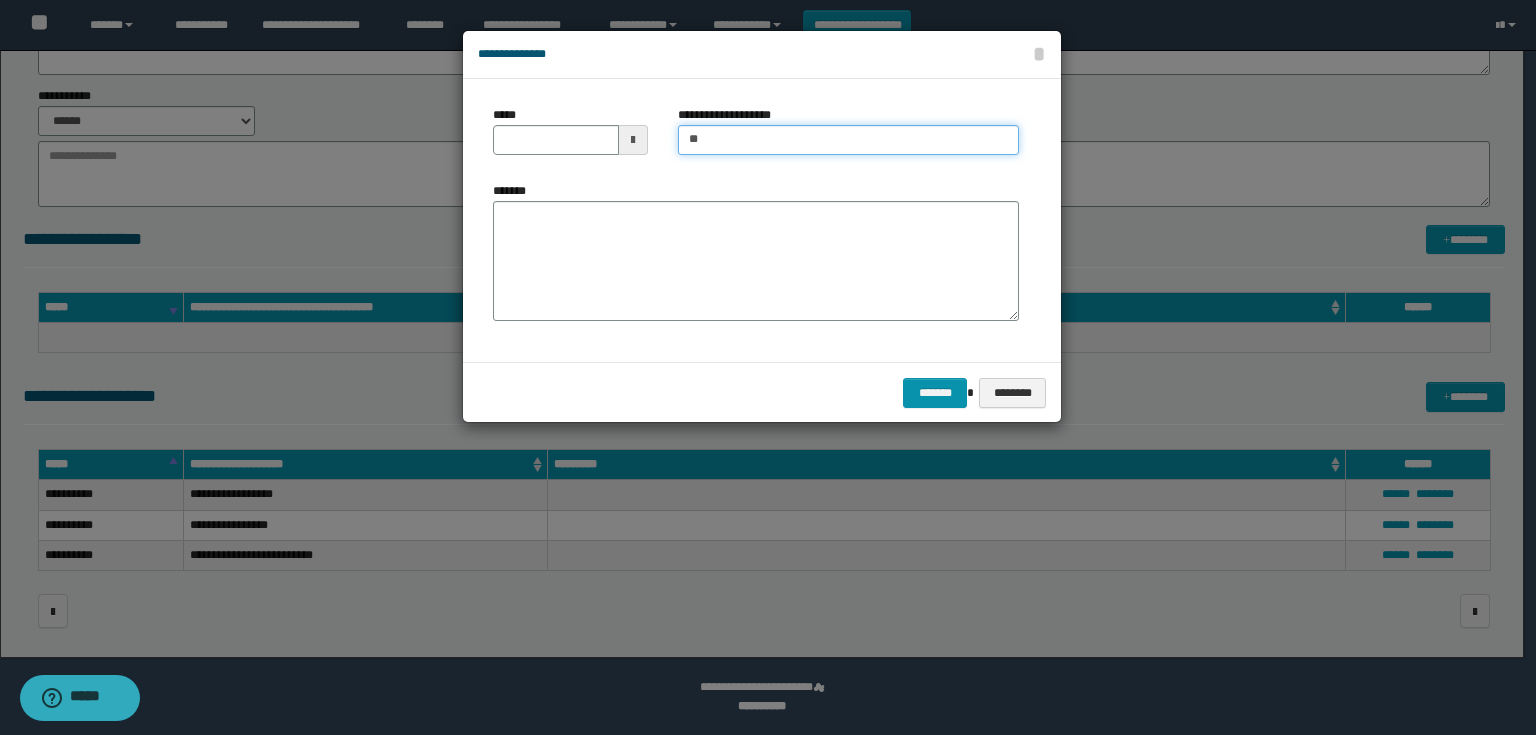type on "**********" 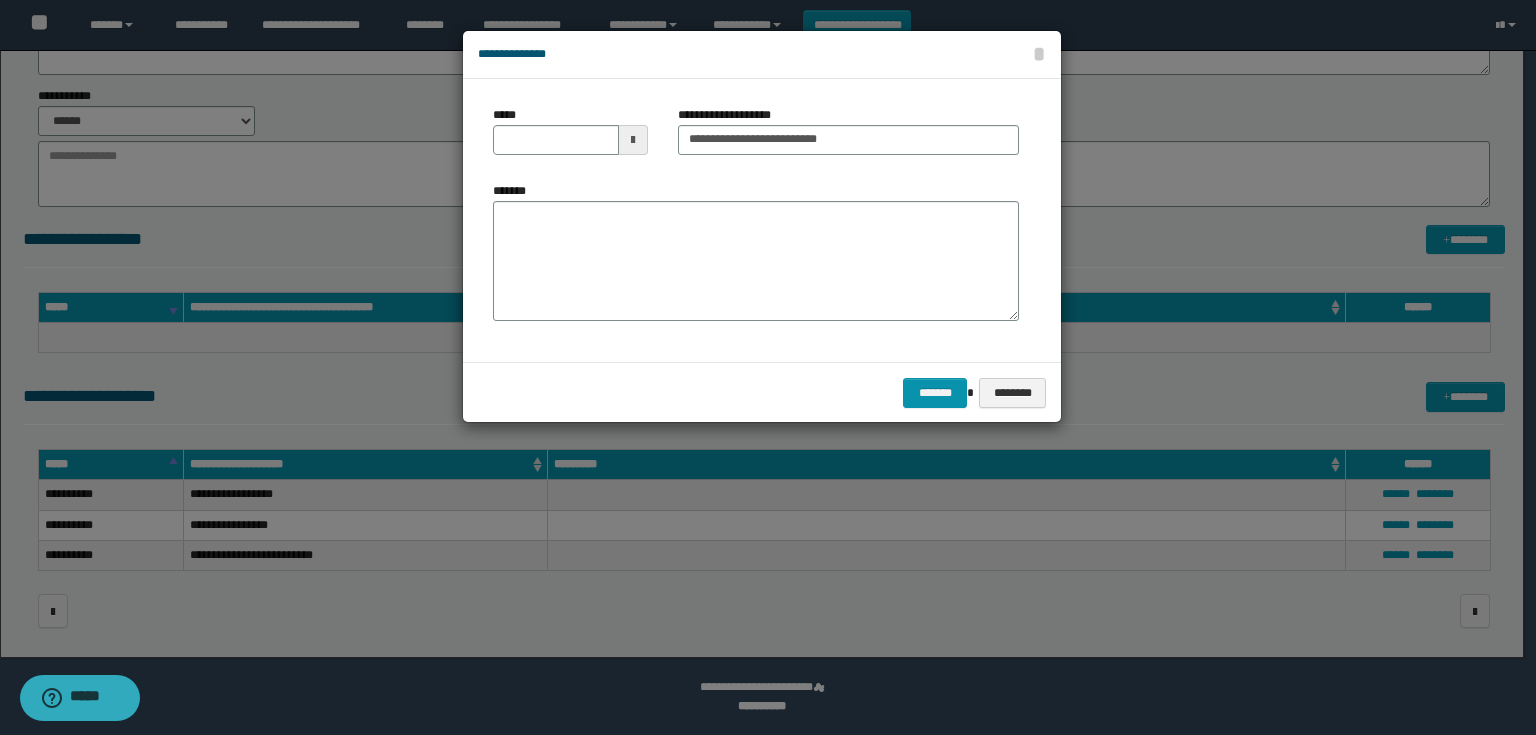 click at bounding box center [633, 140] 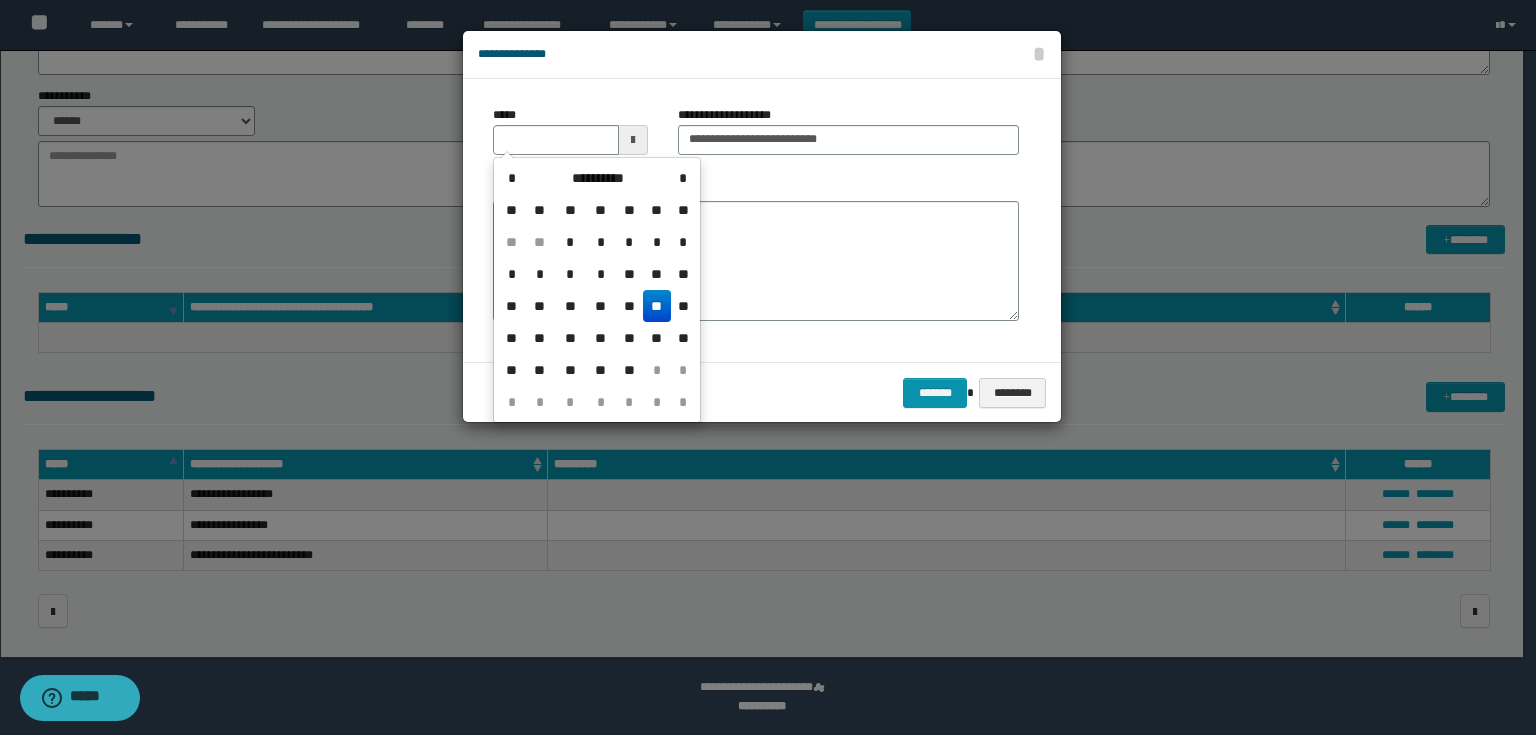 click on "**" at bounding box center (657, 306) 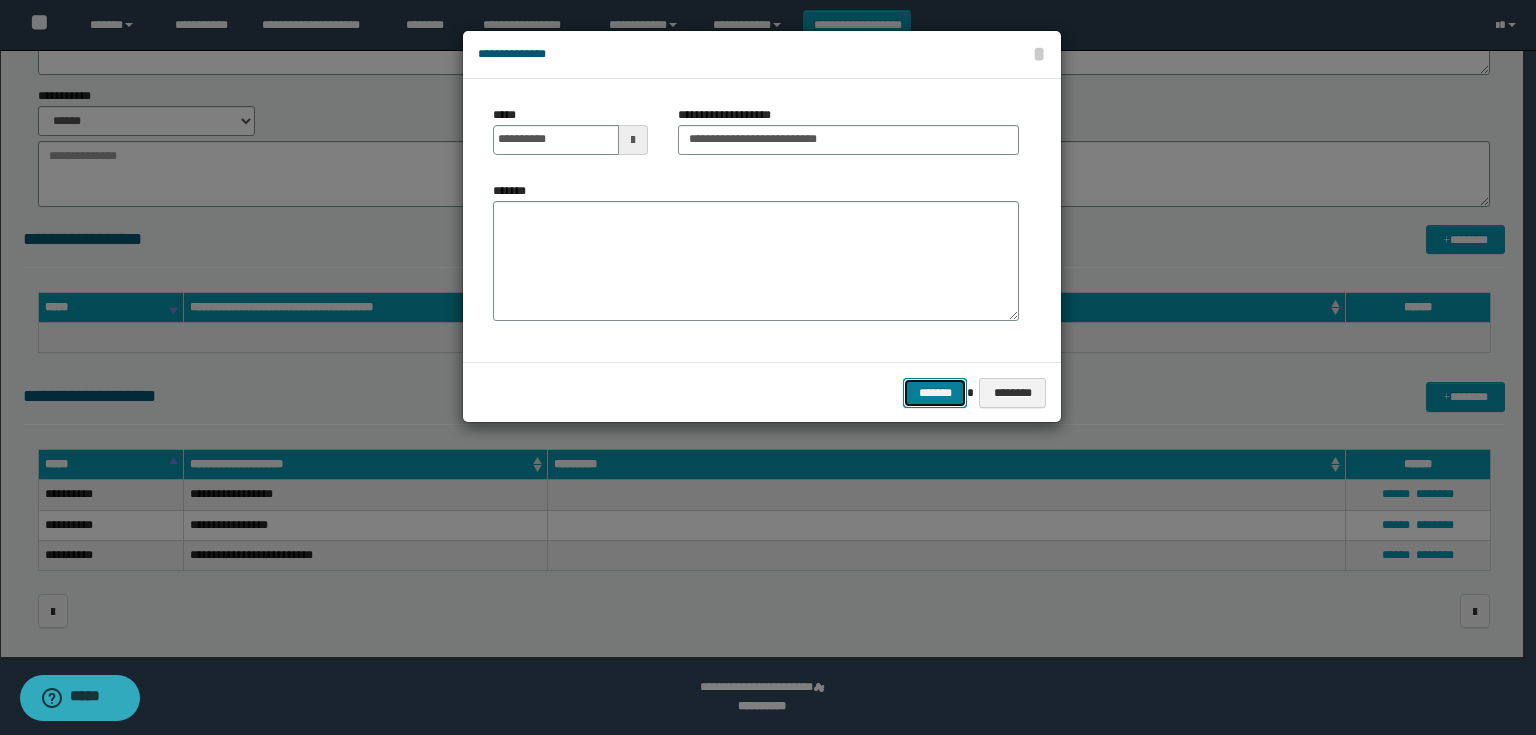 click on "*******" at bounding box center [935, 393] 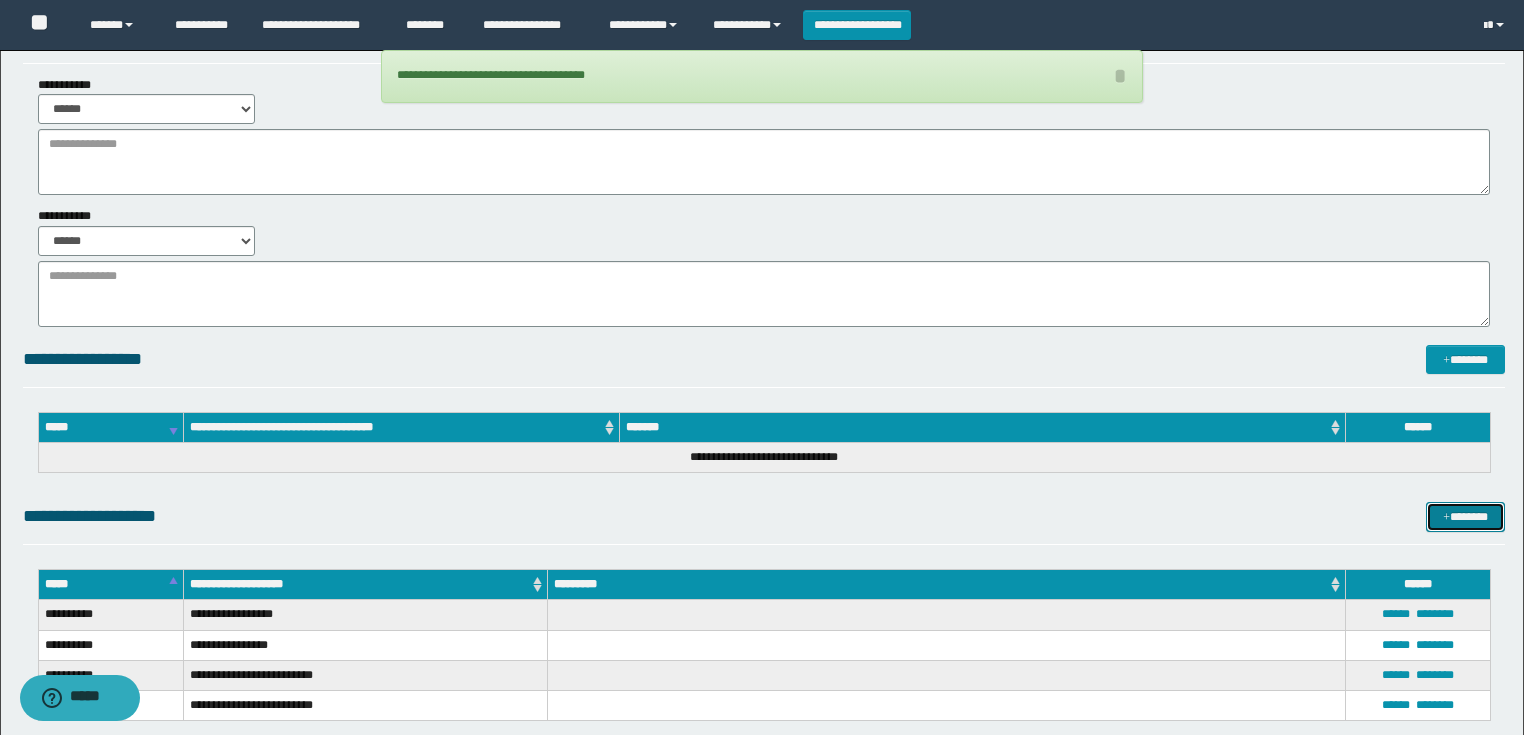 scroll, scrollTop: 0, scrollLeft: 0, axis: both 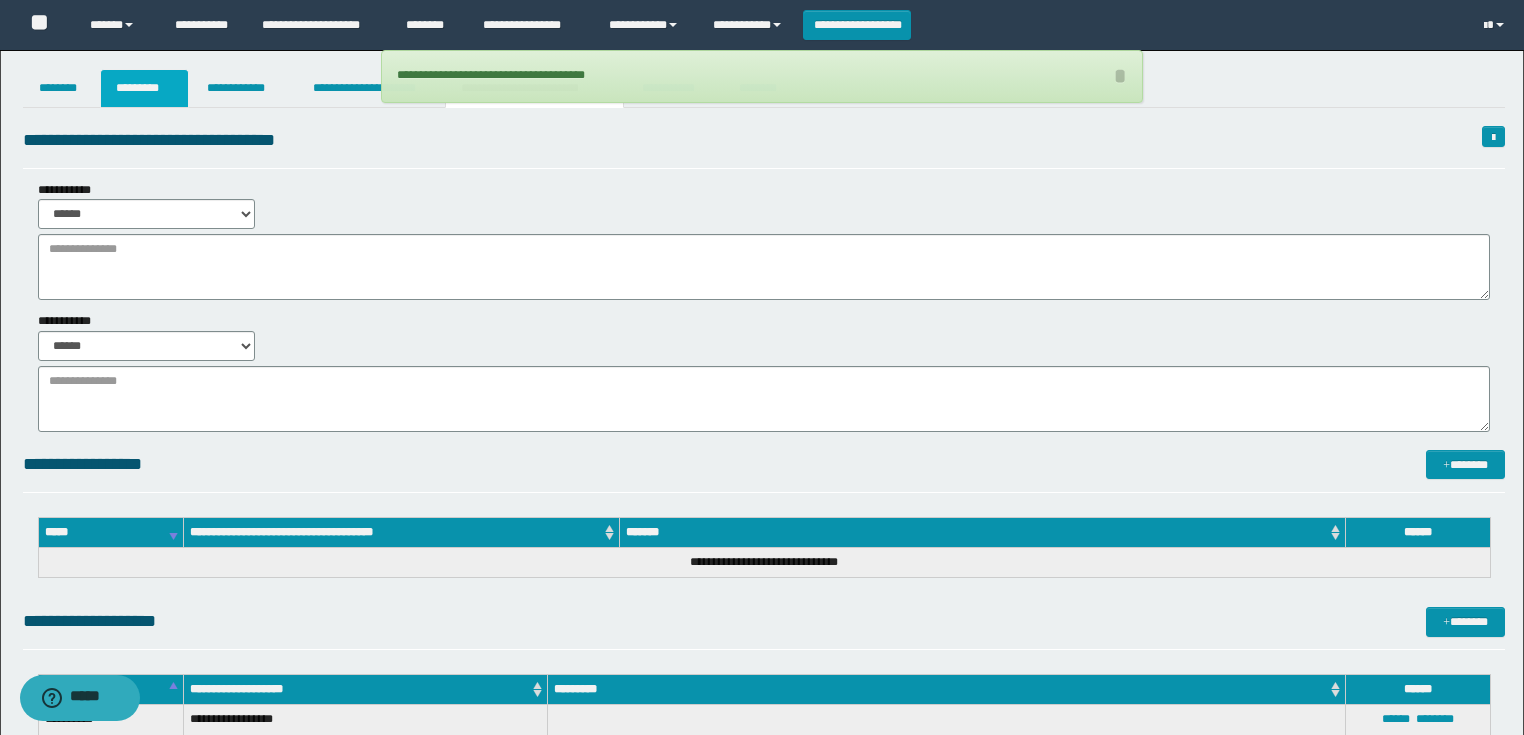 click on "*********" at bounding box center (144, 88) 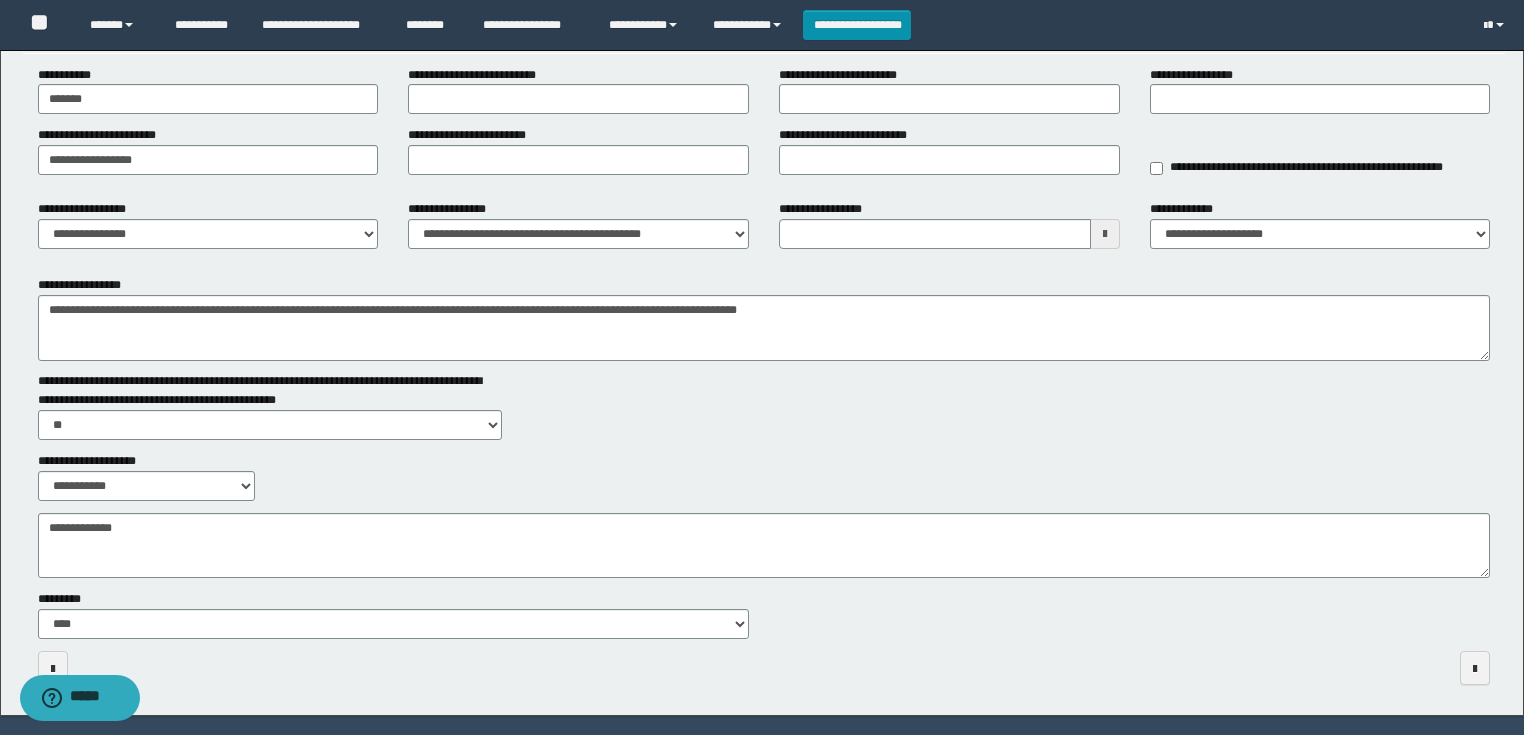 scroll, scrollTop: 0, scrollLeft: 0, axis: both 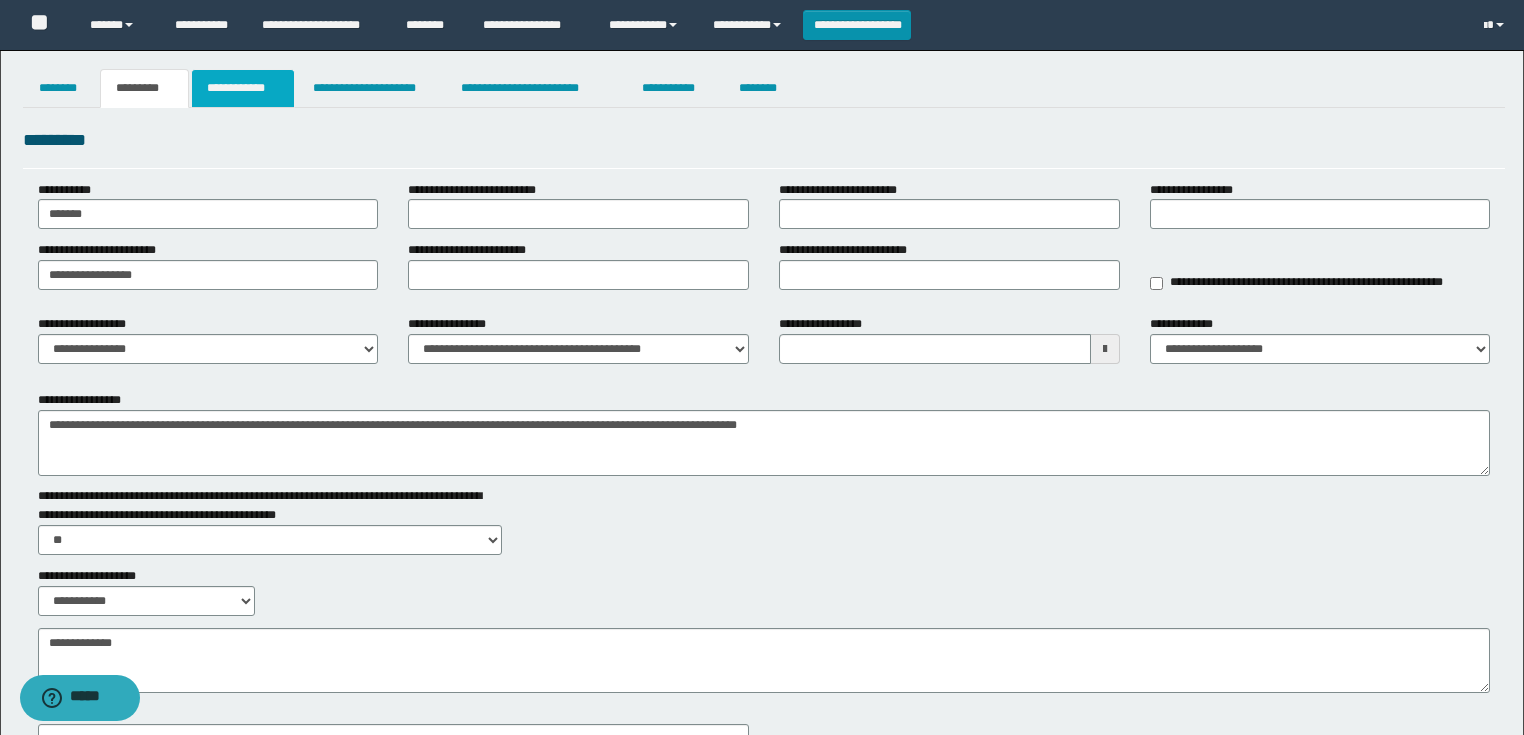 click on "**********" at bounding box center (243, 88) 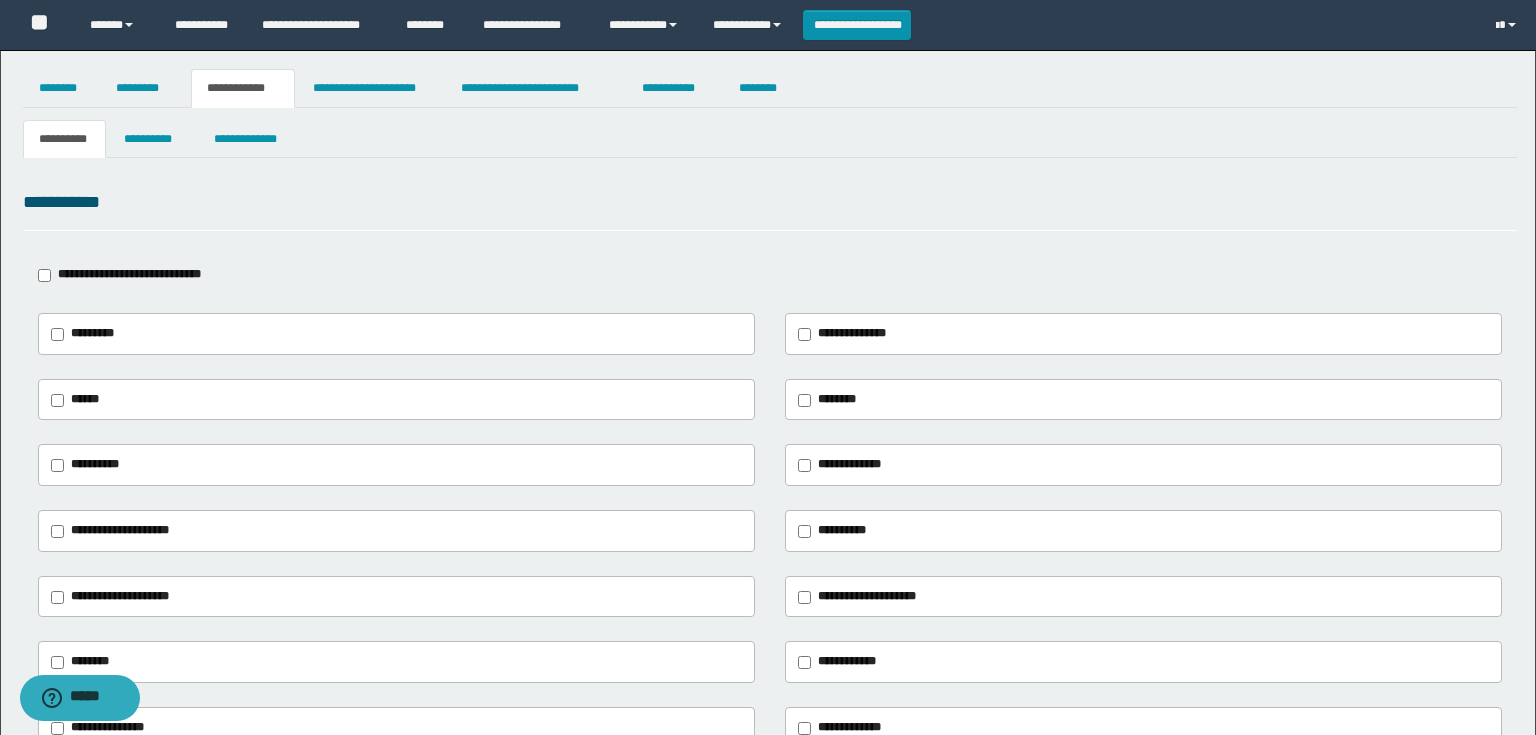 type 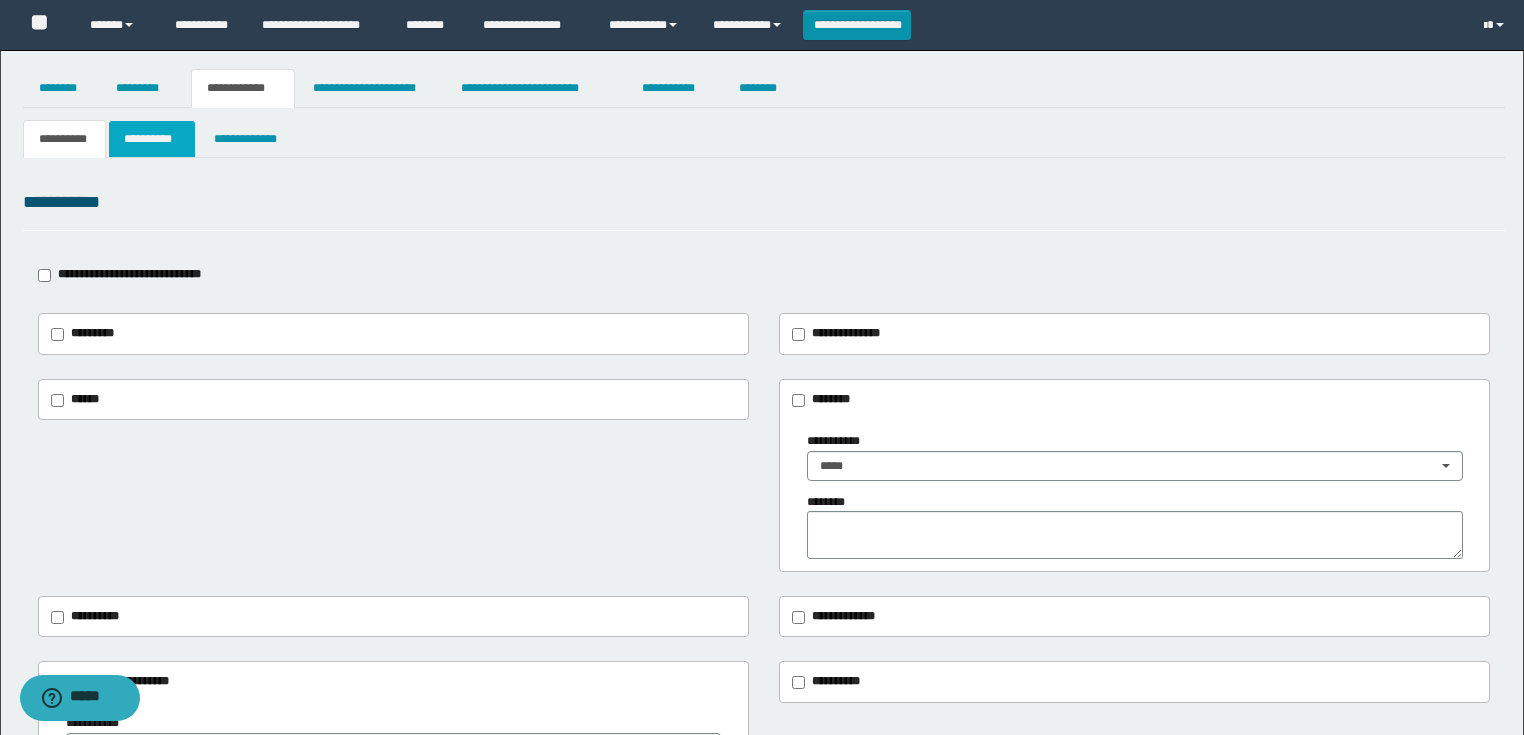 click on "**********" at bounding box center [152, 139] 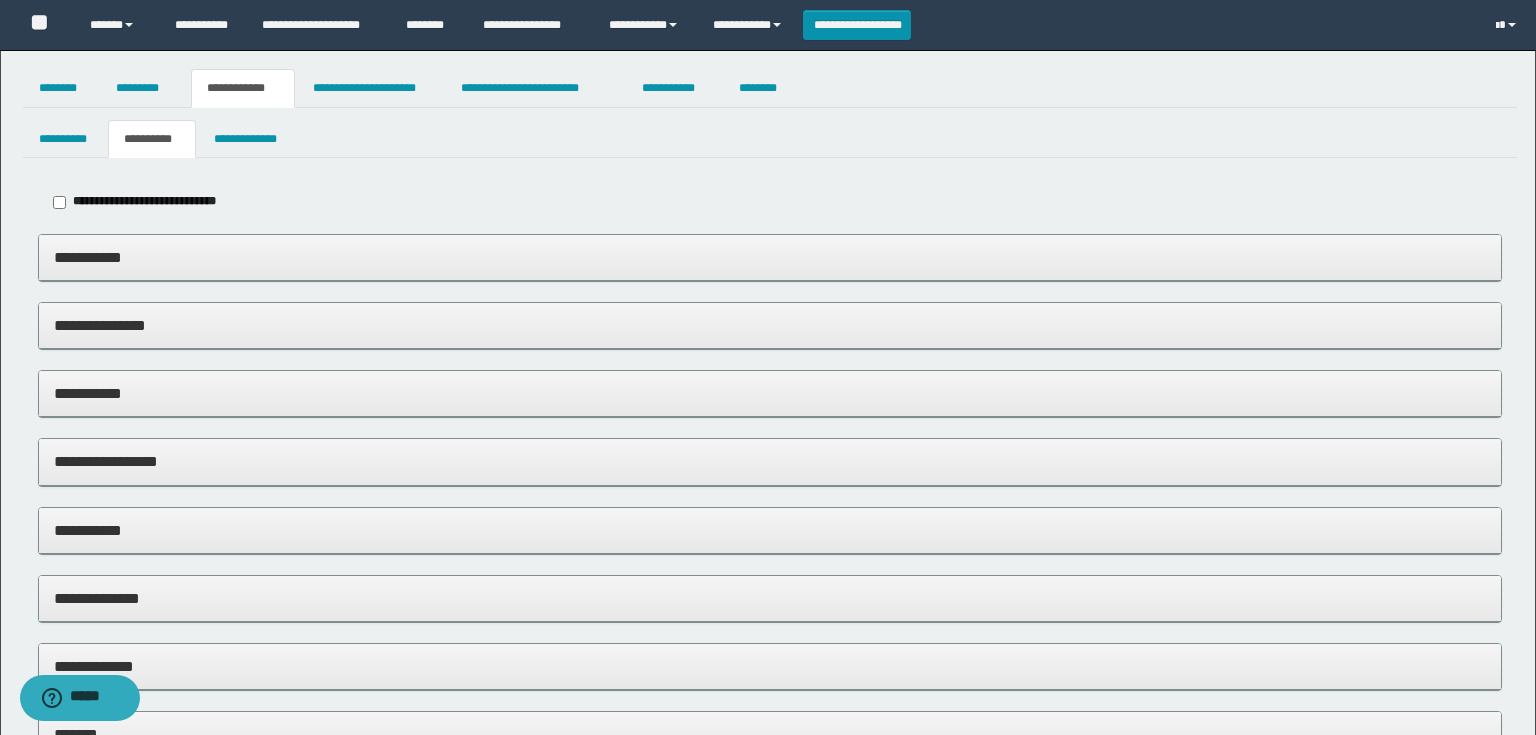 type on "*******" 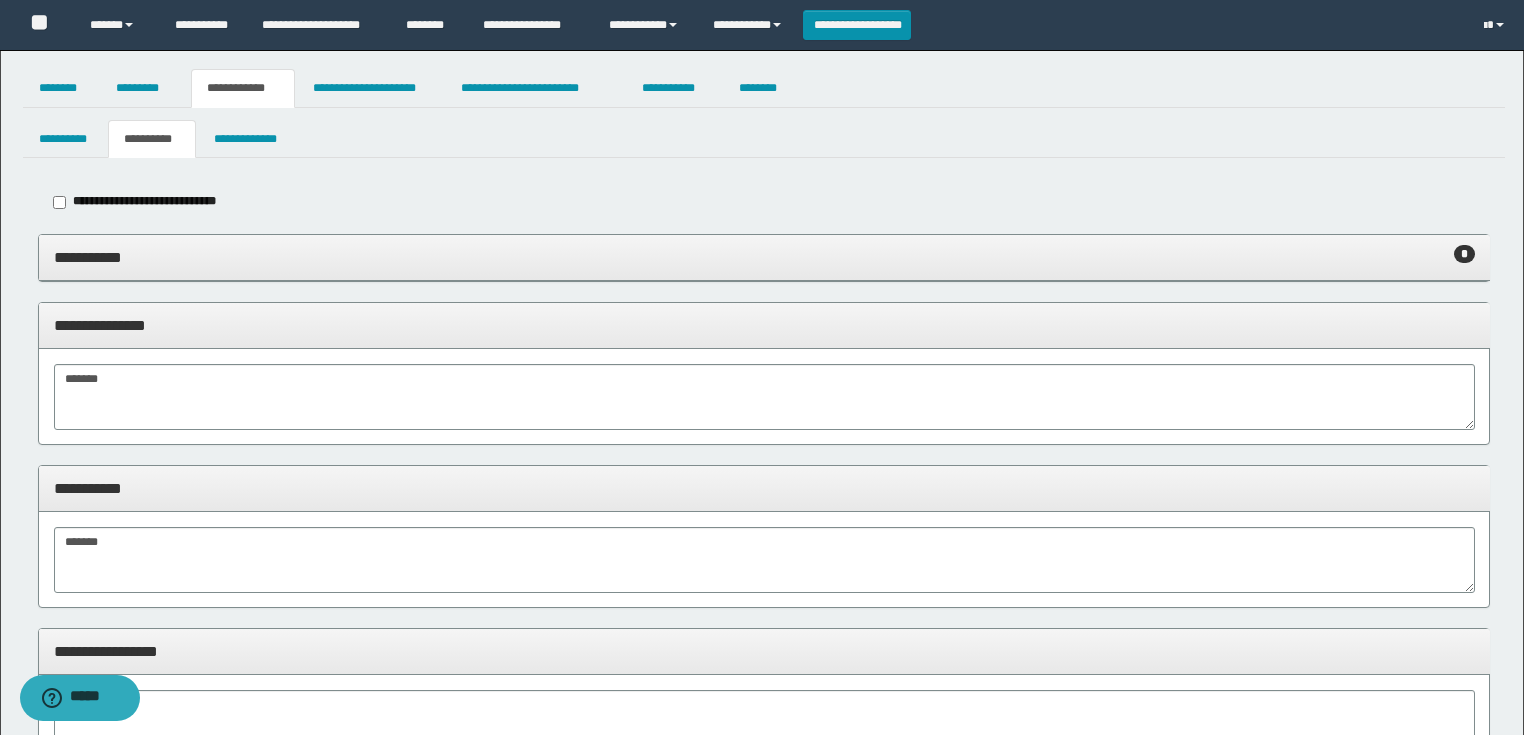 click on "**********" at bounding box center (764, 258) 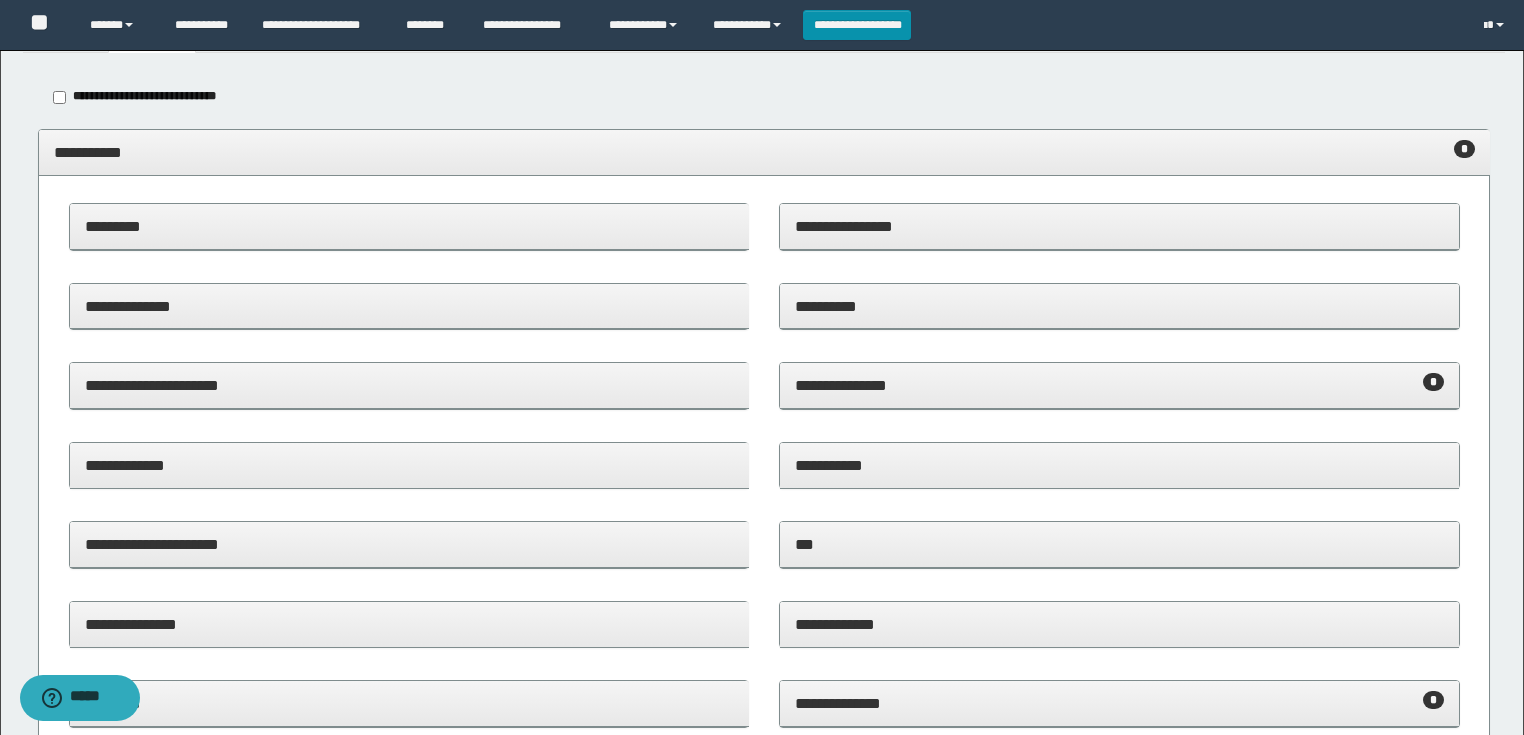 scroll, scrollTop: 240, scrollLeft: 0, axis: vertical 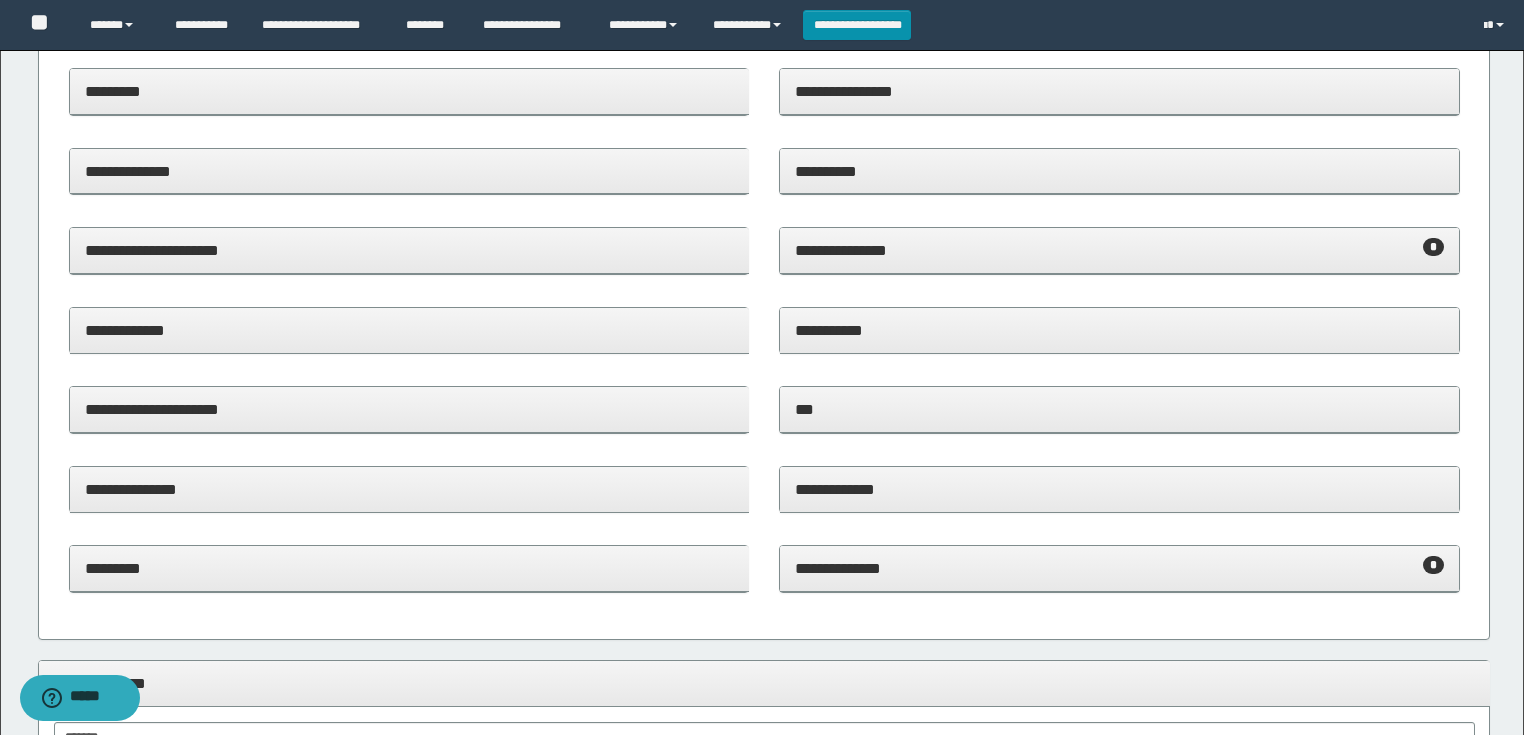 click on "**********" at bounding box center (1119, 250) 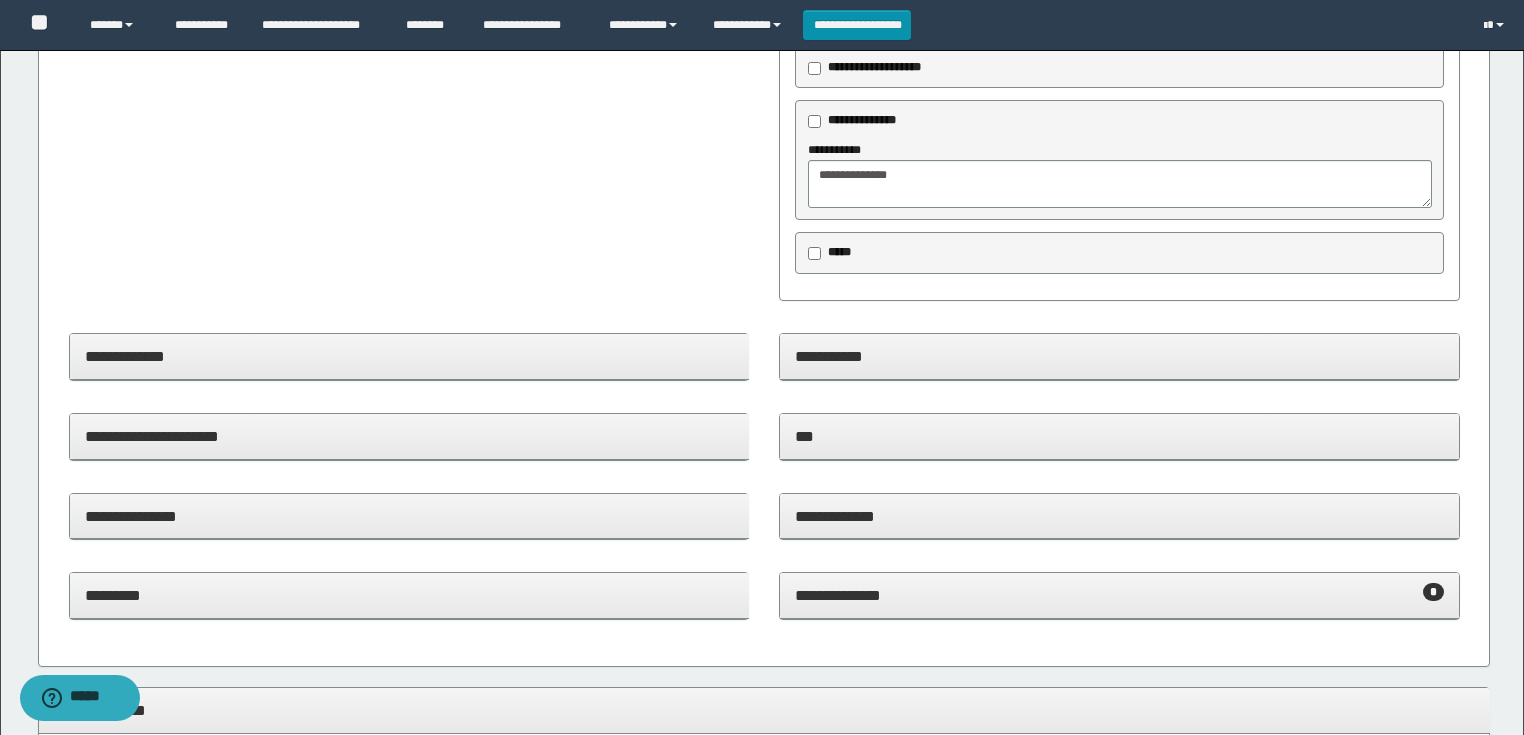 scroll, scrollTop: 560, scrollLeft: 0, axis: vertical 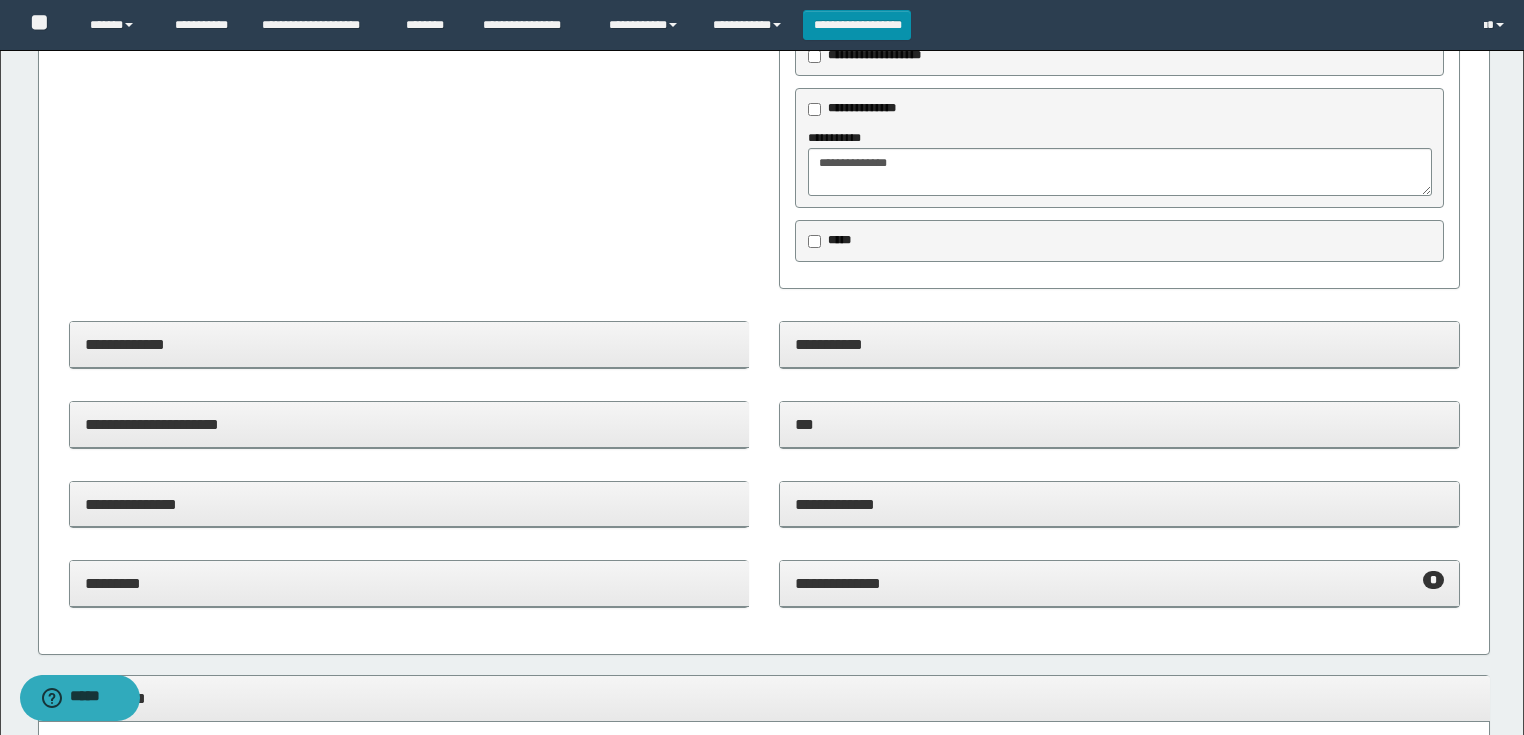 drag, startPoint x: 1040, startPoint y: 568, endPoint x: 1024, endPoint y: 572, distance: 16.492422 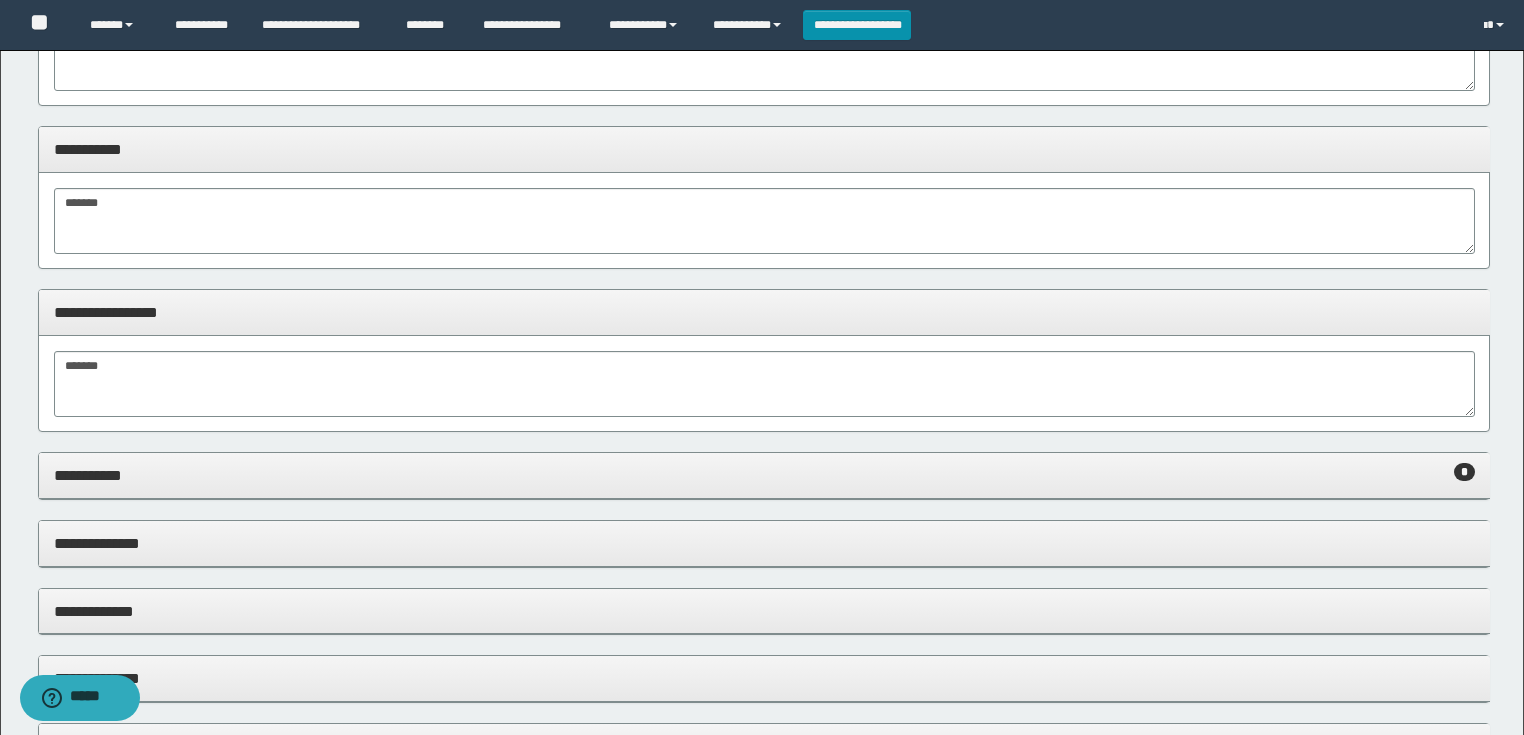 scroll, scrollTop: 1844, scrollLeft: 0, axis: vertical 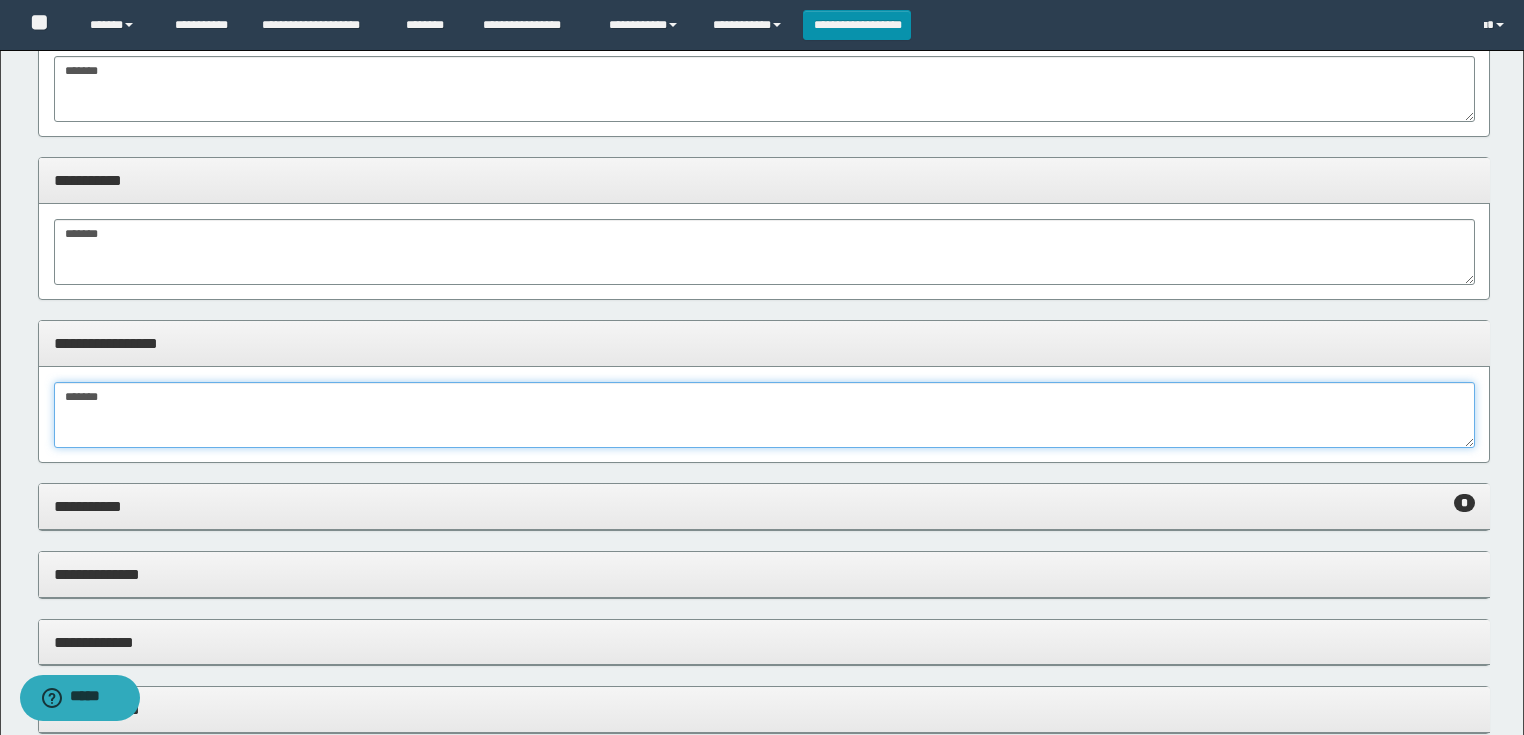 drag, startPoint x: 136, startPoint y: 406, endPoint x: 4, endPoint y: 413, distance: 132.18547 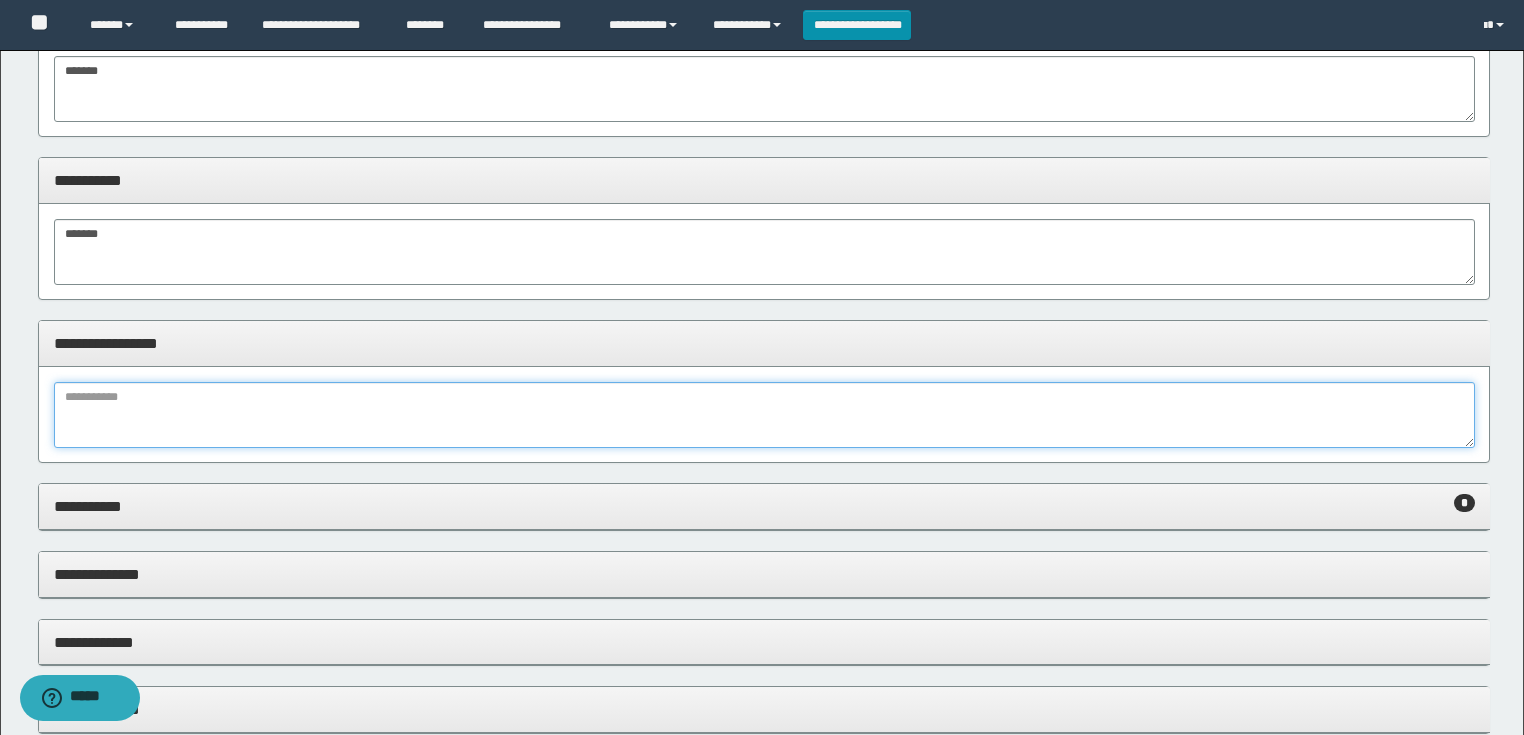 type 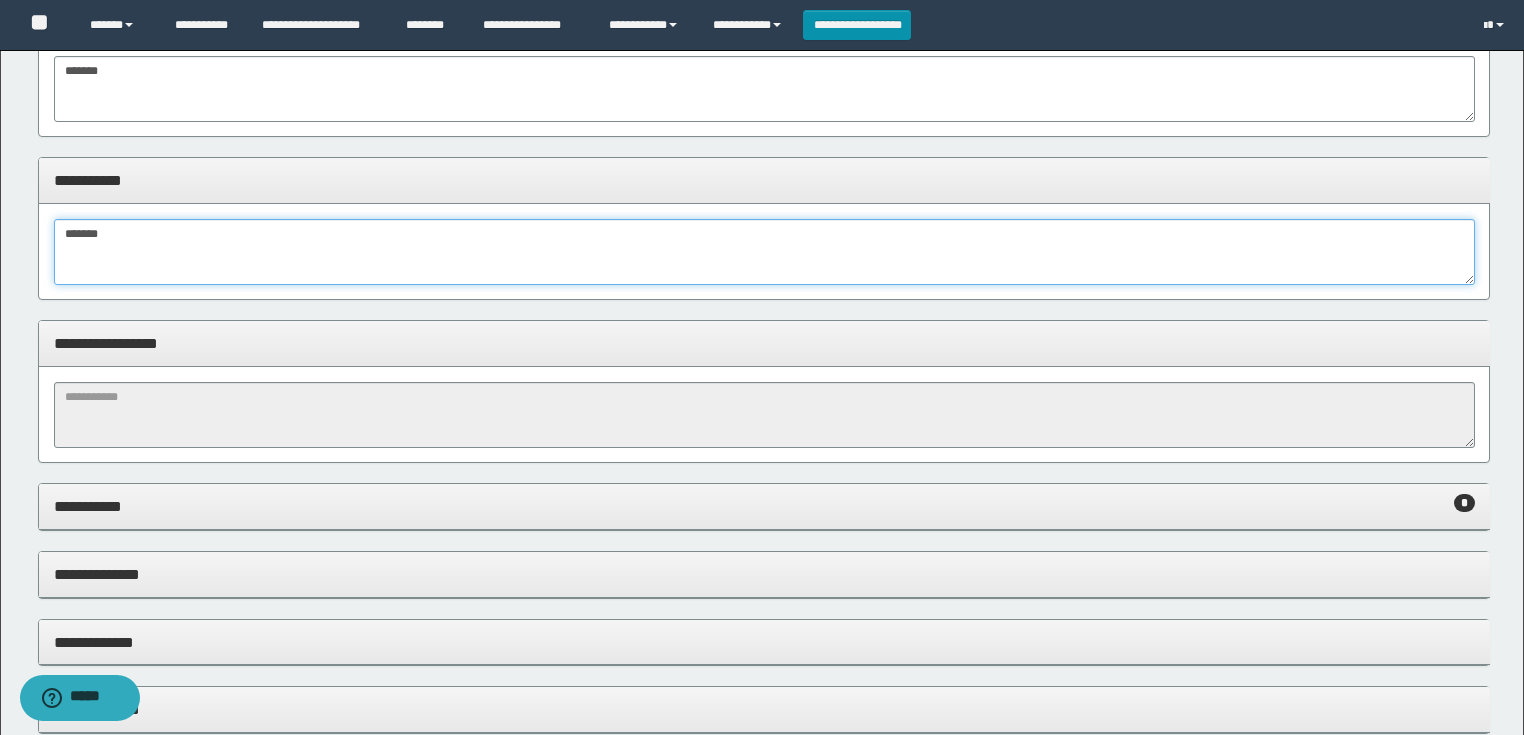 drag, startPoint x: 50, startPoint y: 244, endPoint x: 28, endPoint y: 212, distance: 38.832977 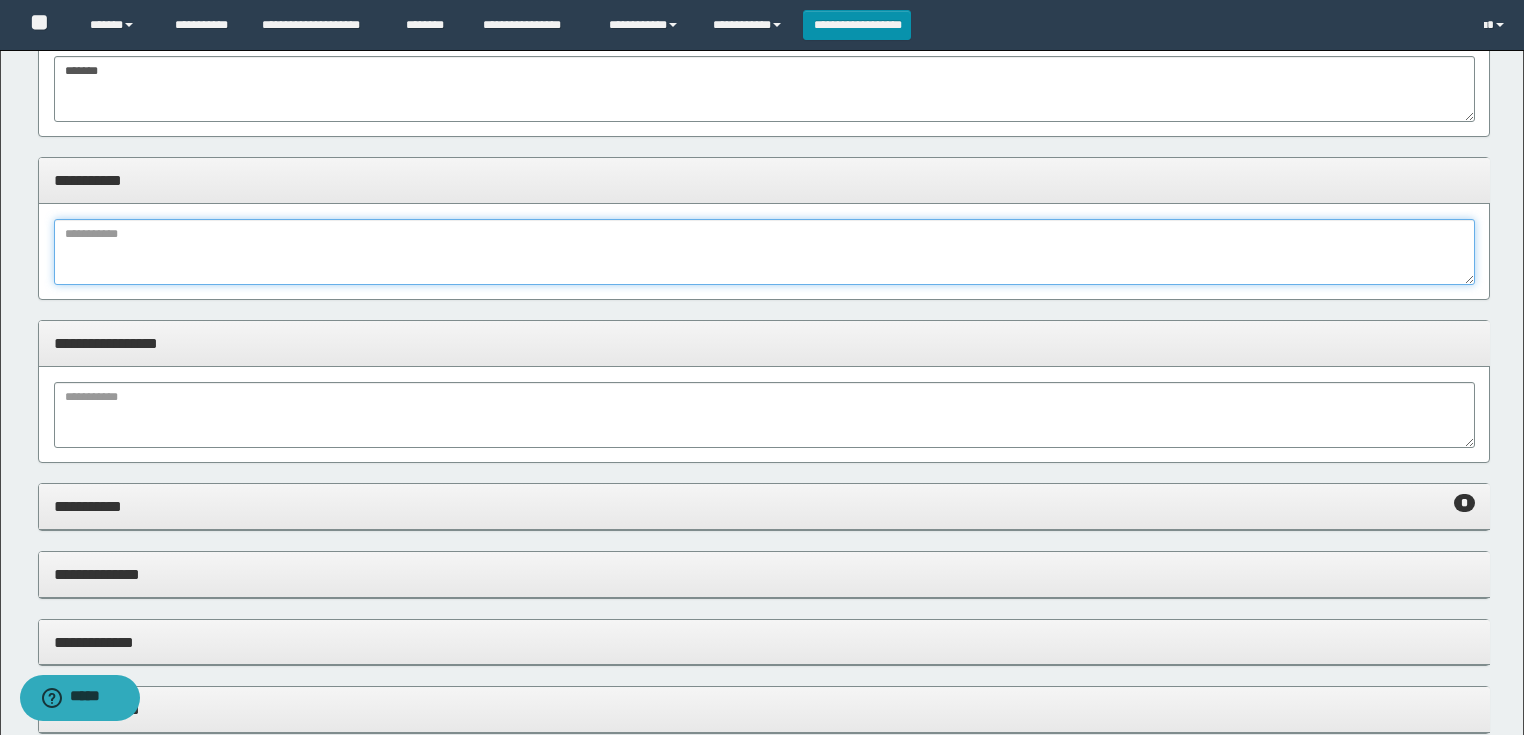type 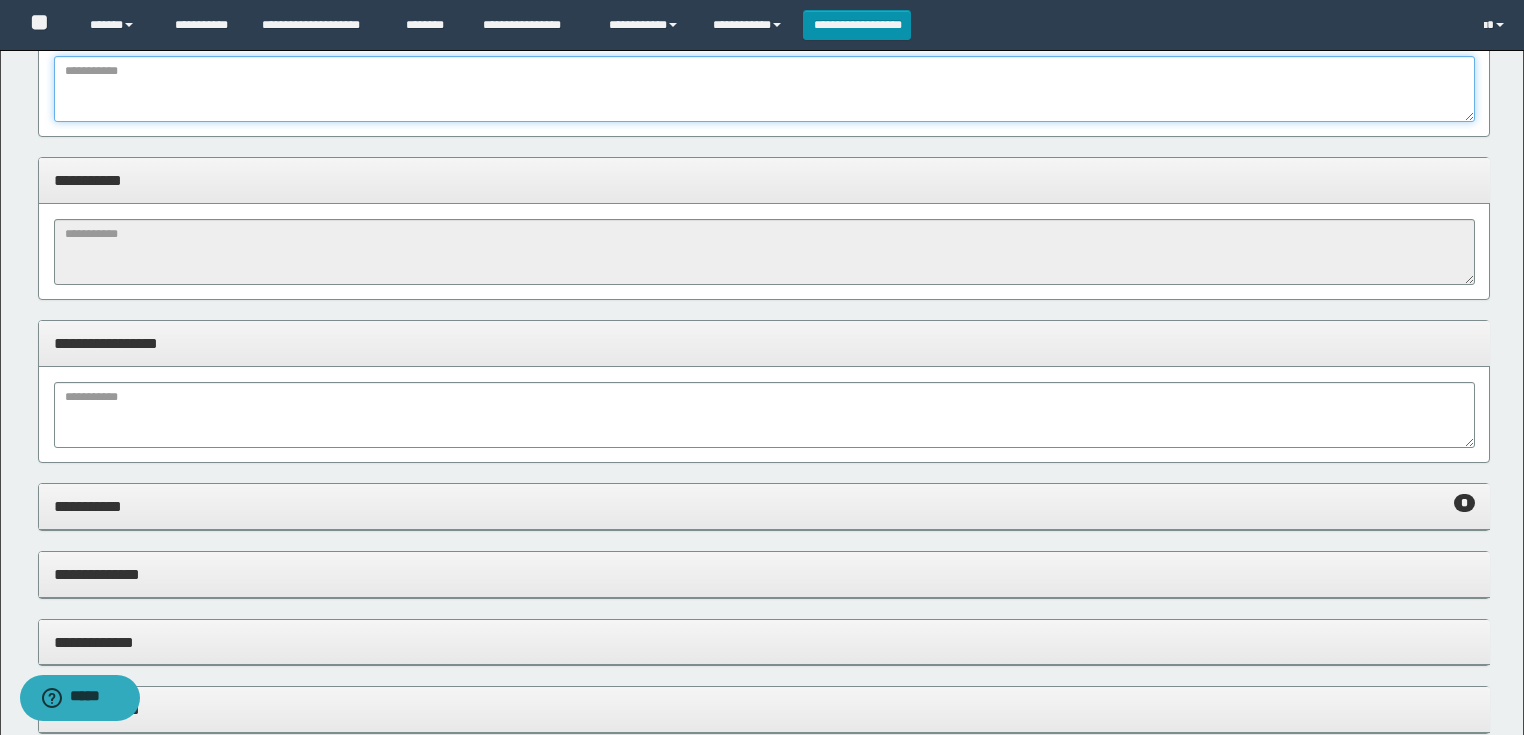 drag, startPoint x: 140, startPoint y: 80, endPoint x: 2, endPoint y: 76, distance: 138.05795 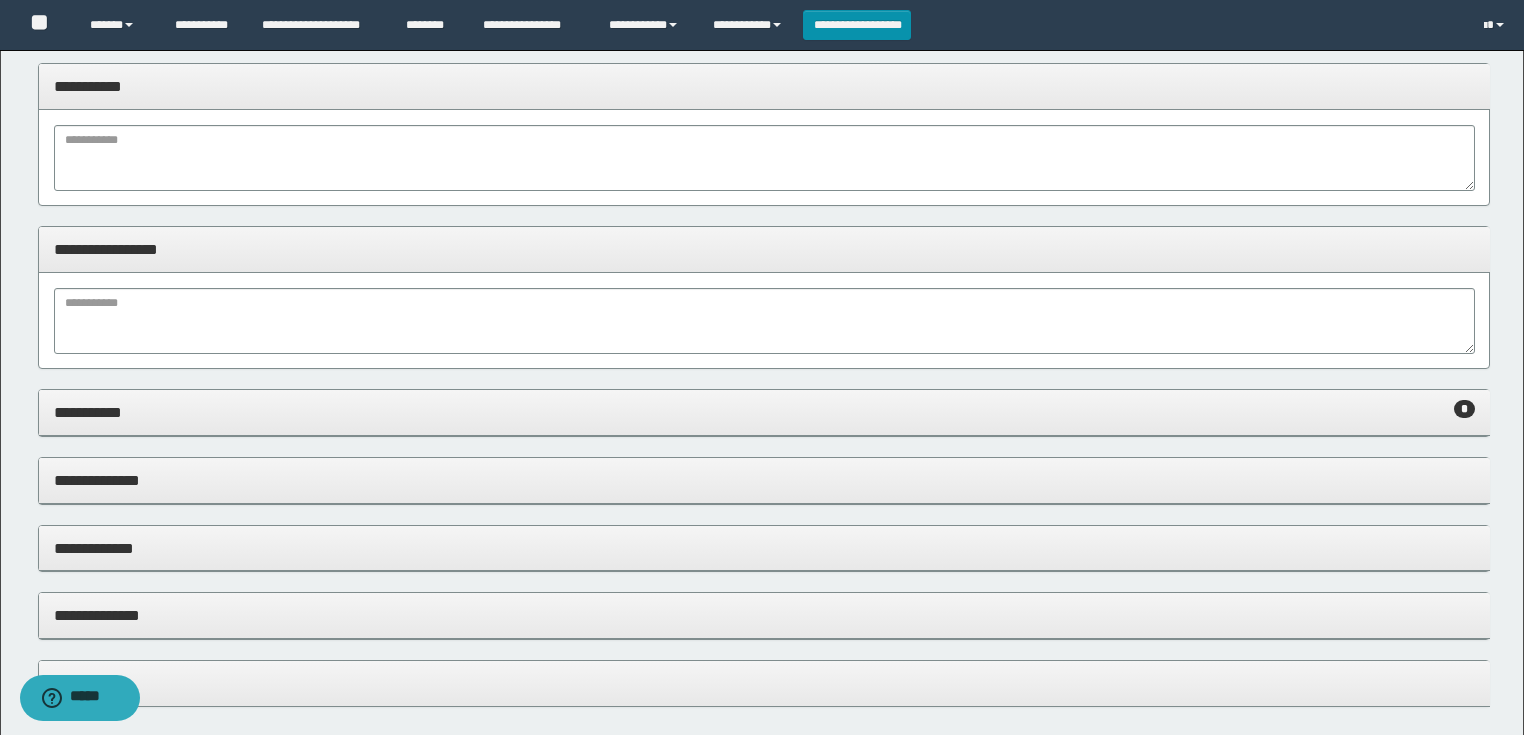 scroll, scrollTop: 2004, scrollLeft: 0, axis: vertical 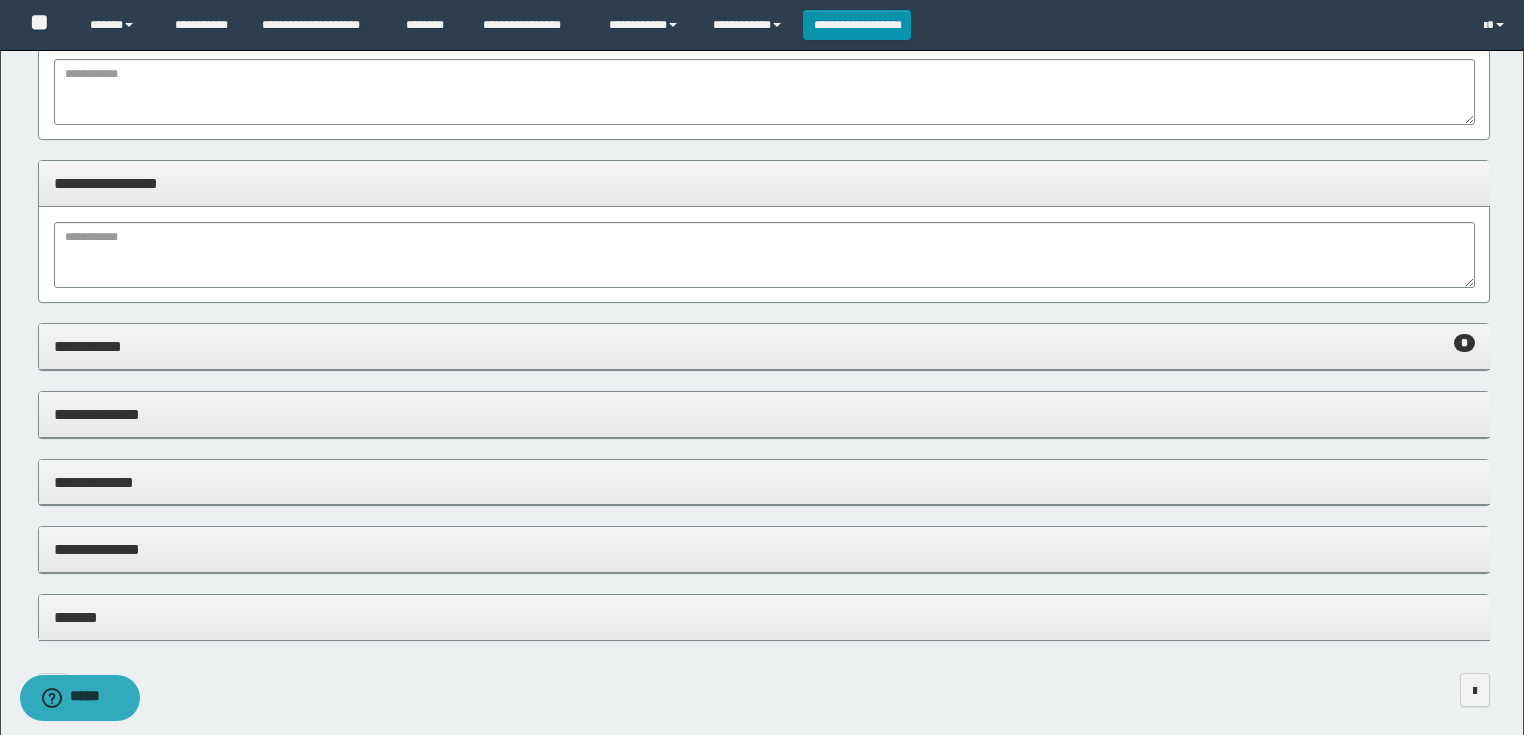 type 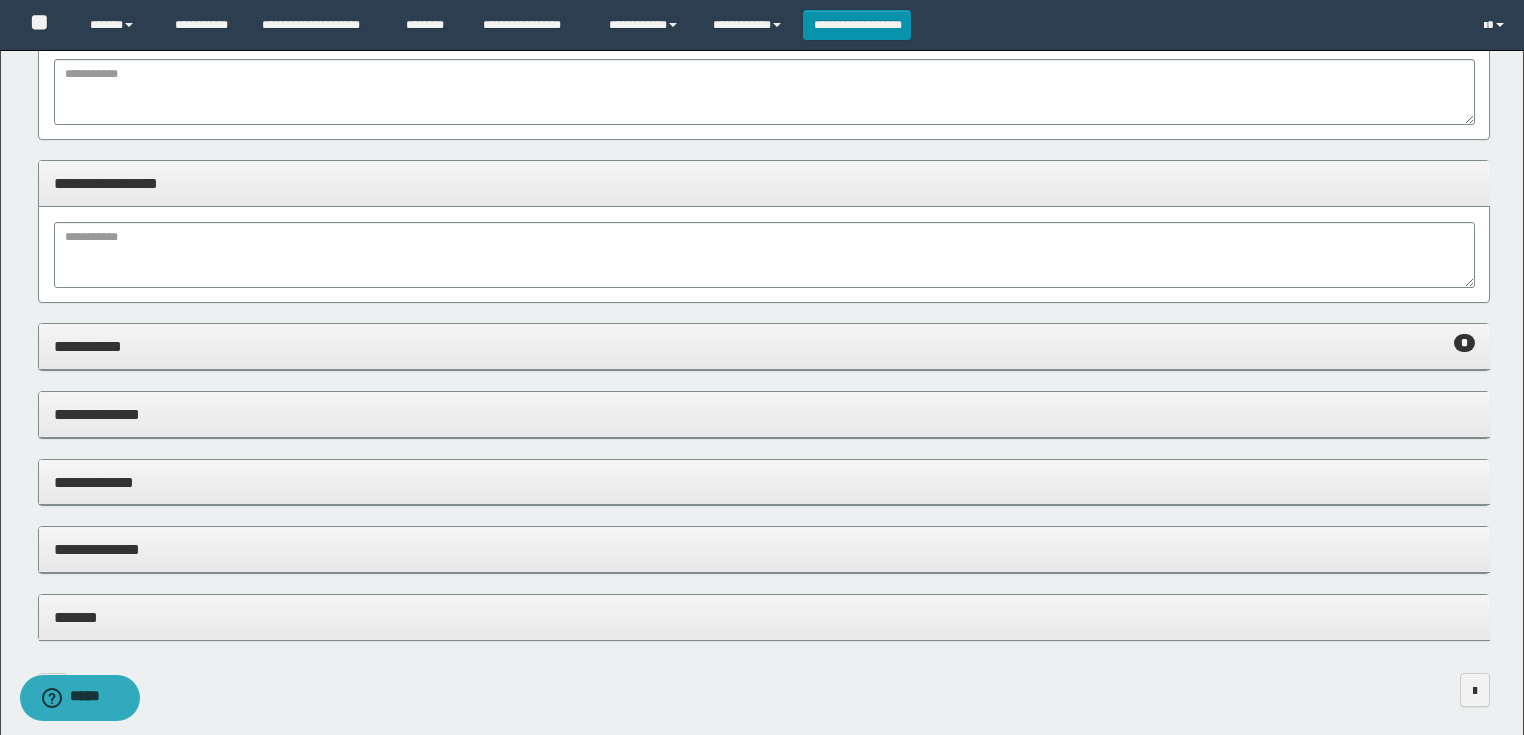 click on "**********" at bounding box center [764, 346] 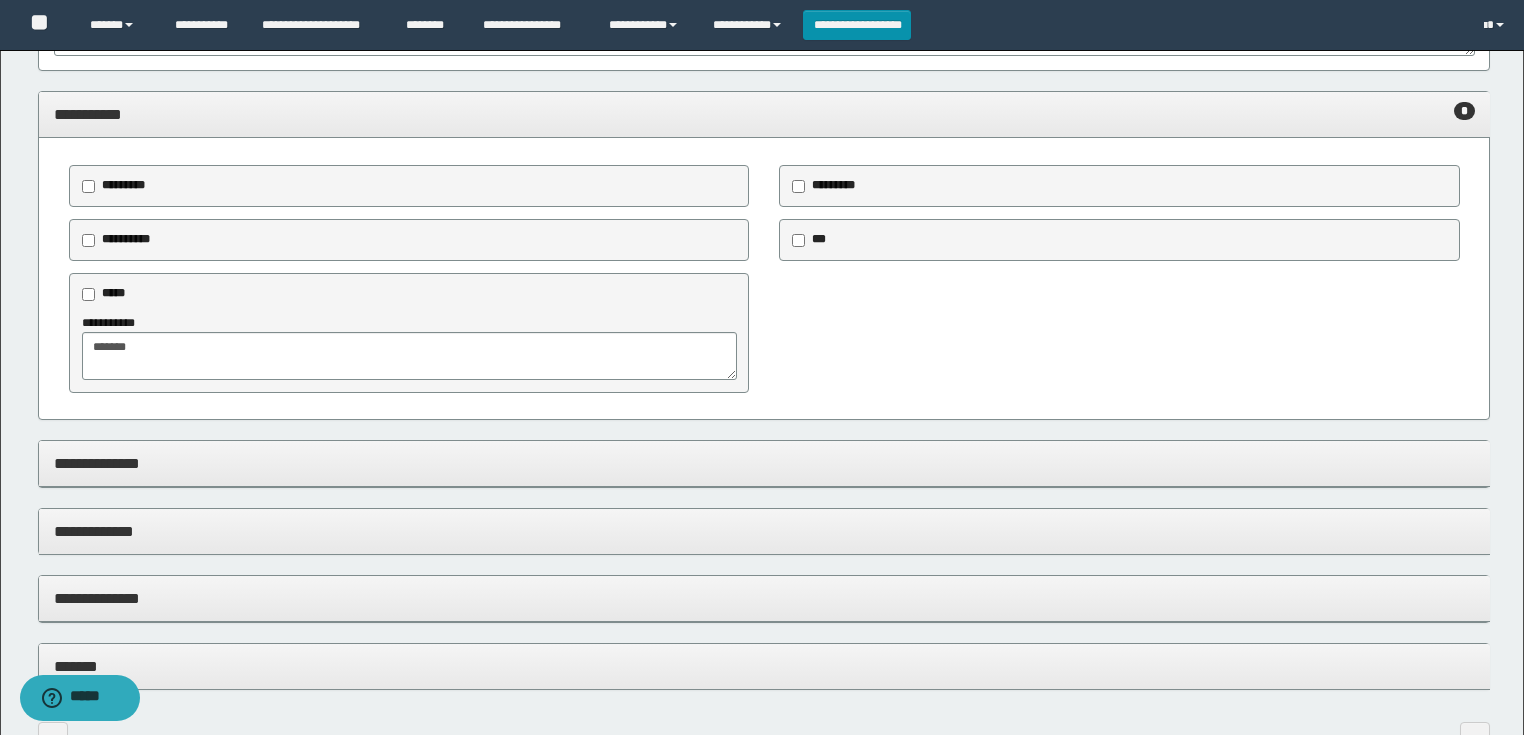 scroll, scrollTop: 2244, scrollLeft: 0, axis: vertical 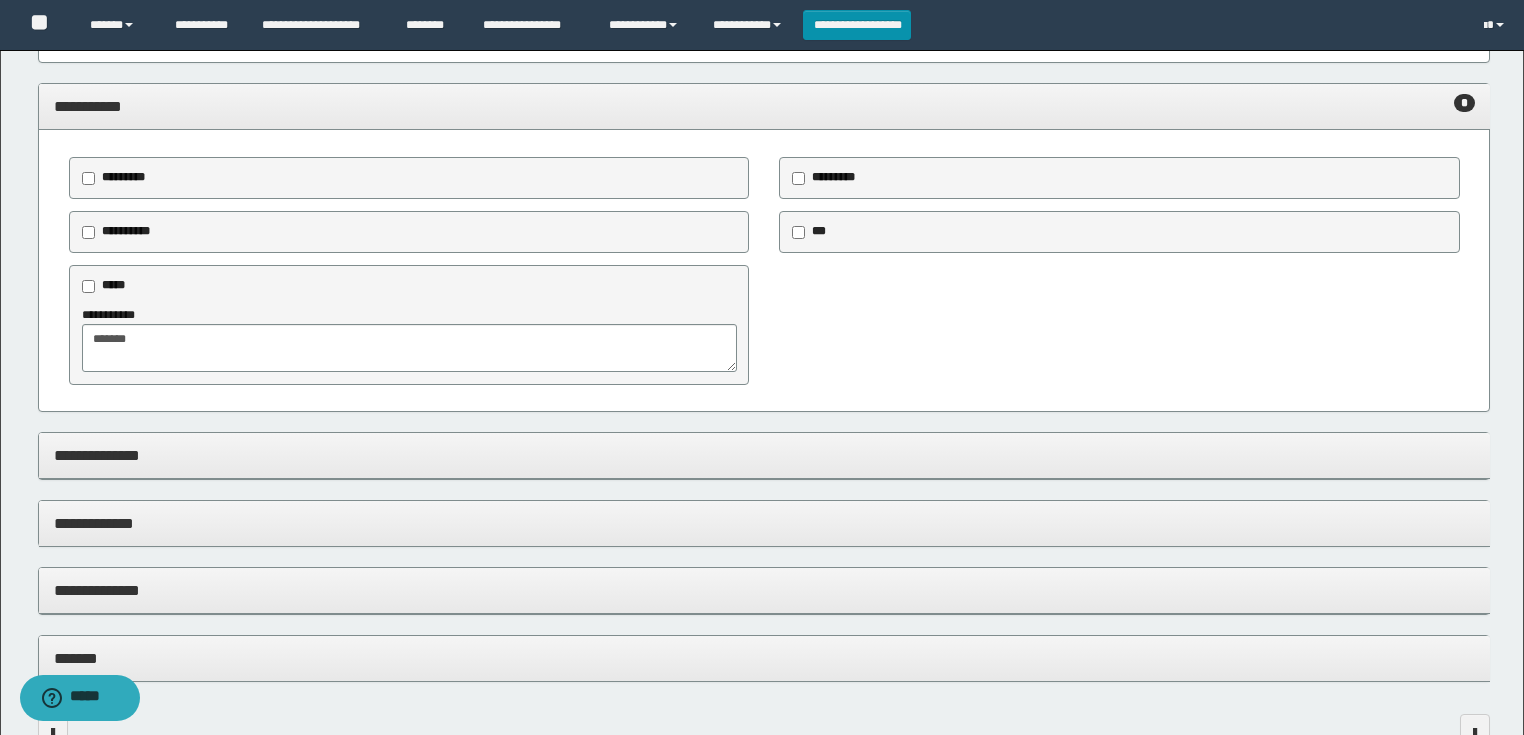 click on "*****" at bounding box center (113, 285) 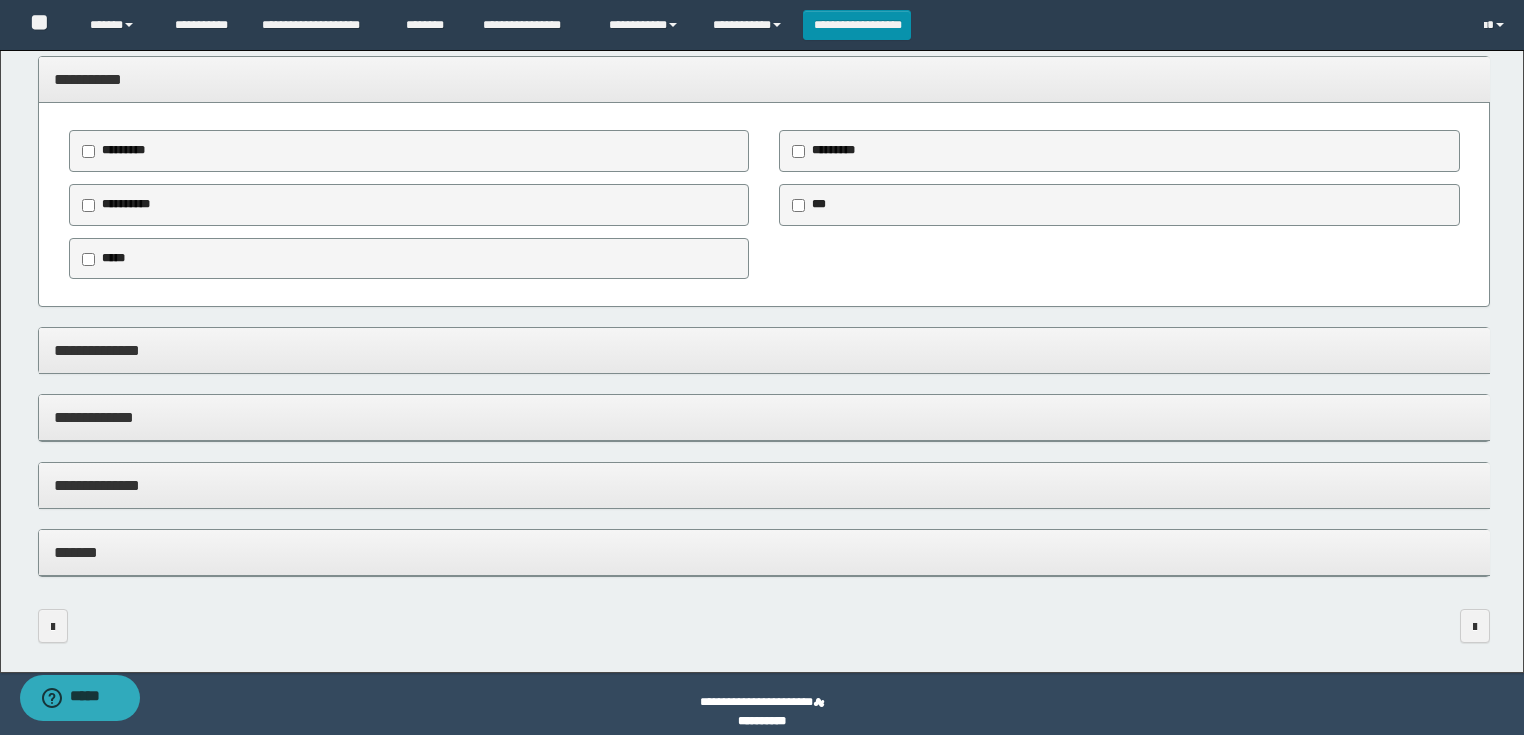 scroll, scrollTop: 2286, scrollLeft: 0, axis: vertical 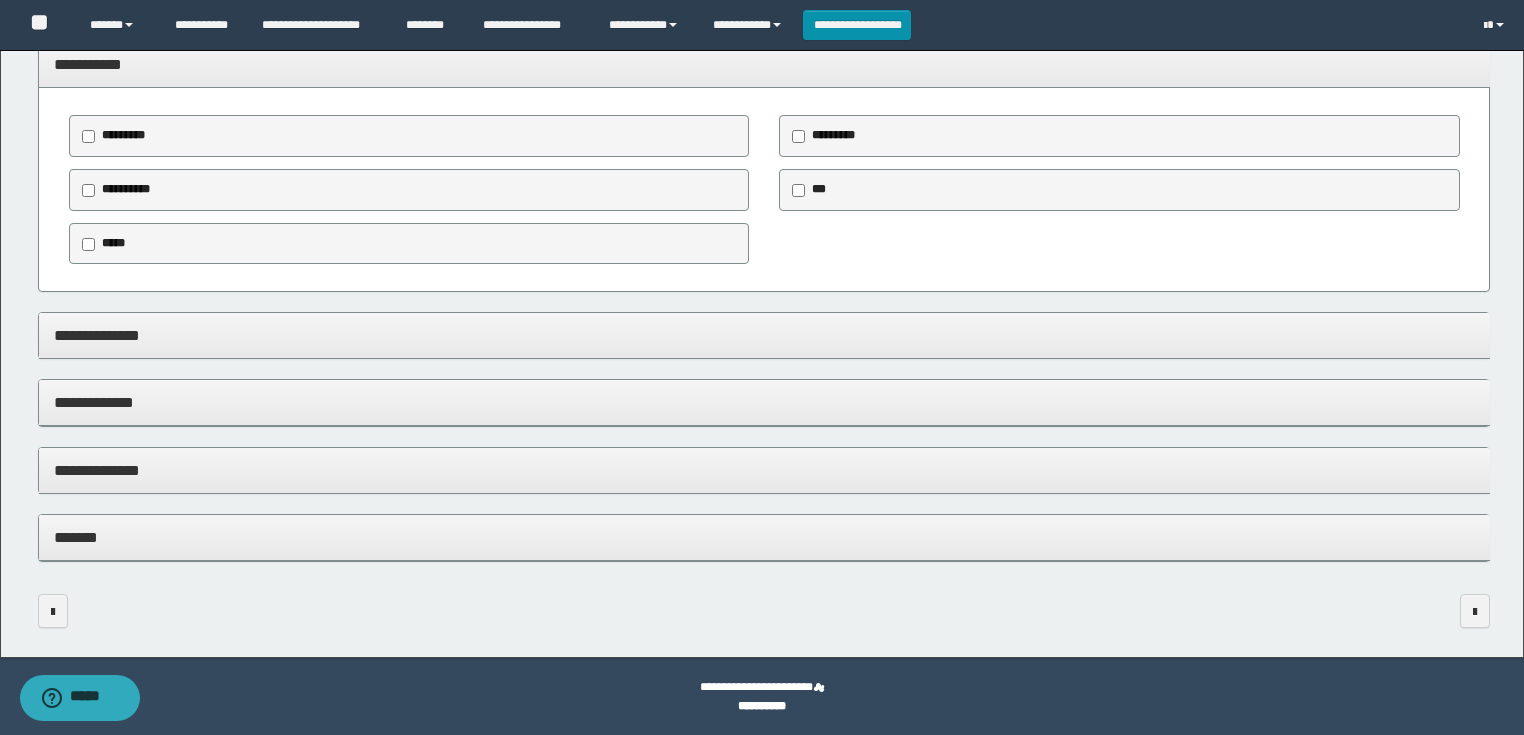 click on "**********" at bounding box center (764, 471) 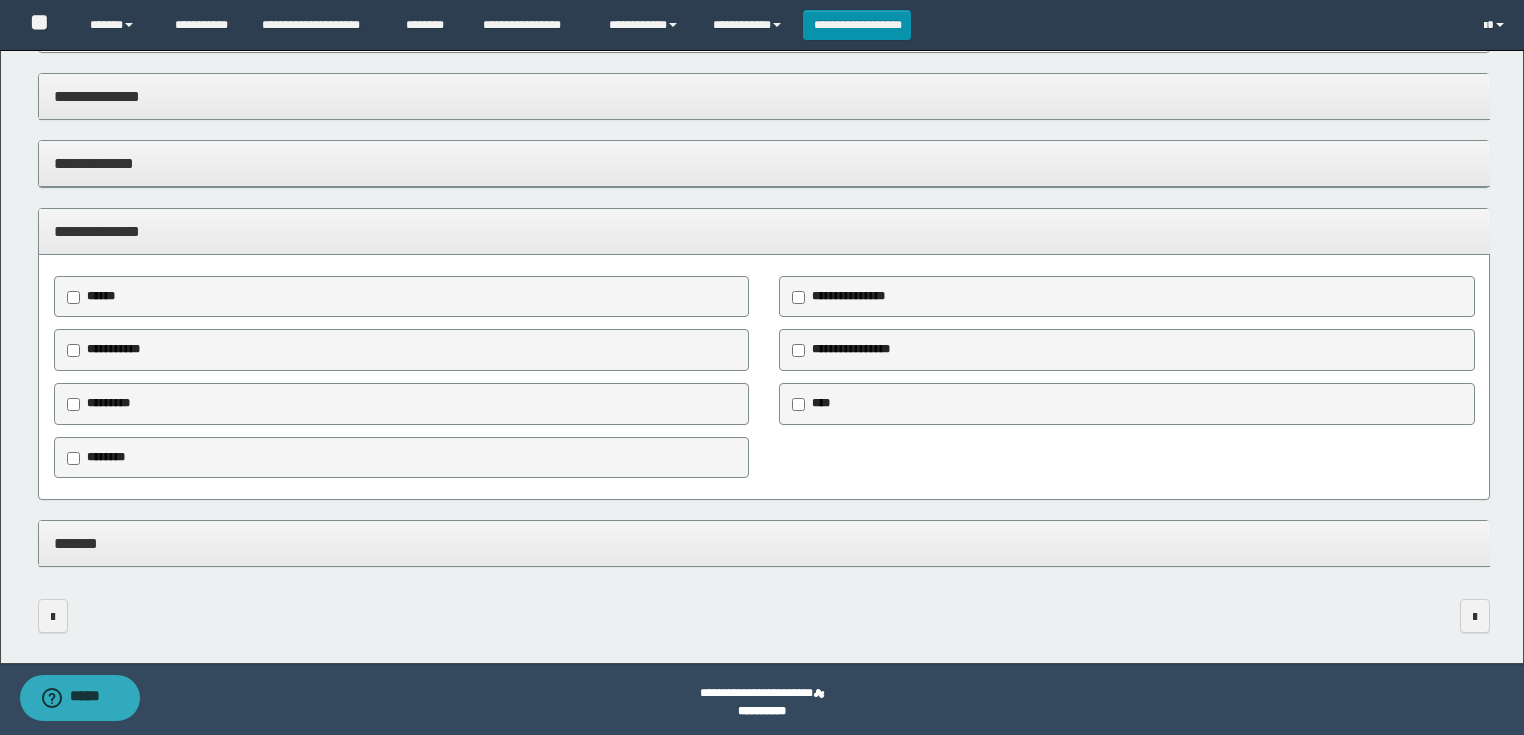 scroll, scrollTop: 2526, scrollLeft: 0, axis: vertical 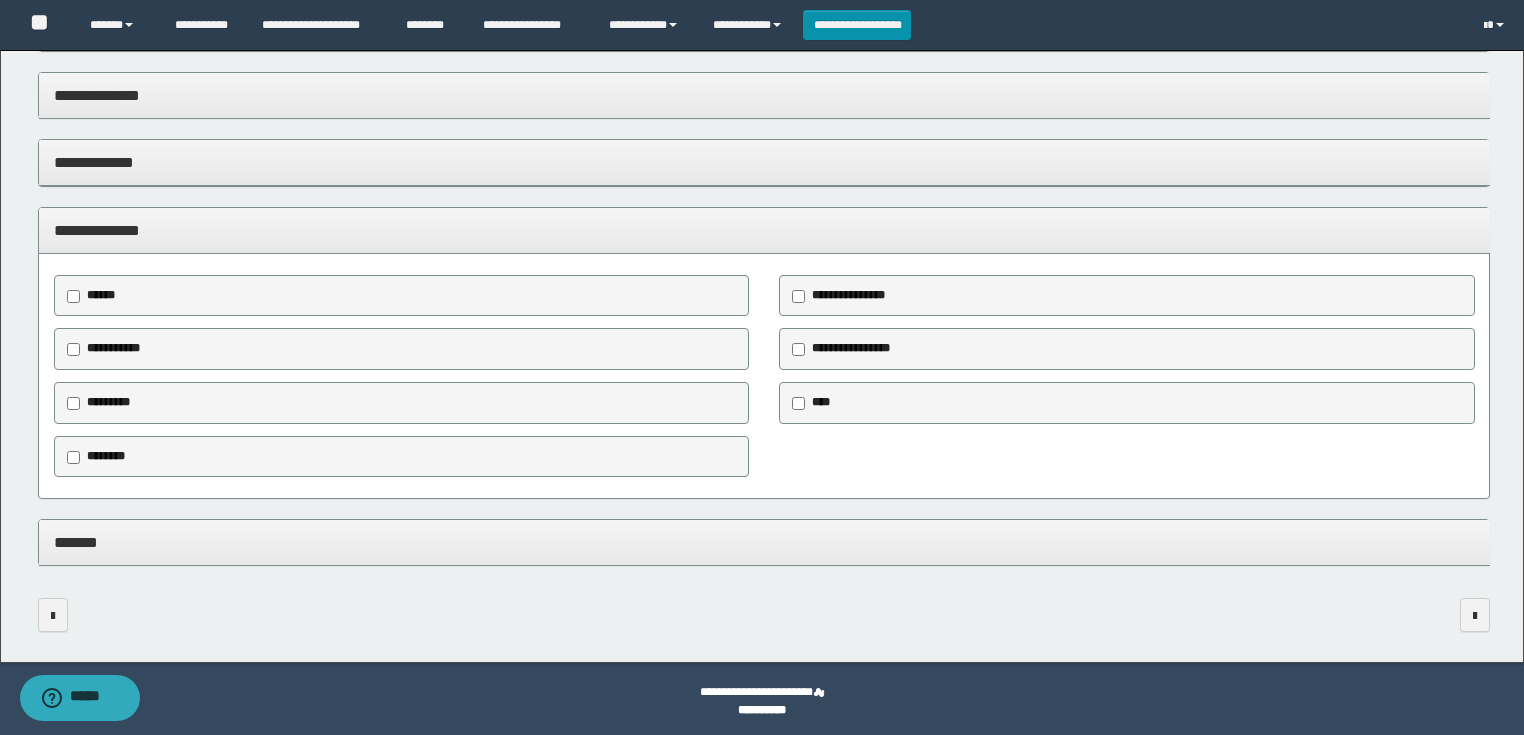 click on "********" at bounding box center [402, 457] 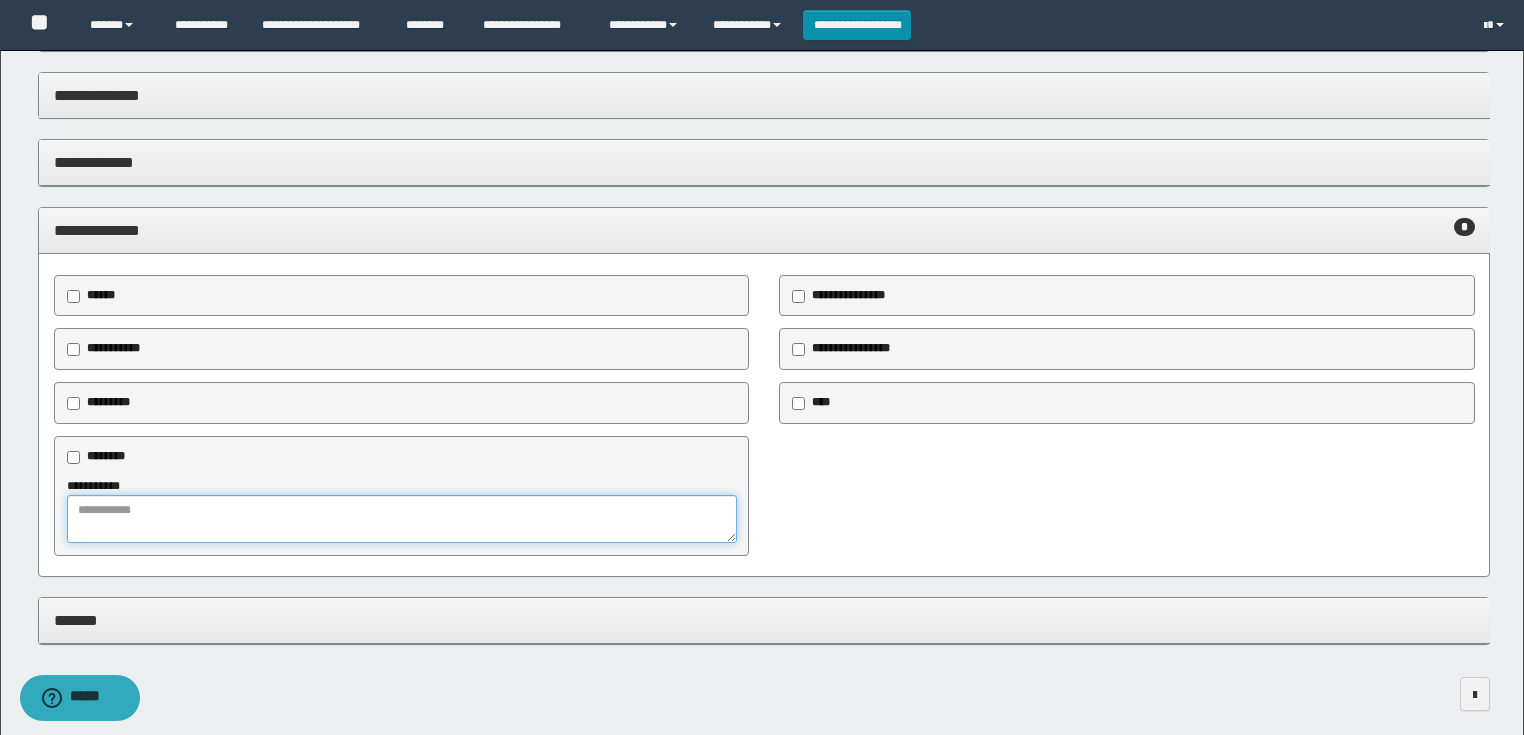 click at bounding box center [402, 519] 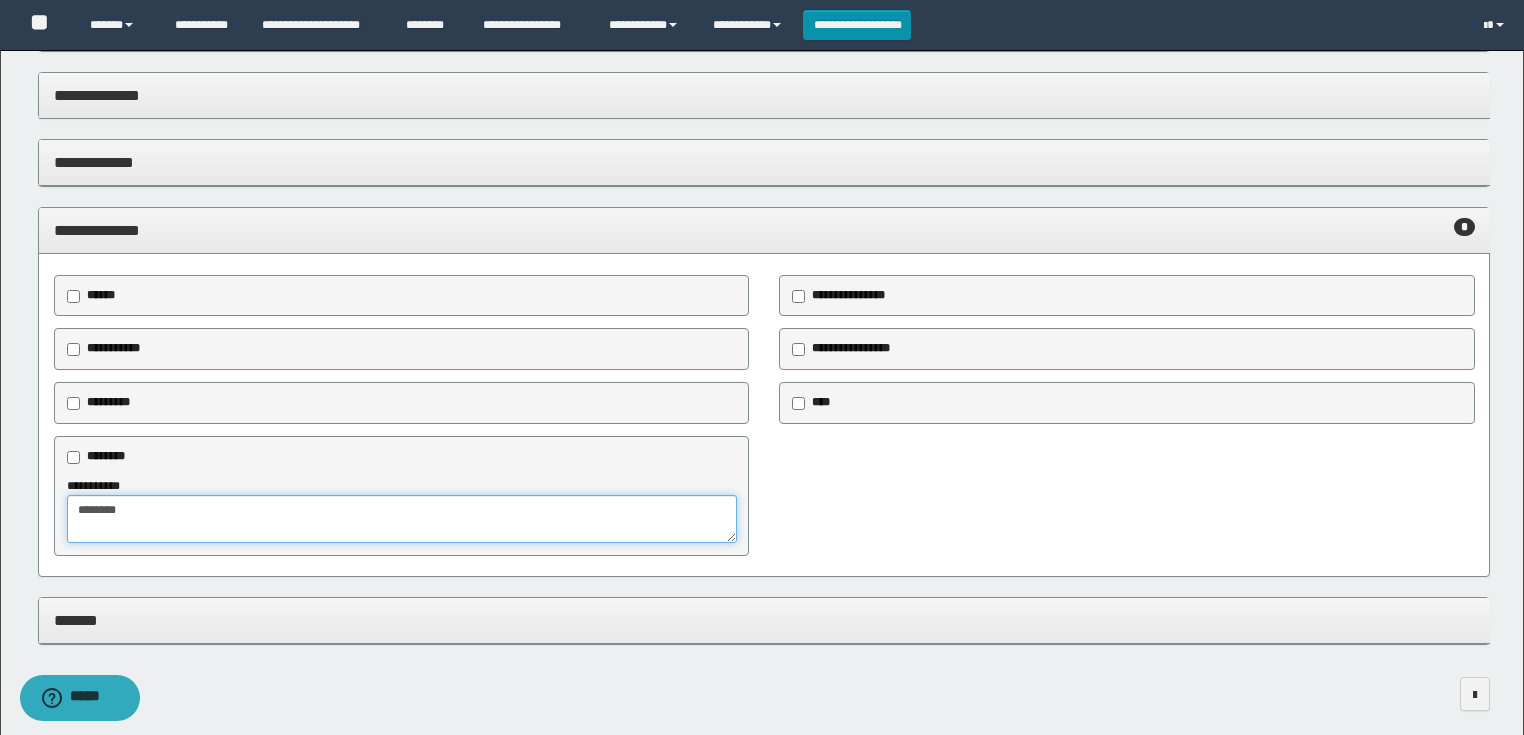 type on "*******" 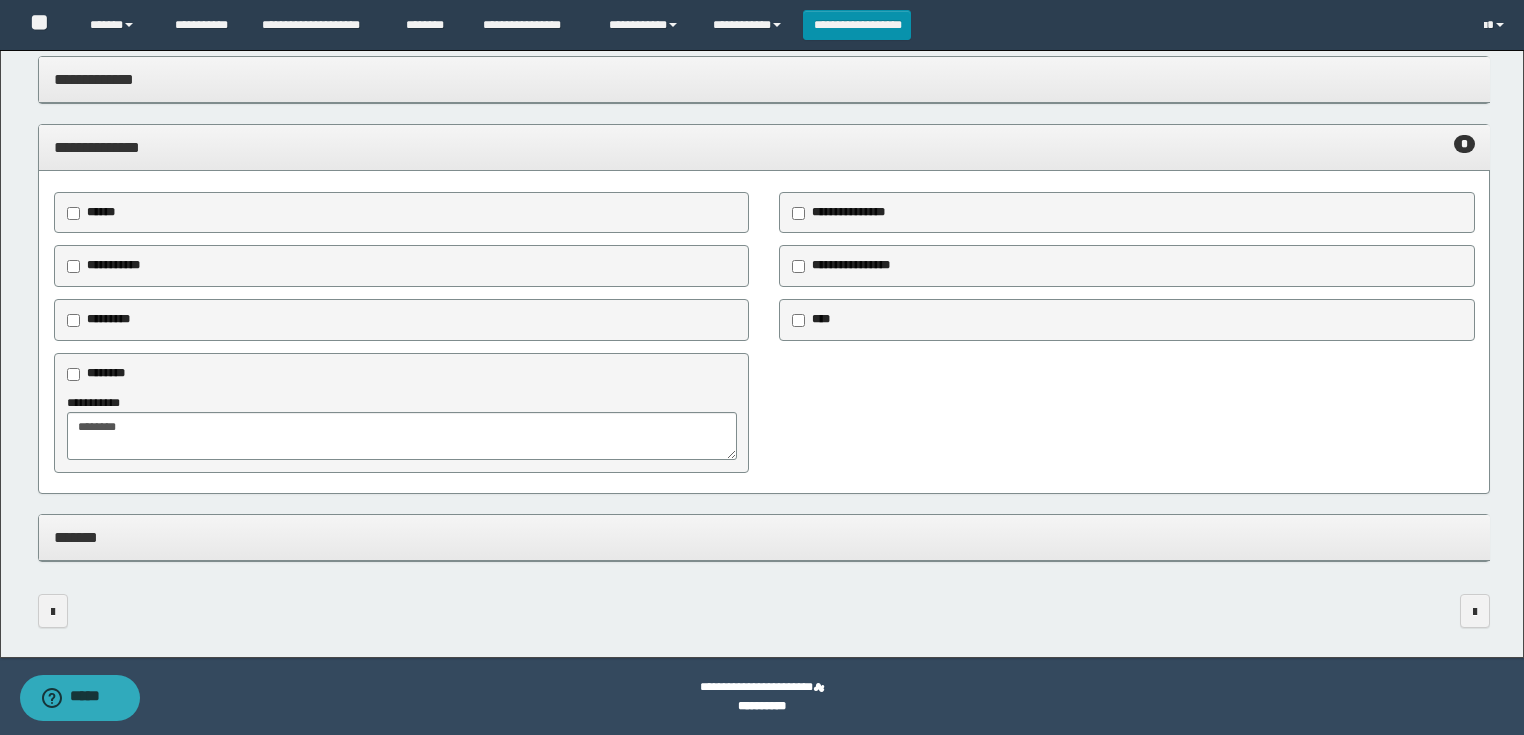 click on "*******" at bounding box center [764, 537] 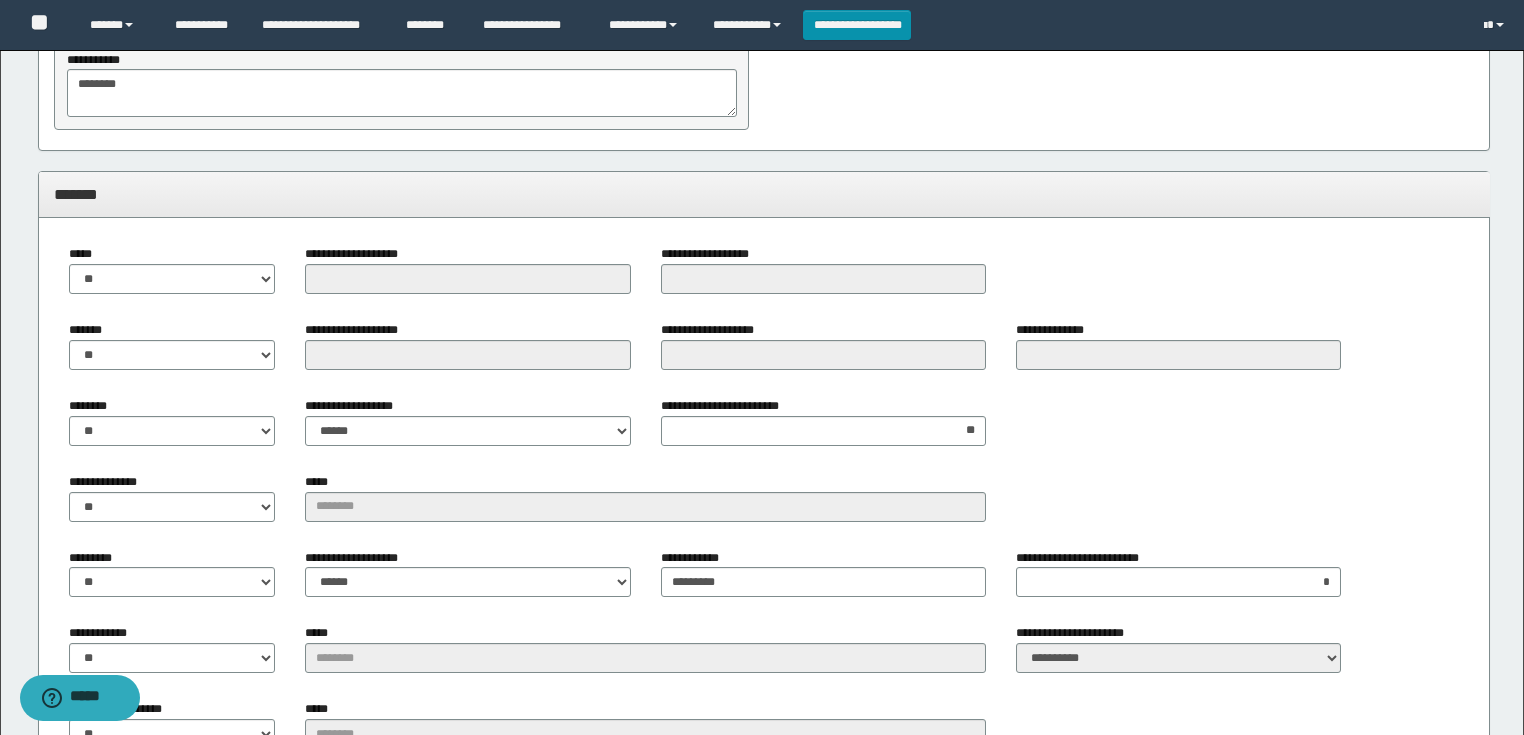 scroll, scrollTop: 3249, scrollLeft: 0, axis: vertical 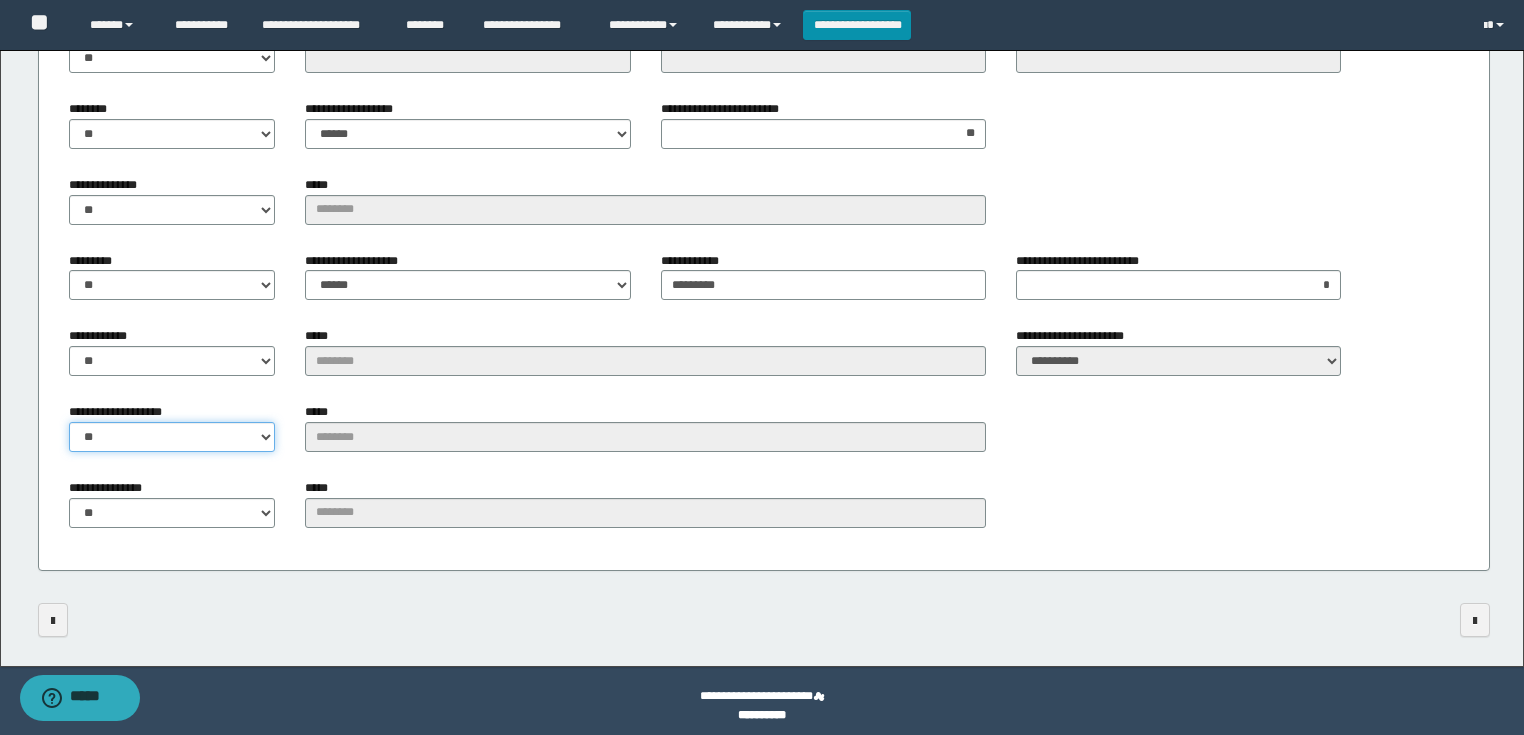 click on "**
**" at bounding box center [172, 437] 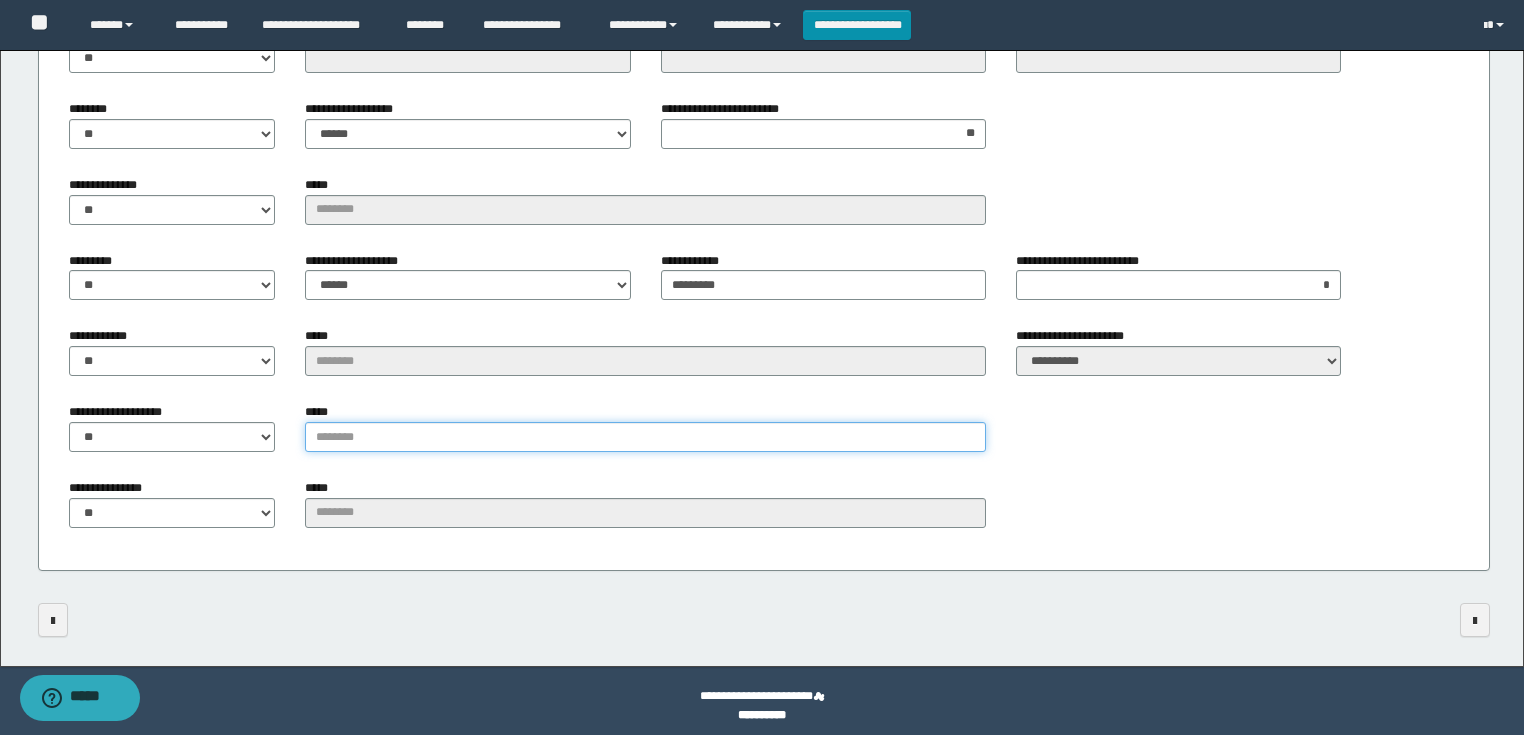 click on "*****" at bounding box center [645, 437] 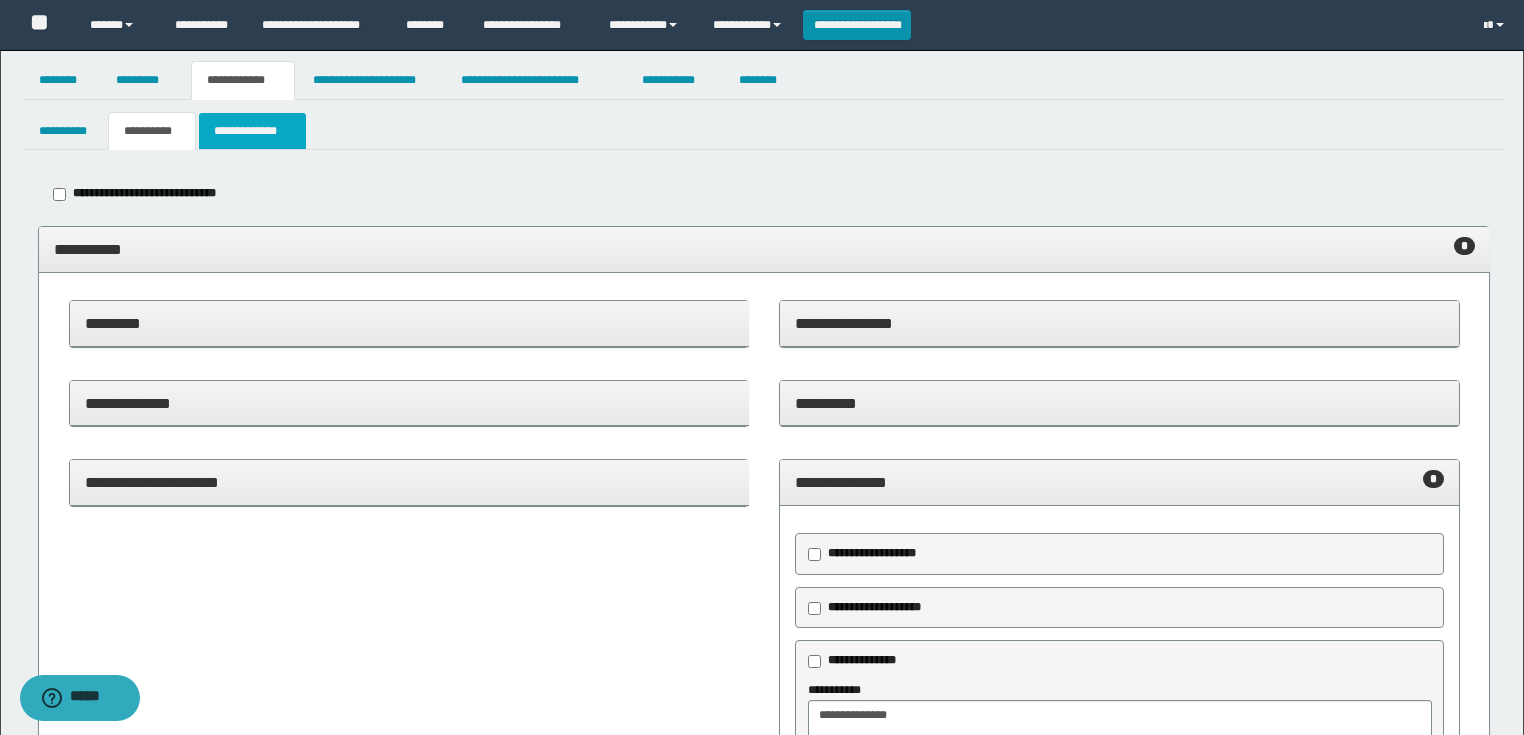 scroll, scrollTop: 0, scrollLeft: 0, axis: both 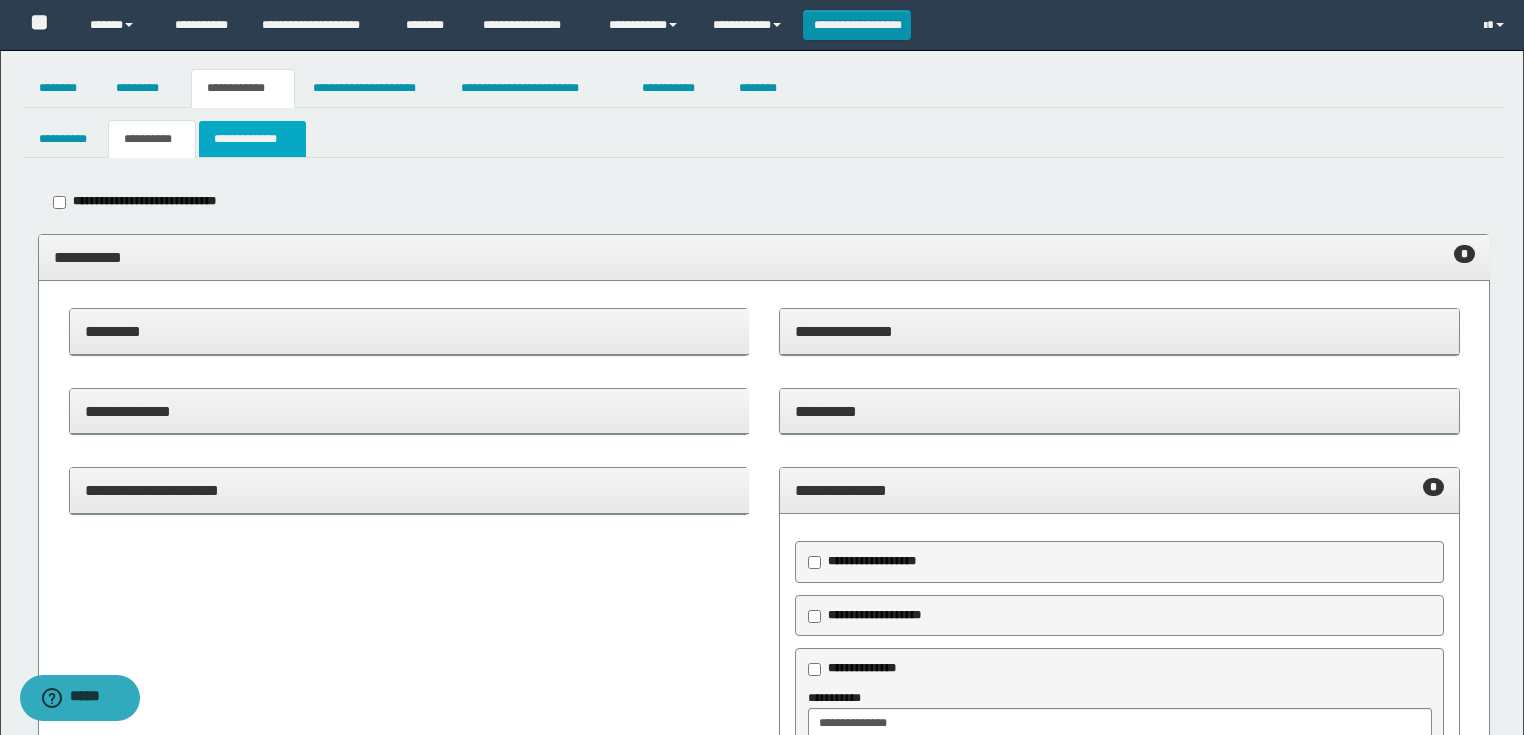 type on "**********" 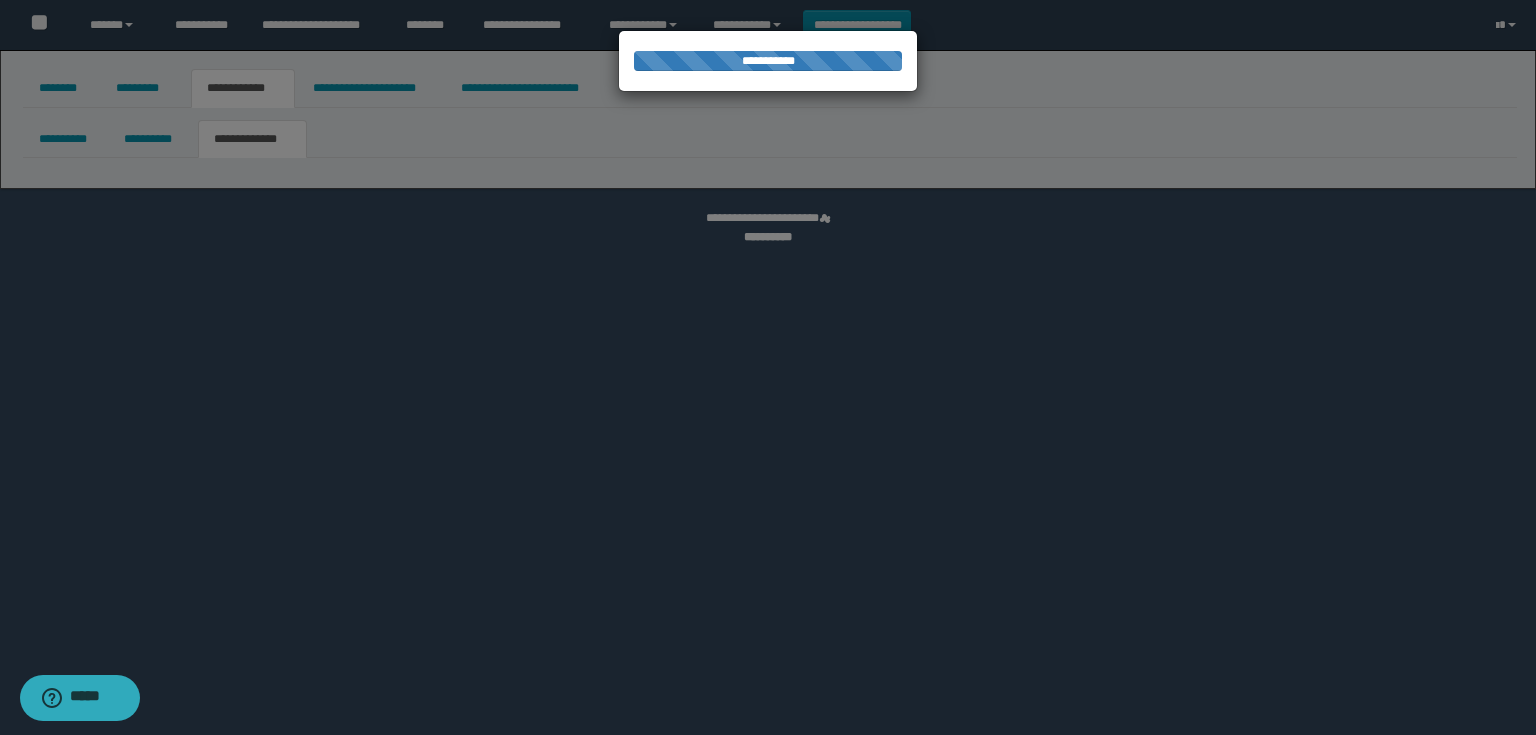 select on "*" 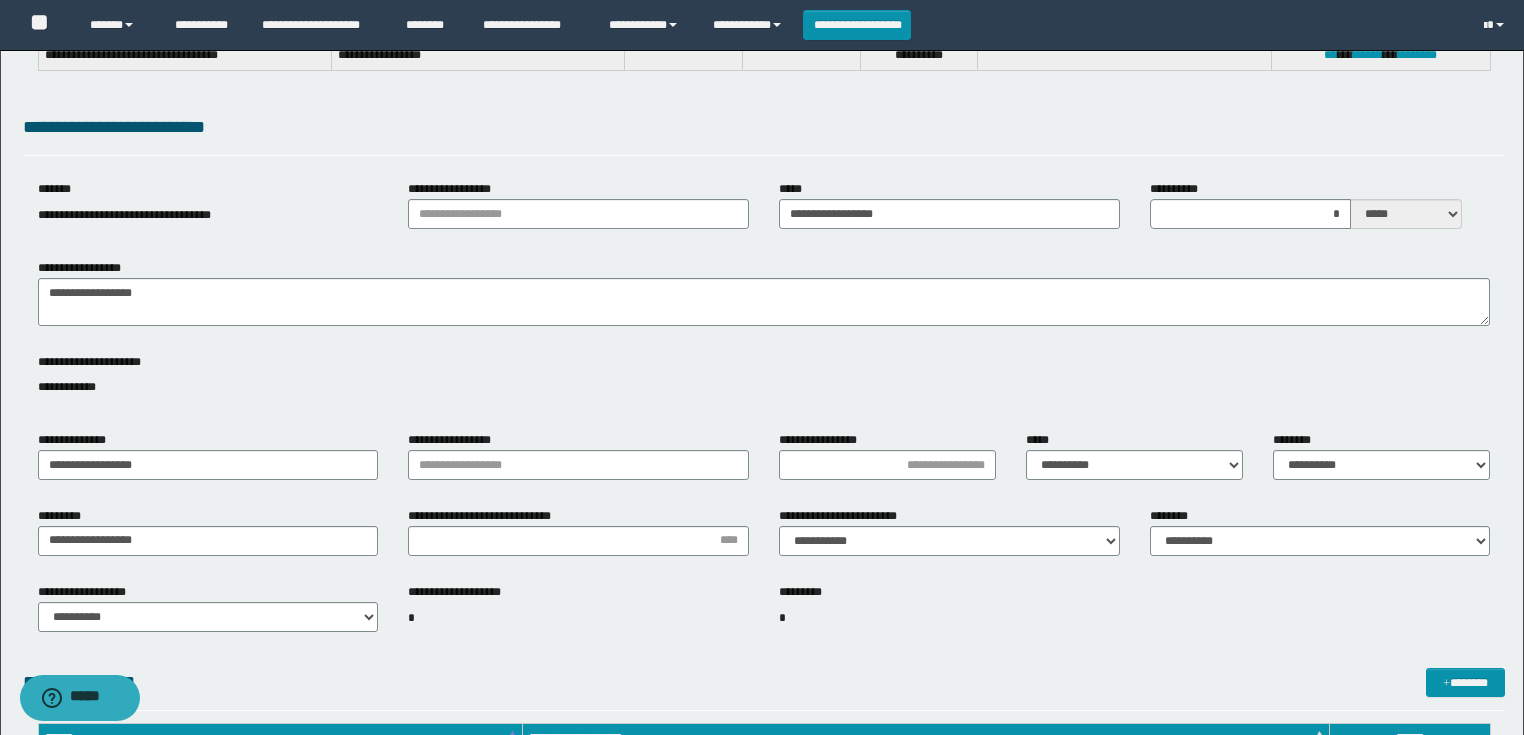 scroll, scrollTop: 480, scrollLeft: 0, axis: vertical 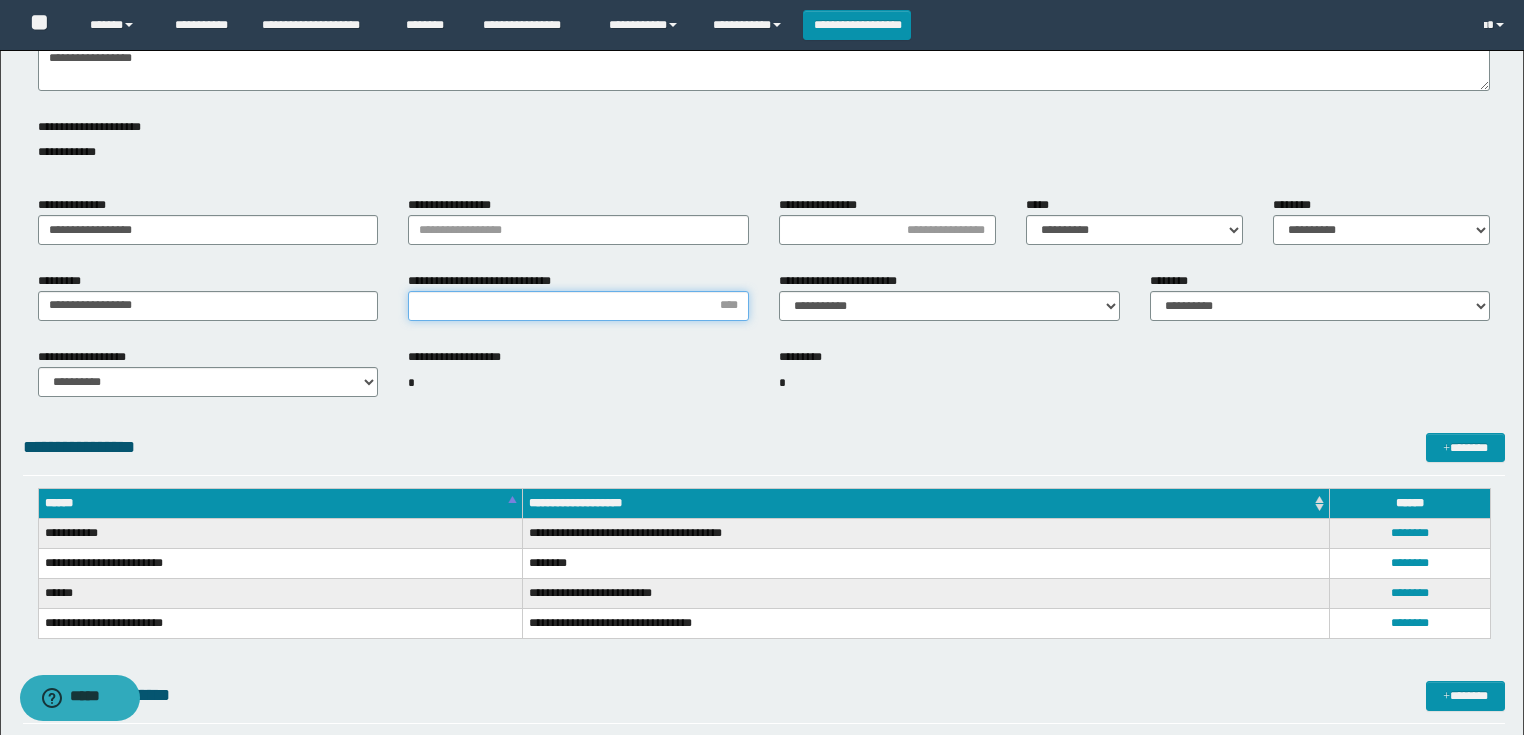 click on "**********" at bounding box center (578, 306) 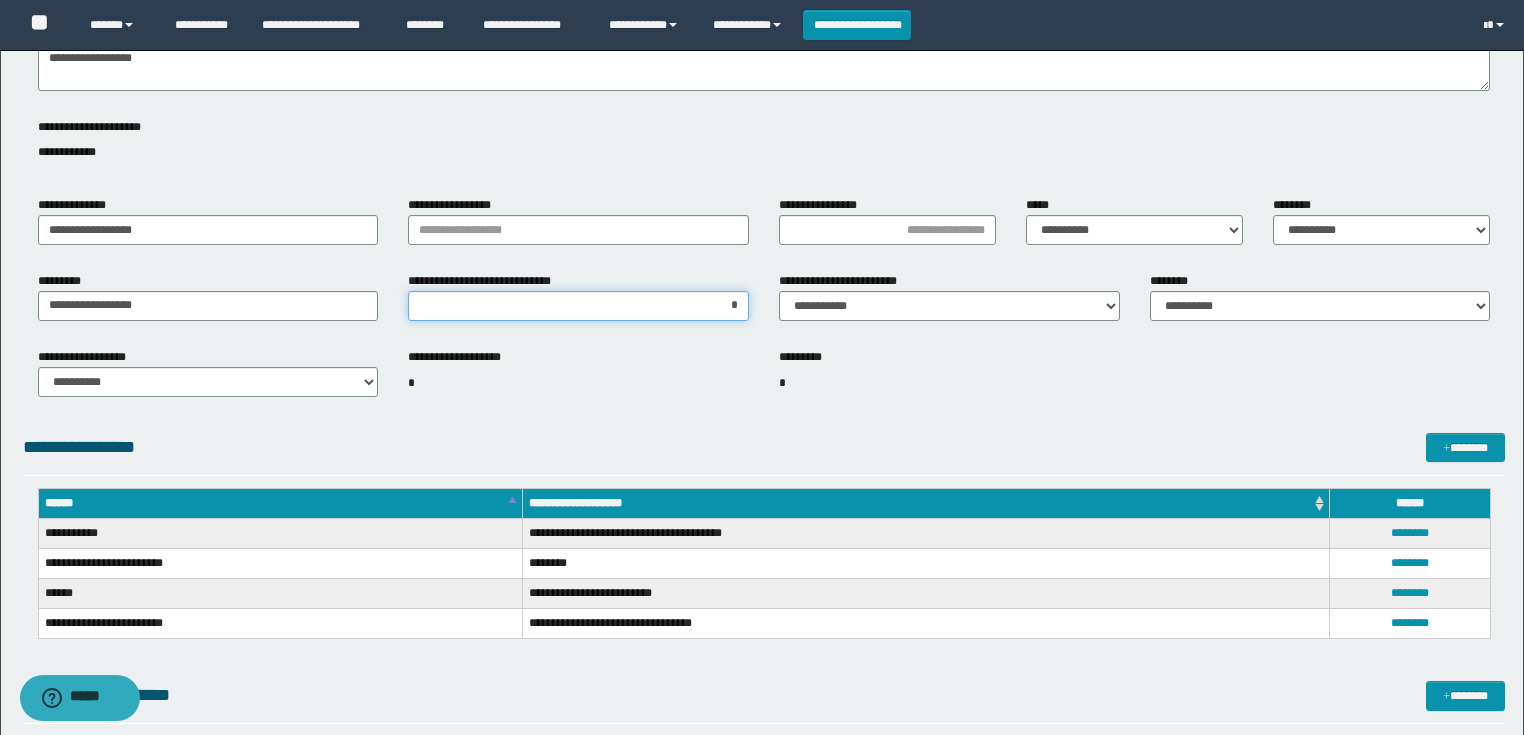 type on "**" 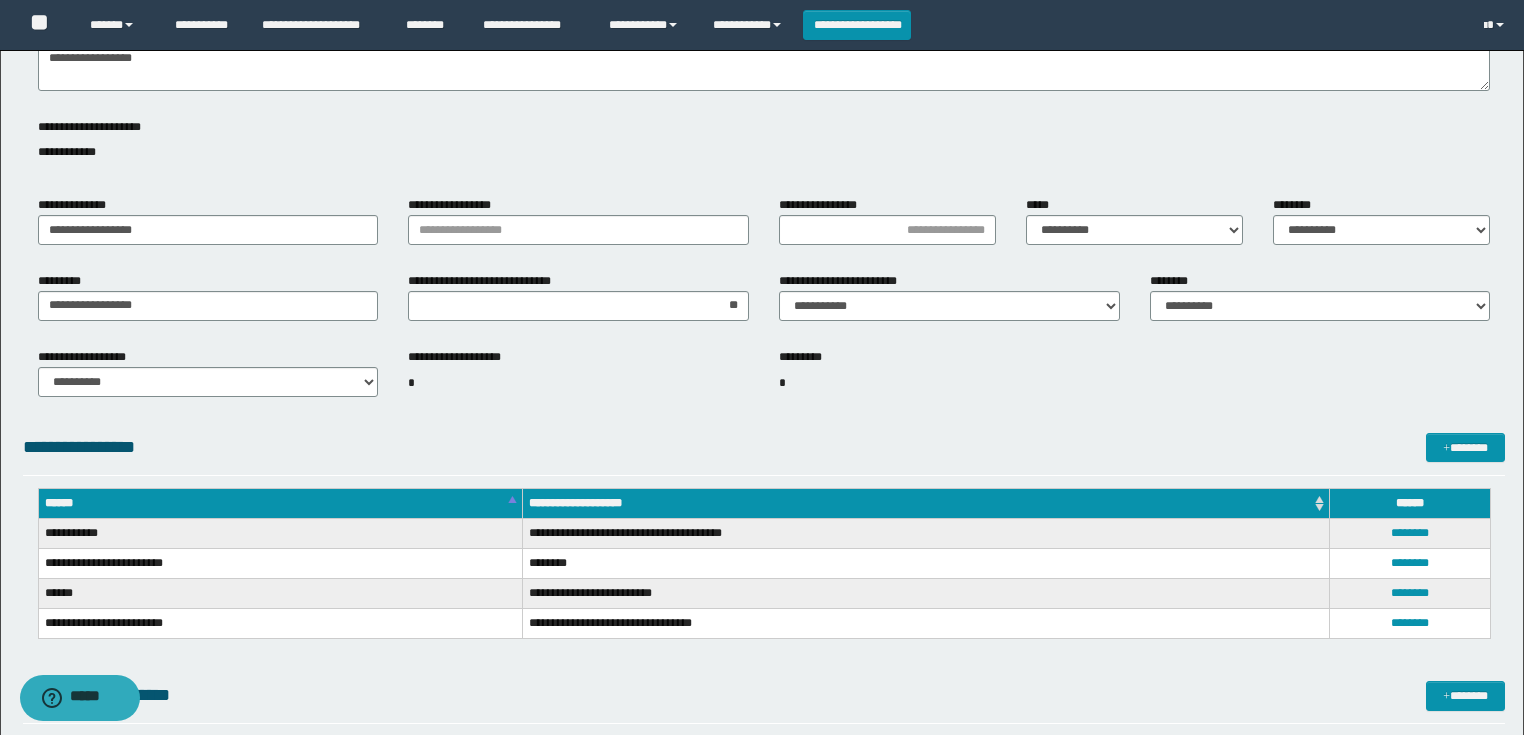 click on "**********" at bounding box center [764, 699] 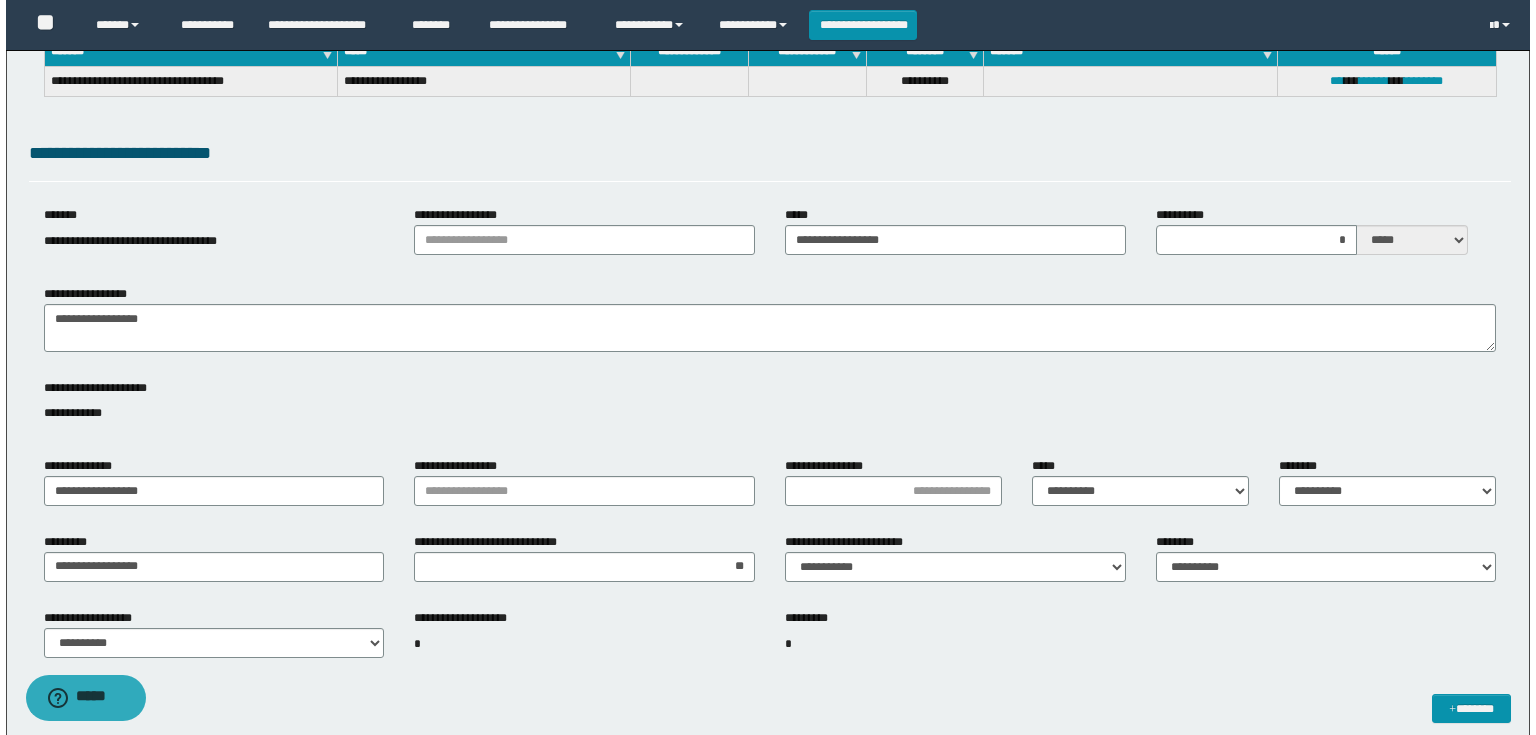 scroll, scrollTop: 0, scrollLeft: 0, axis: both 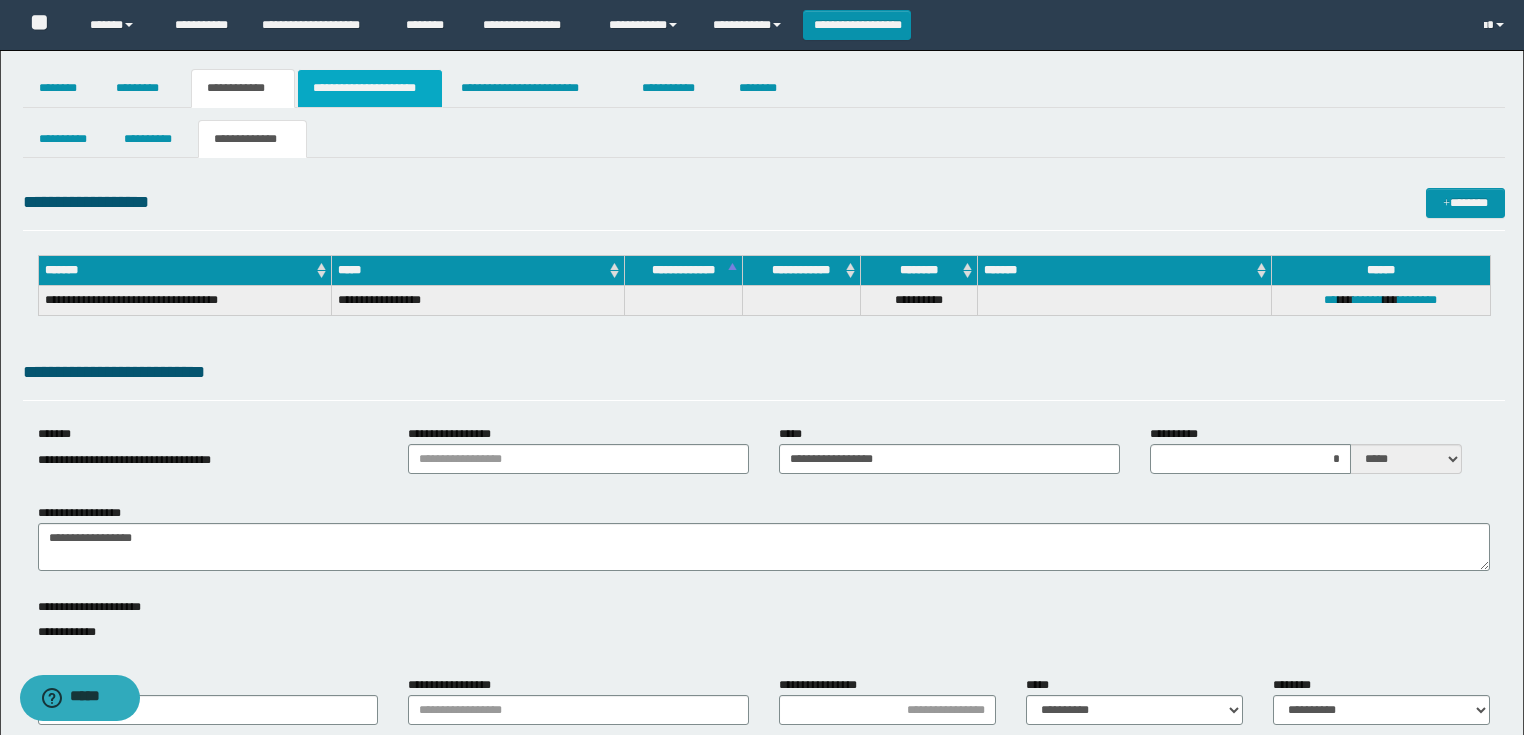 click on "**********" at bounding box center [370, 88] 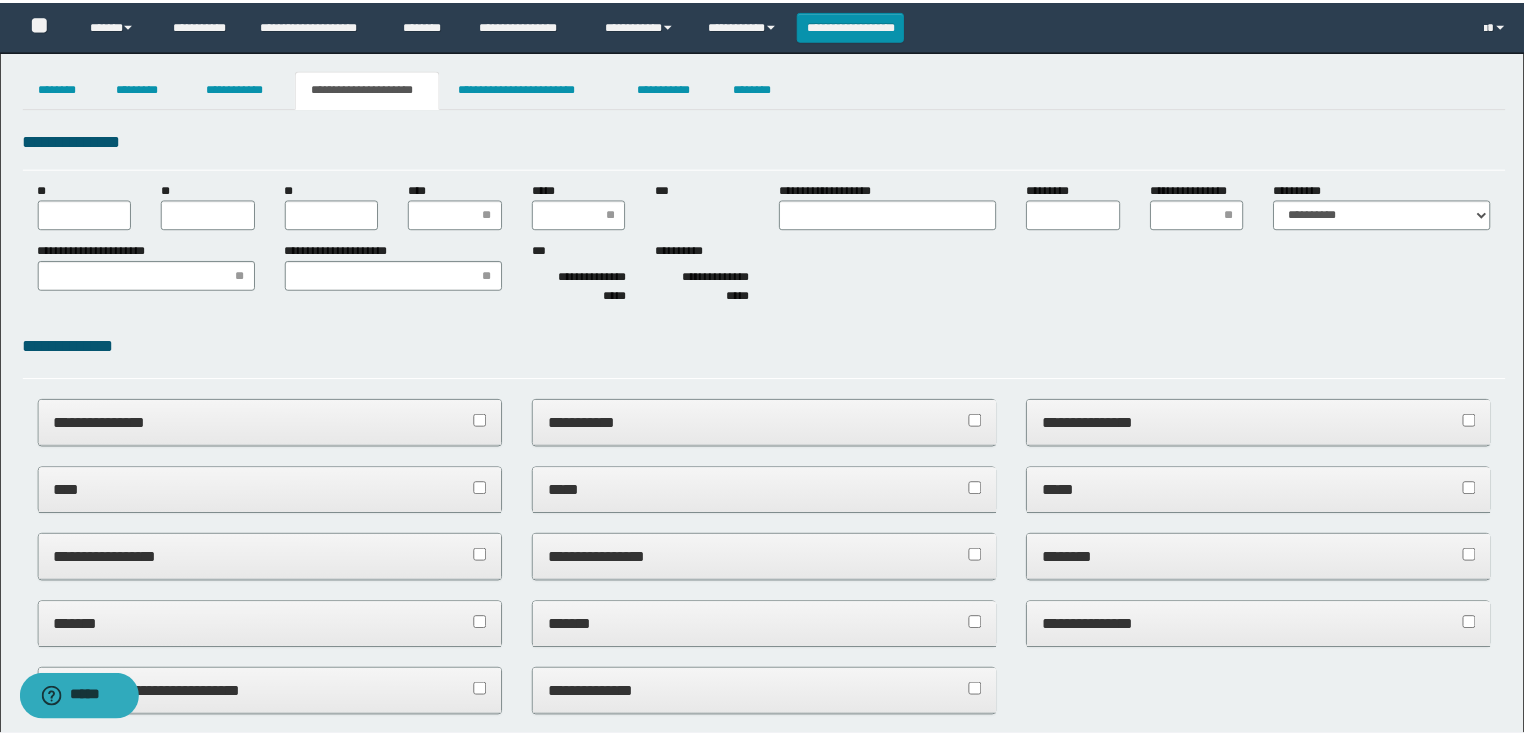 scroll, scrollTop: 0, scrollLeft: 0, axis: both 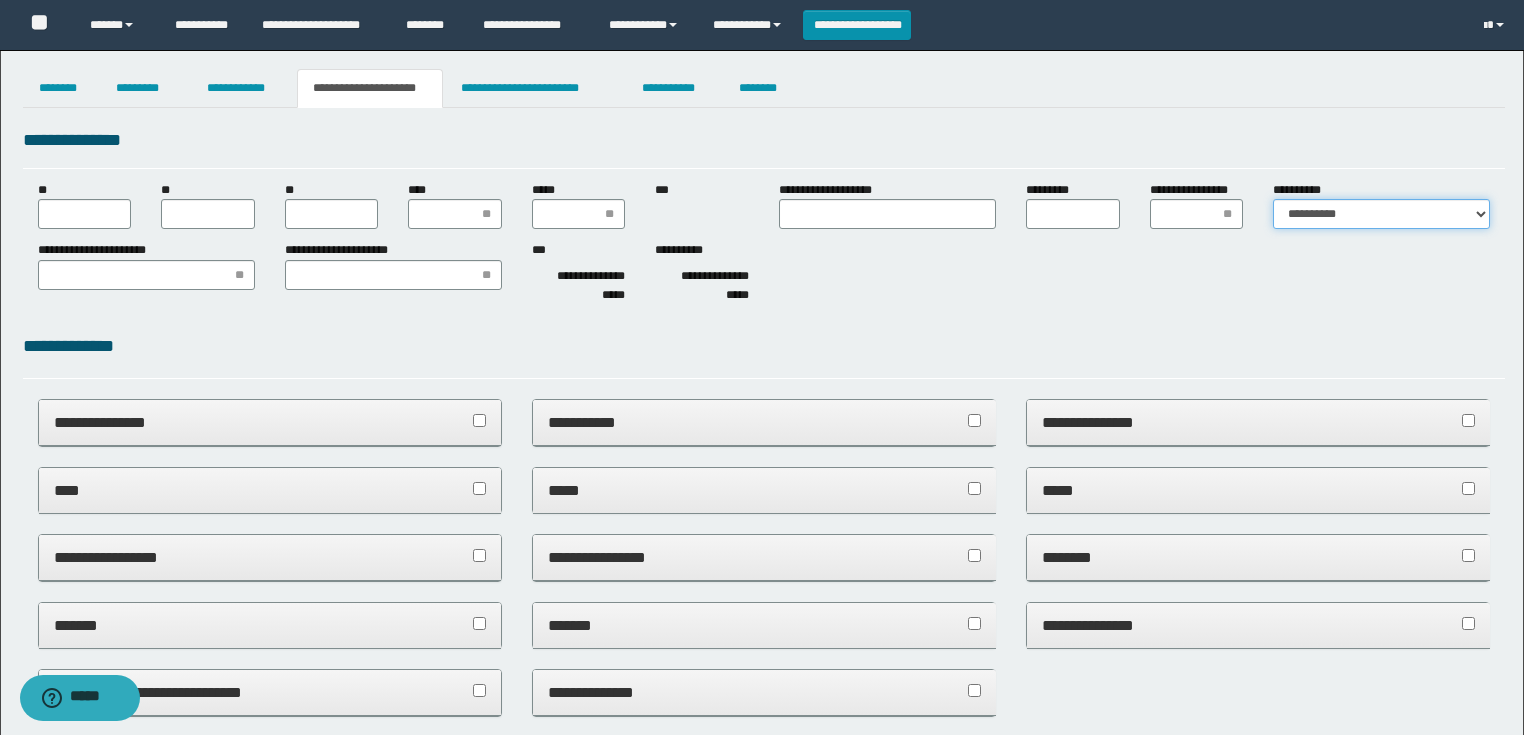 click on "**********" at bounding box center [1381, 214] 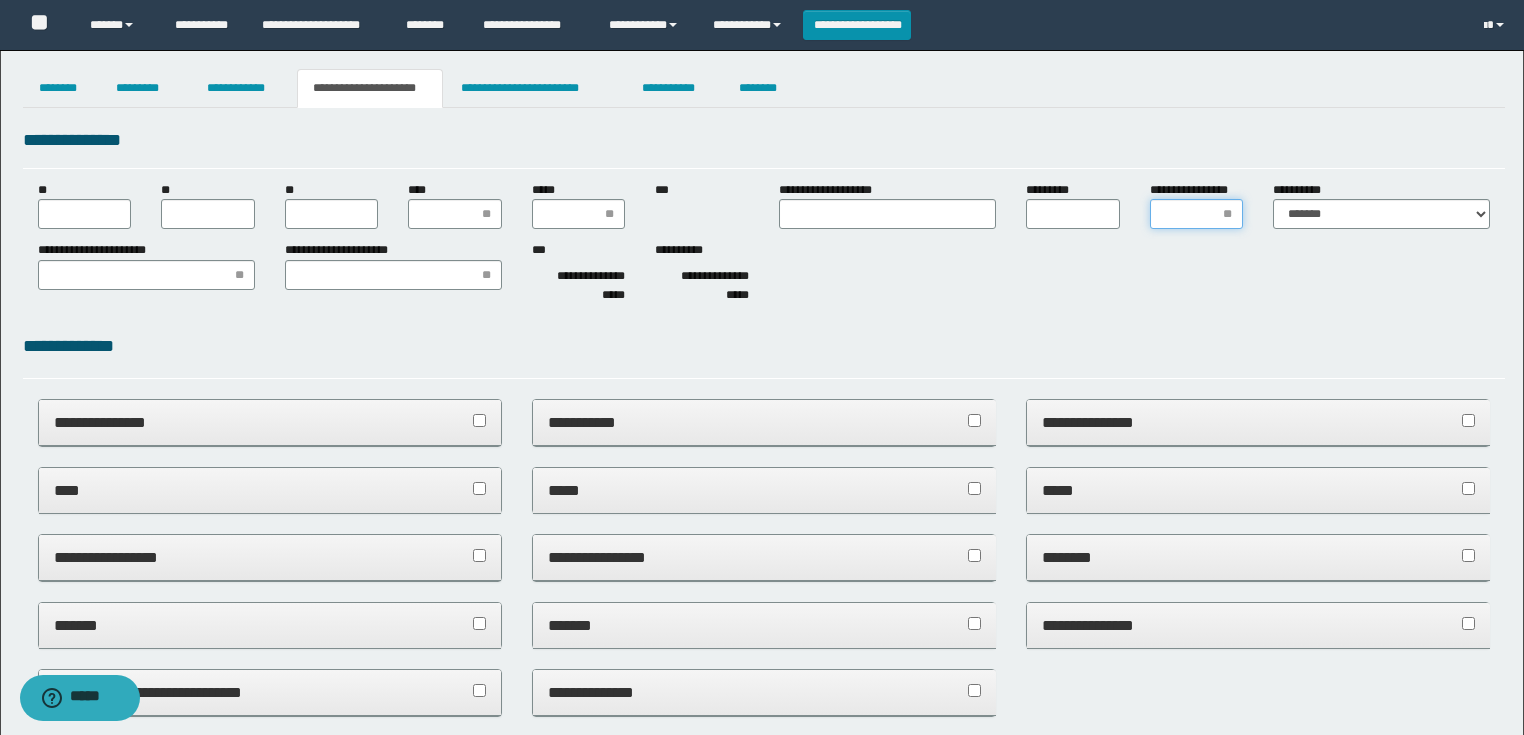 click on "**********" at bounding box center [1197, 214] 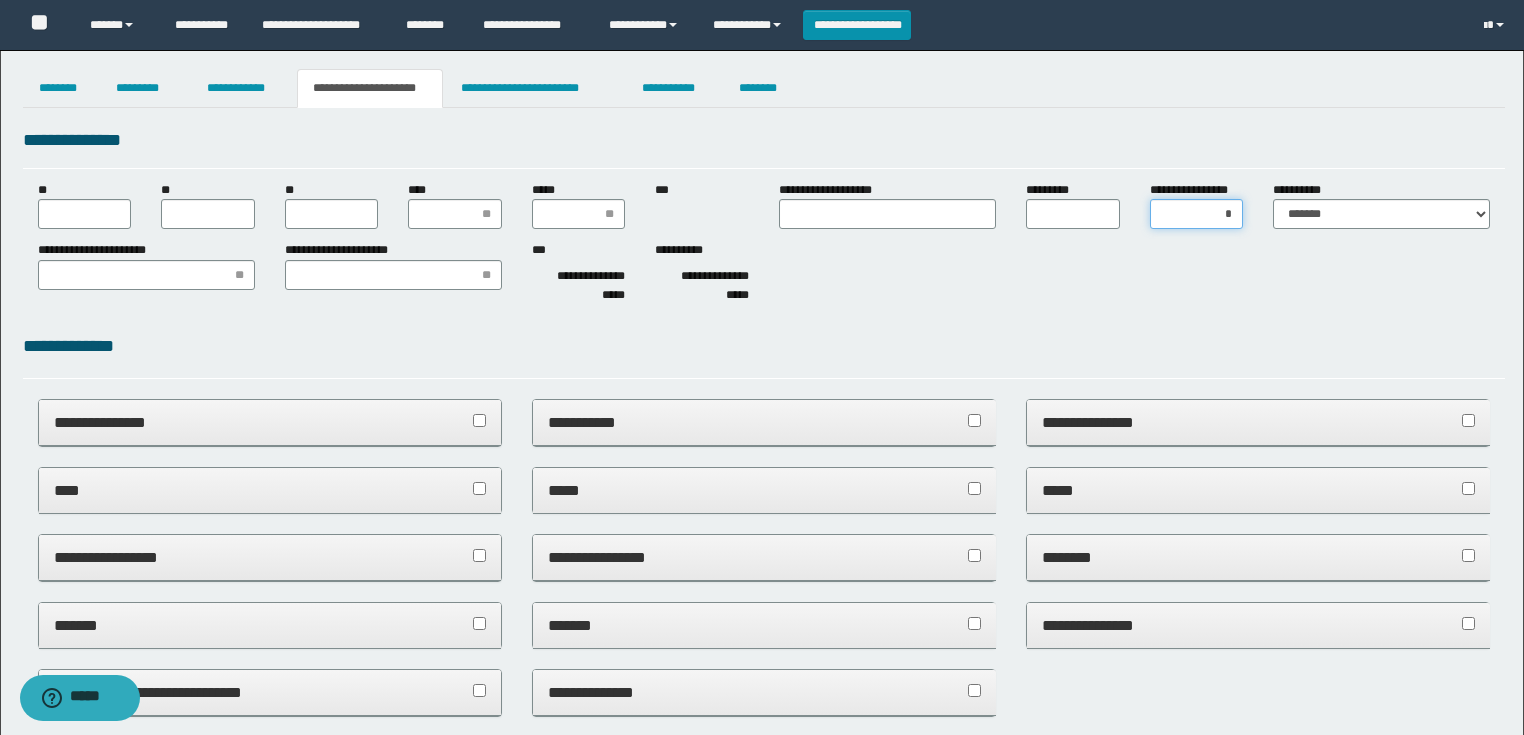type on "**" 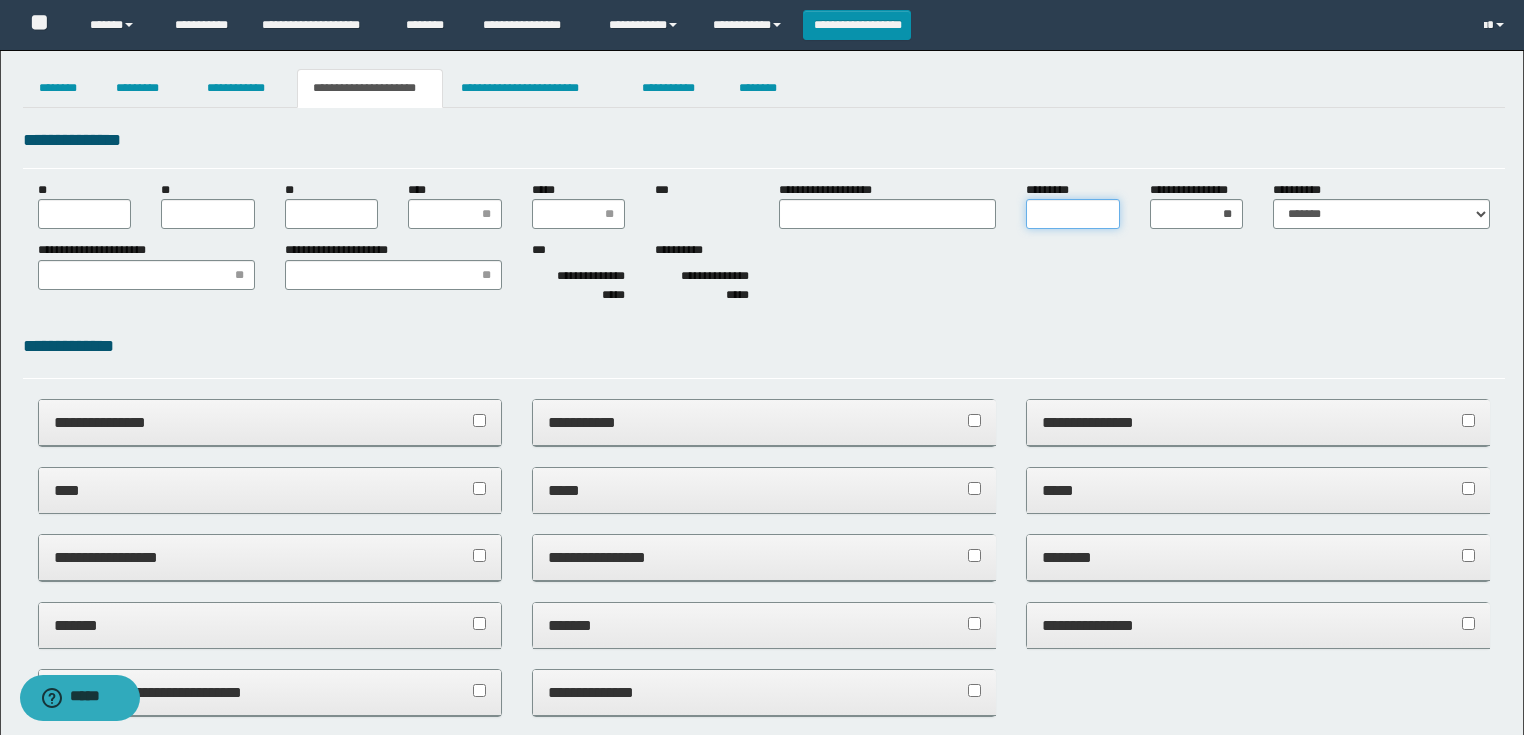 click on "*********" at bounding box center [1073, 214] 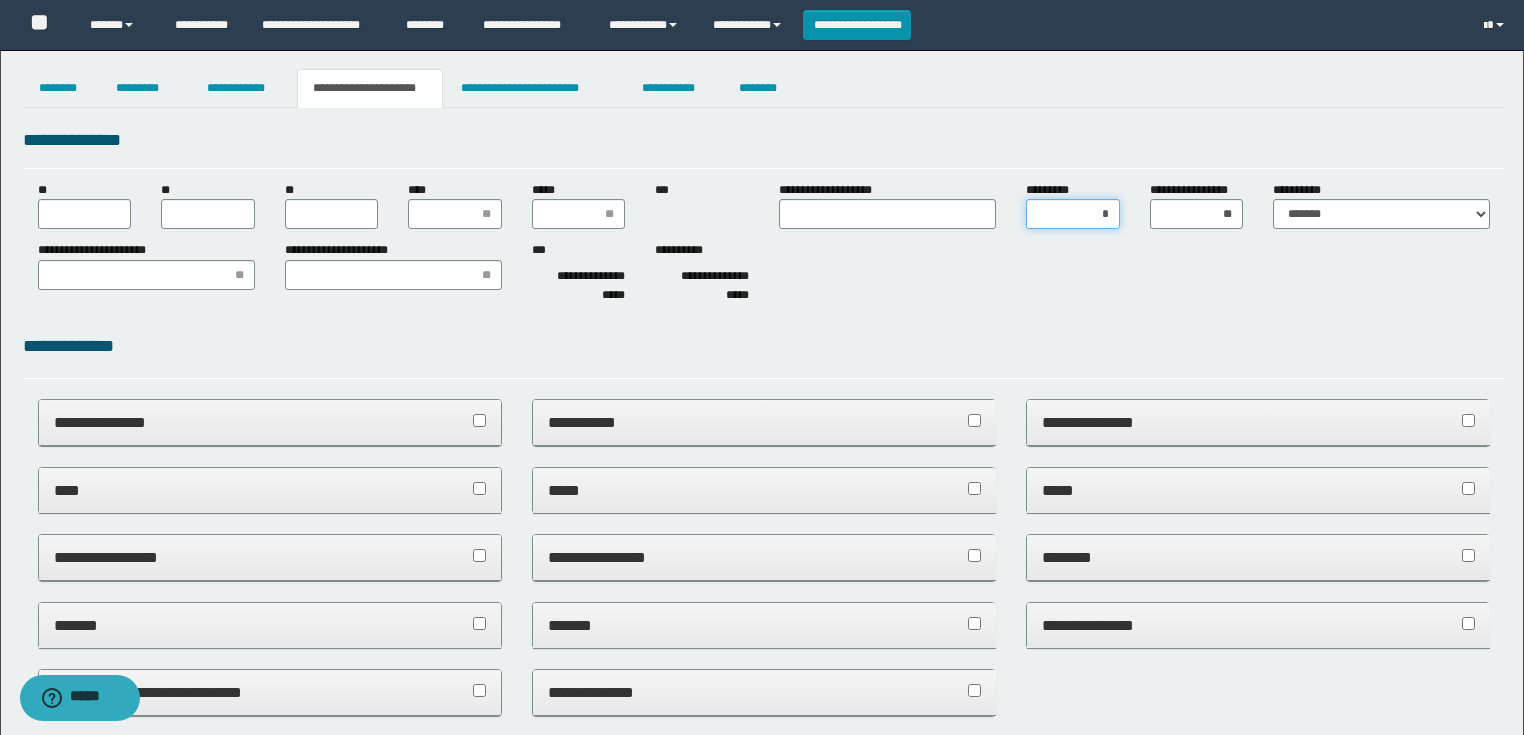 type on "**" 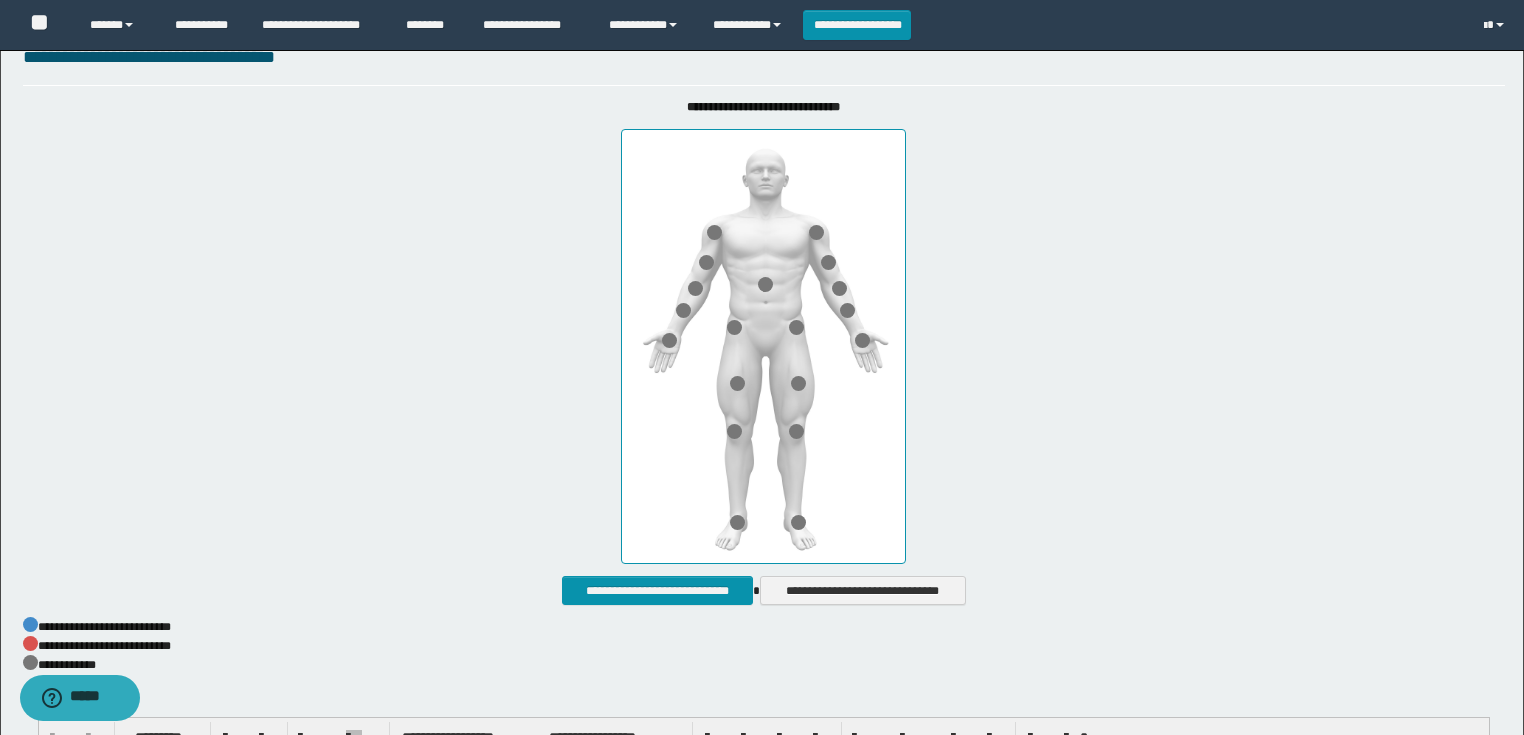 scroll, scrollTop: 800, scrollLeft: 0, axis: vertical 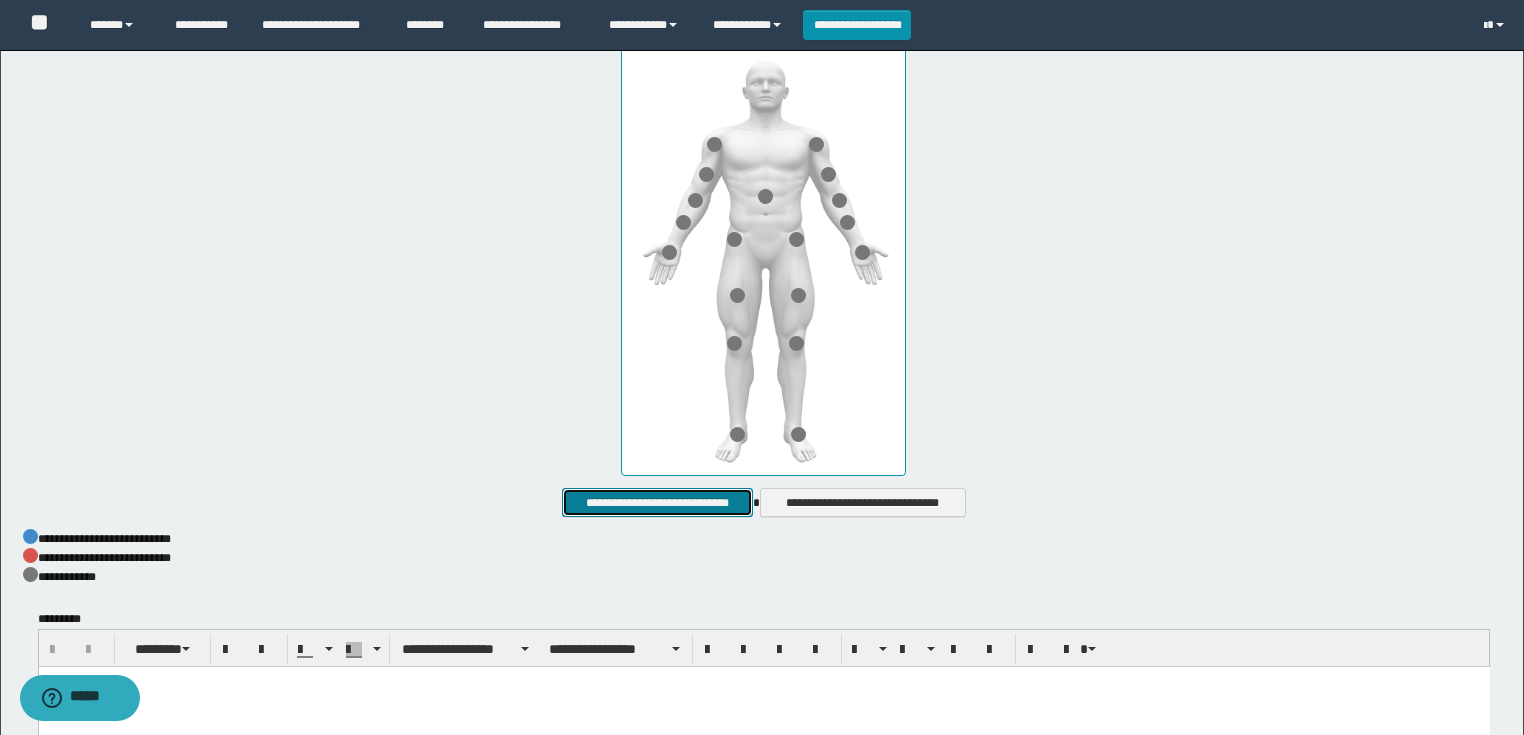 click on "**********" at bounding box center [657, 503] 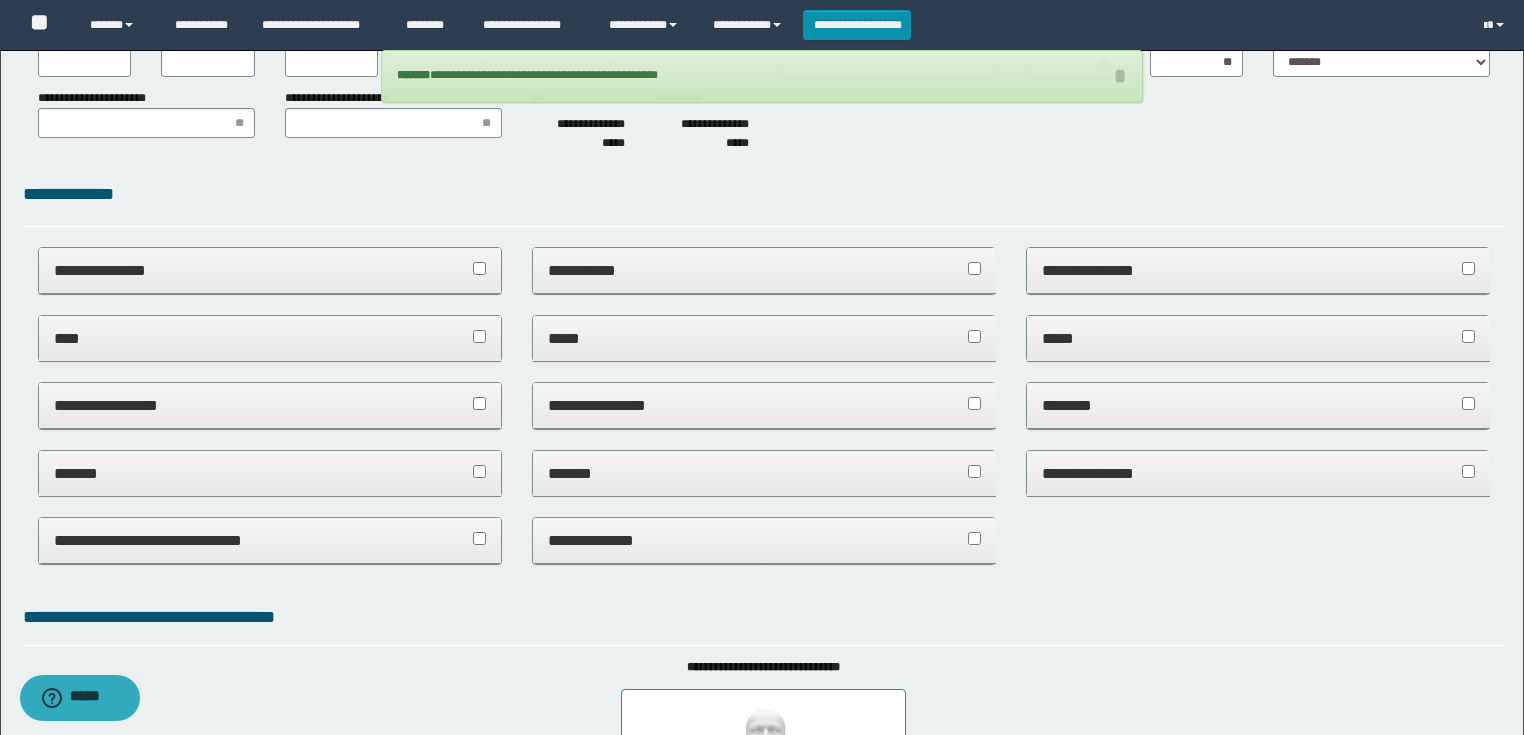 scroll, scrollTop: 0, scrollLeft: 0, axis: both 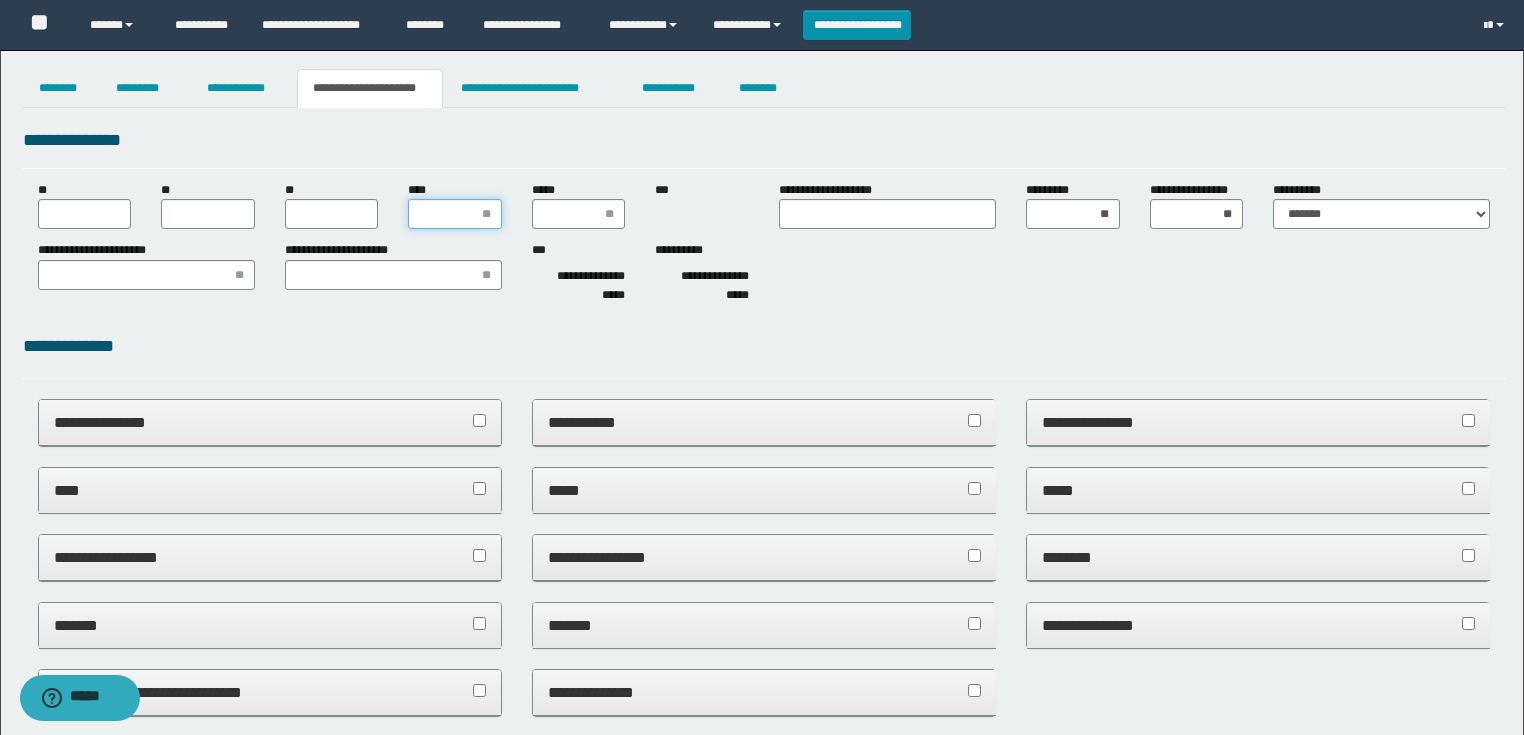 click on "****" at bounding box center (455, 214) 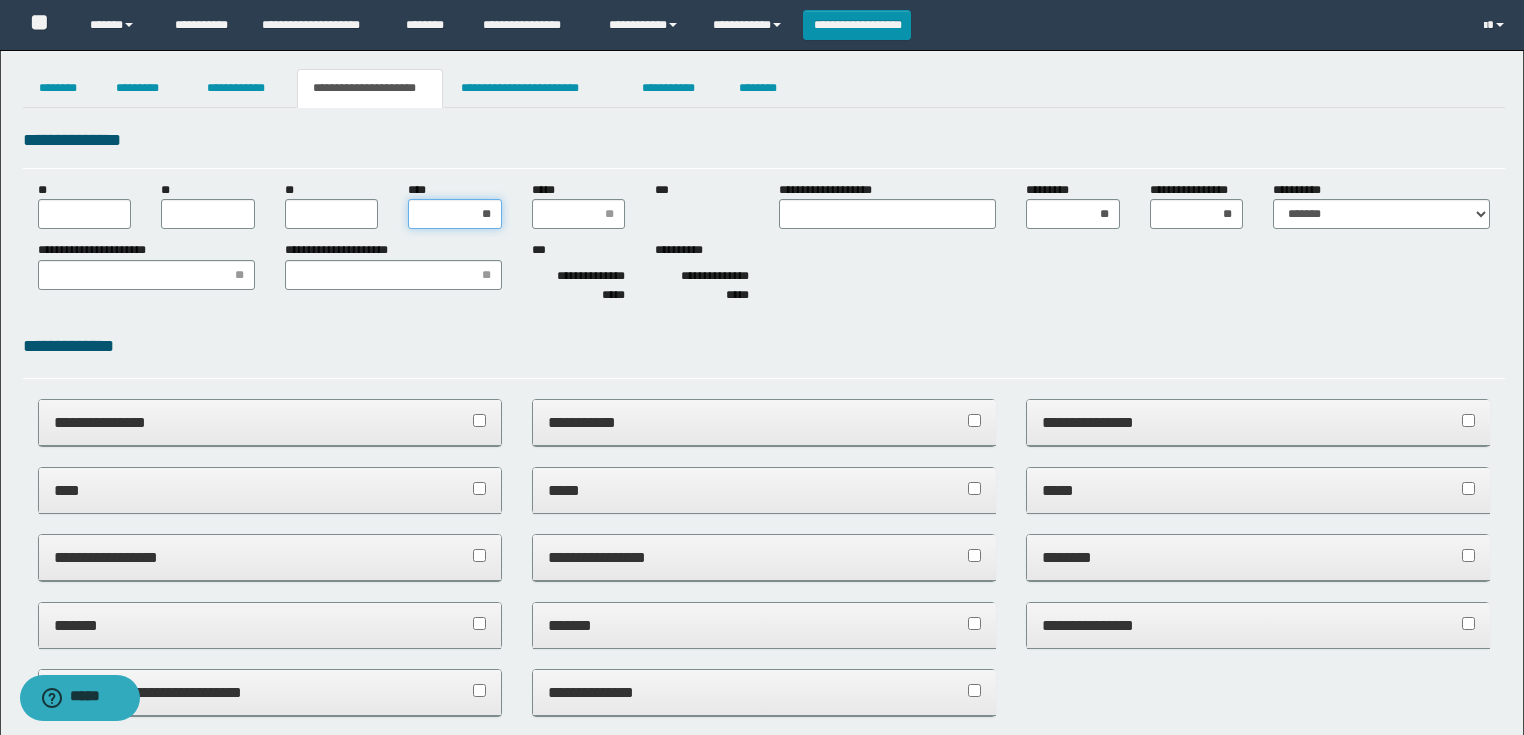 type on "***" 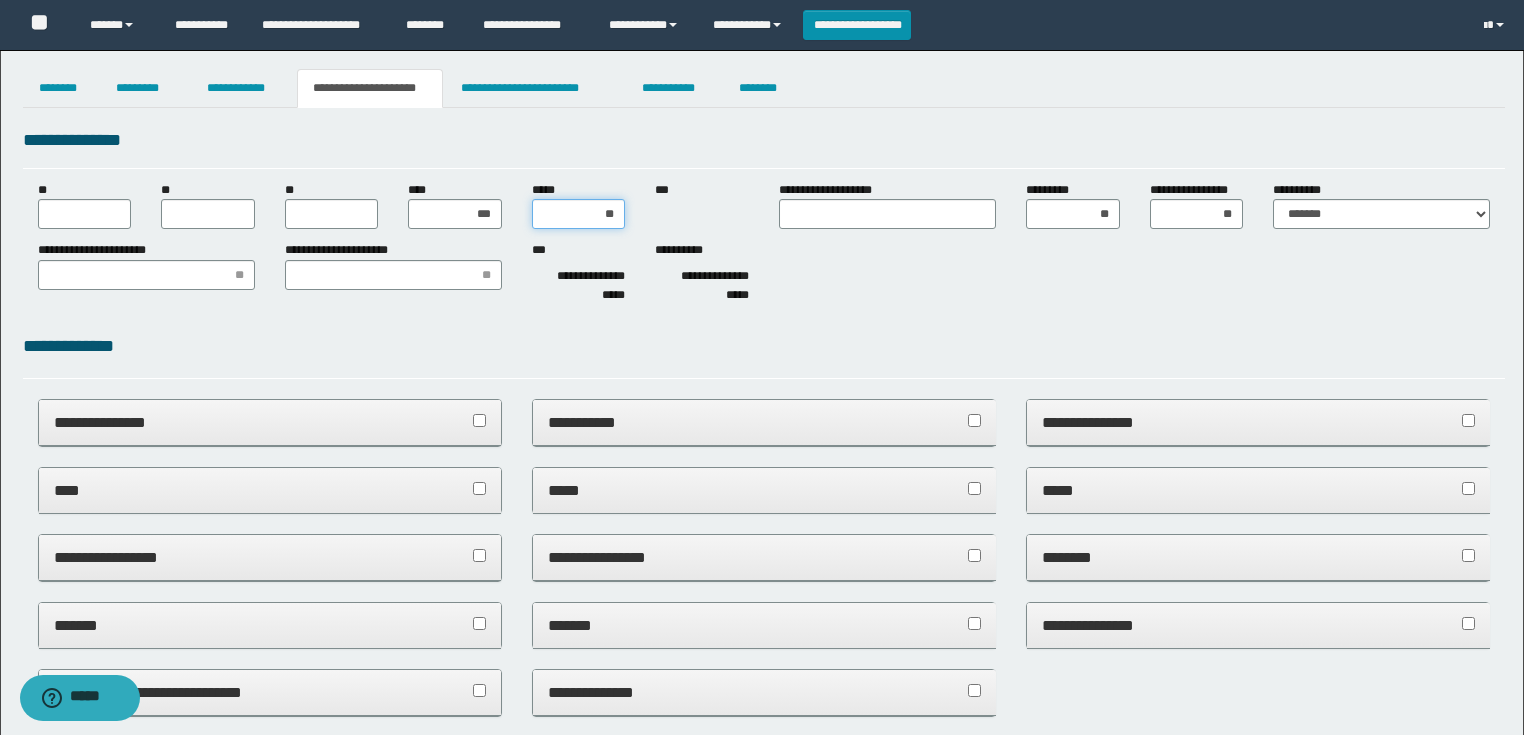 type on "***" 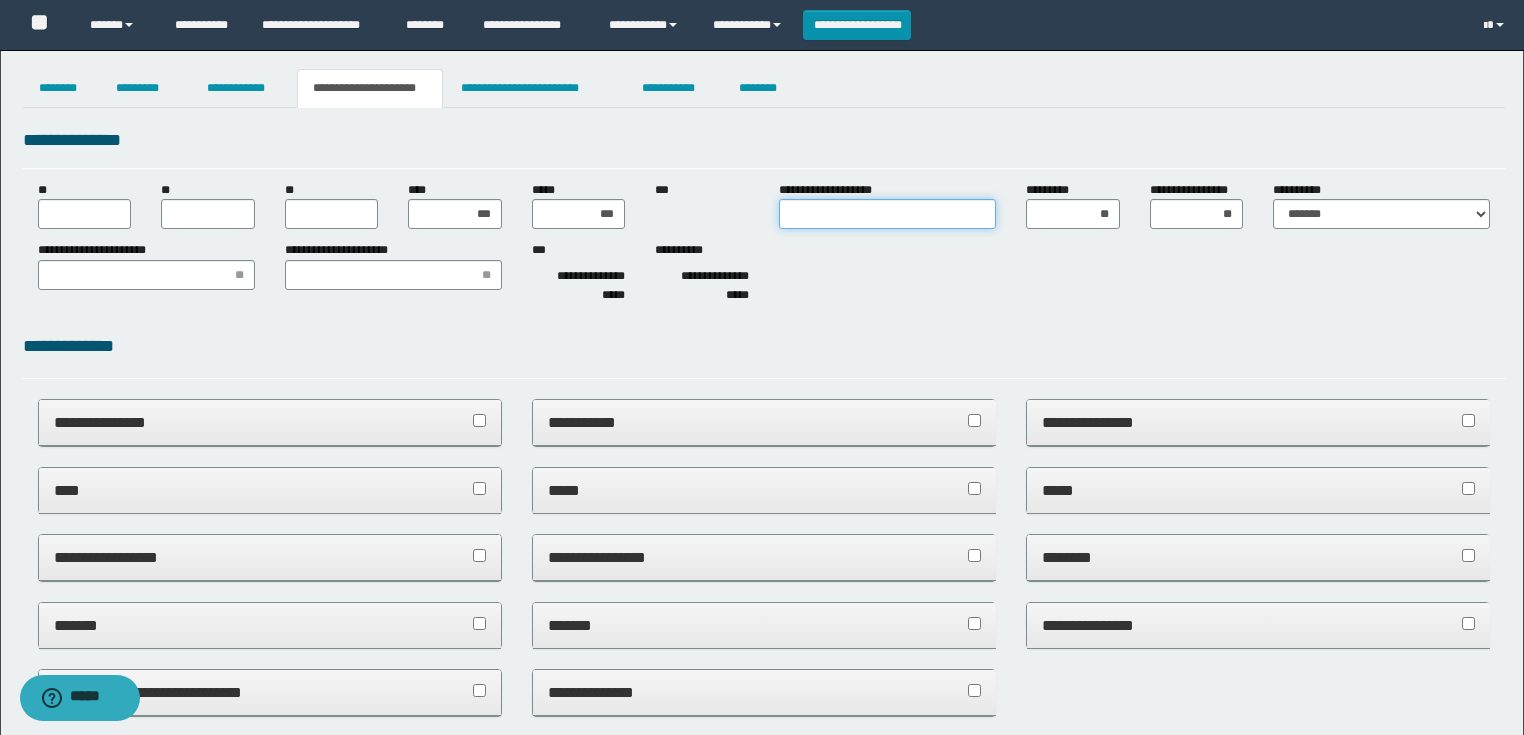 click on "**********" at bounding box center [887, 214] 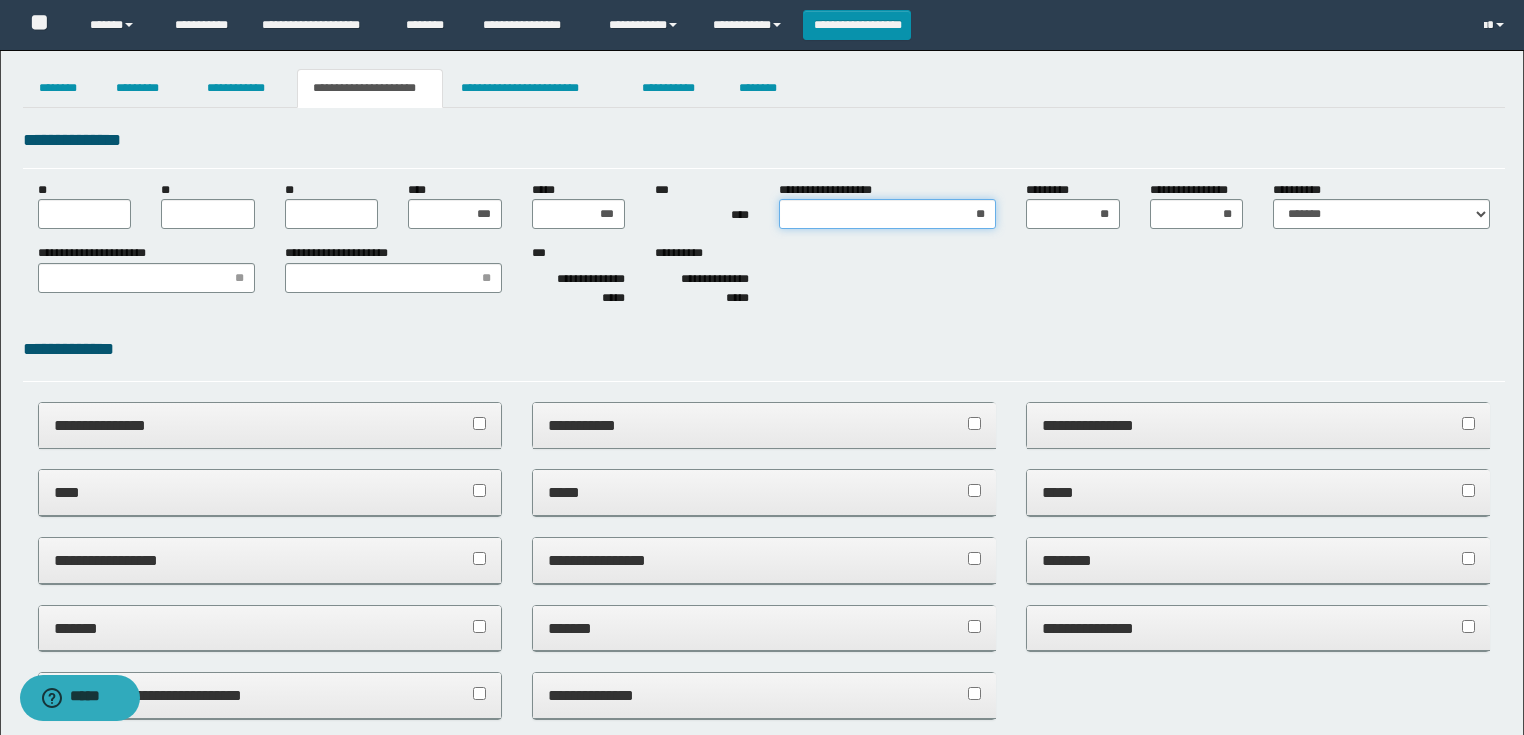 type on "***" 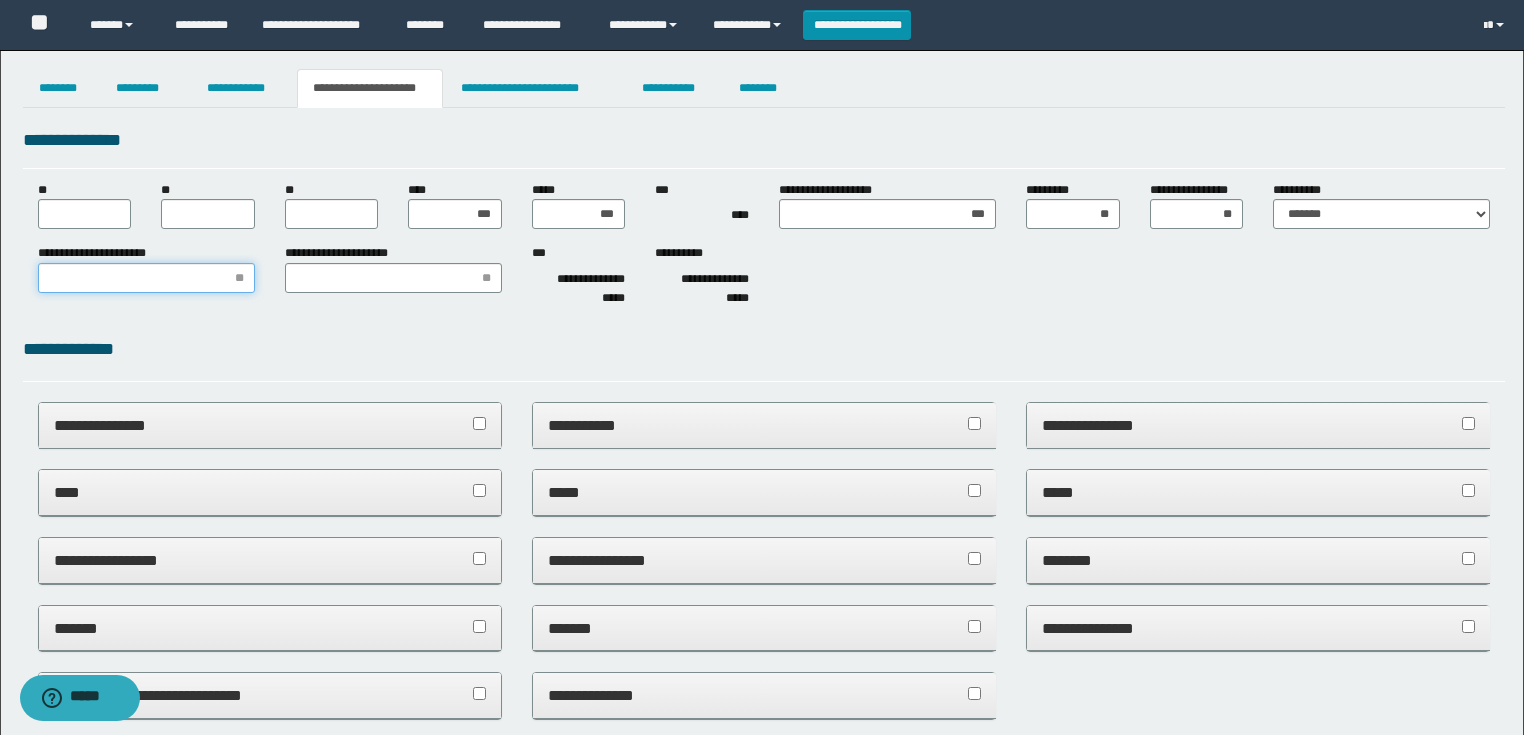 click on "**********" at bounding box center (146, 278) 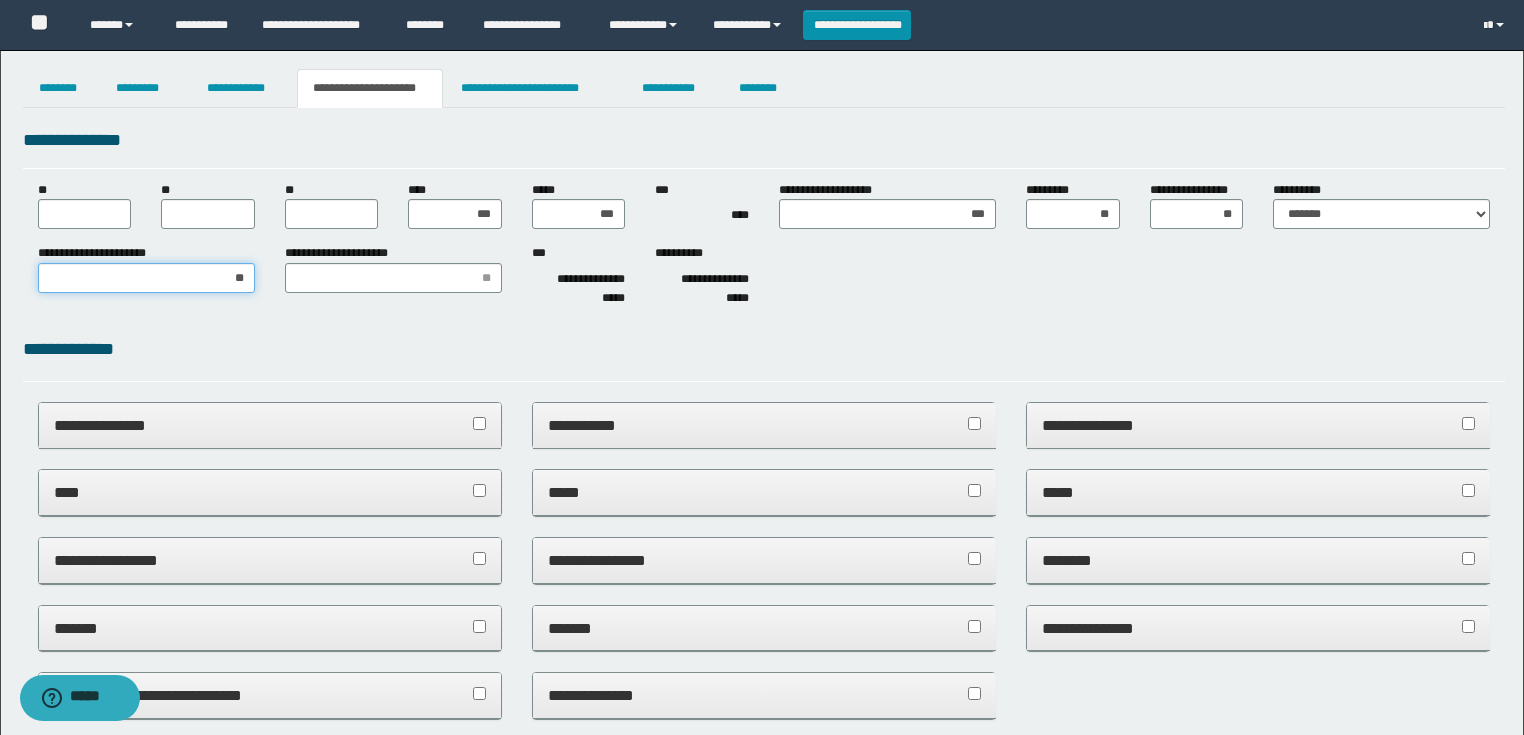 type on "***" 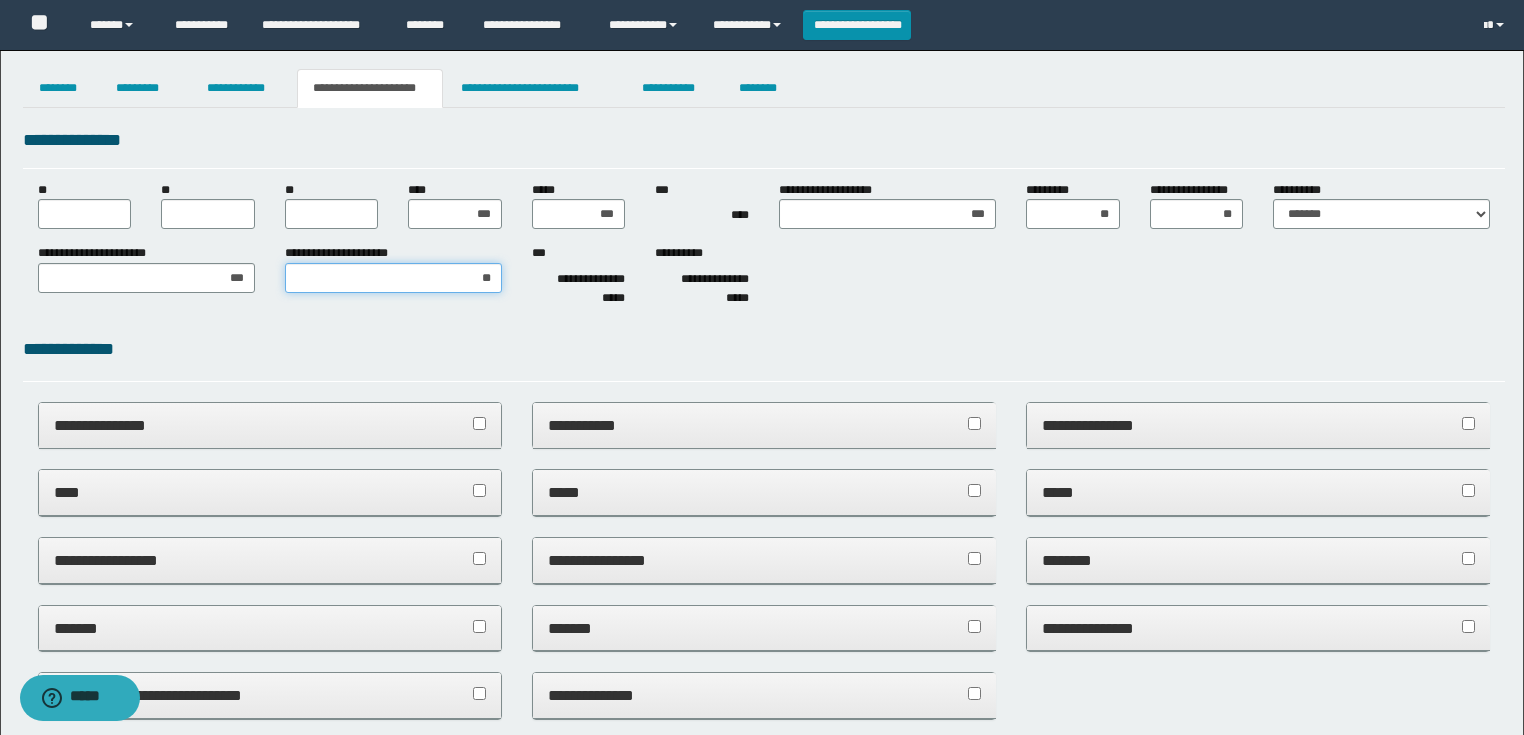 type on "***" 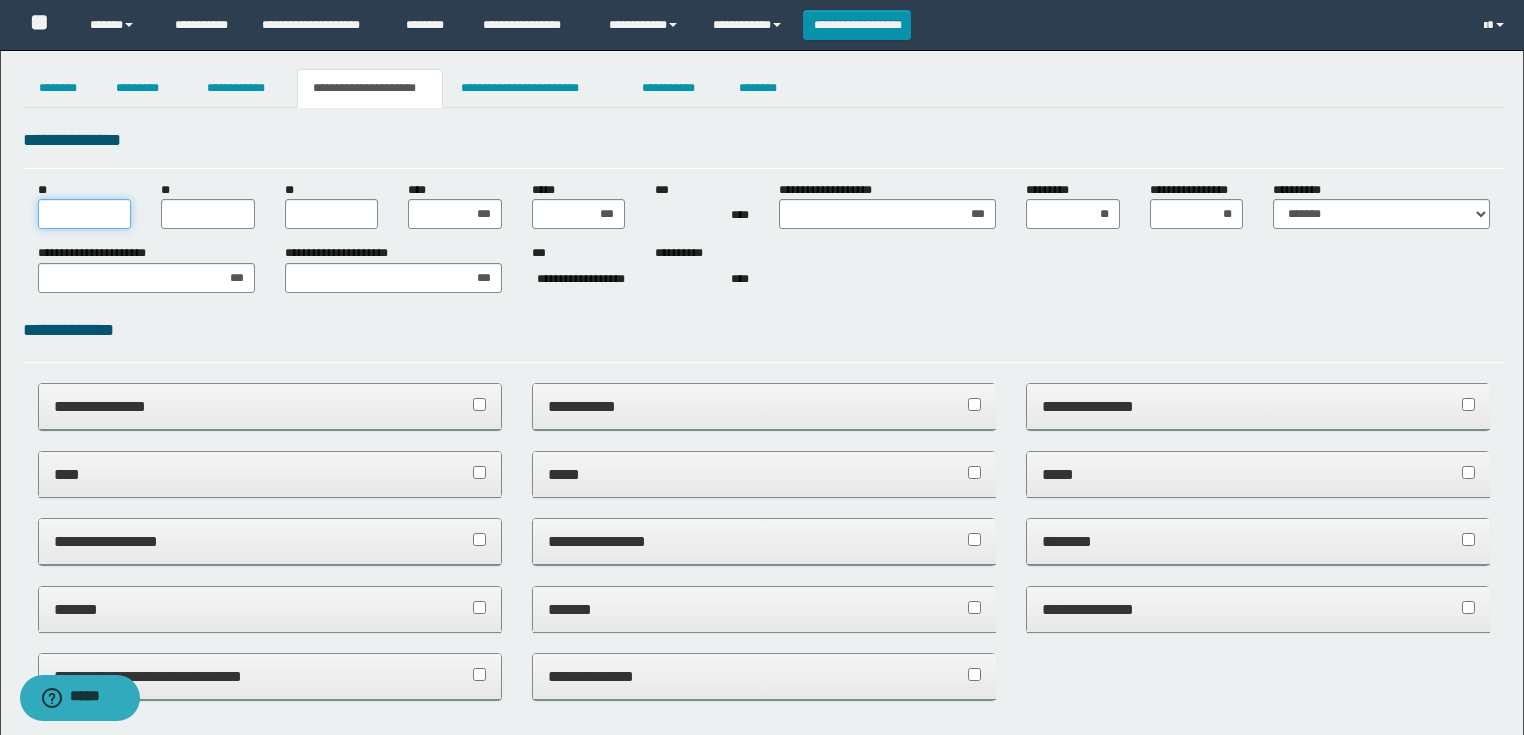 click on "**" at bounding box center [85, 214] 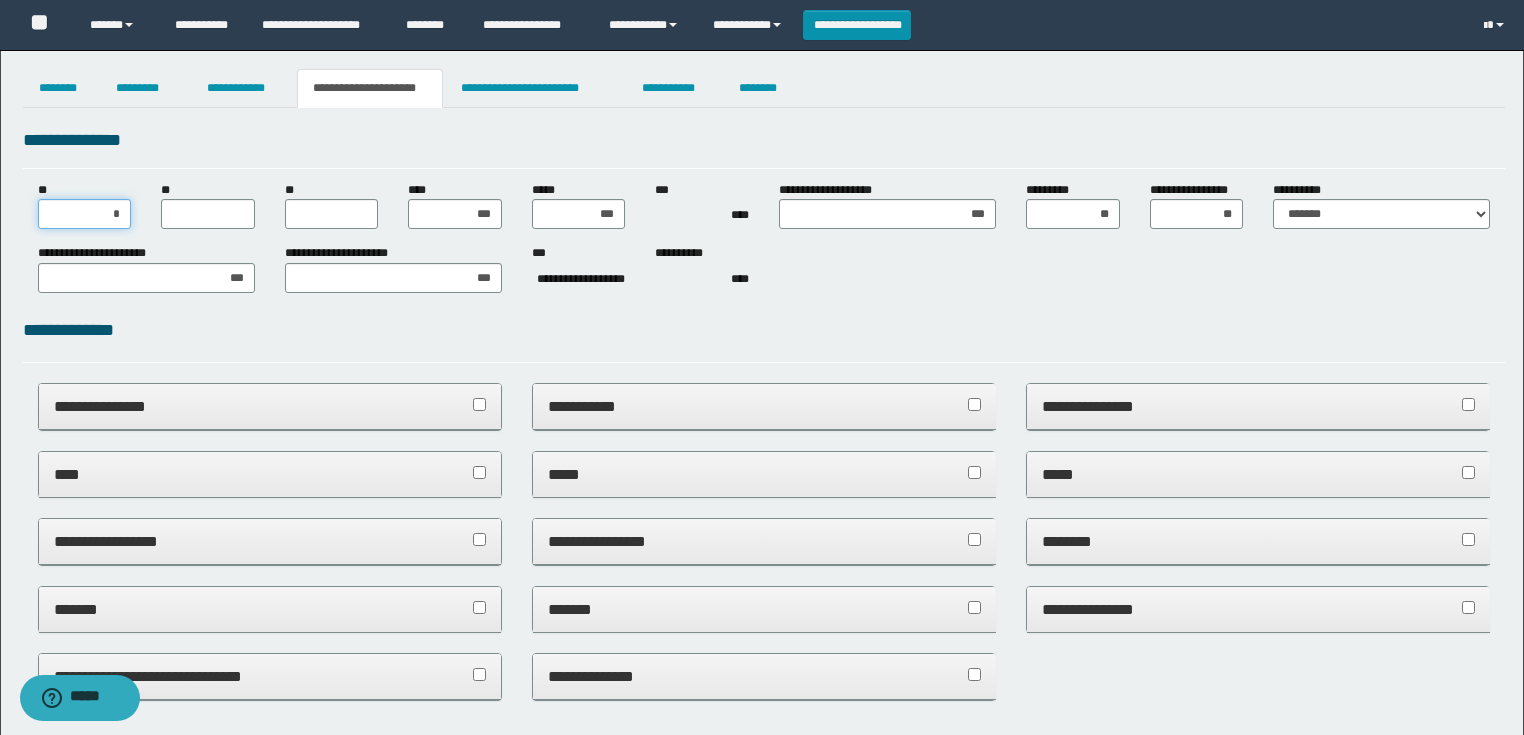 type on "**" 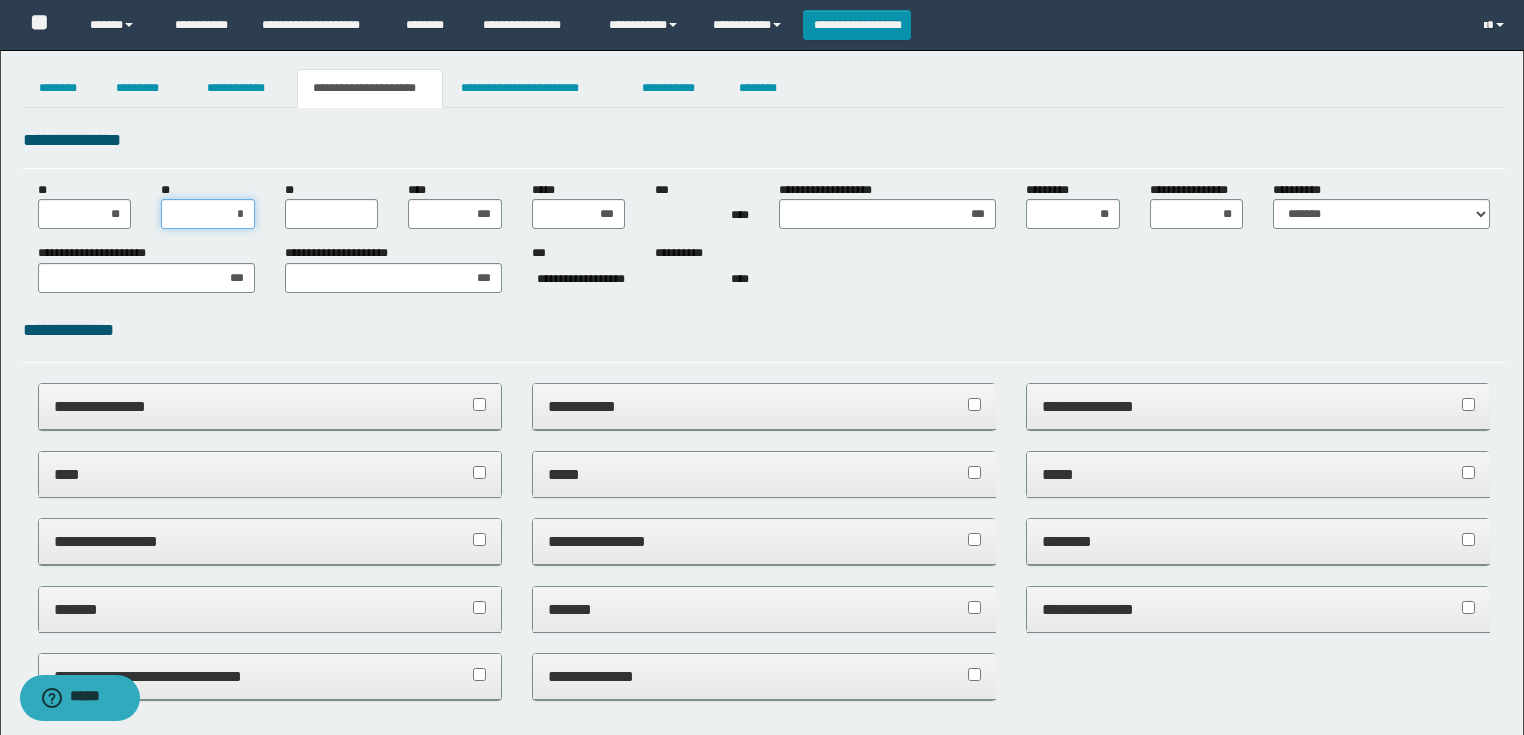 type on "**" 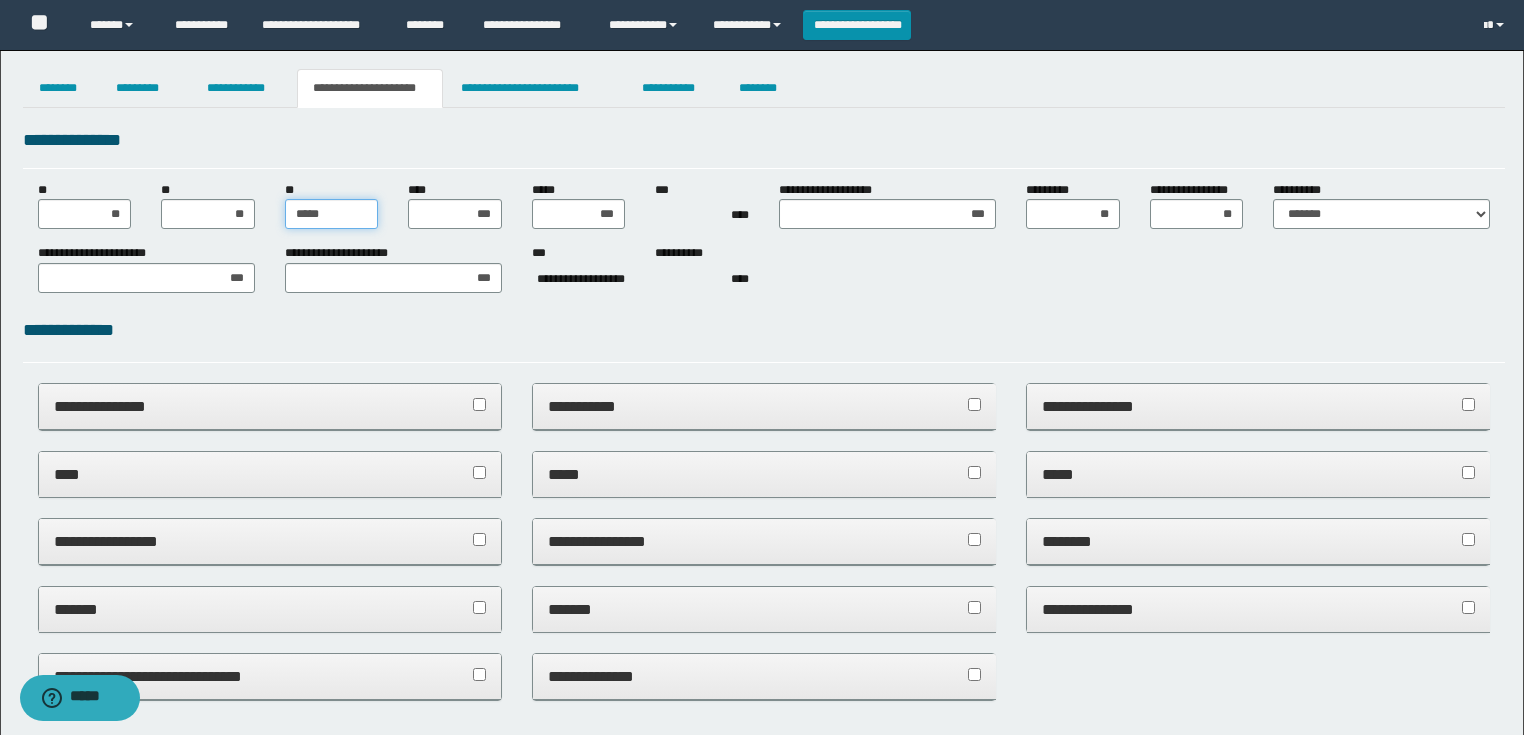 type on "******" 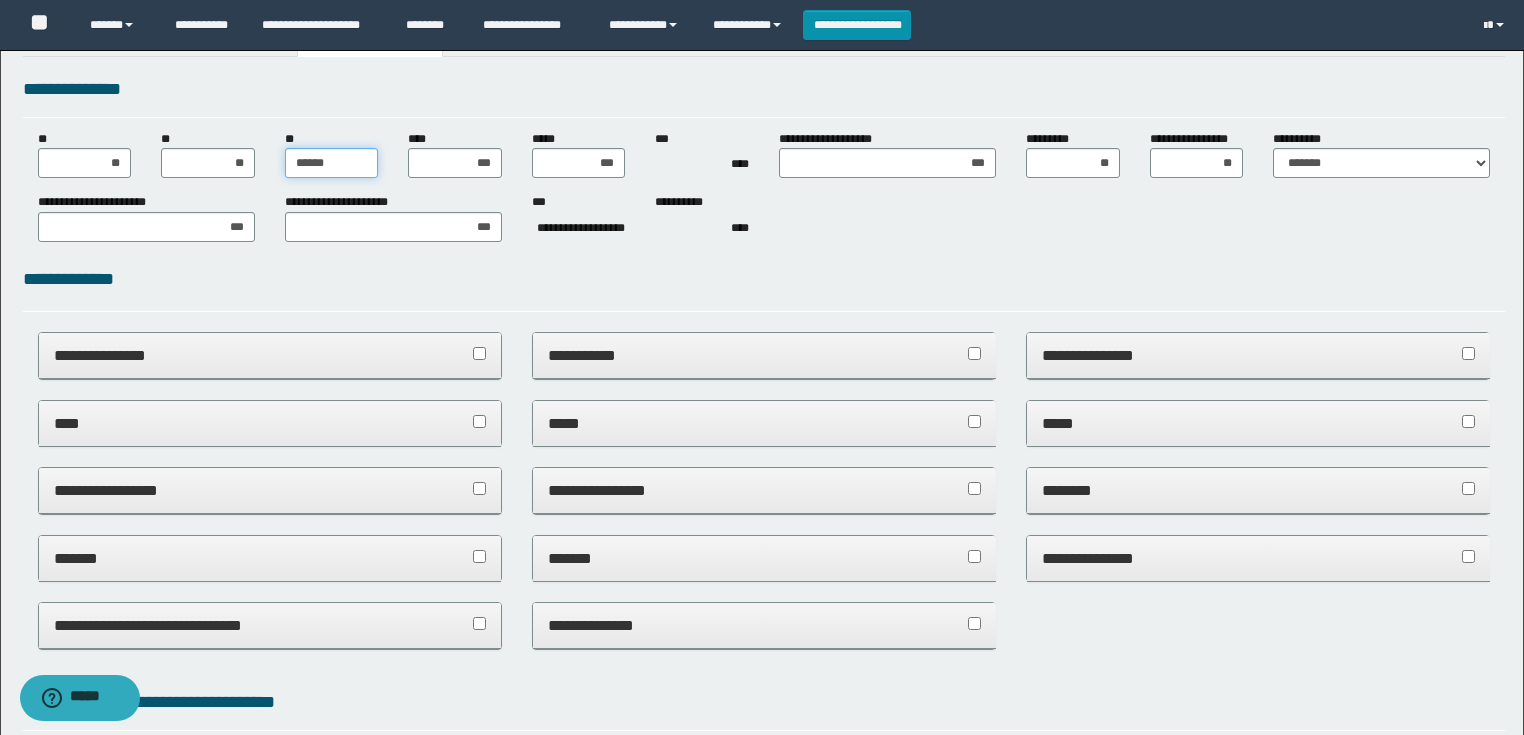 scroll, scrollTop: 0, scrollLeft: 0, axis: both 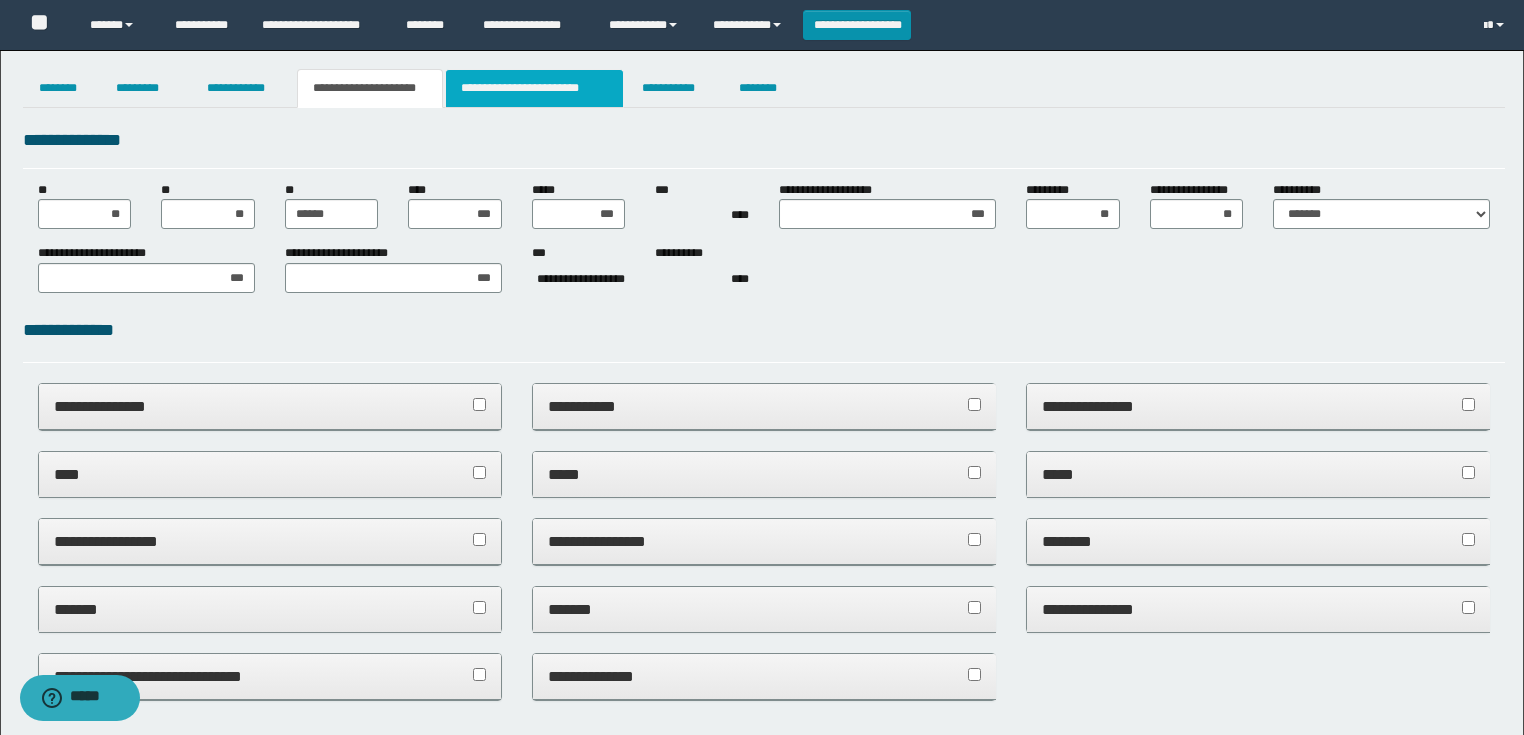 click on "**********" at bounding box center [534, 88] 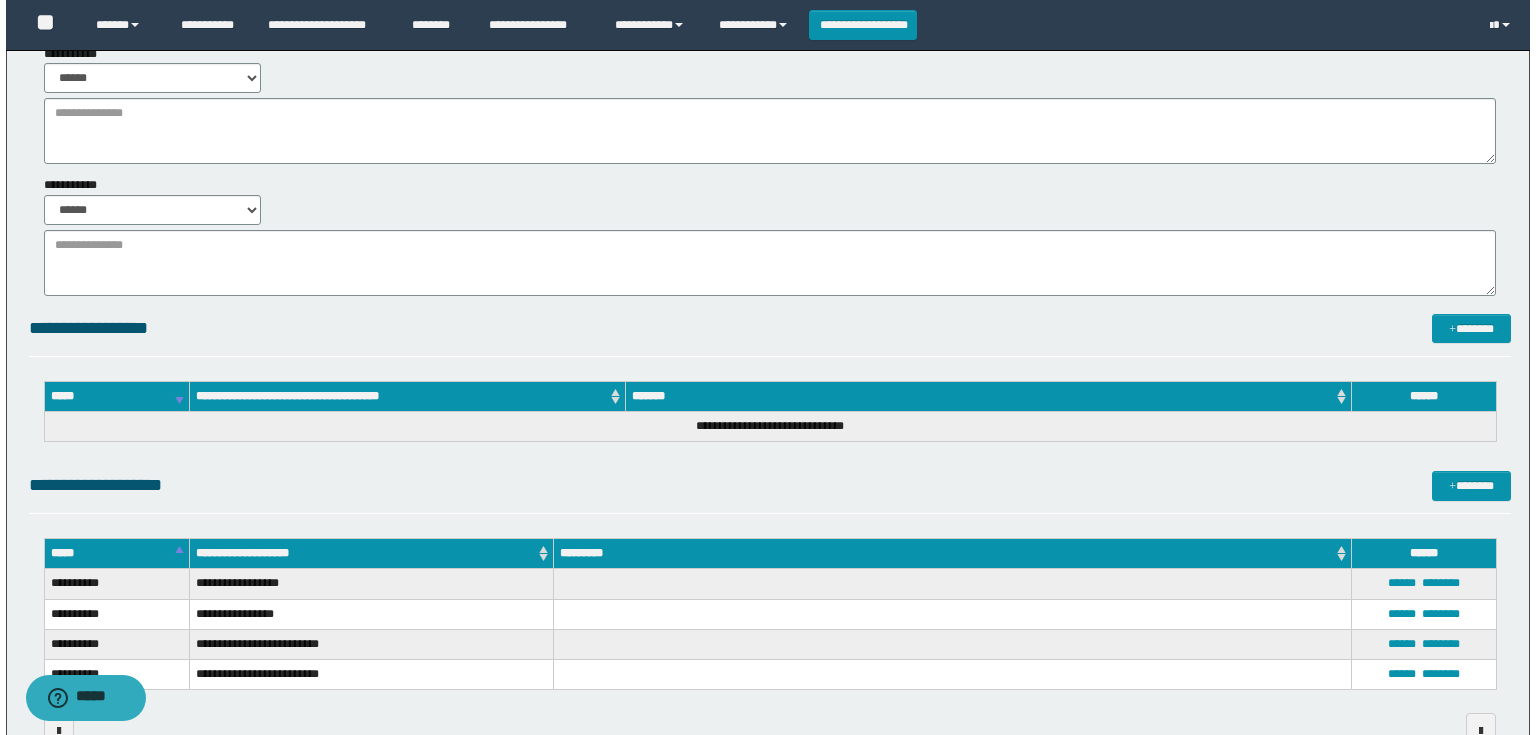 scroll, scrollTop: 0, scrollLeft: 0, axis: both 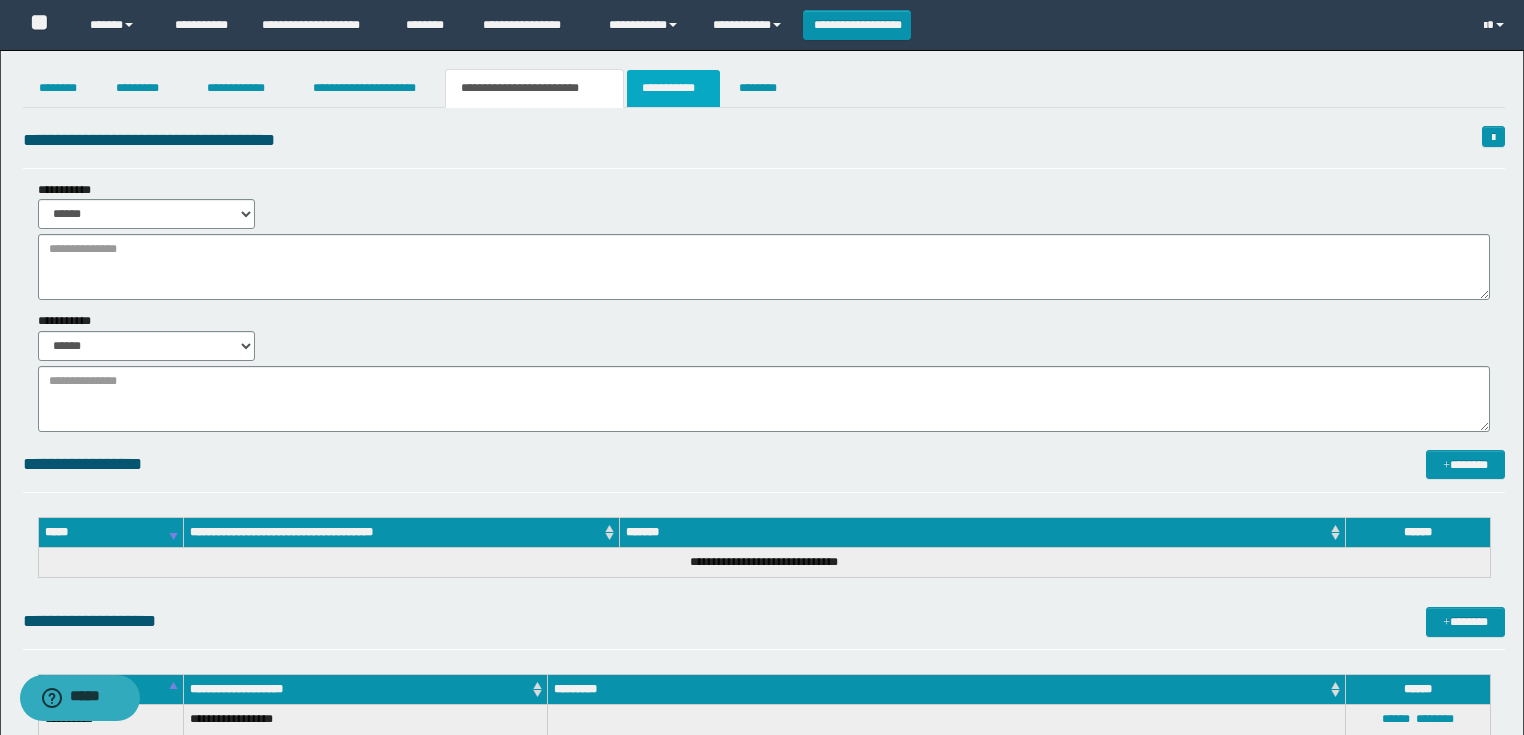 click on "**********" at bounding box center (673, 88) 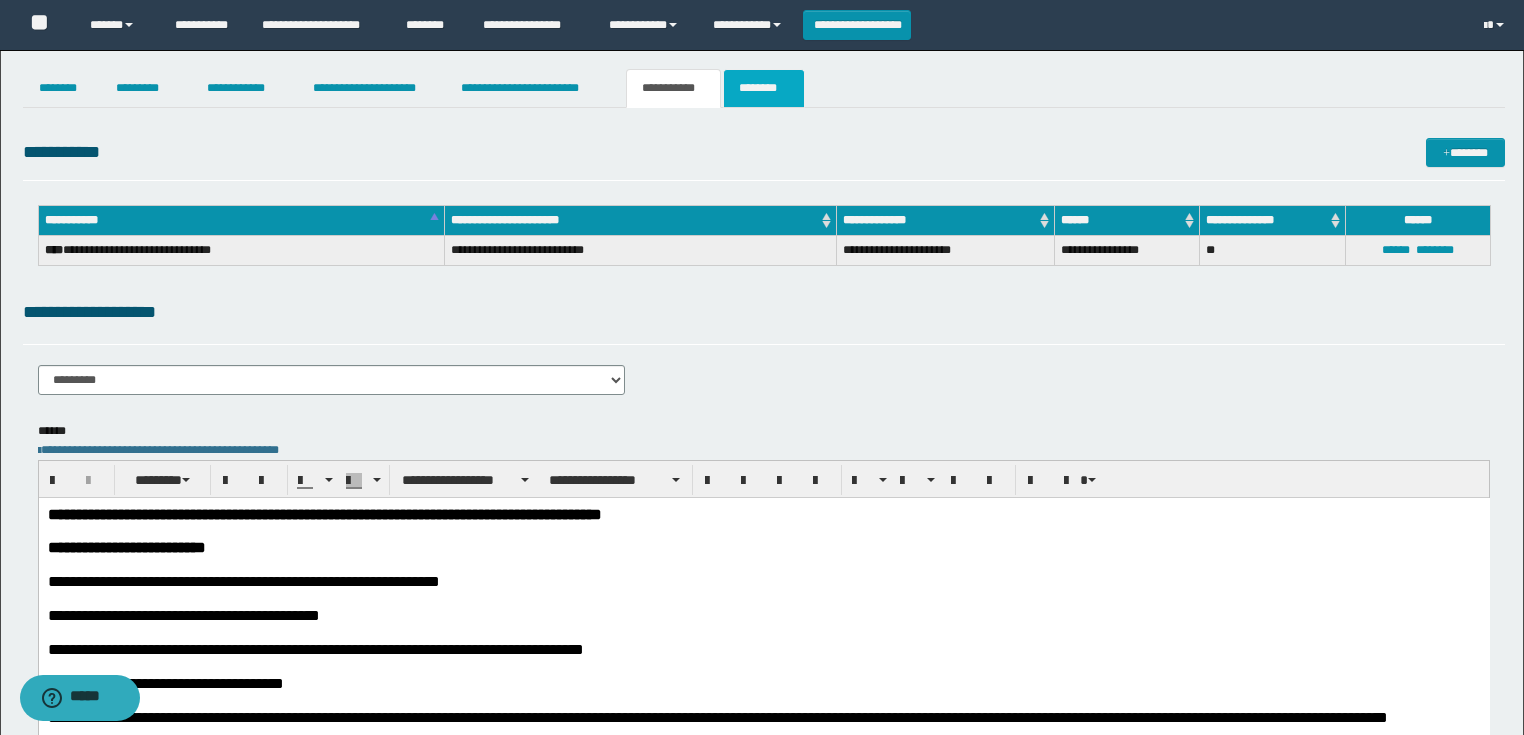 click on "********" at bounding box center [764, 88] 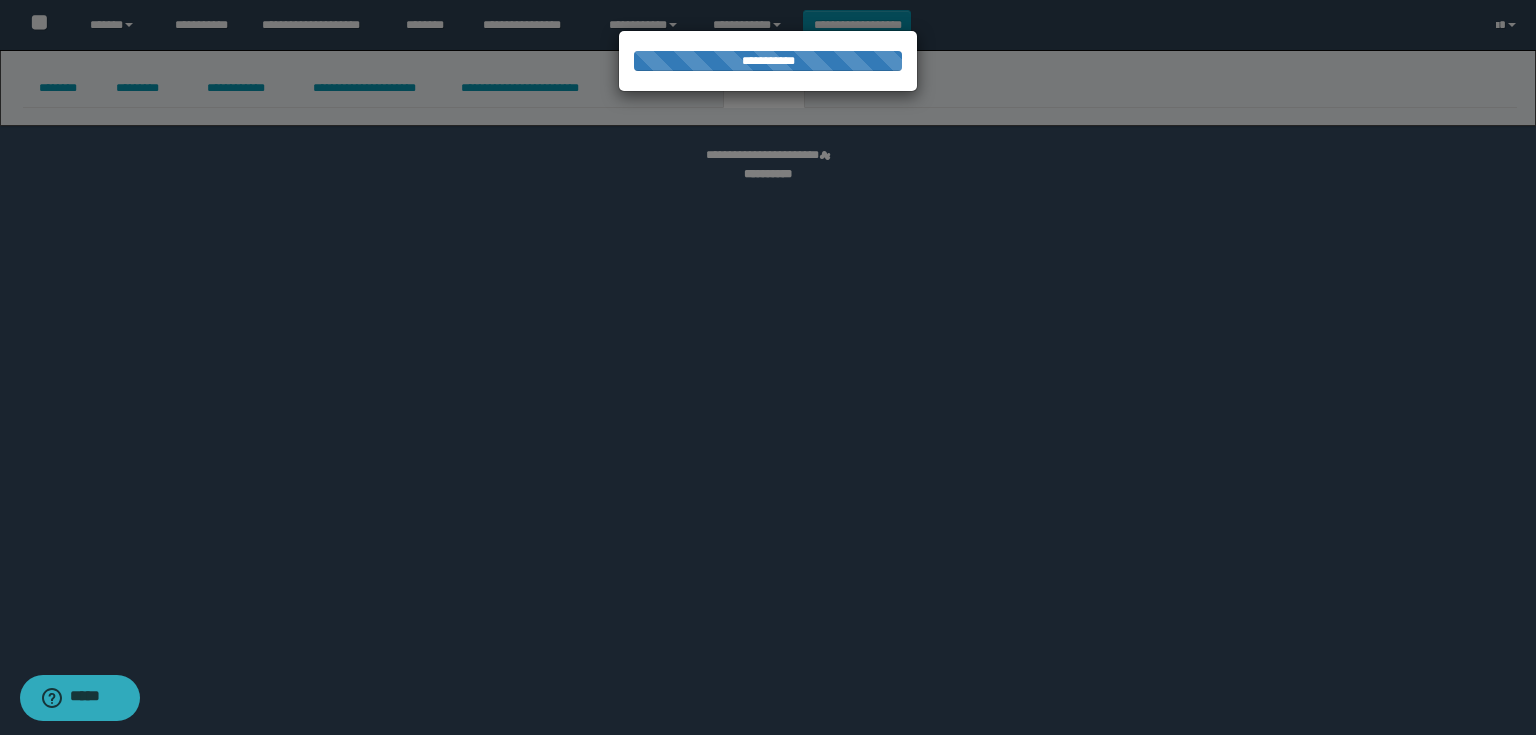 select 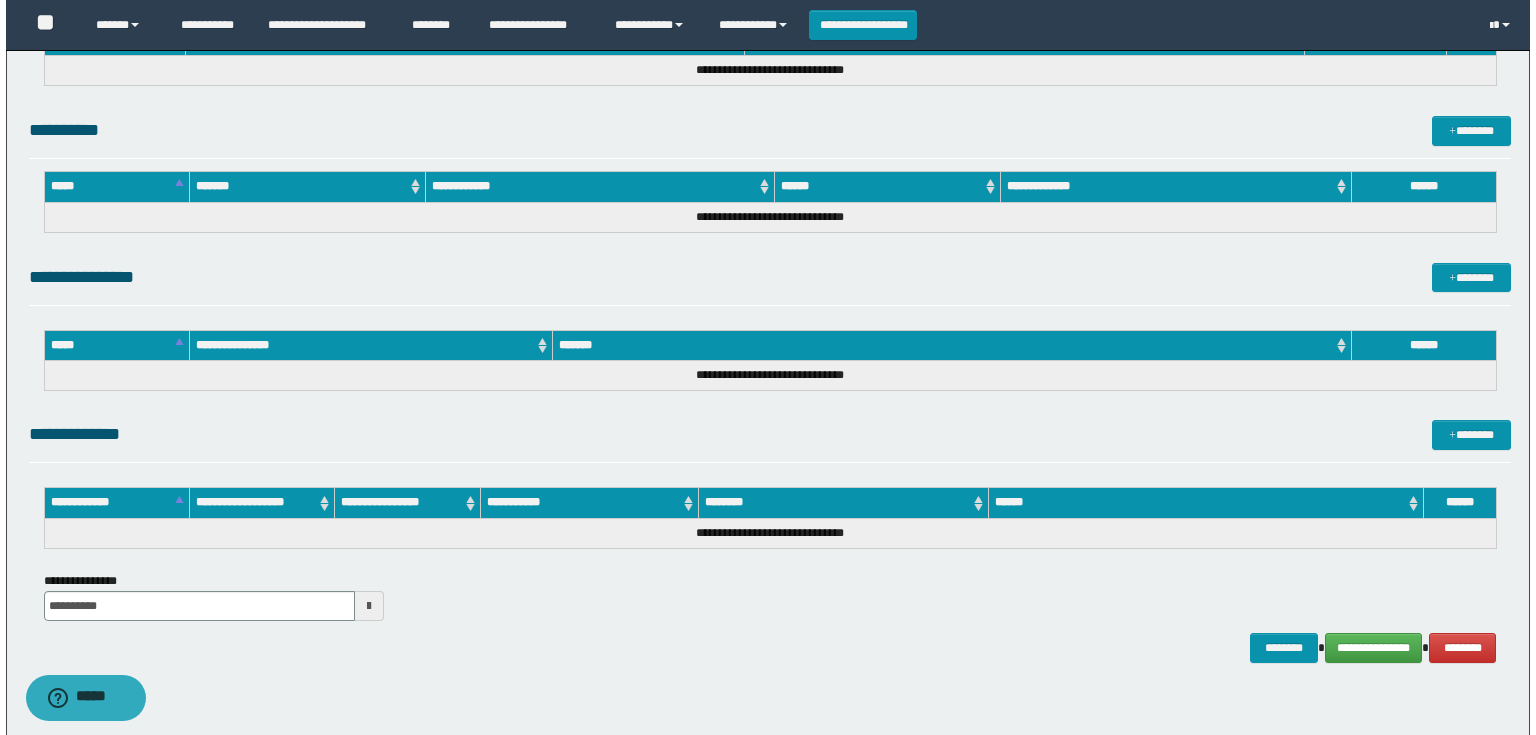 scroll, scrollTop: 889, scrollLeft: 0, axis: vertical 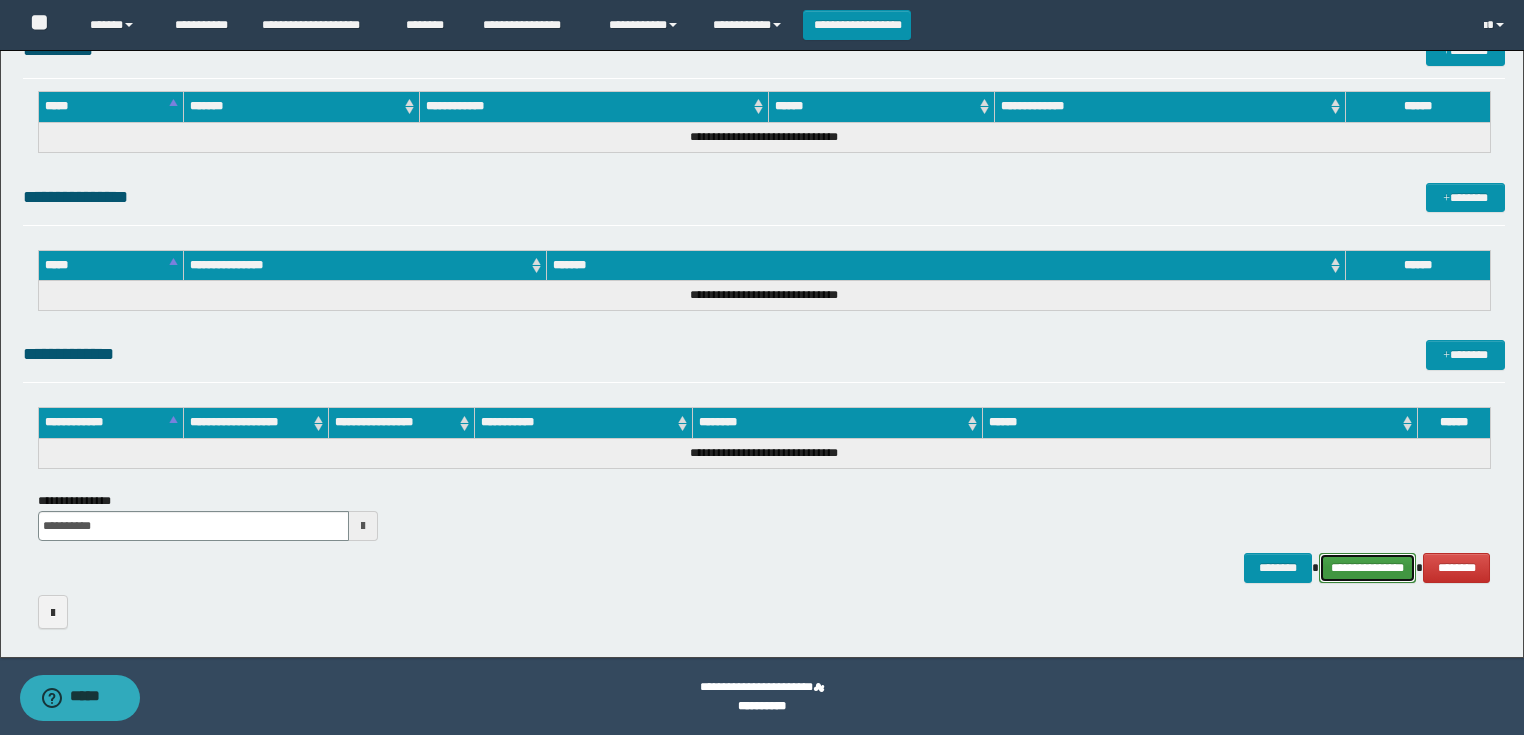 drag, startPoint x: 1374, startPoint y: 568, endPoint x: 1360, endPoint y: 556, distance: 18.439089 